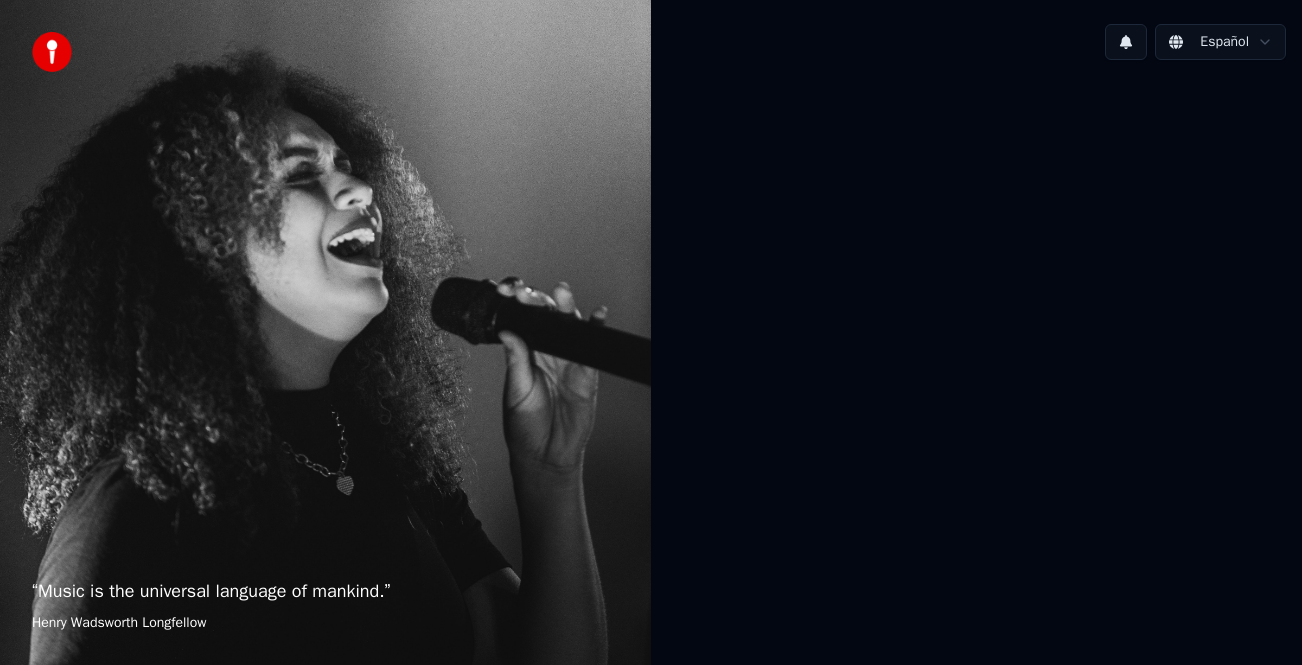 scroll, scrollTop: 0, scrollLeft: 0, axis: both 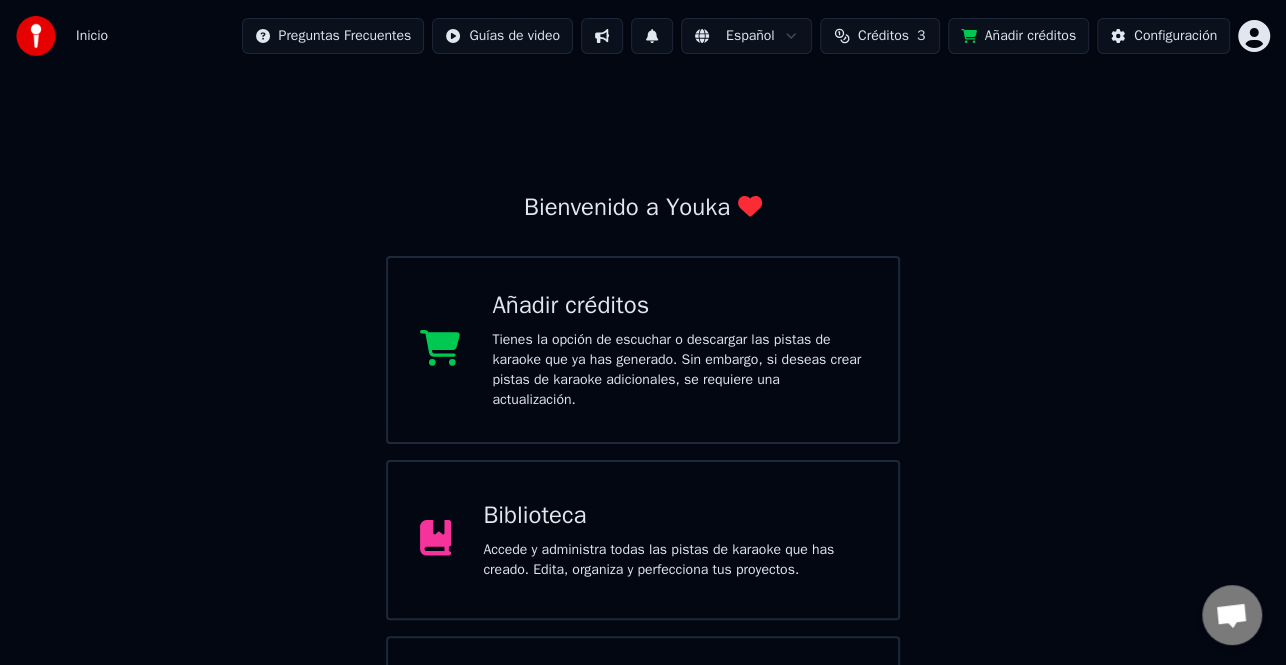 click on "Biblioteca" at bounding box center [674, 516] 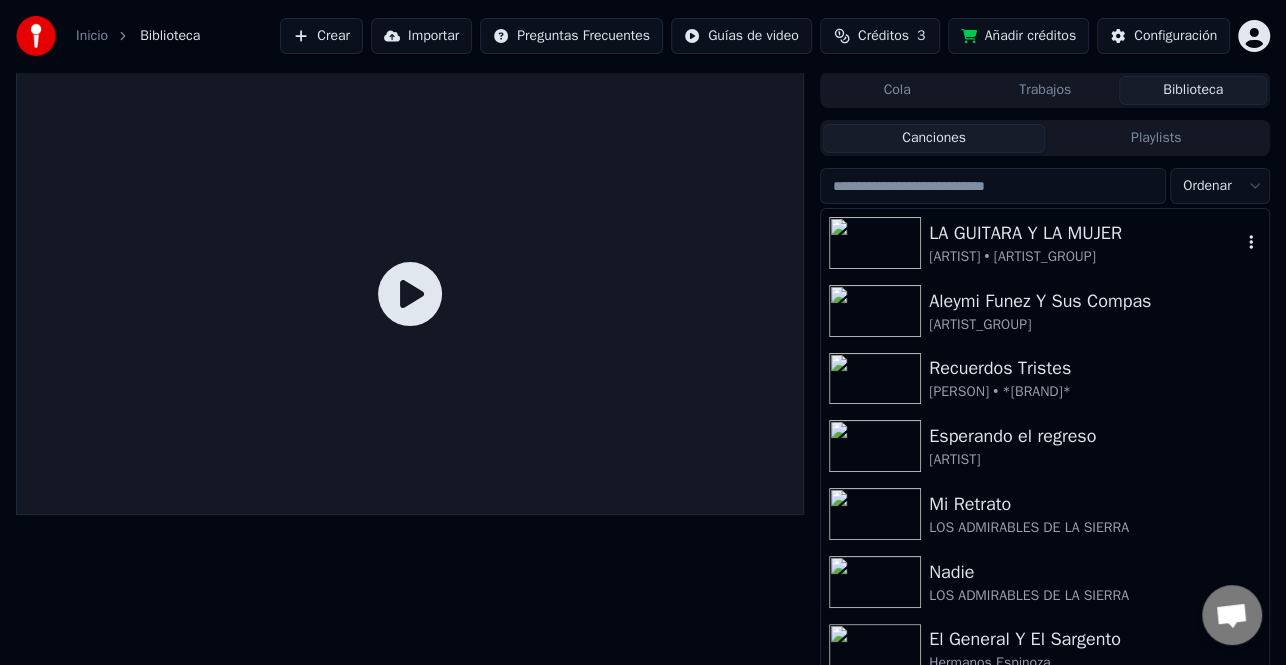 click on "[ARTIST] • [ARTIST_GROUP]" at bounding box center [1085, 257] 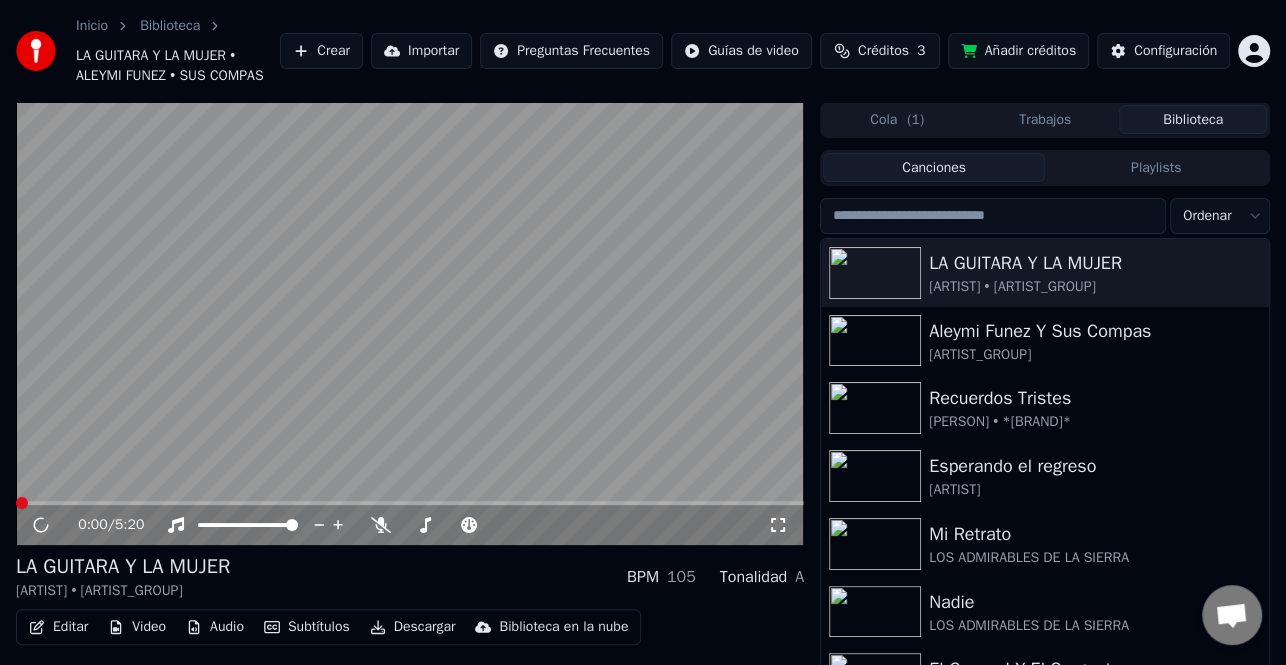 click on "Editar" at bounding box center (58, 627) 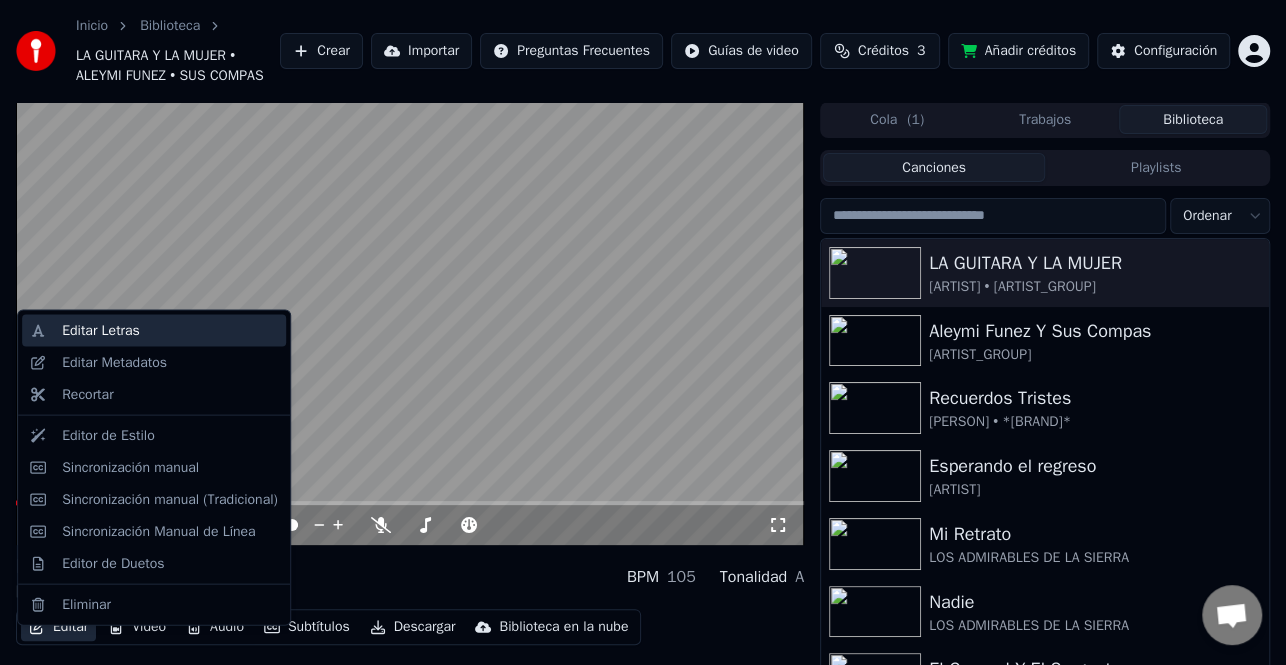 click on "Editar Letras" at bounding box center [170, 331] 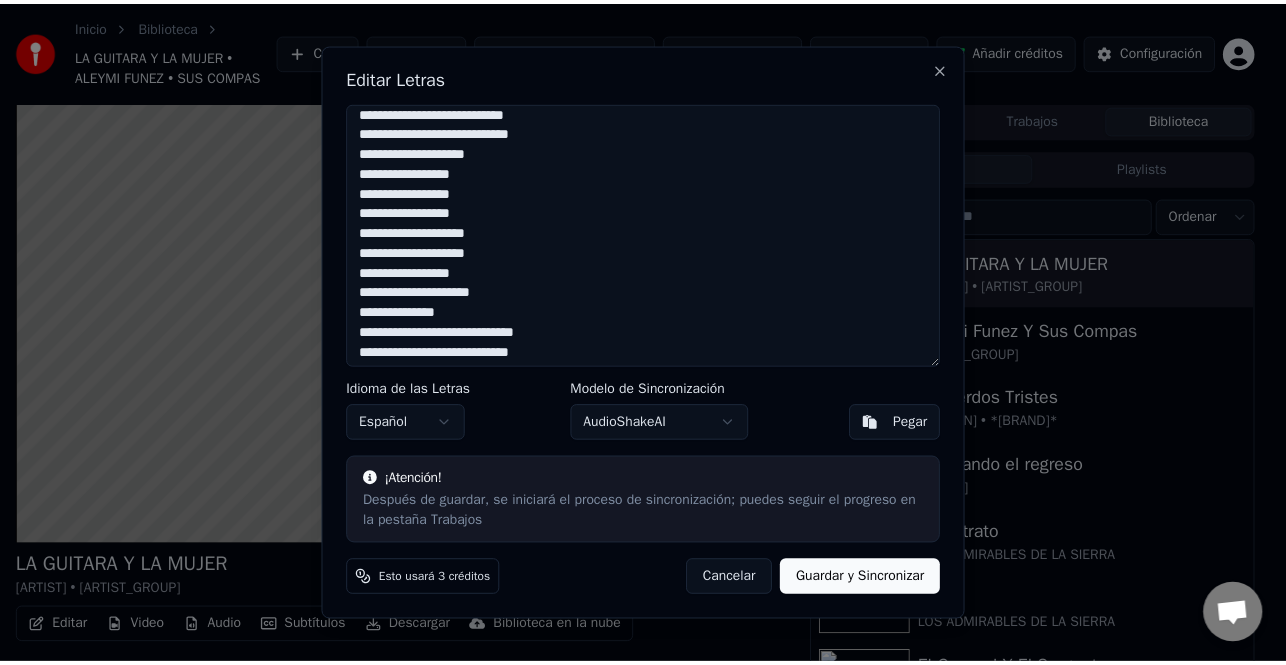 scroll, scrollTop: 1112, scrollLeft: 0, axis: vertical 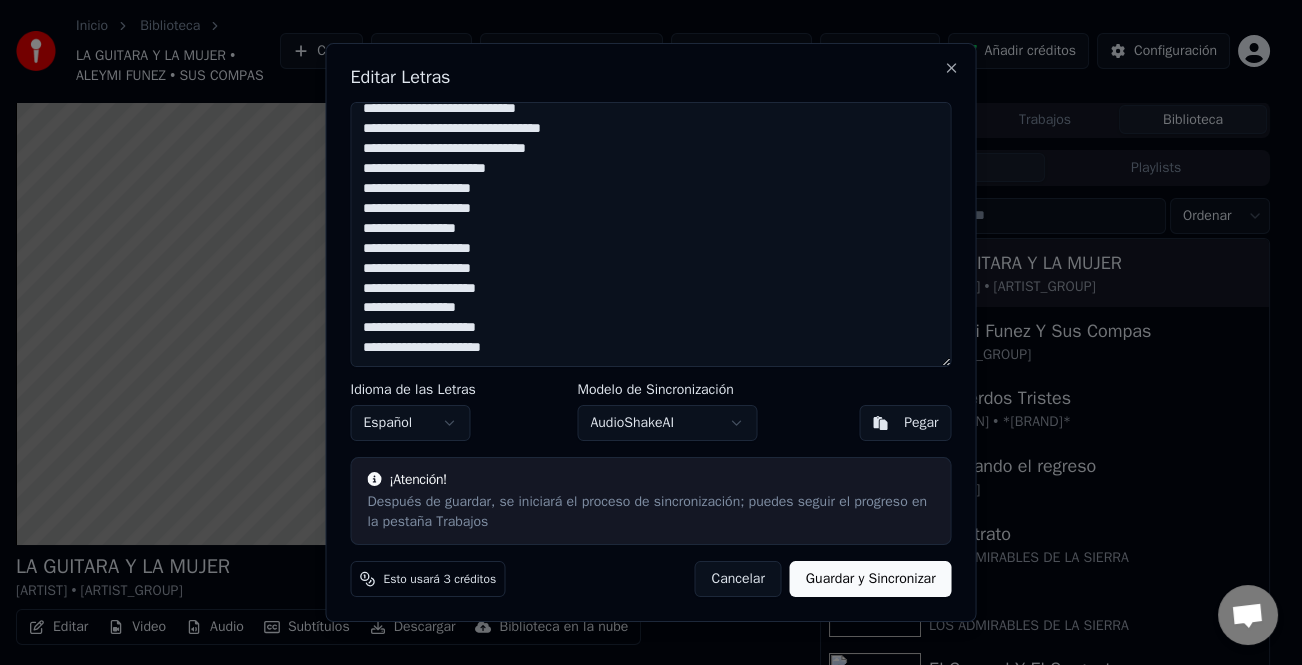 drag, startPoint x: 561, startPoint y: 266, endPoint x: 658, endPoint y: 427, distance: 187.96277 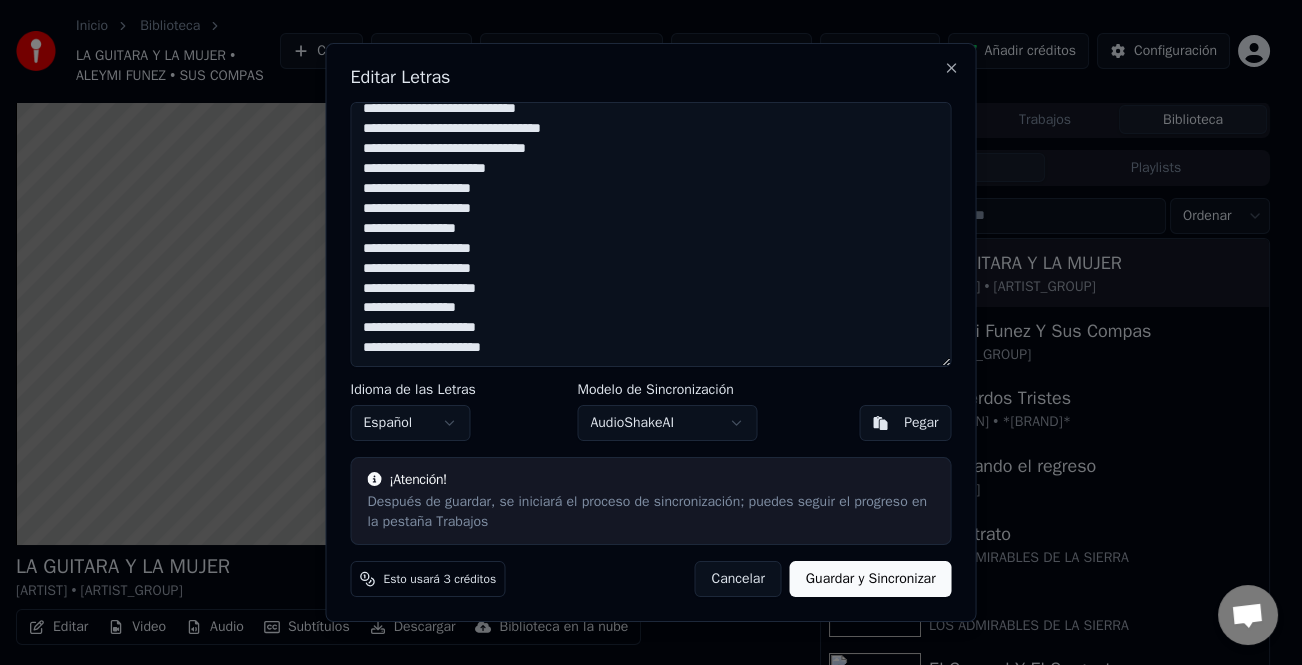 click on "Cancelar" at bounding box center (737, 579) 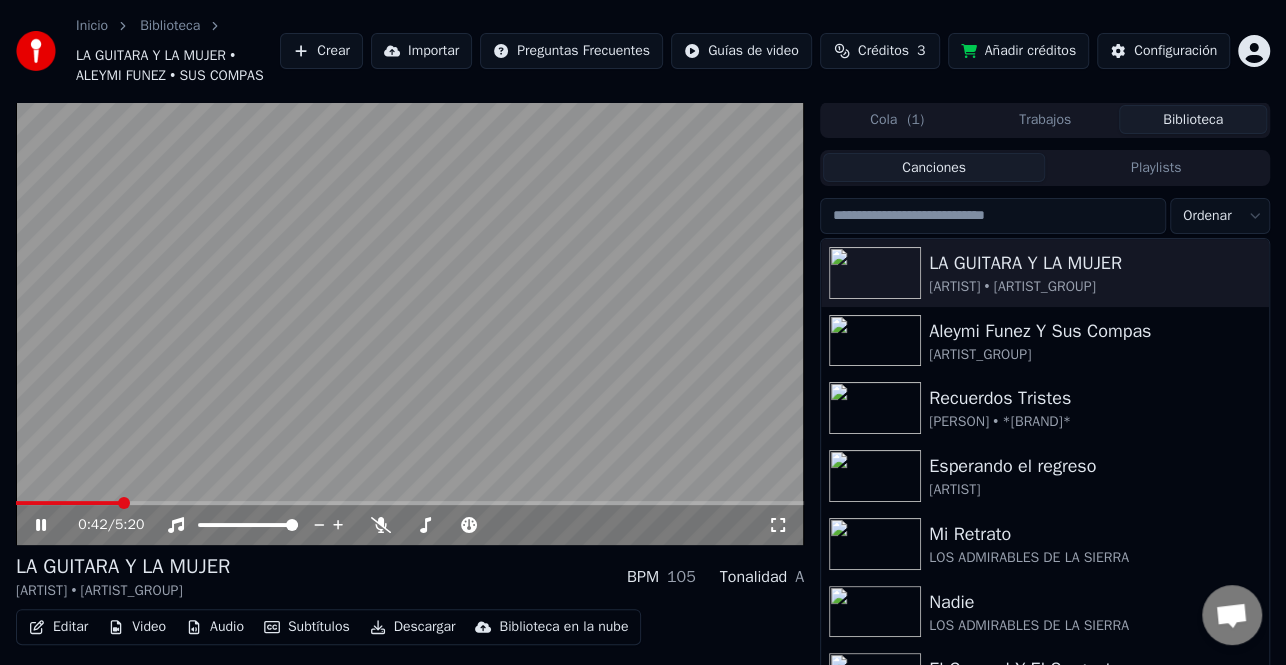 click 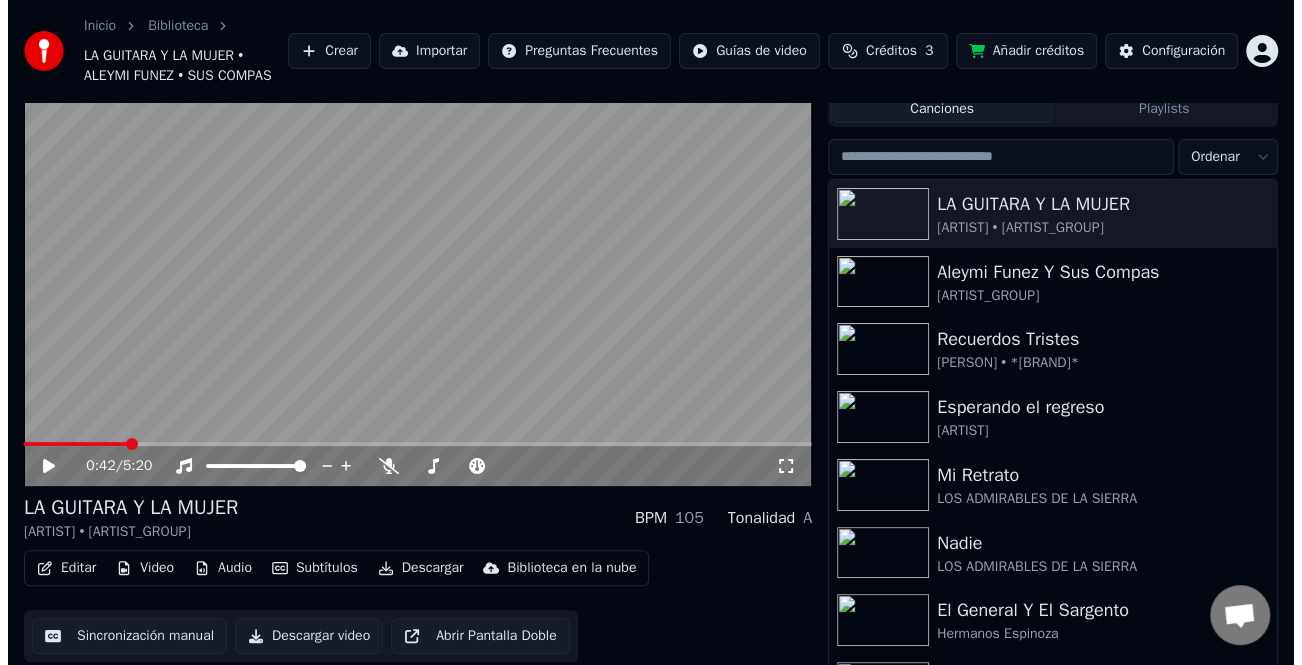 scroll, scrollTop: 91, scrollLeft: 0, axis: vertical 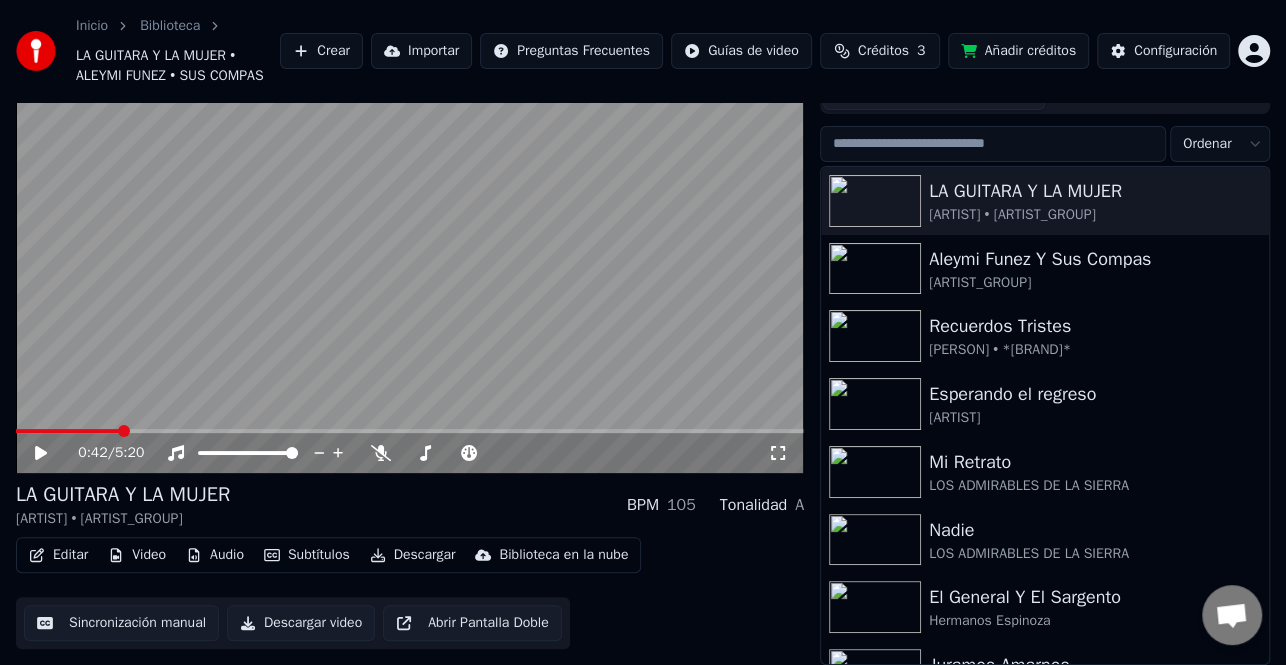 click at bounding box center (410, 251) 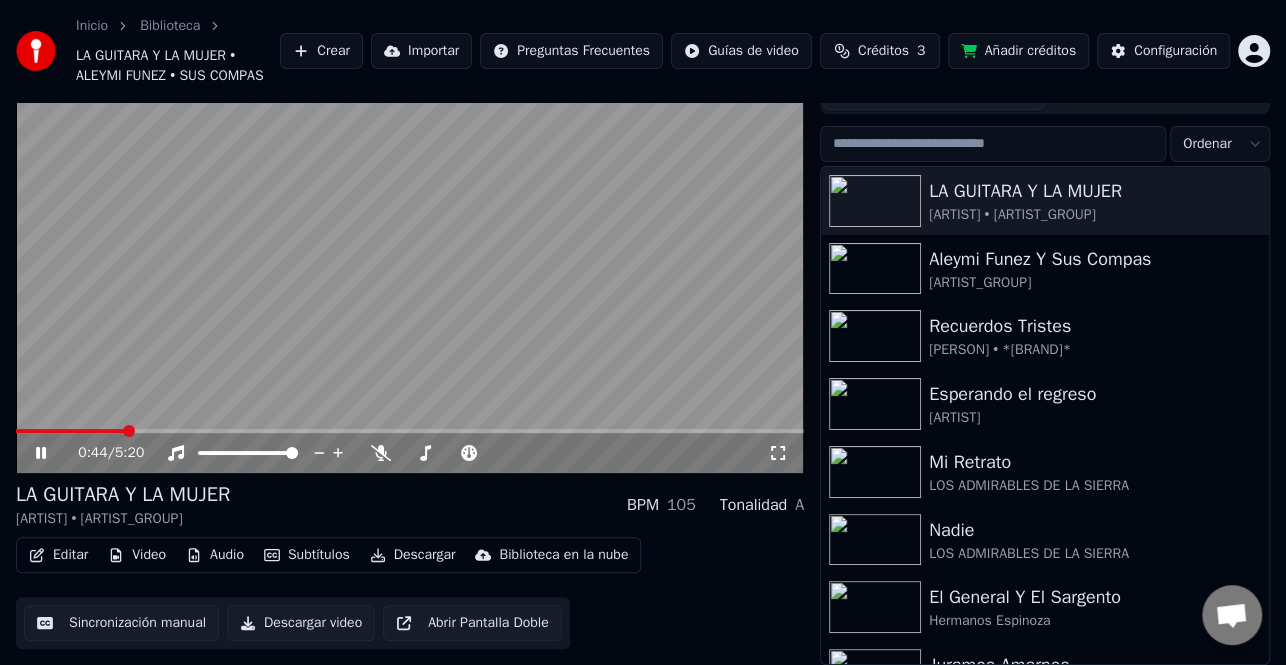 click 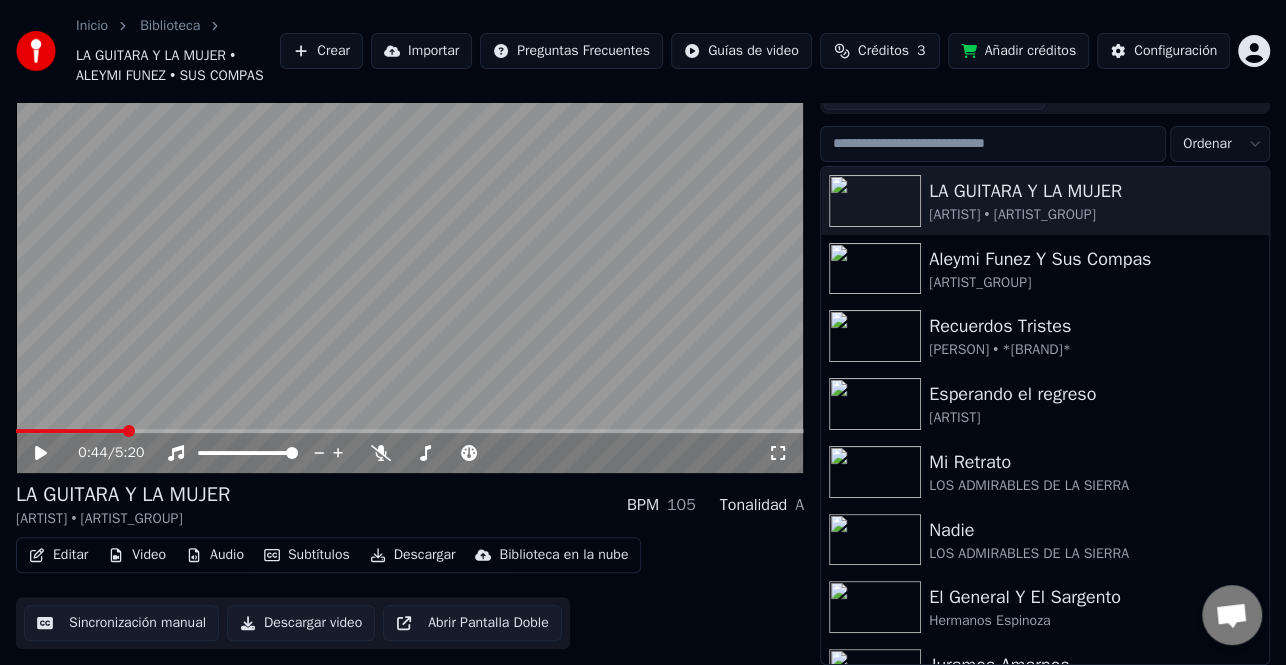 click on "Editar" at bounding box center [58, 555] 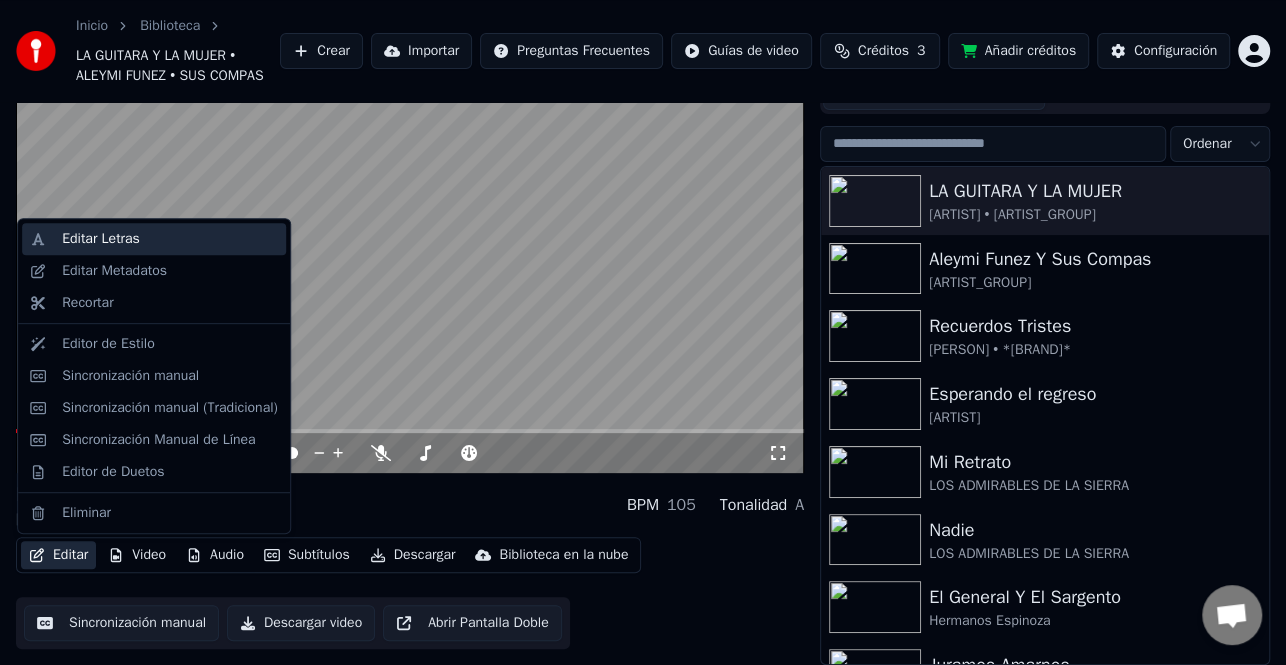 click on "Editar Letras" at bounding box center [170, 239] 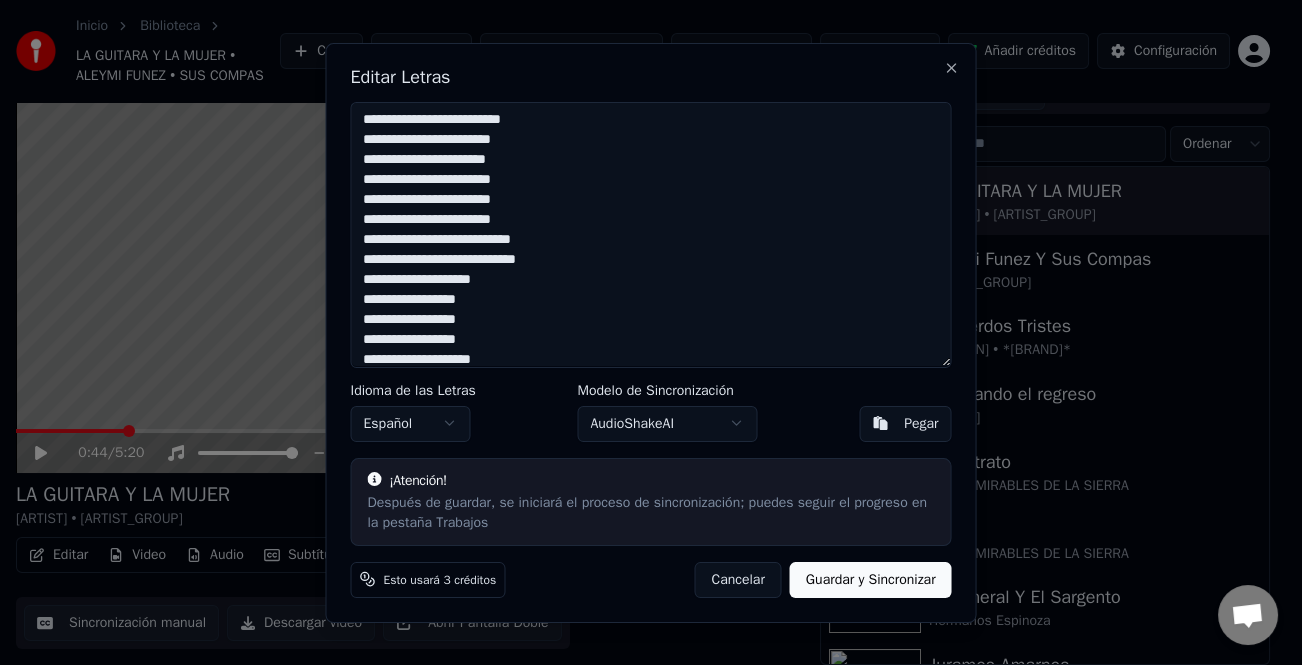 scroll, scrollTop: 1112, scrollLeft: 0, axis: vertical 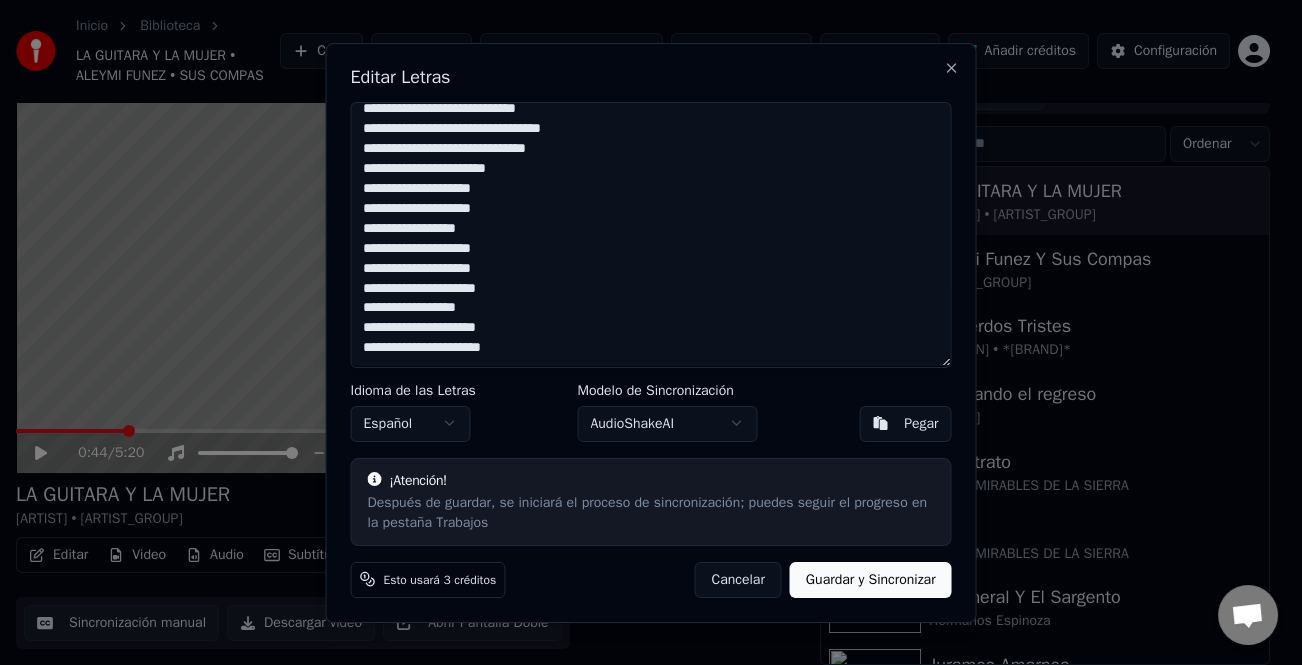 drag, startPoint x: 369, startPoint y: 113, endPoint x: 712, endPoint y: 429, distance: 466.3743 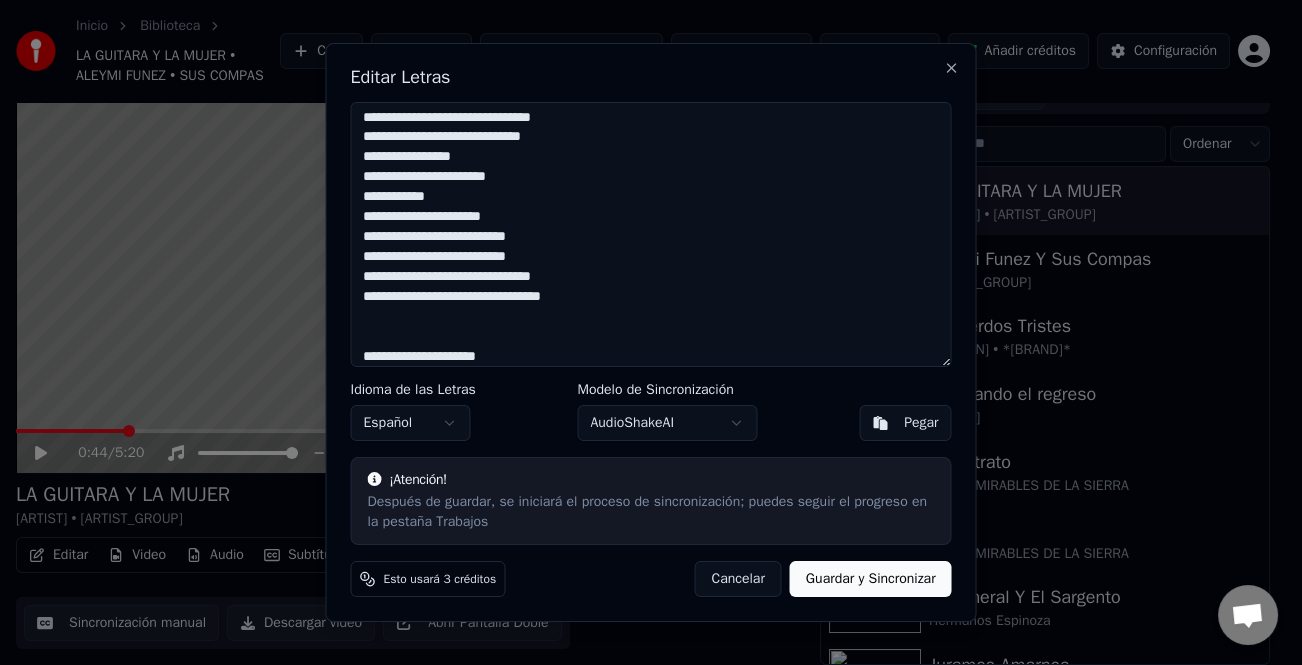 scroll, scrollTop: 0, scrollLeft: 0, axis: both 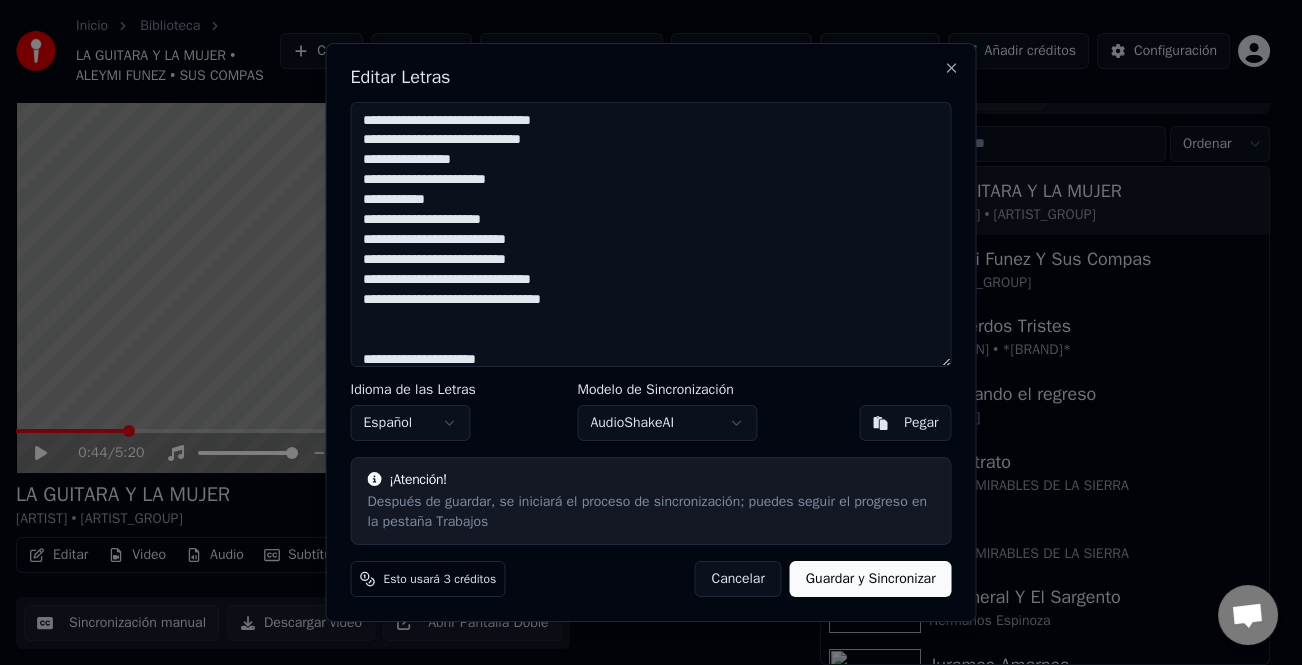 click on "Guardar y Sincronizar" at bounding box center [871, 579] 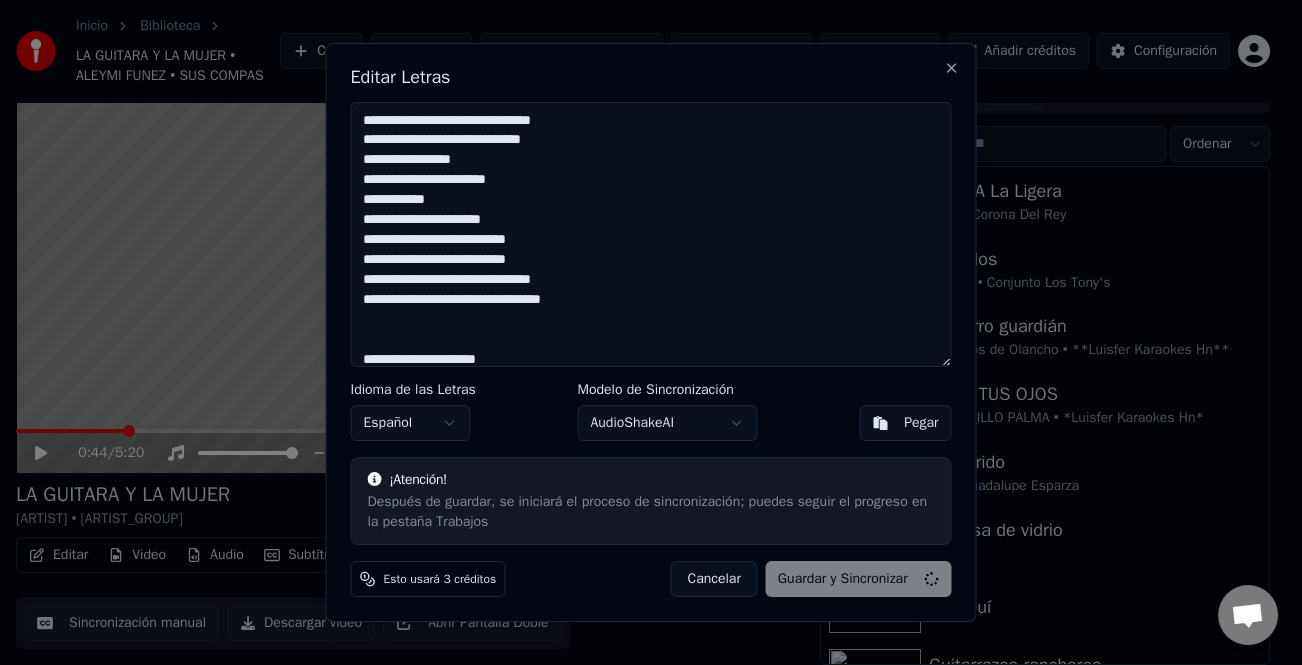 type on "**********" 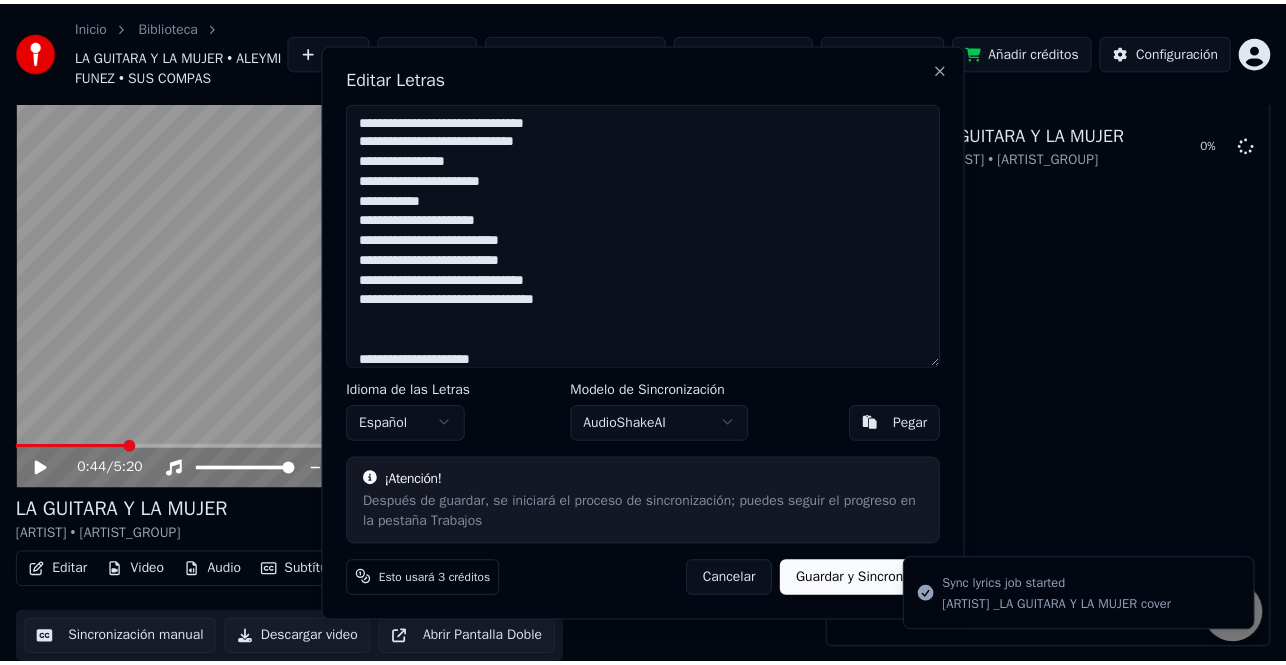 scroll, scrollTop: 65, scrollLeft: 0, axis: vertical 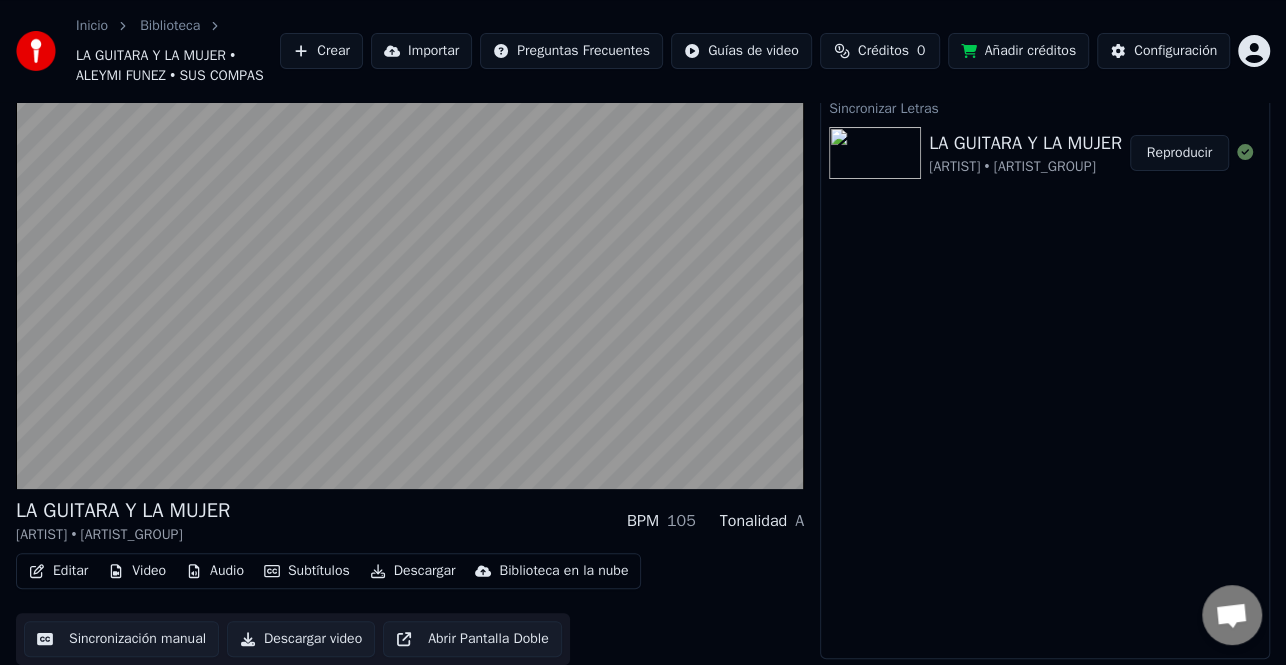 click on "Crear" at bounding box center (321, 51) 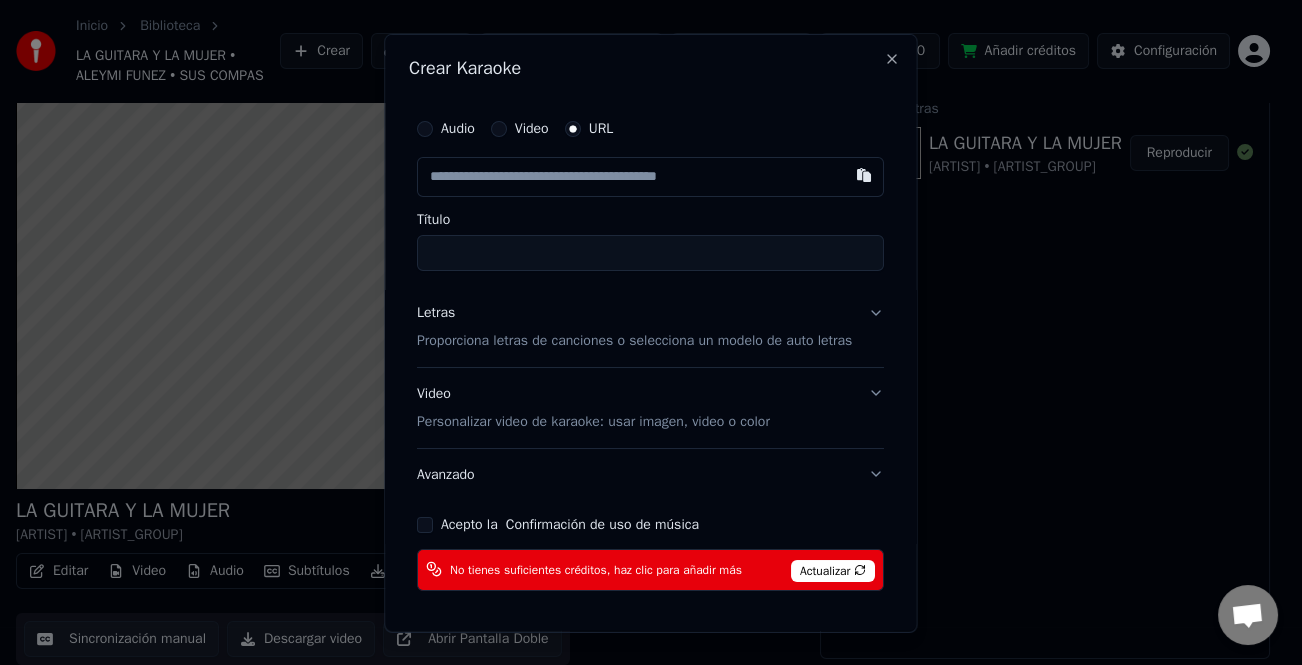click on "Crear Karaoke Audio Video URL Título Letras Proporciona letras de canciones o selecciona un modelo de auto letras Video Personalizar video de karaoke: usar imagen, video o color Avanzado Acepto la   Confirmación de uso de música No tienes suficientes créditos, haz clic para añadir más Actualizar Esto usará 5 créditos Cancelar Crear Close" at bounding box center (650, 332) 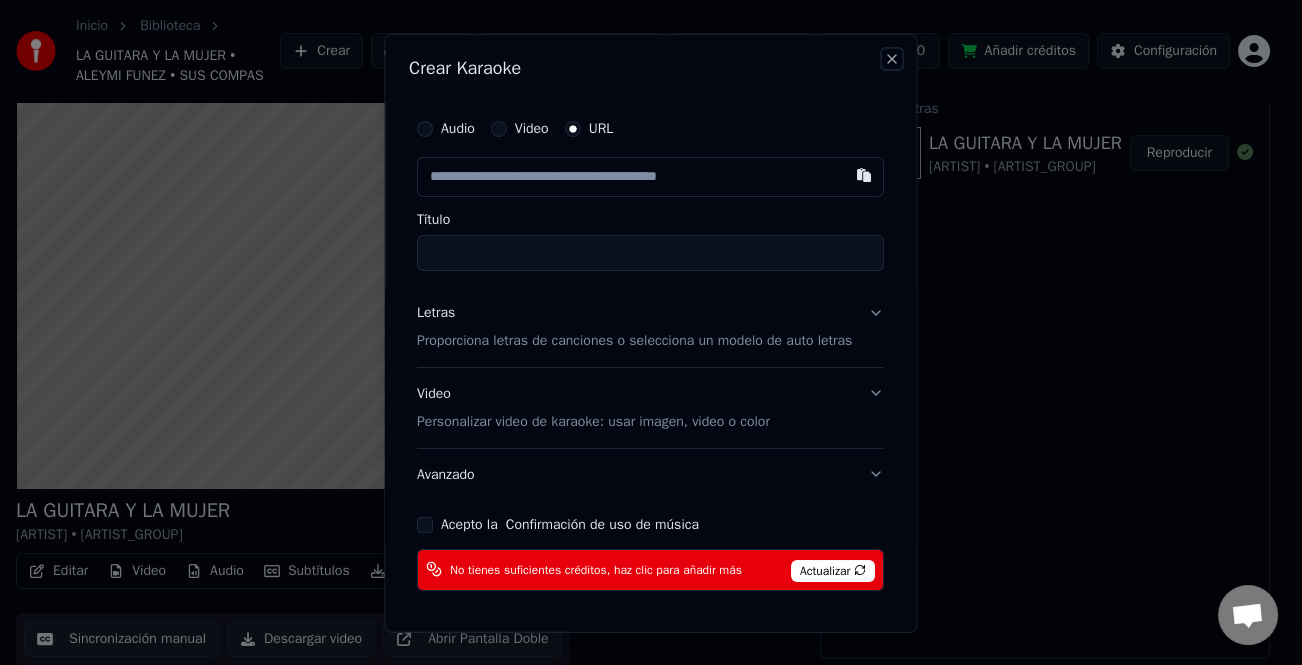 click on "Close" at bounding box center [893, 58] 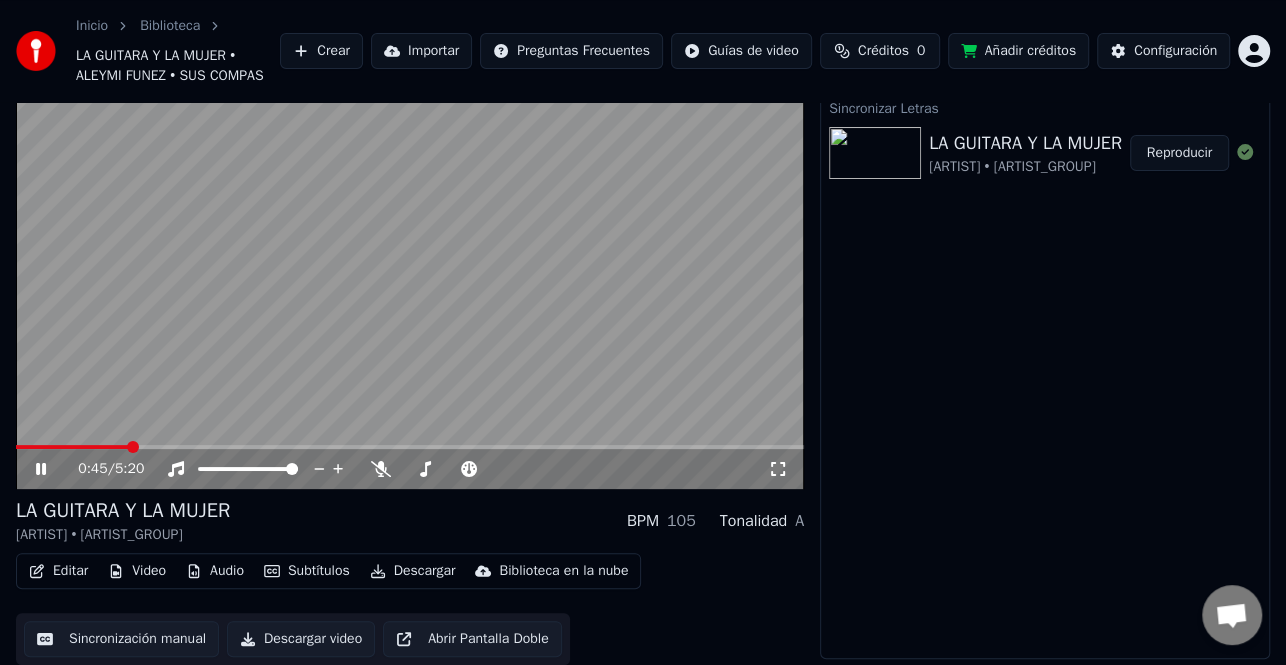 click 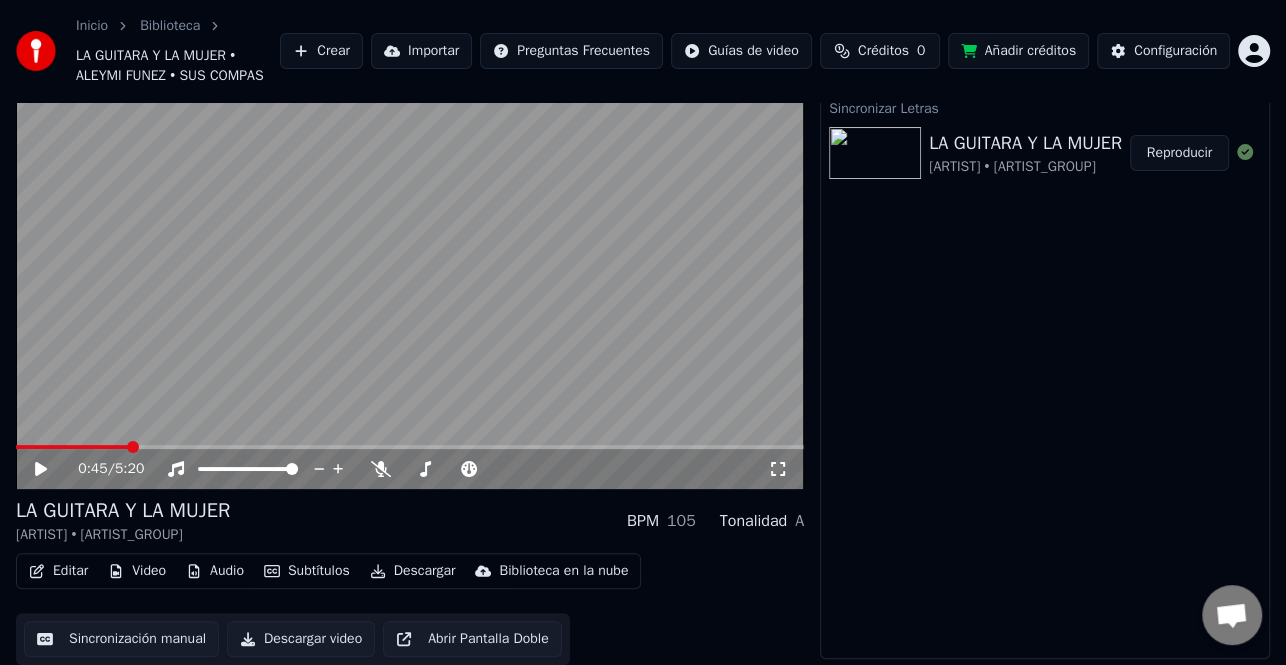 click on "Reproducir" at bounding box center (1179, 153) 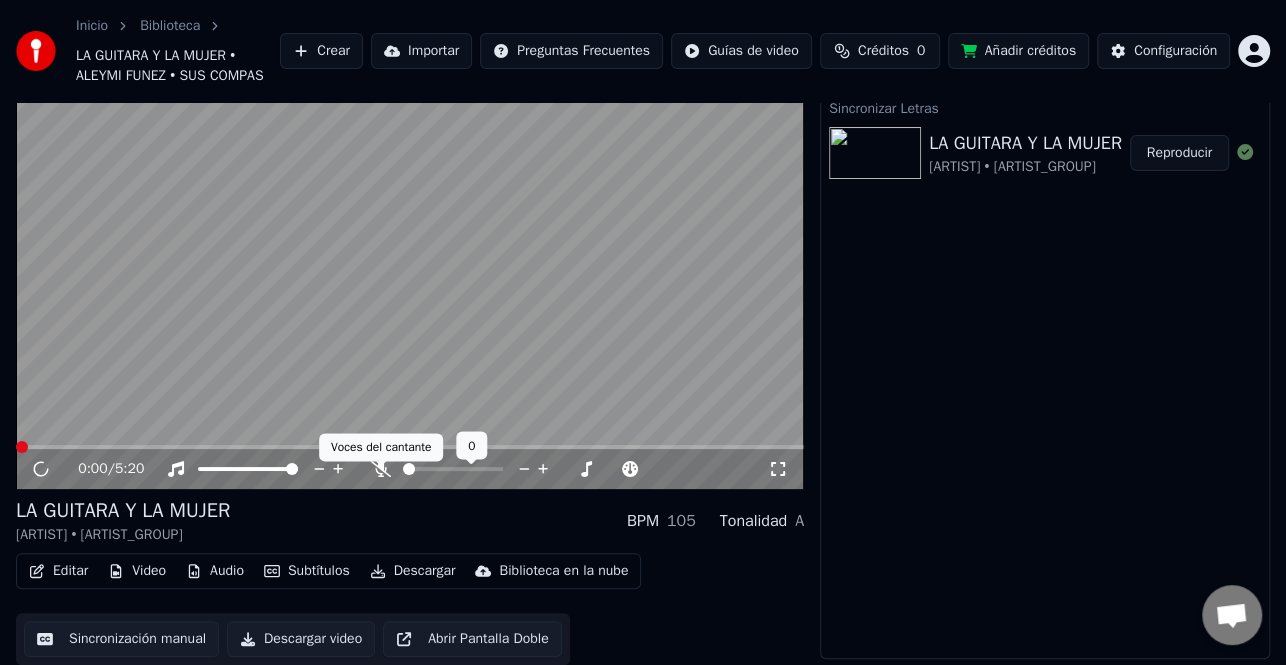click 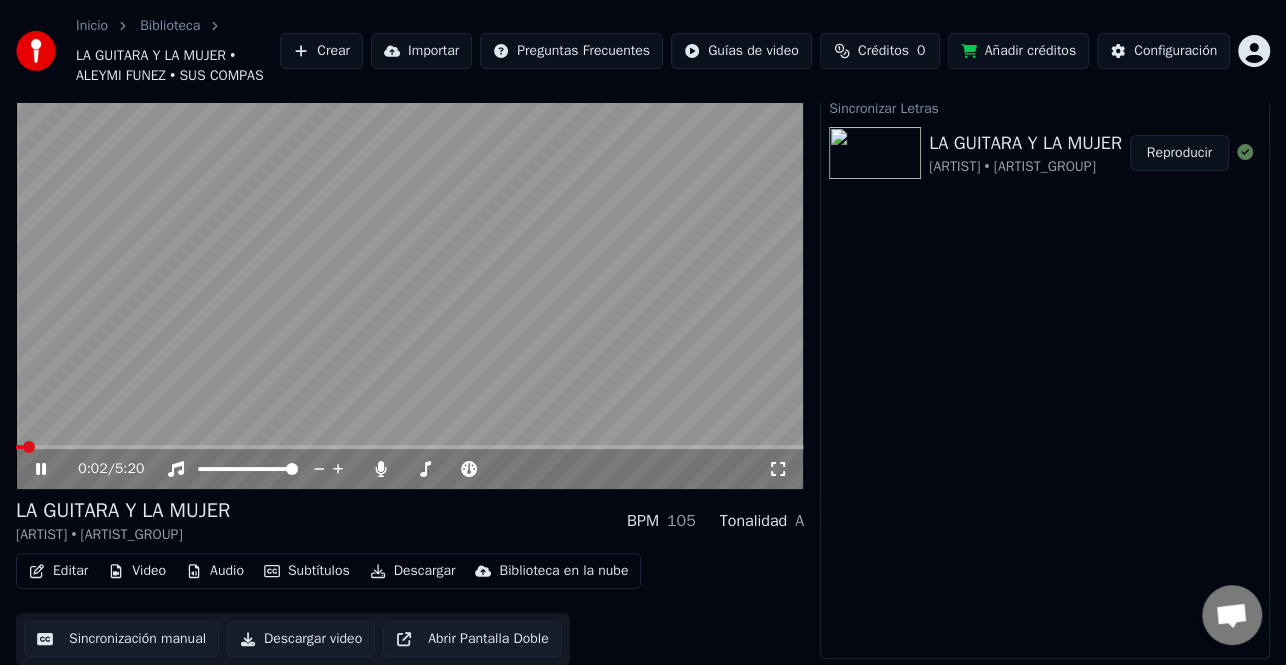 click 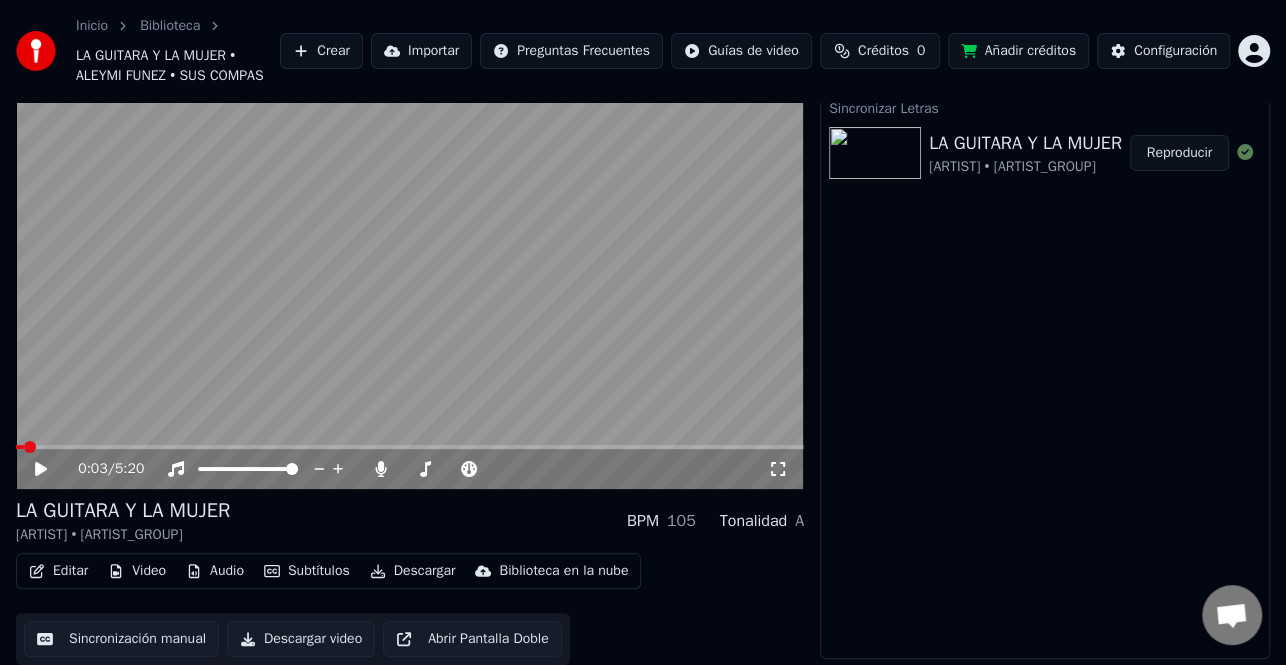 click on "Editar" at bounding box center (58, 571) 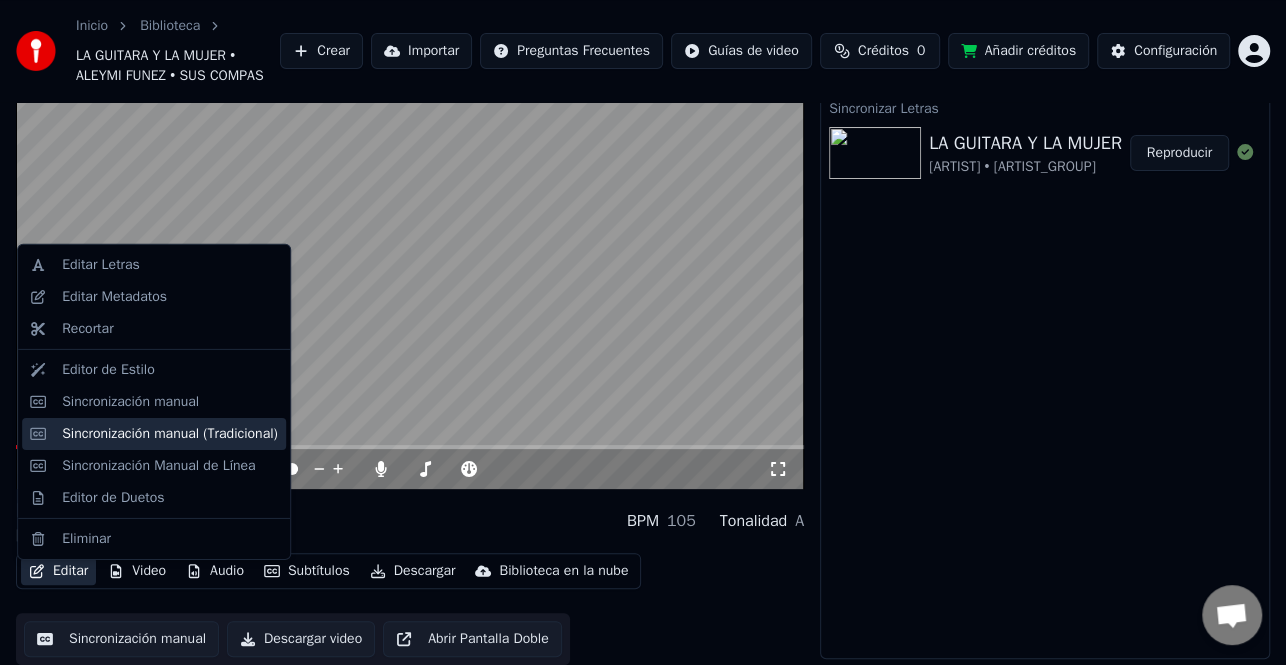 click on "Sincronización manual (Tradicional)" at bounding box center (170, 434) 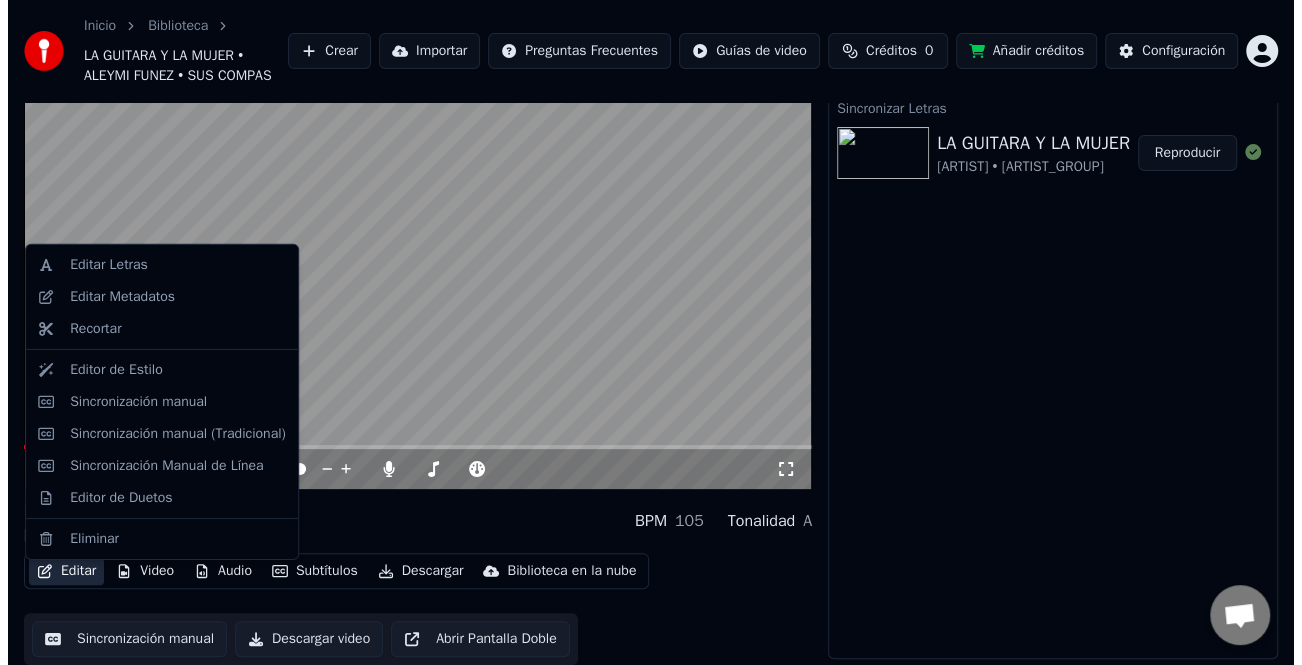 scroll, scrollTop: 0, scrollLeft: 0, axis: both 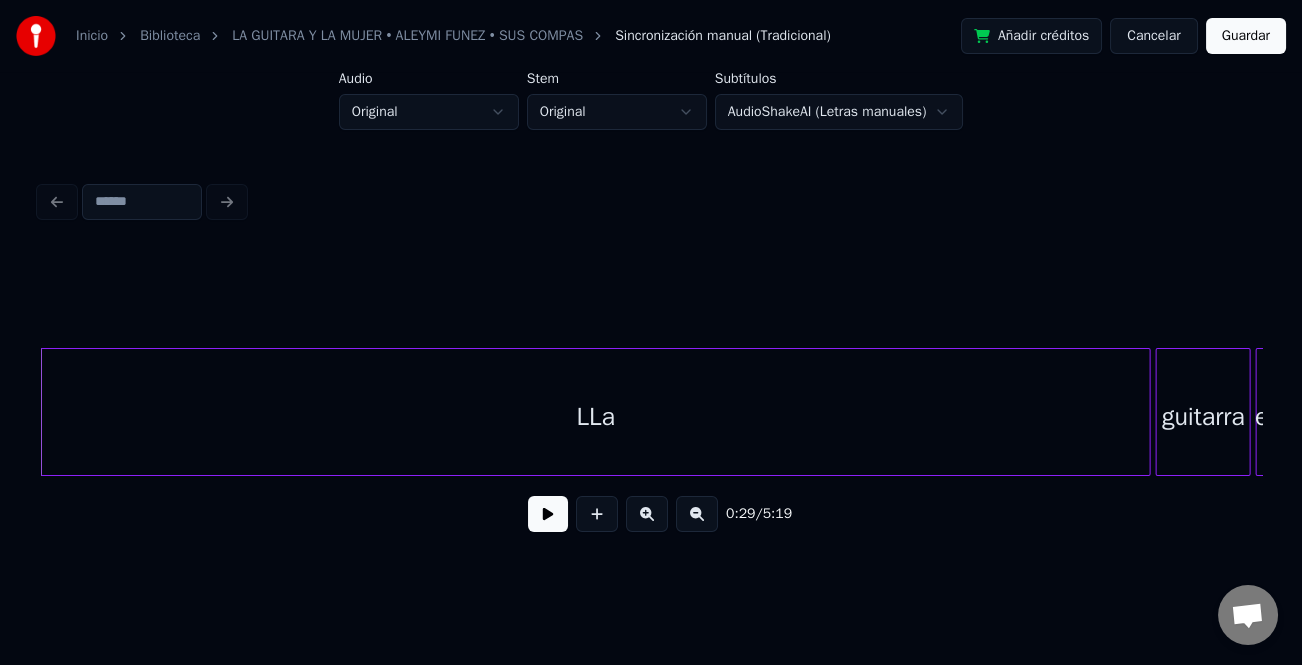 click at bounding box center (548, 514) 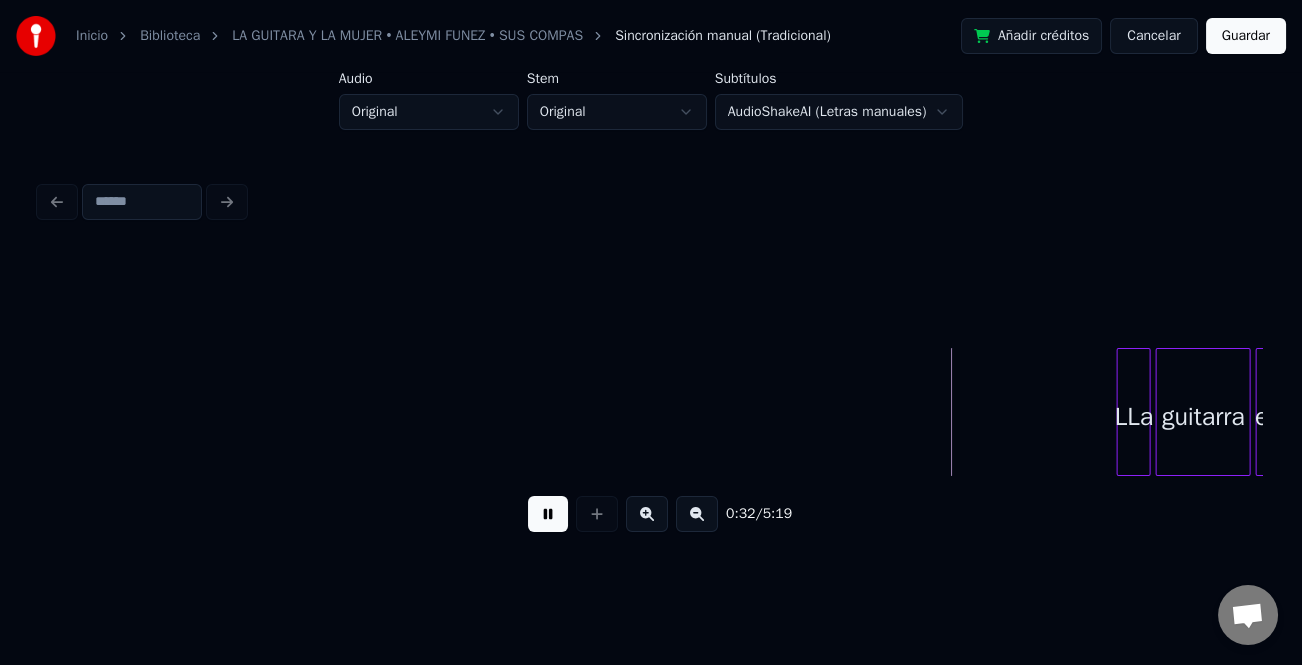 click at bounding box center [1121, 412] 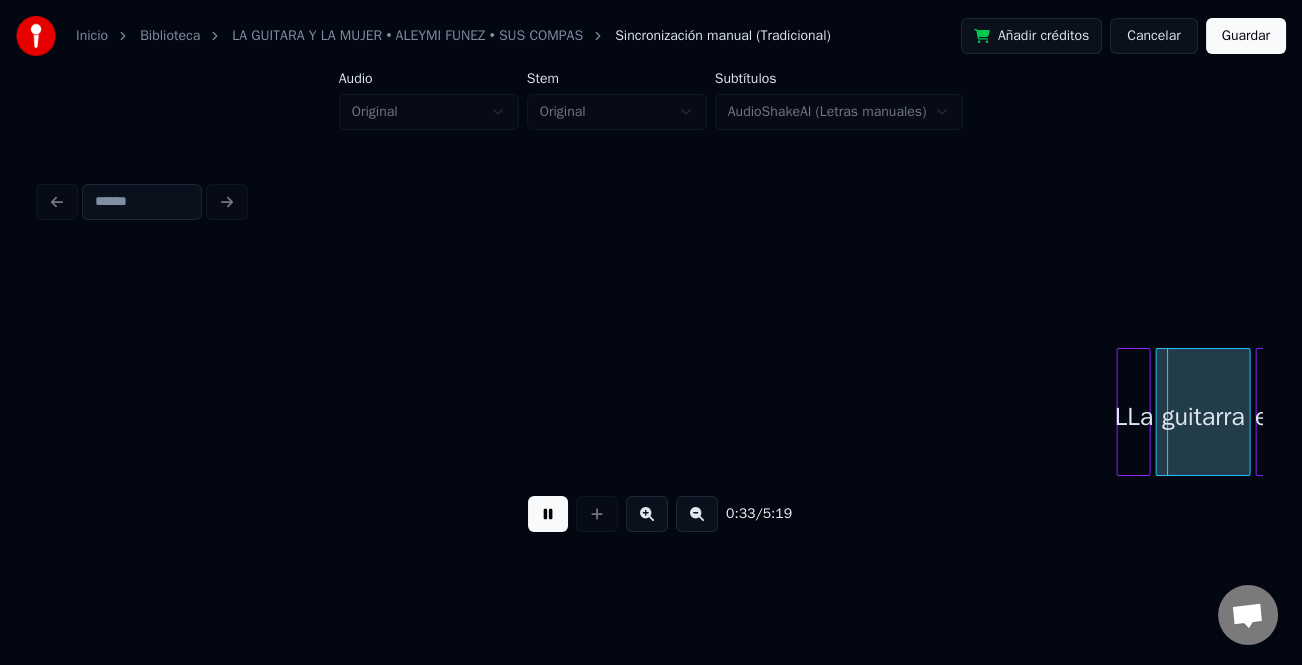 click on "LLa guitarra es" at bounding box center (32692, 412) 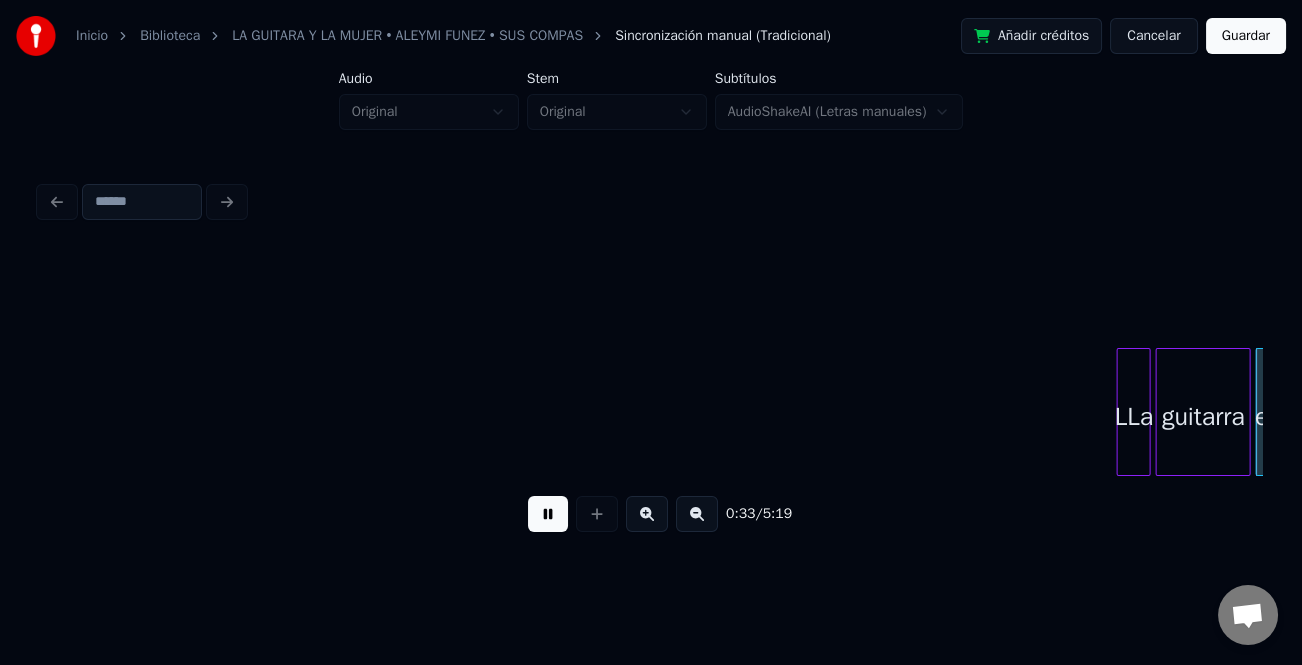 scroll, scrollTop: 0, scrollLeft: 8492, axis: horizontal 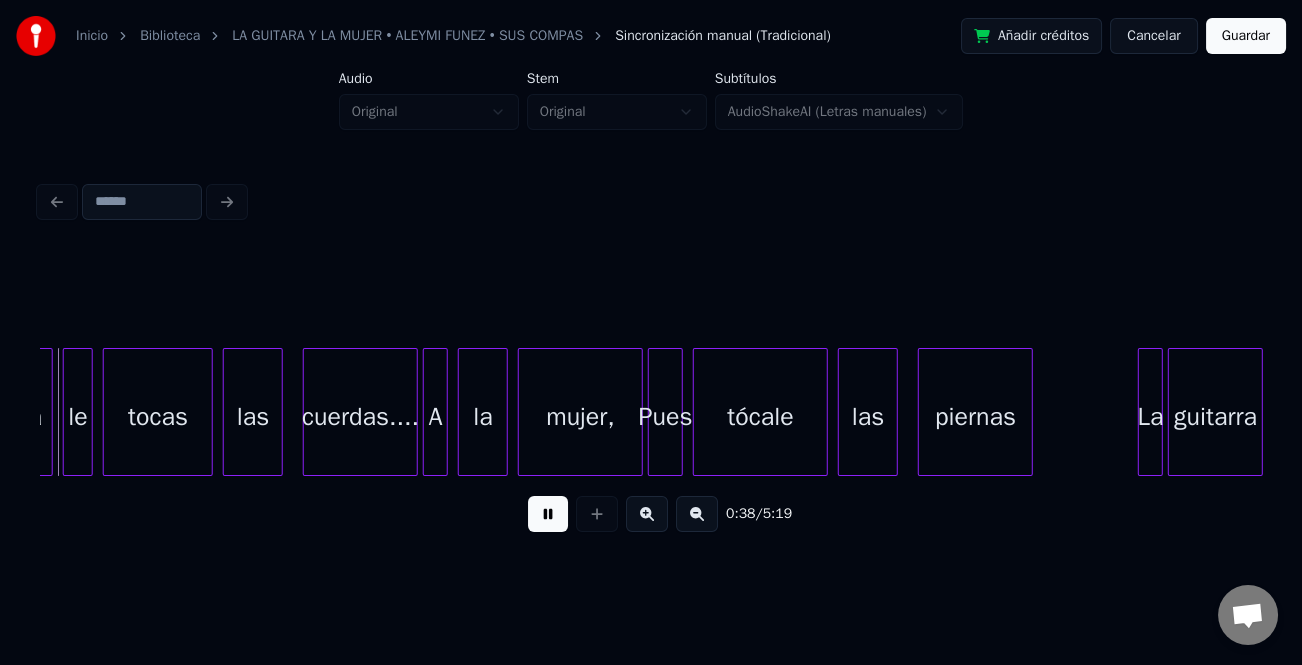 click at bounding box center (647, 514) 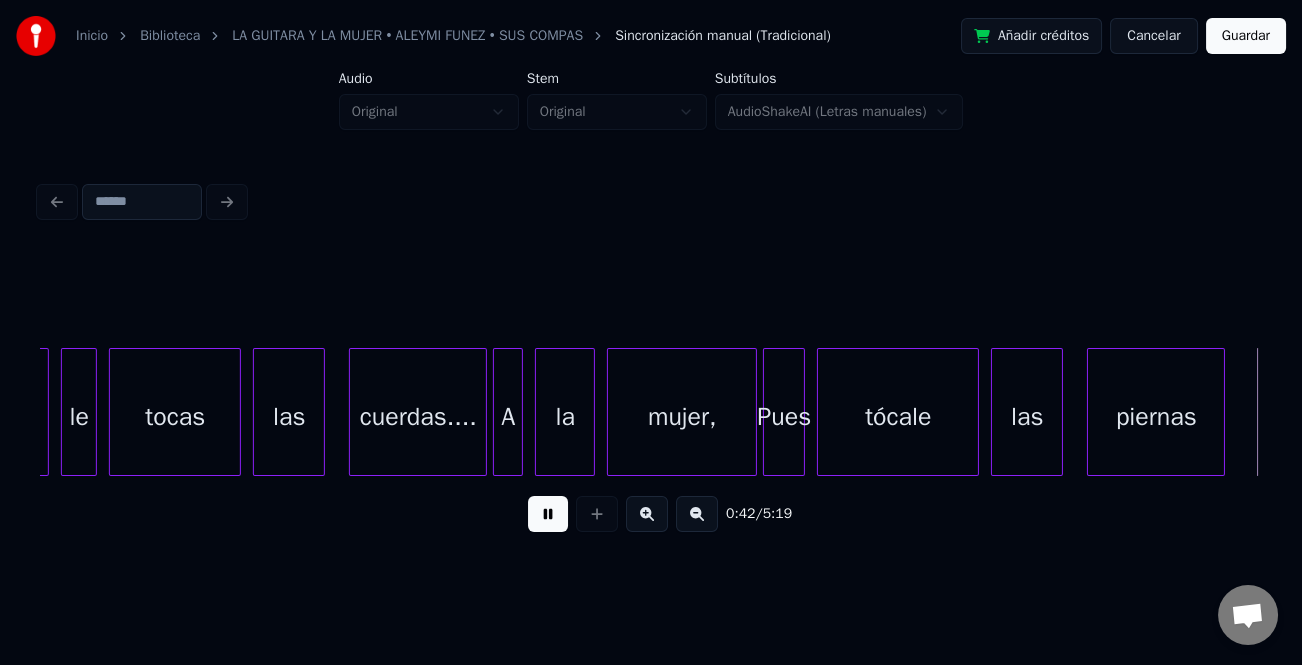 scroll, scrollTop: 0, scrollLeft: 12889, axis: horizontal 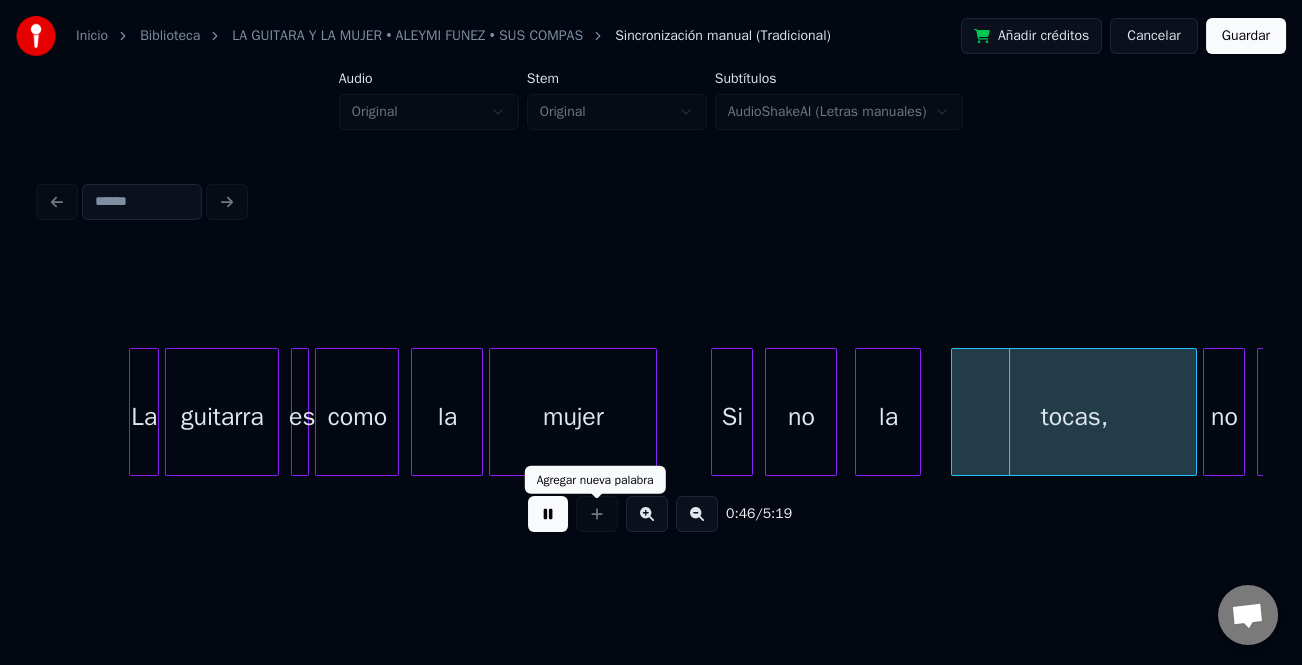 click at bounding box center [548, 514] 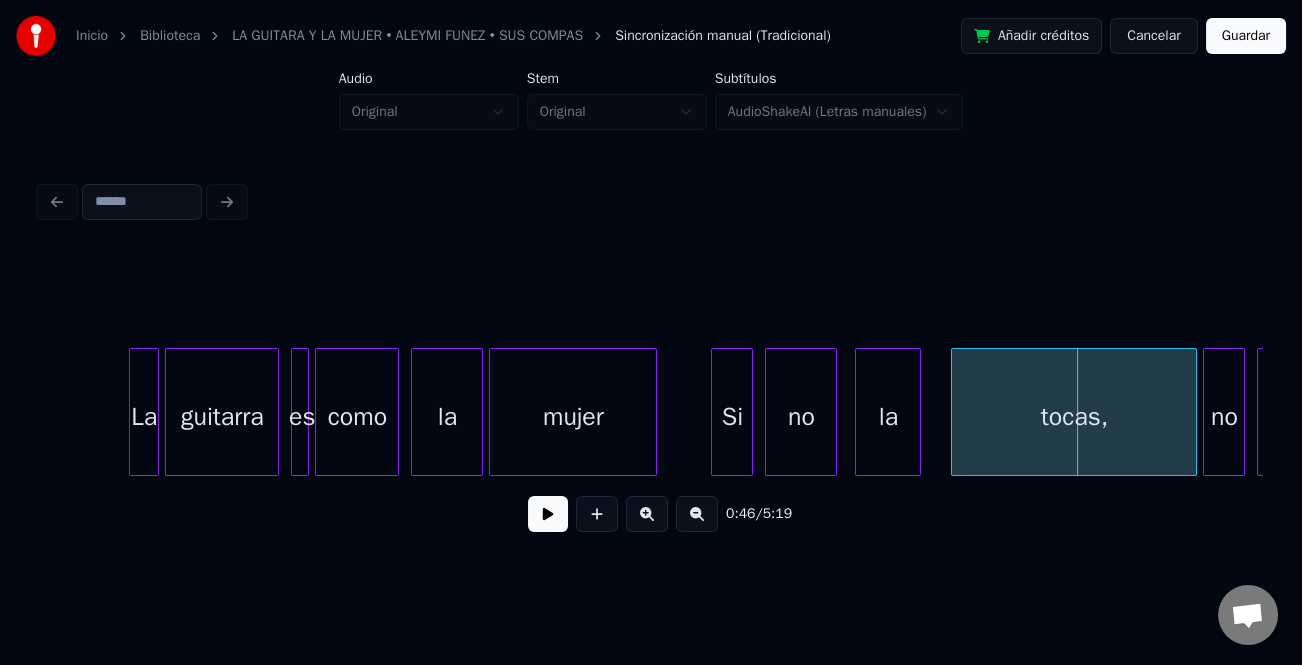 click on "La guitarra es como la mujer Si no la tocas, no suena...." at bounding box center (35056, 412) 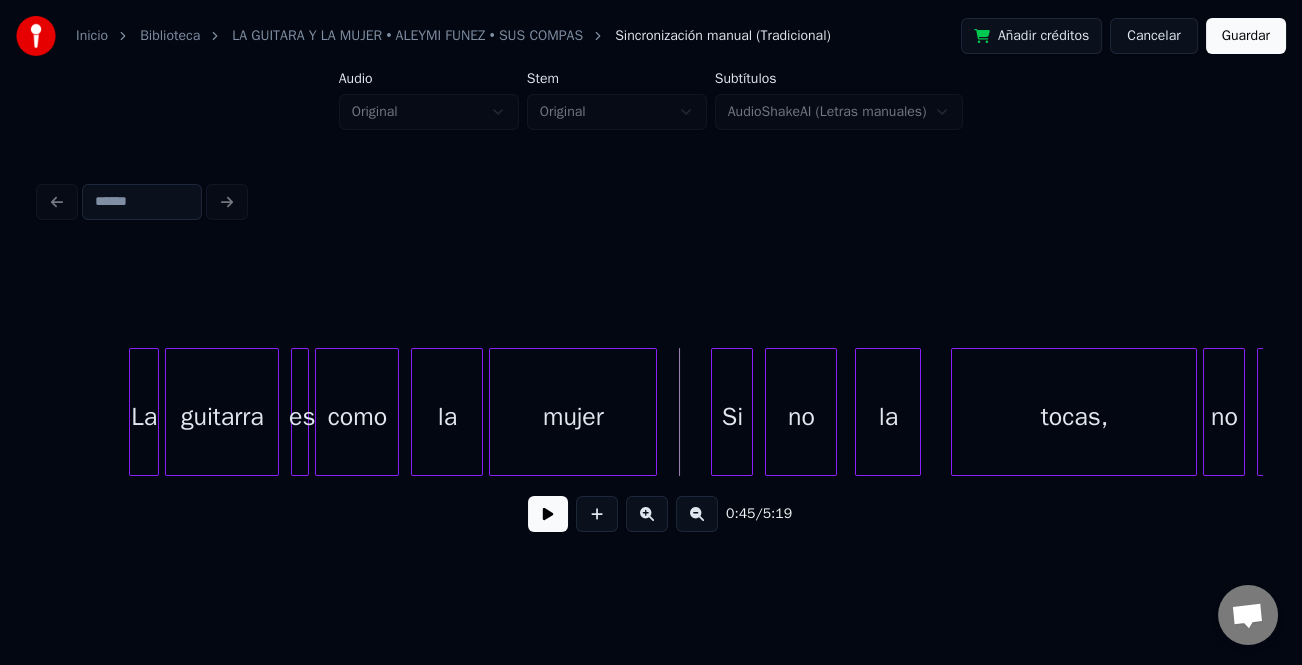 click on "mujer" at bounding box center (573, 417) 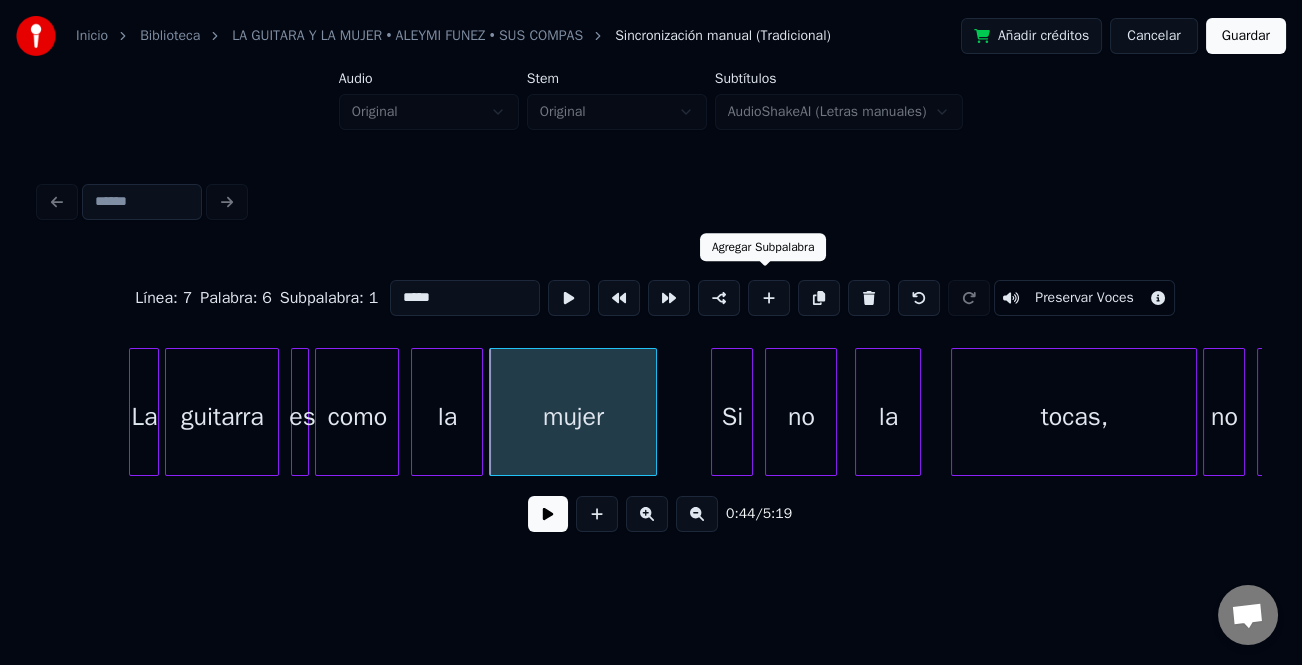 click at bounding box center (769, 298) 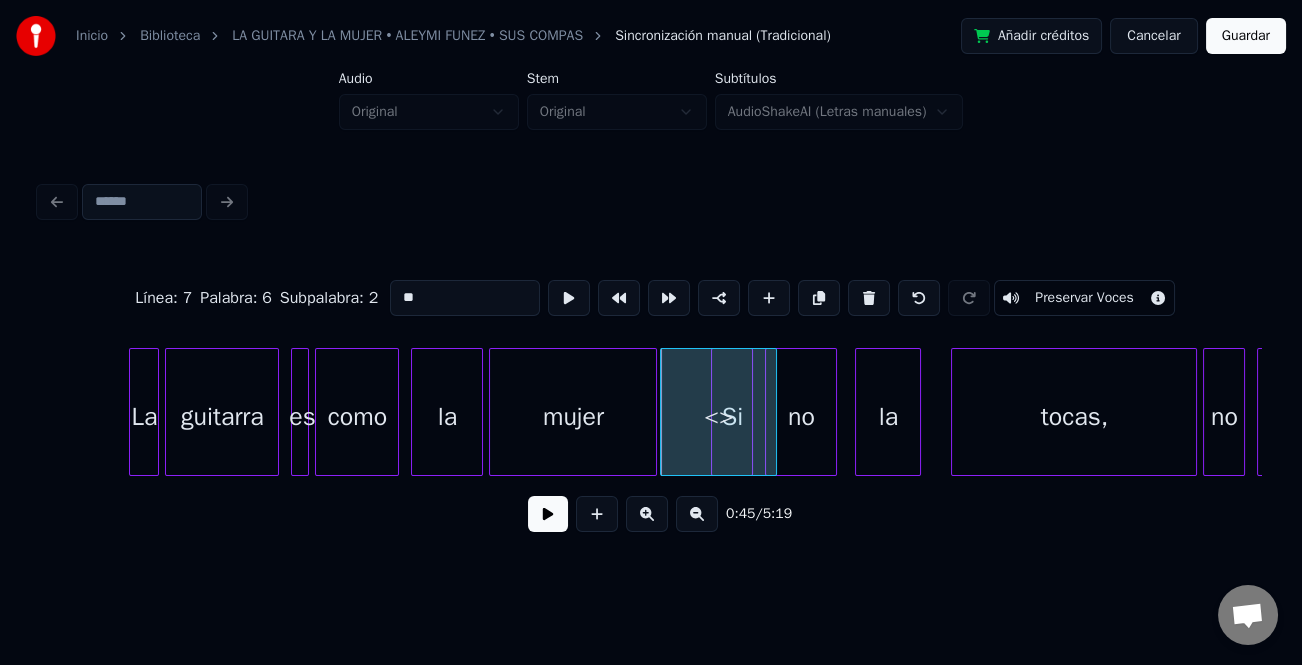 click on "**" at bounding box center [465, 298] 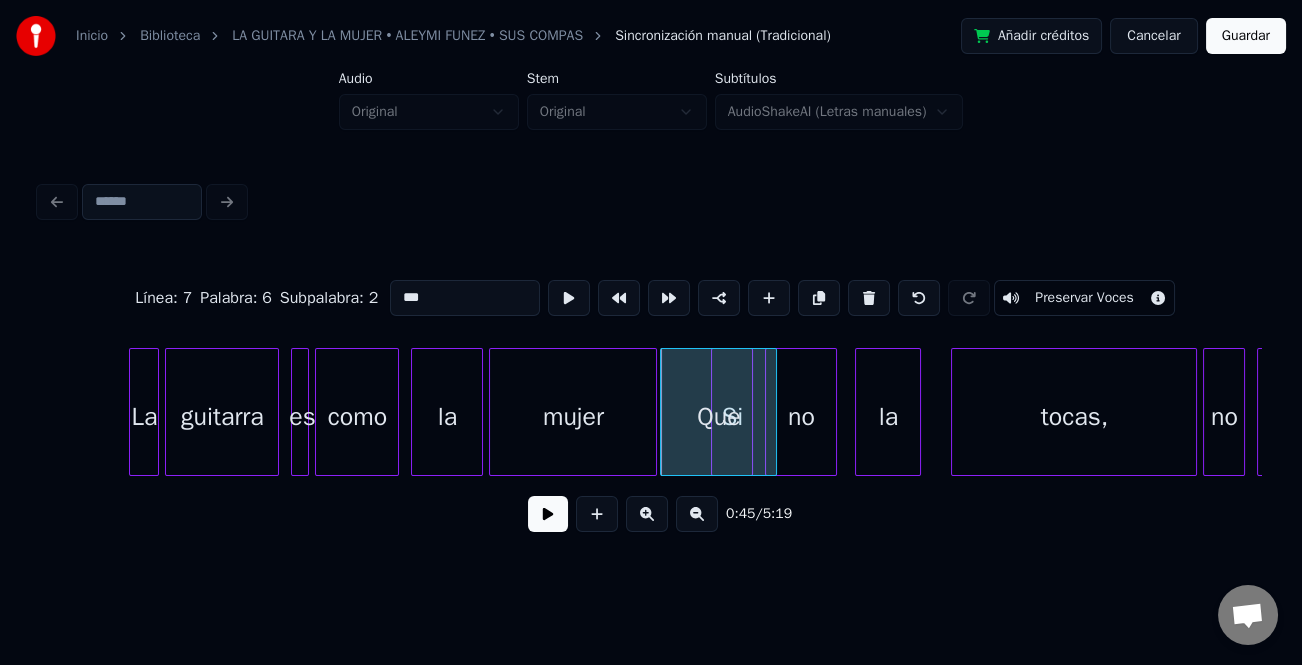 click on "Que" at bounding box center [718, 412] 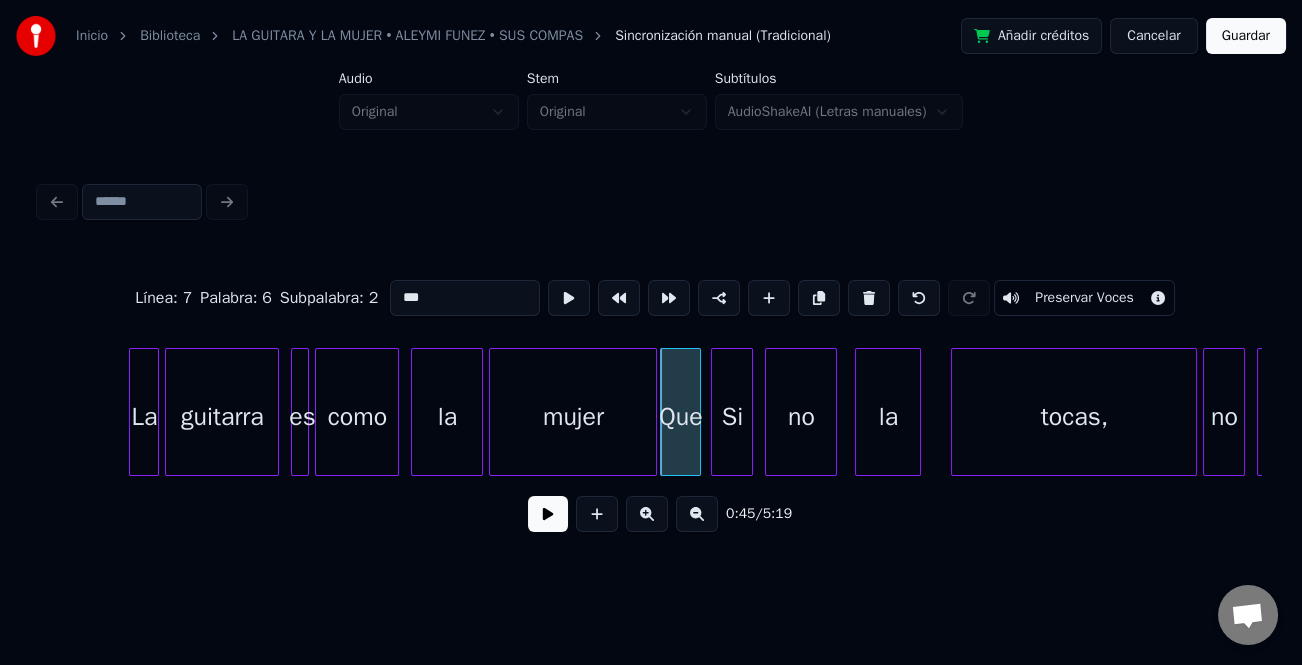 click at bounding box center [697, 412] 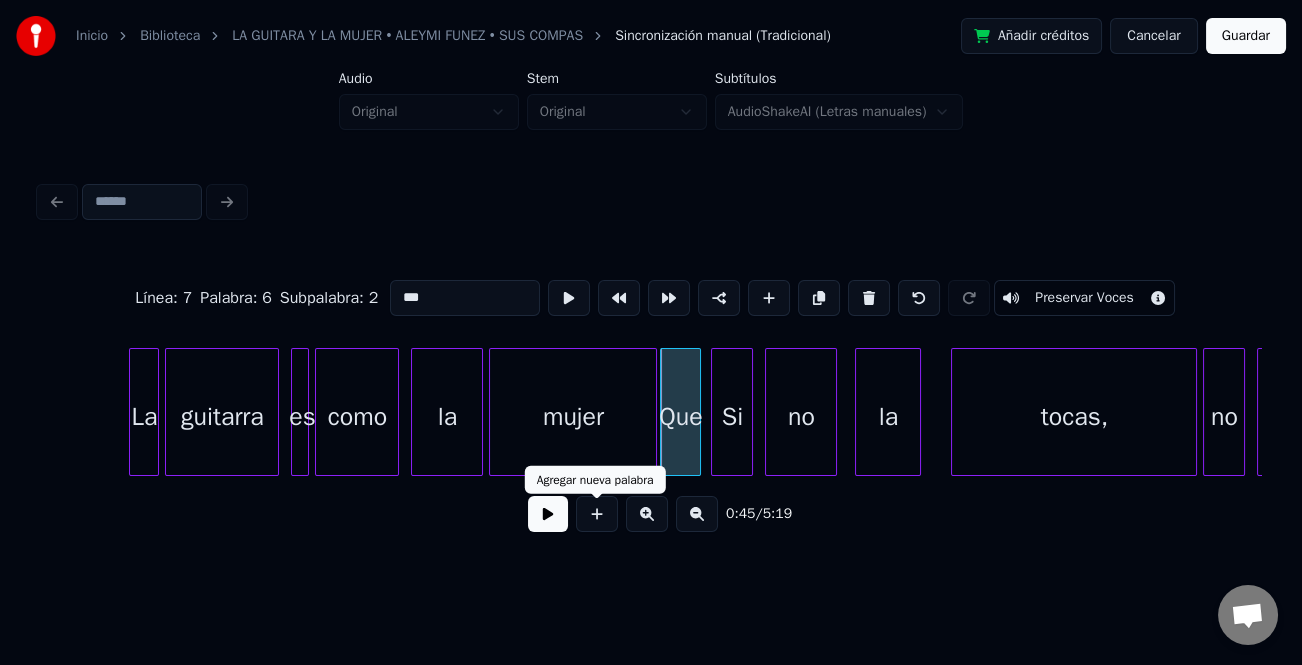 type on "***" 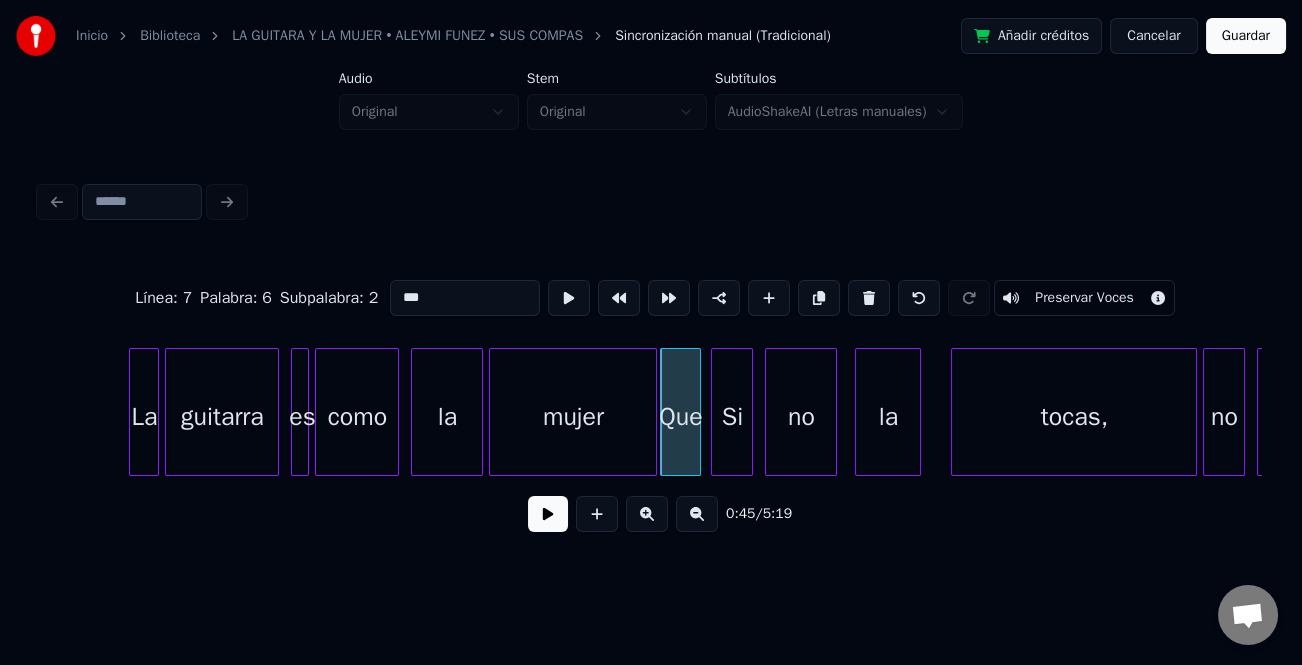 click at bounding box center (548, 514) 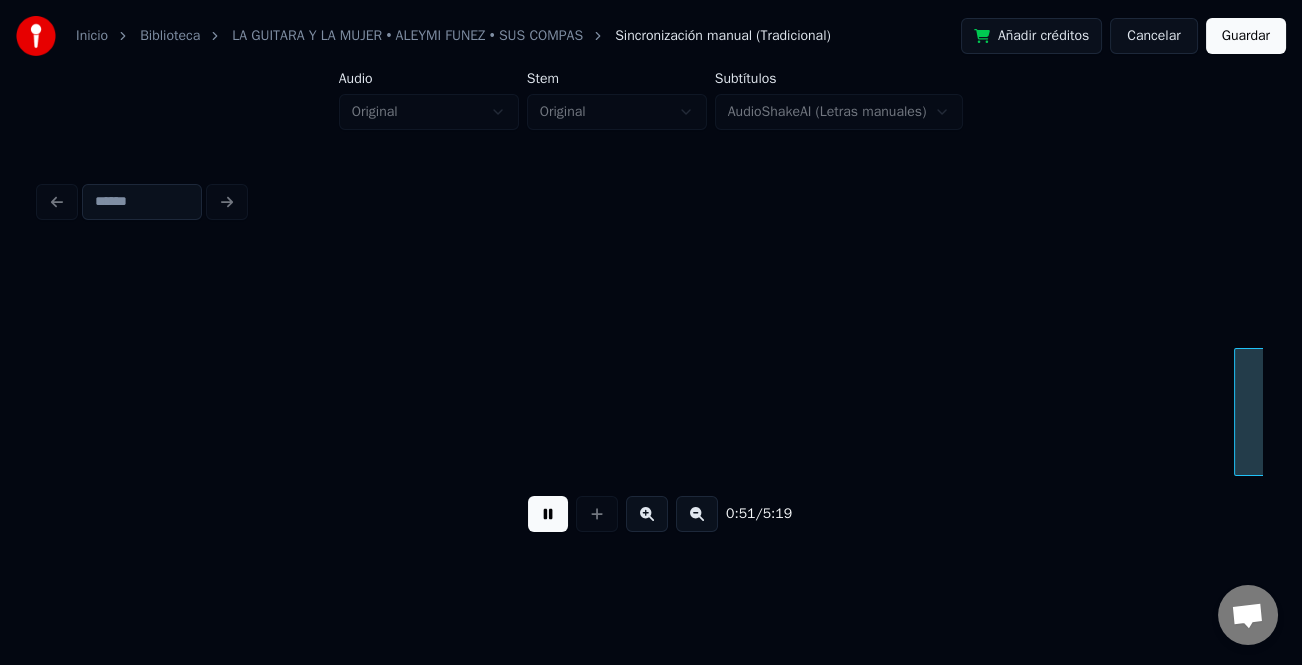scroll, scrollTop: 0, scrollLeft: 15338, axis: horizontal 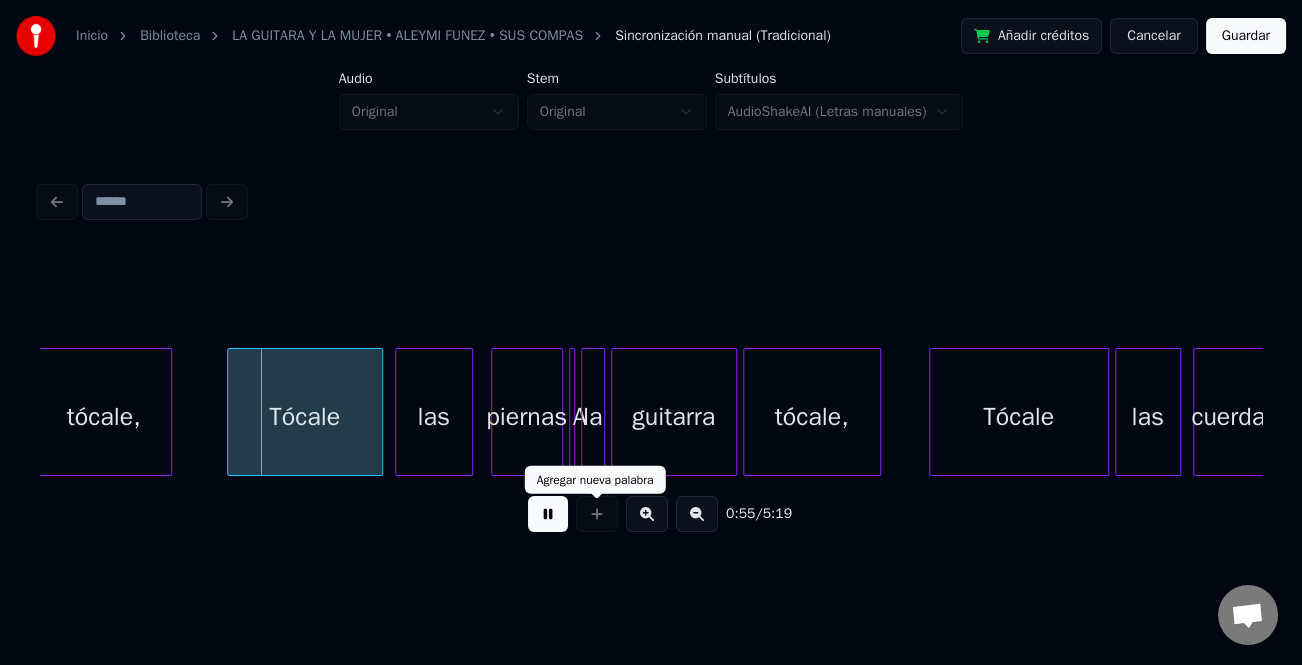 click at bounding box center (647, 514) 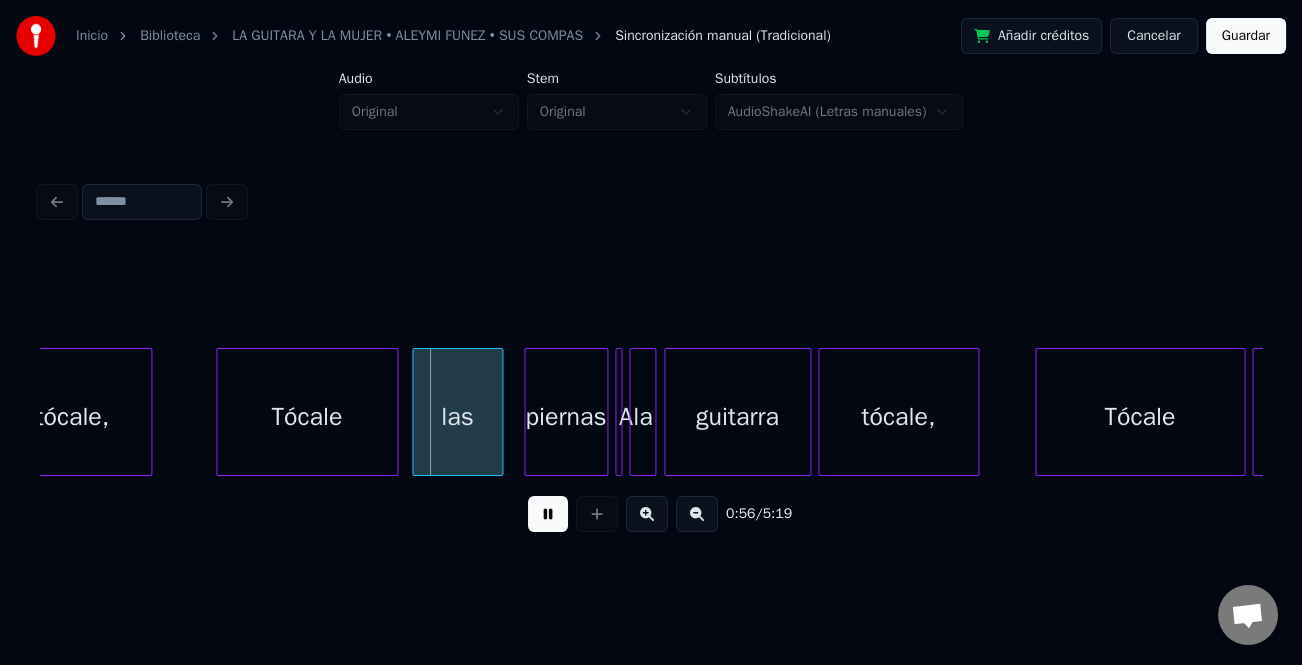 click at bounding box center [647, 514] 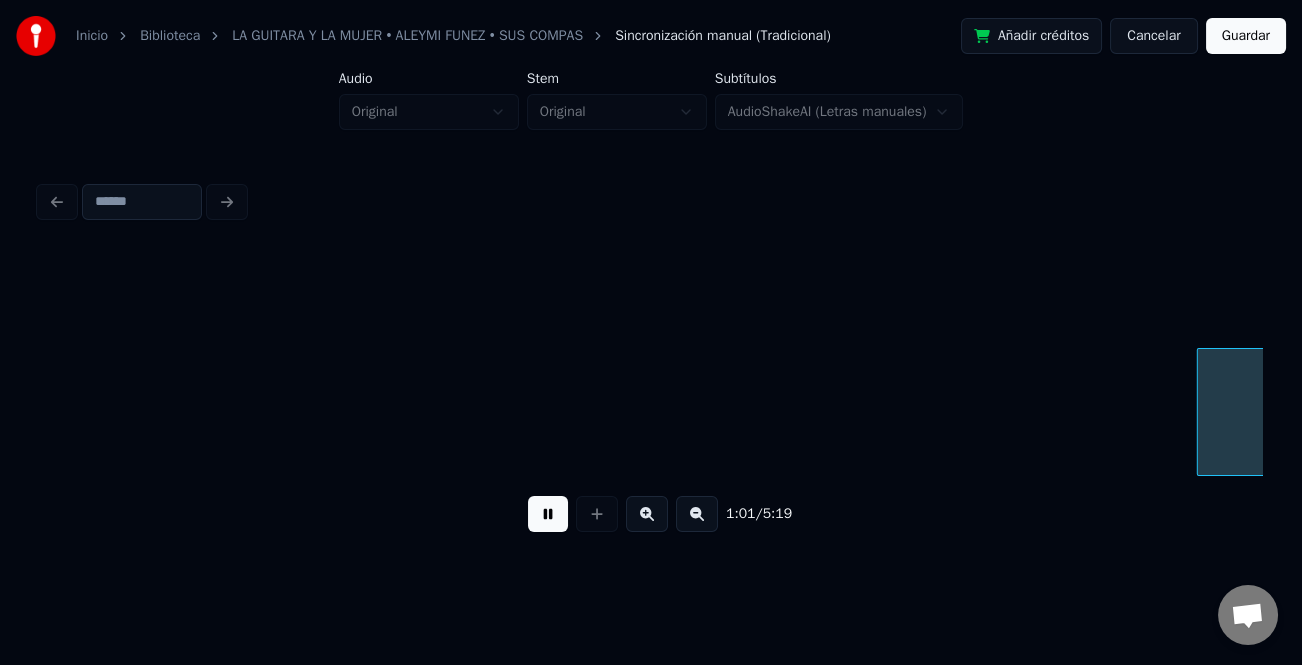 scroll, scrollTop: 0, scrollLeft: 24643, axis: horizontal 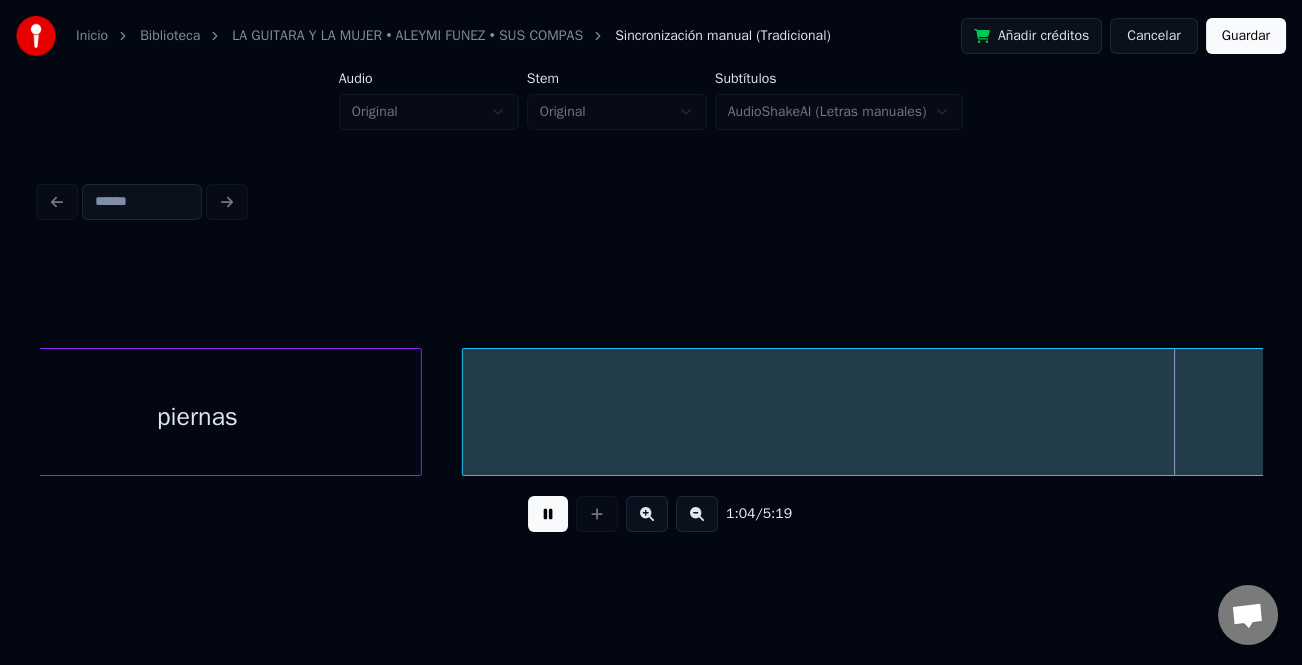 click at bounding box center (548, 514) 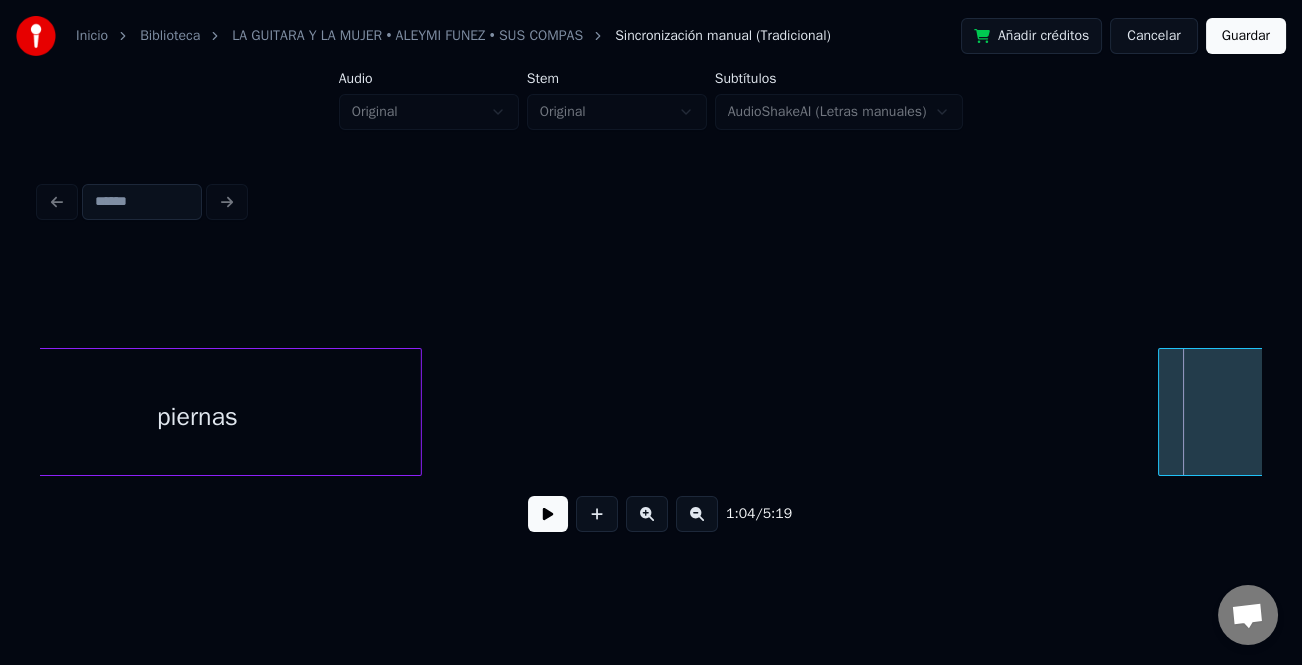 click on "piernas Instrumental..." at bounding box center (651, 412) 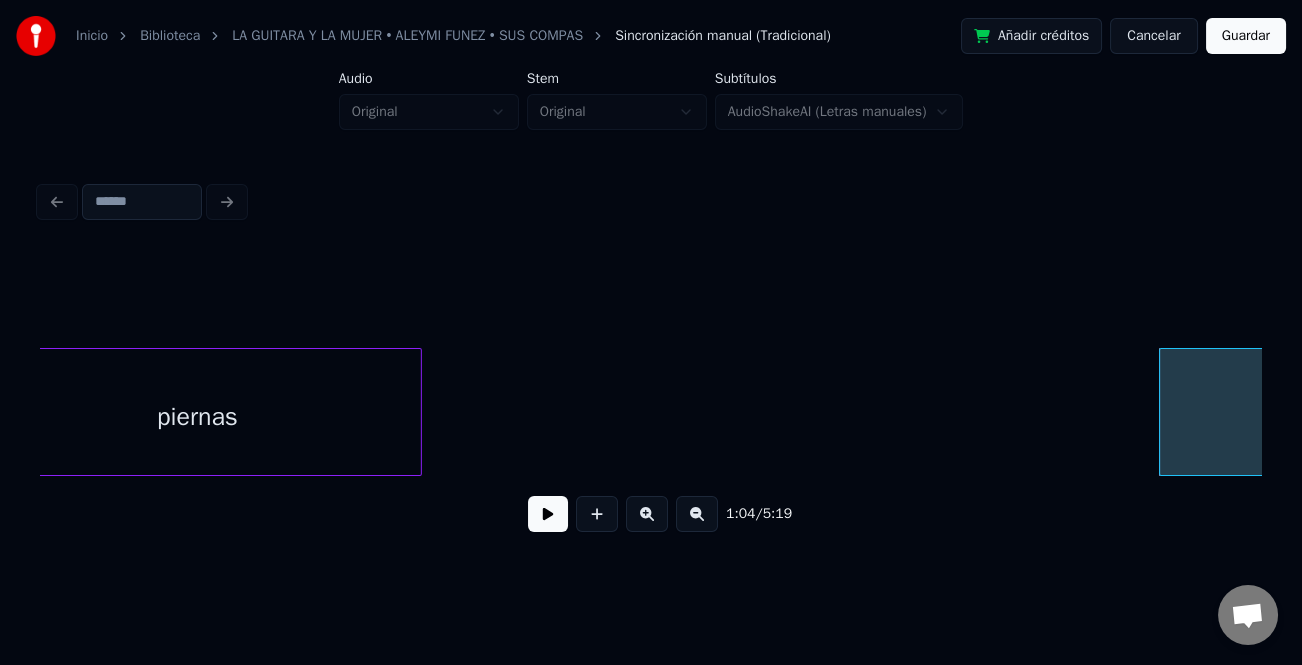 click at bounding box center (548, 514) 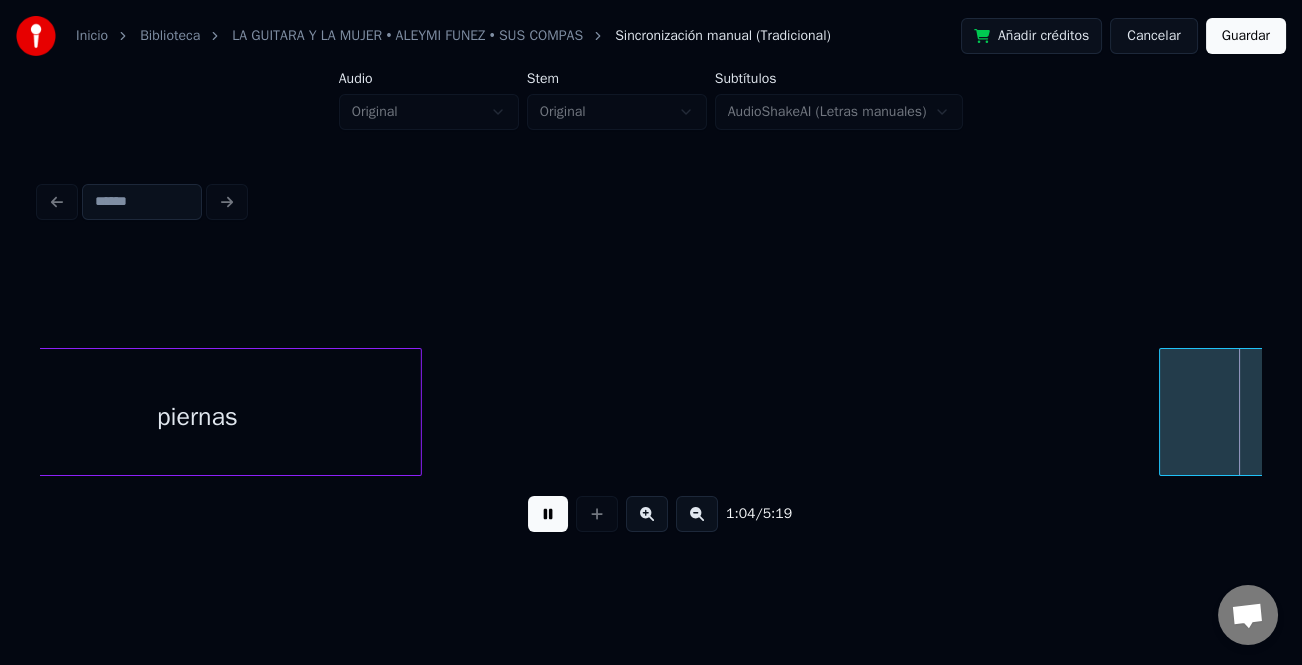 scroll, scrollTop: 0, scrollLeft: 25867, axis: horizontal 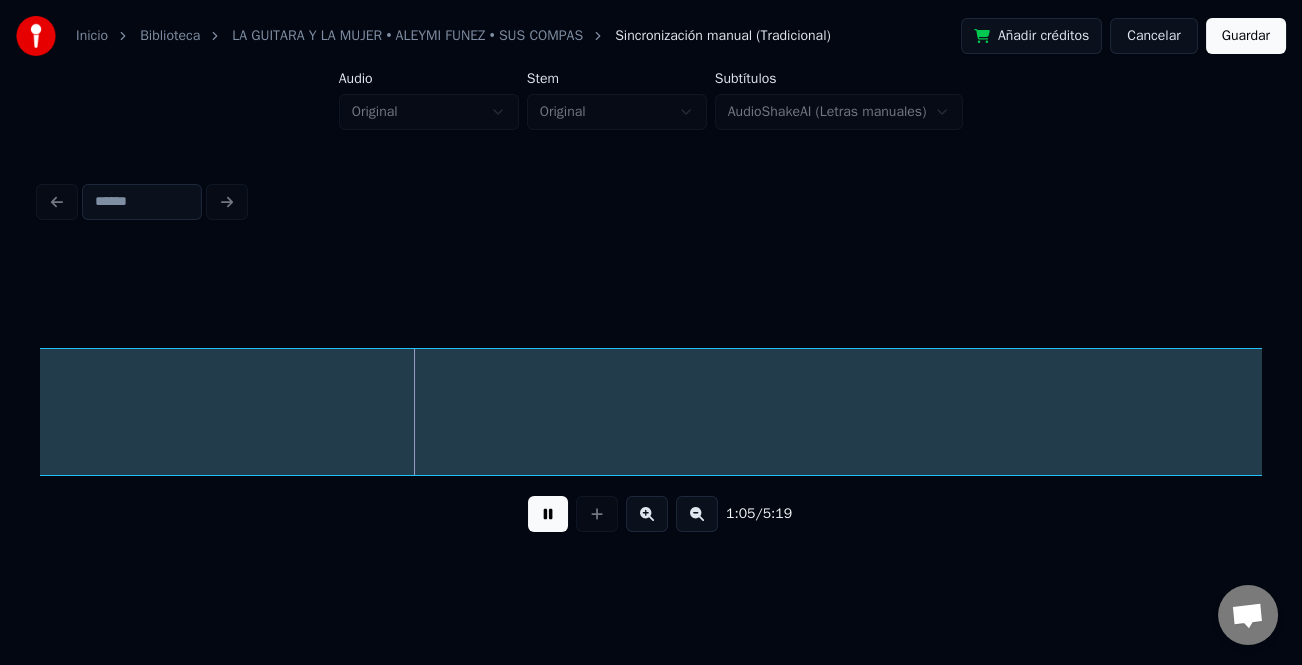 drag, startPoint x: 544, startPoint y: 515, endPoint x: 340, endPoint y: 466, distance: 209.80229 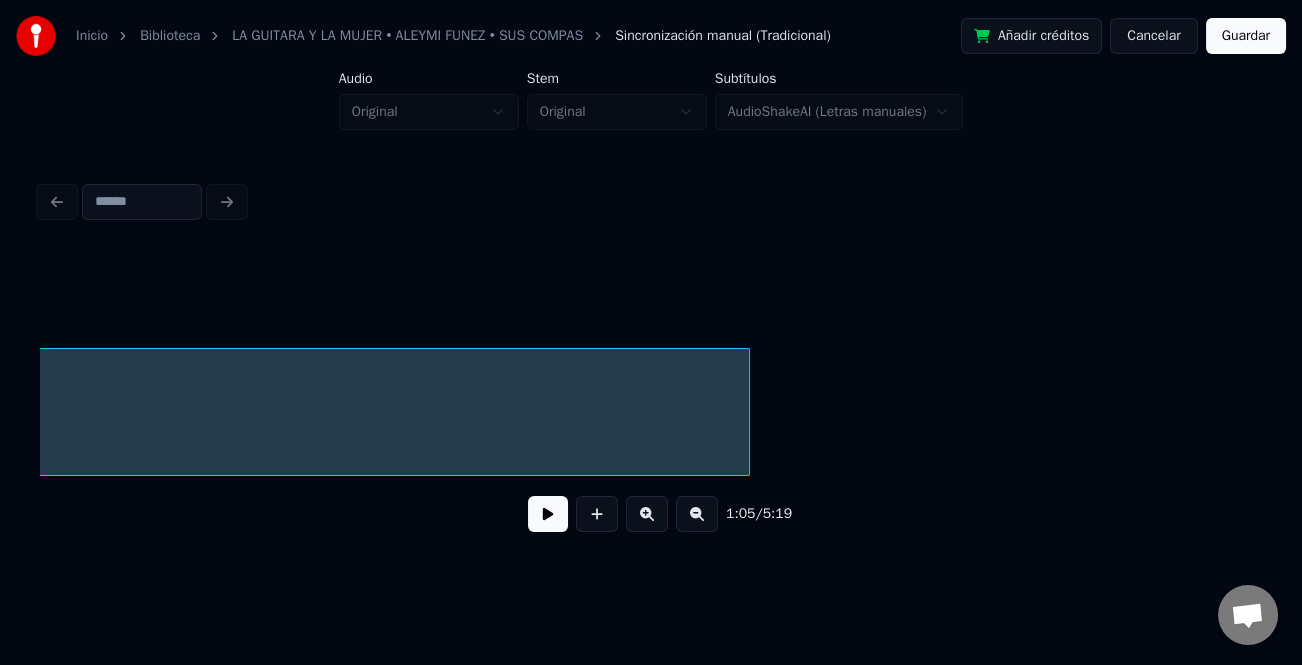 scroll, scrollTop: 0, scrollLeft: 37793, axis: horizontal 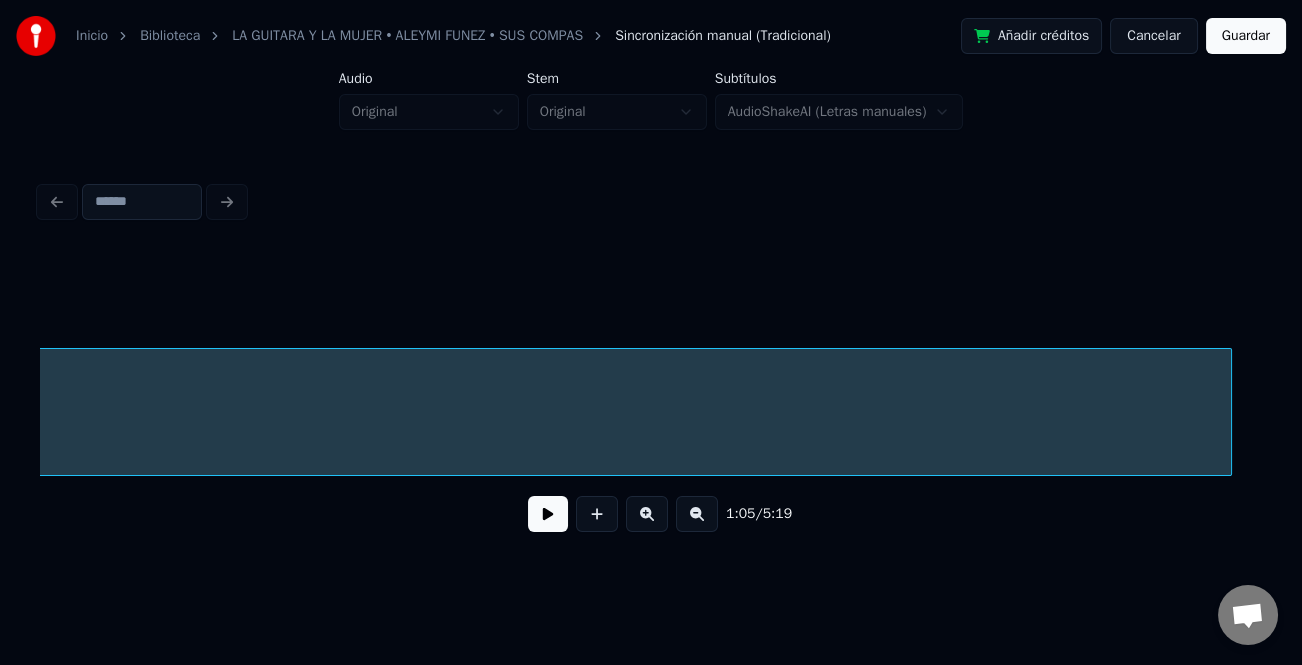 click on "1:05  /  5:19" at bounding box center (651, 400) 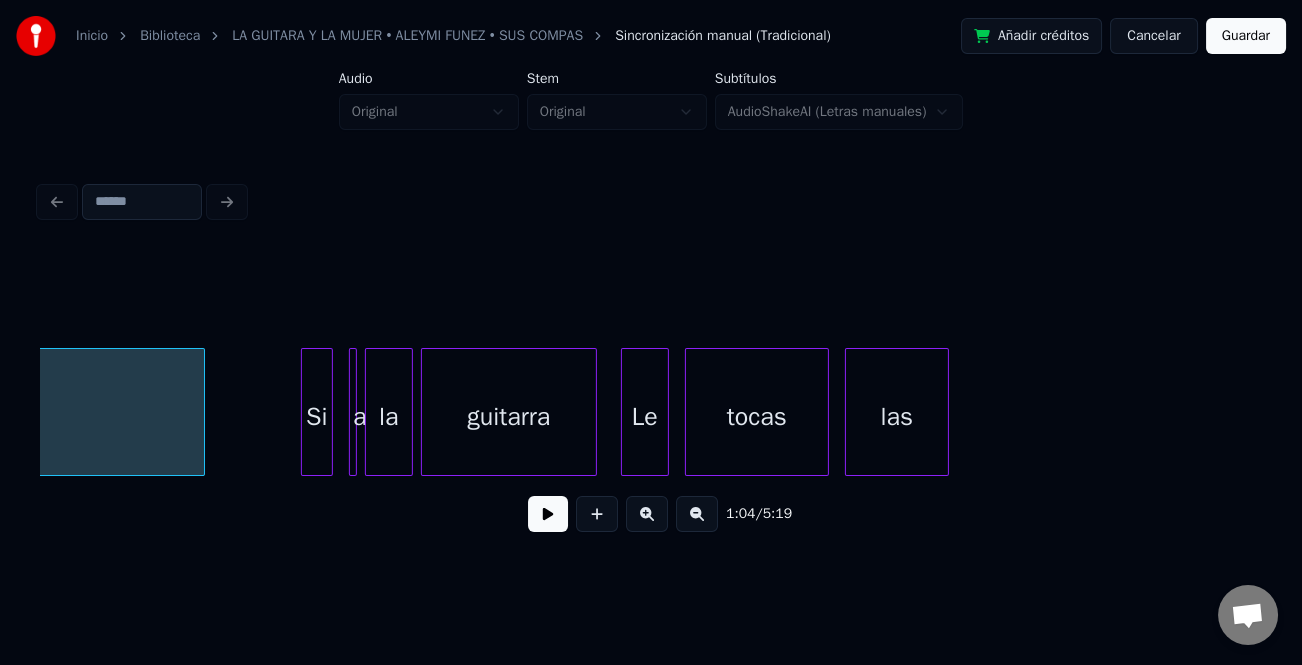 scroll, scrollTop: 0, scrollLeft: 38408, axis: horizontal 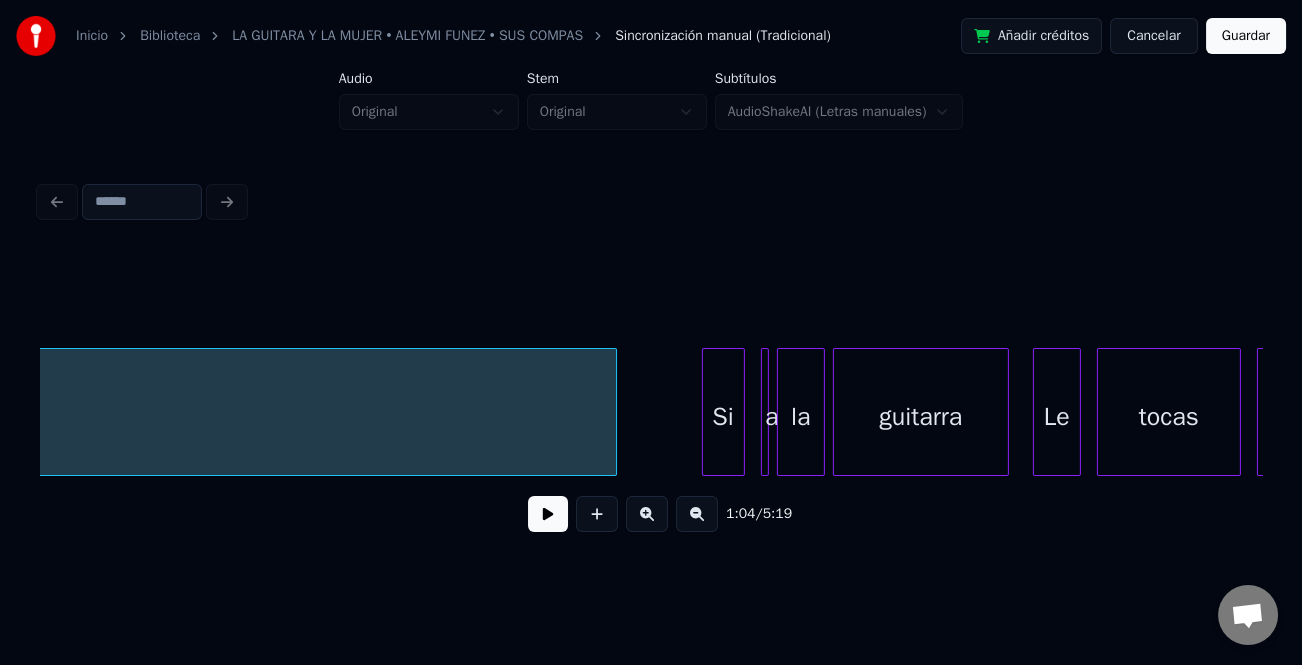 click at bounding box center (706, 412) 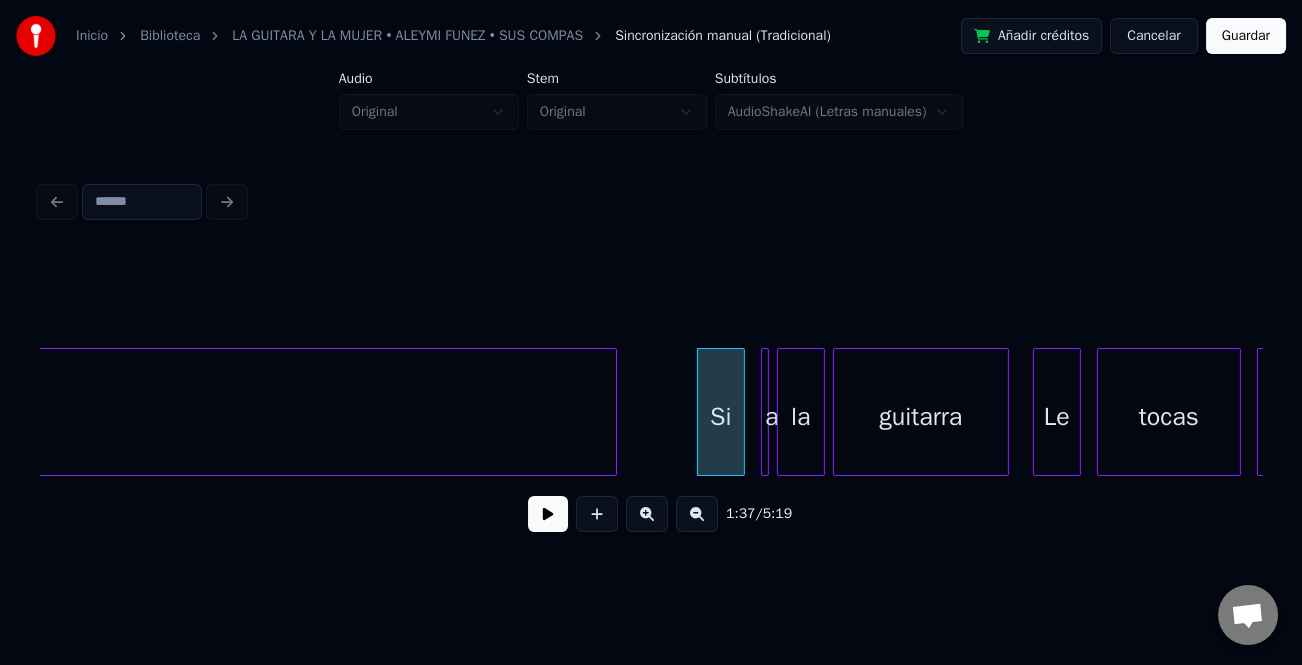 click on "las tocas a la guitarra Le Instrumental... Si" at bounding box center (25505, 412) 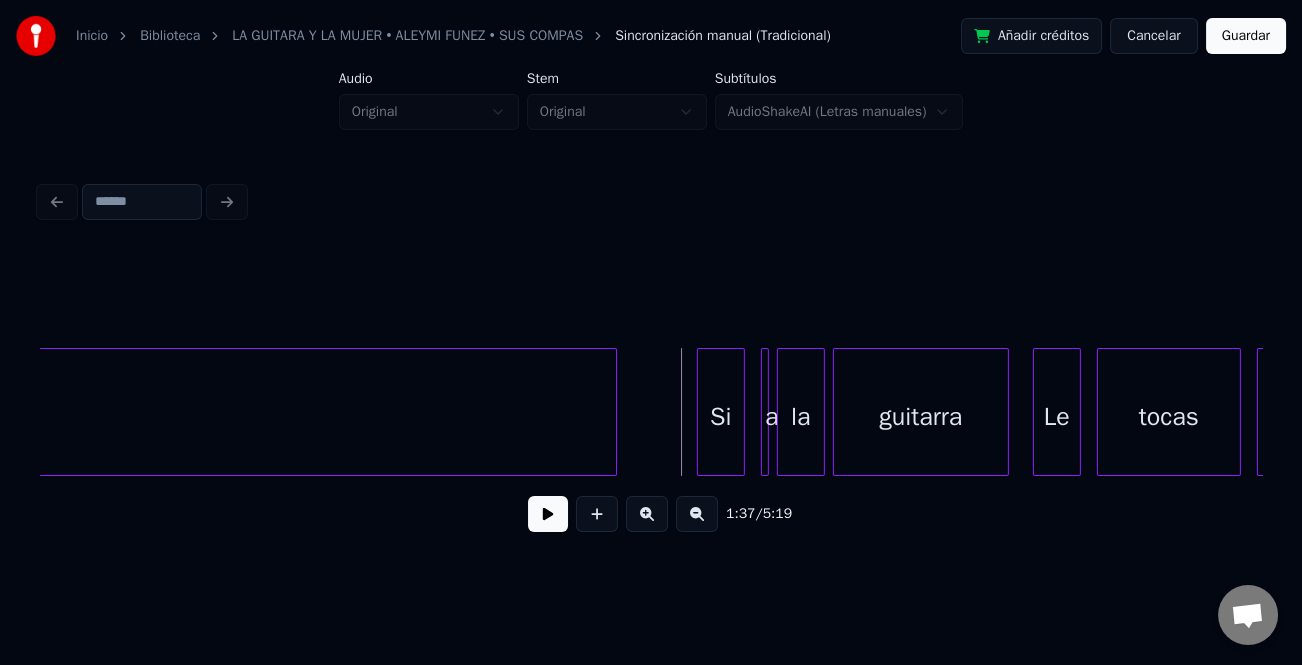 drag, startPoint x: 529, startPoint y: 520, endPoint x: 539, endPoint y: 519, distance: 10.049875 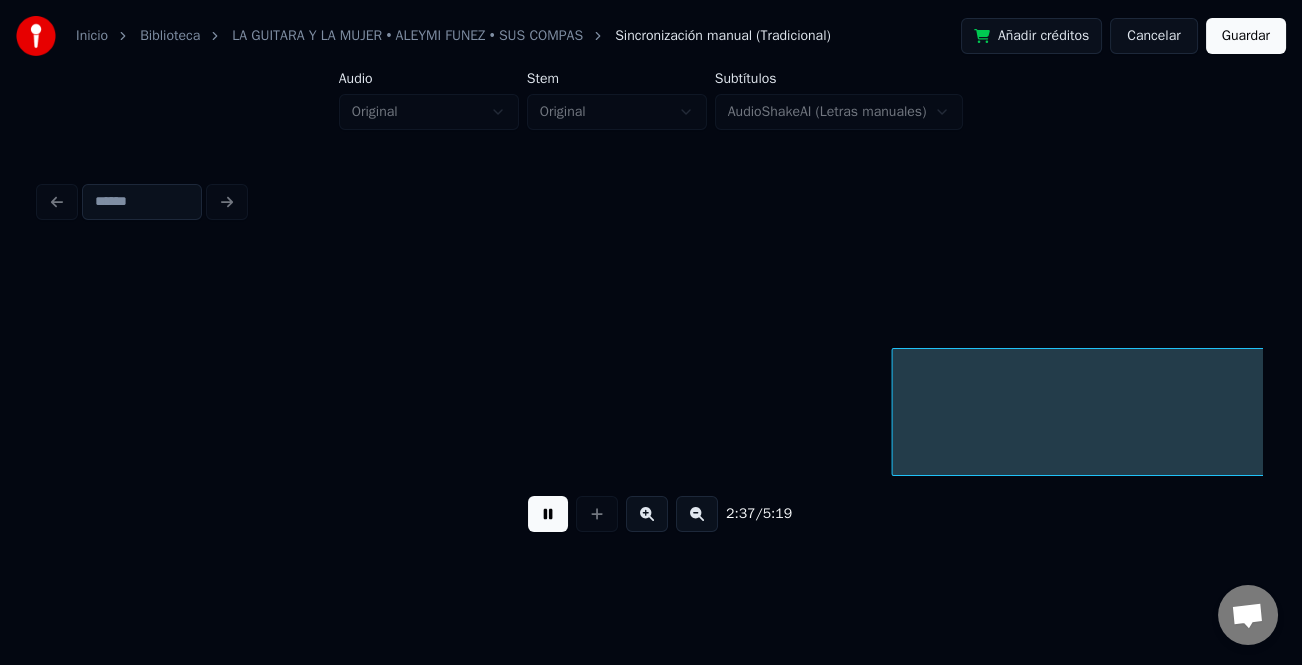 scroll, scrollTop: 0, scrollLeft: 62913, axis: horizontal 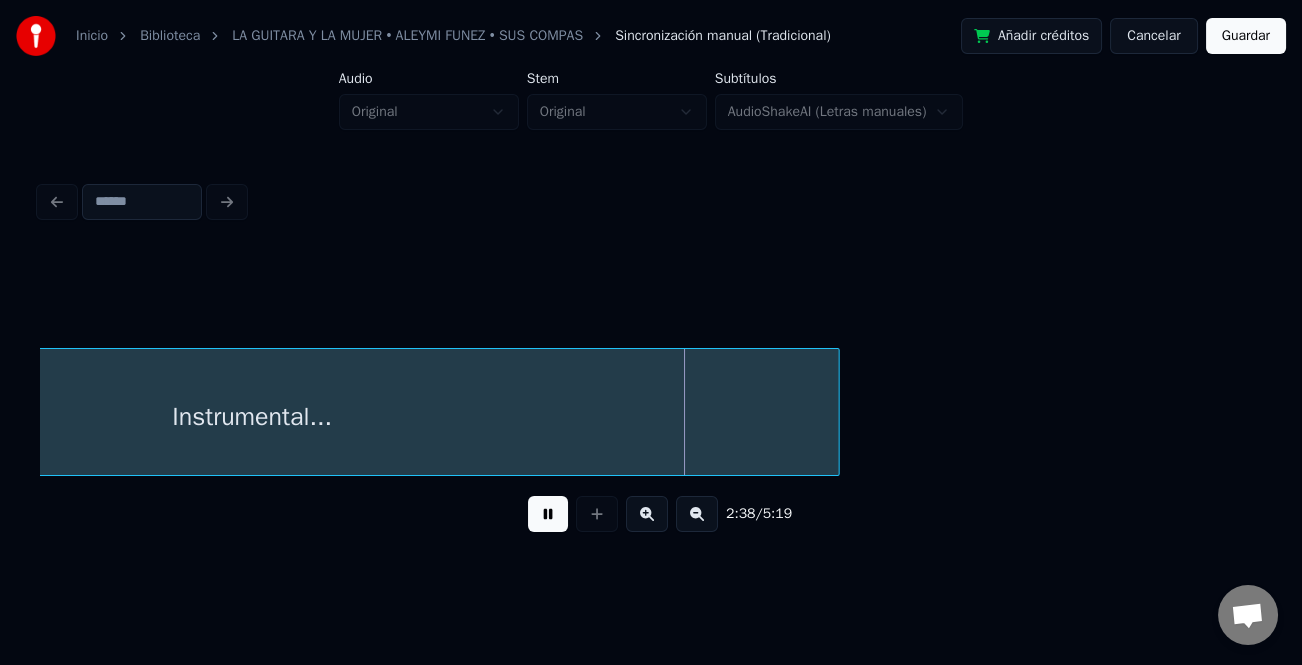 click at bounding box center (697, 514) 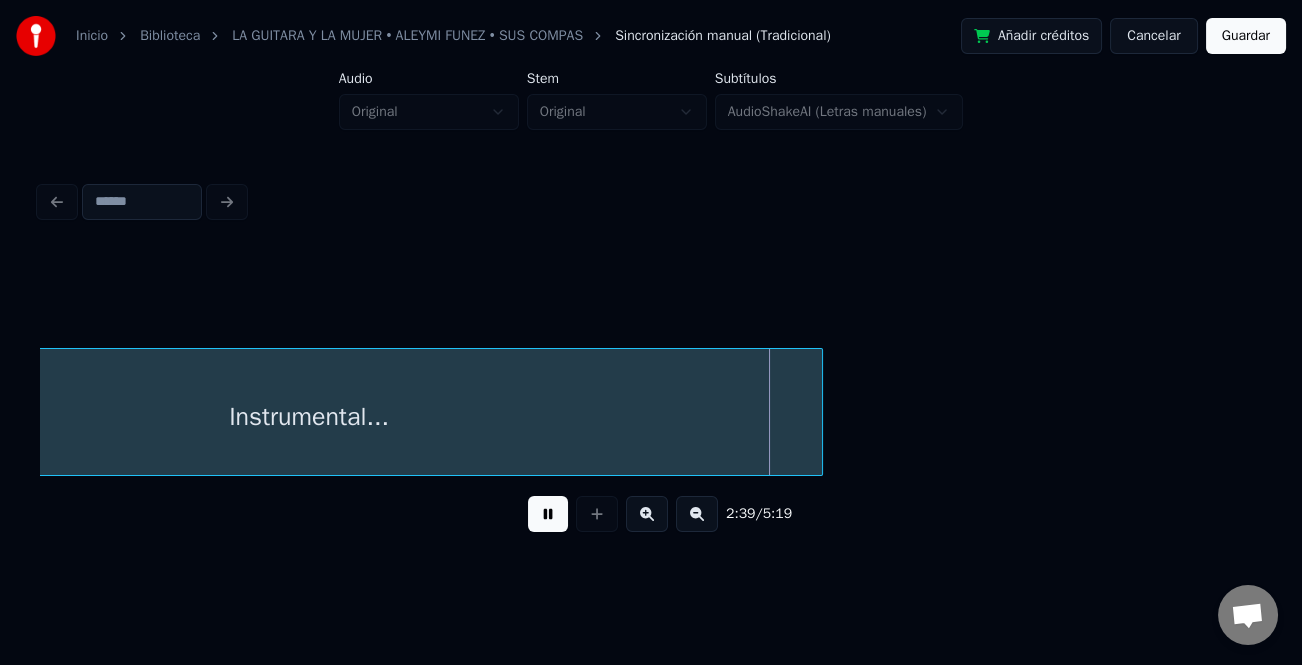 click at bounding box center (697, 514) 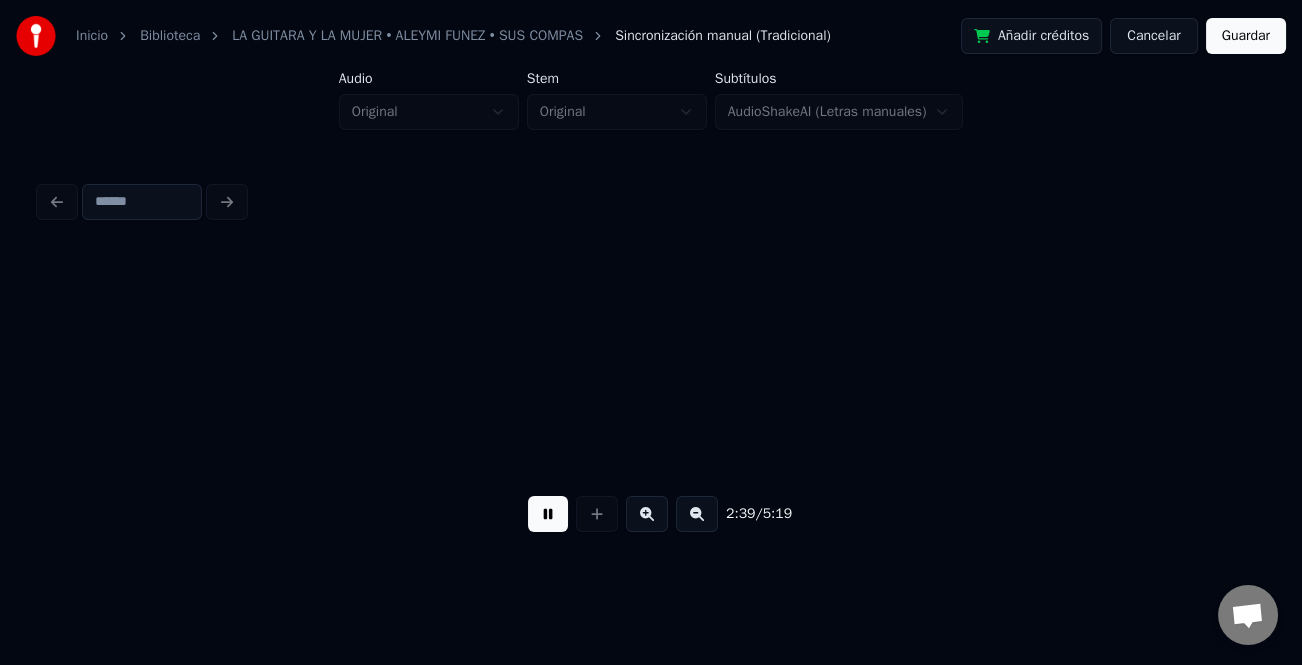 click at bounding box center (697, 514) 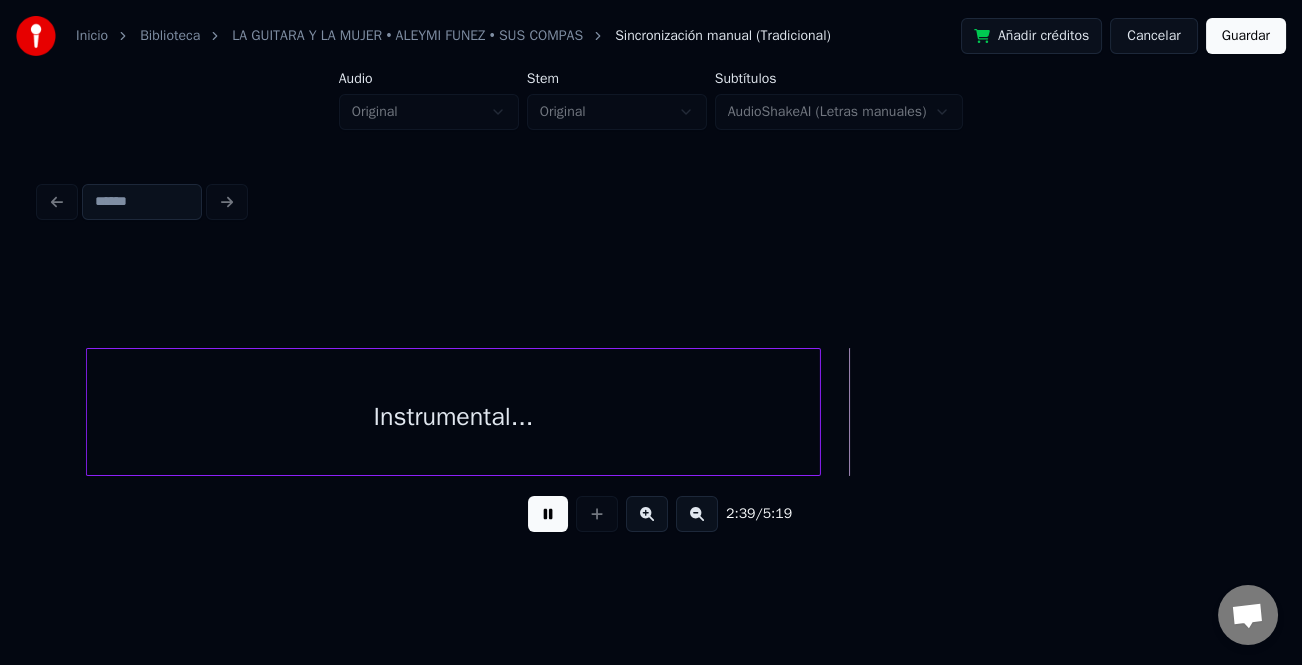 click at bounding box center [697, 514] 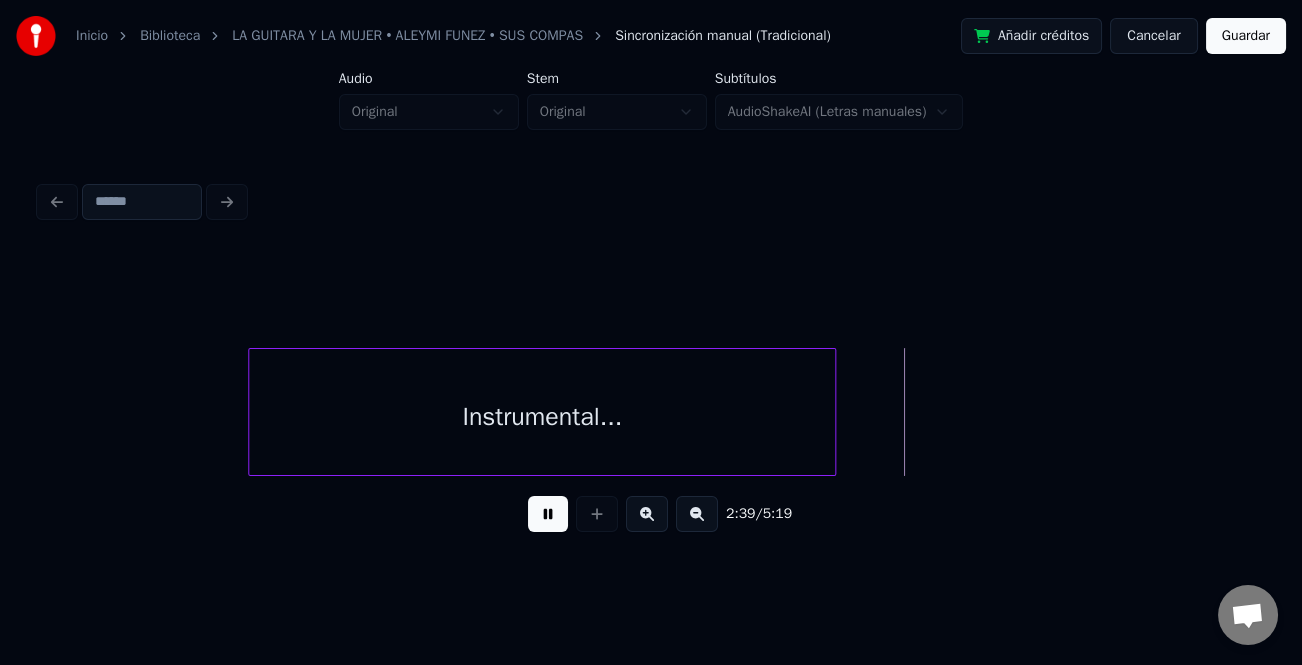click at bounding box center [697, 514] 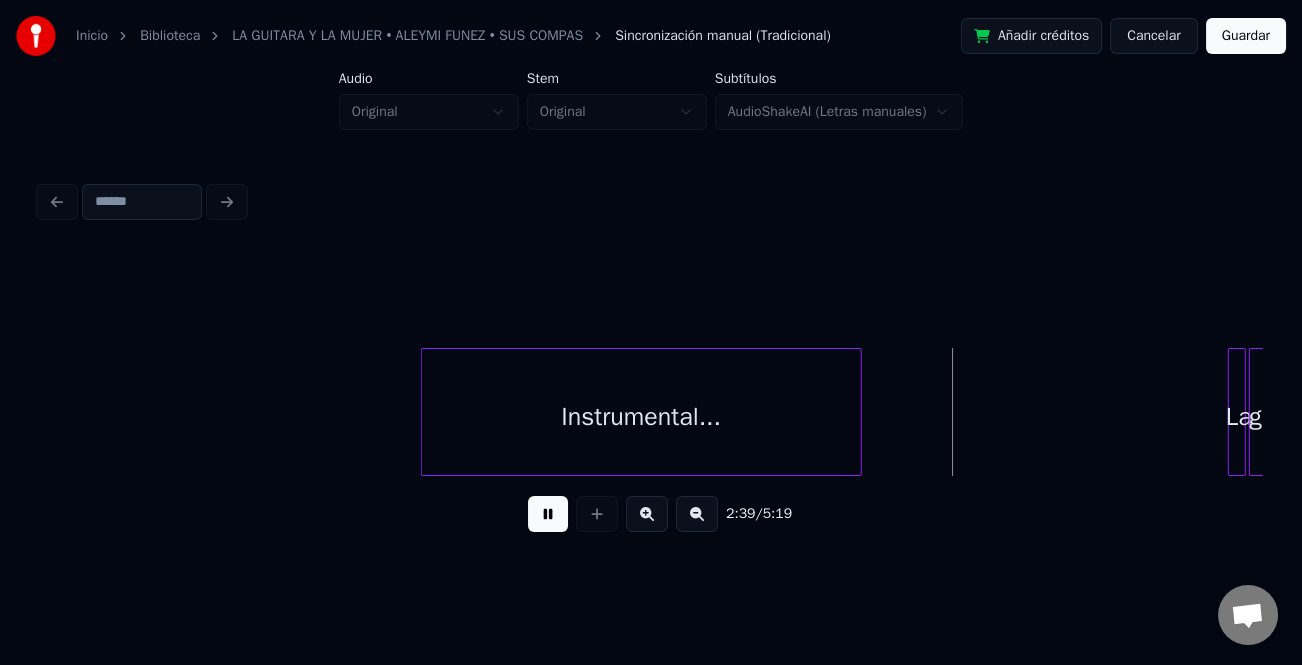 click at bounding box center (697, 514) 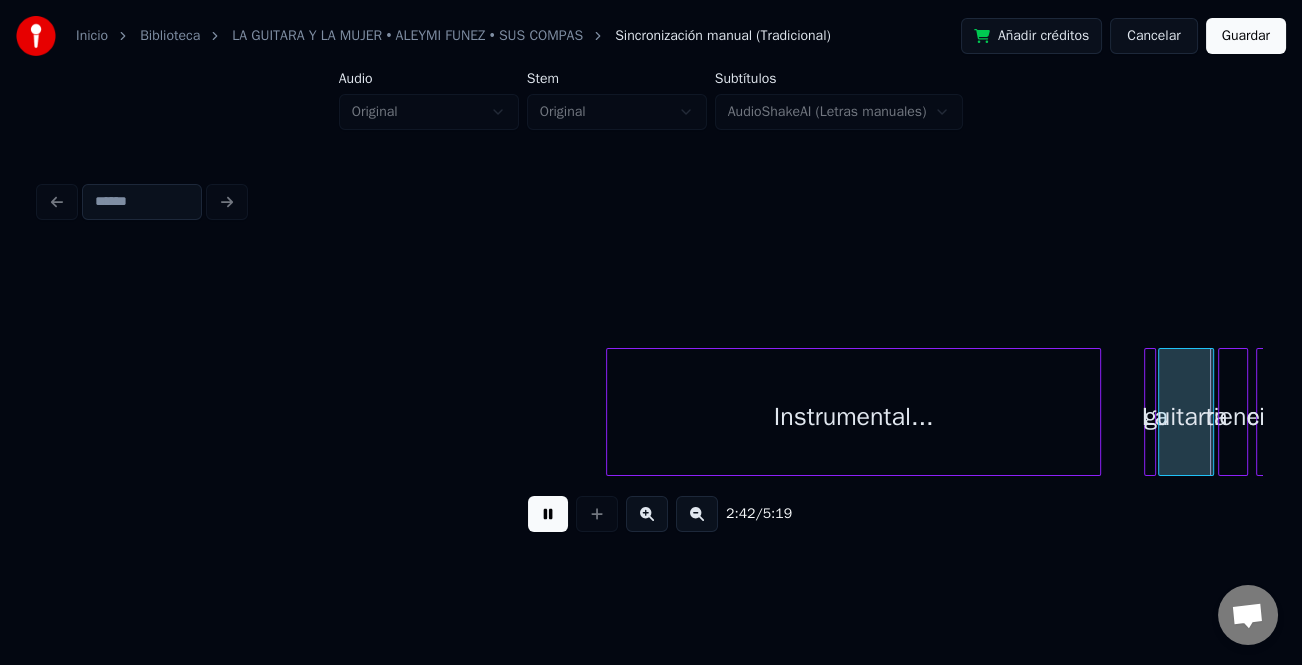 click at bounding box center (1097, 412) 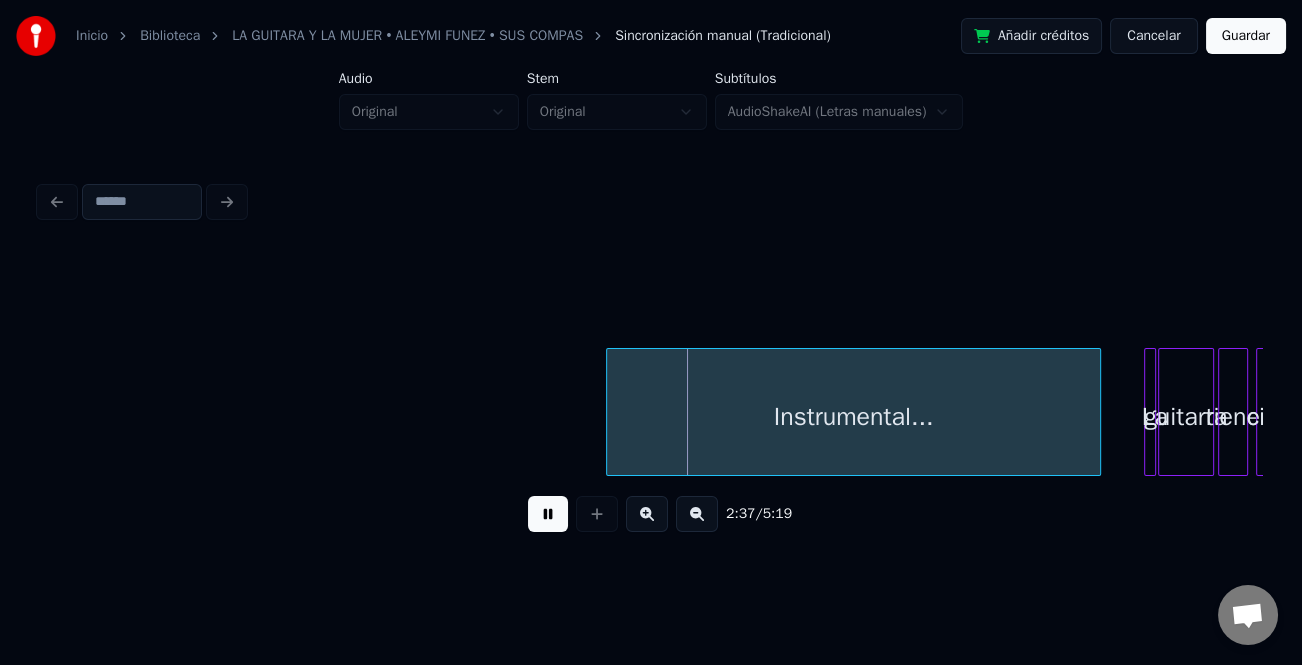 drag, startPoint x: 547, startPoint y: 523, endPoint x: 580, endPoint y: 478, distance: 55.803226 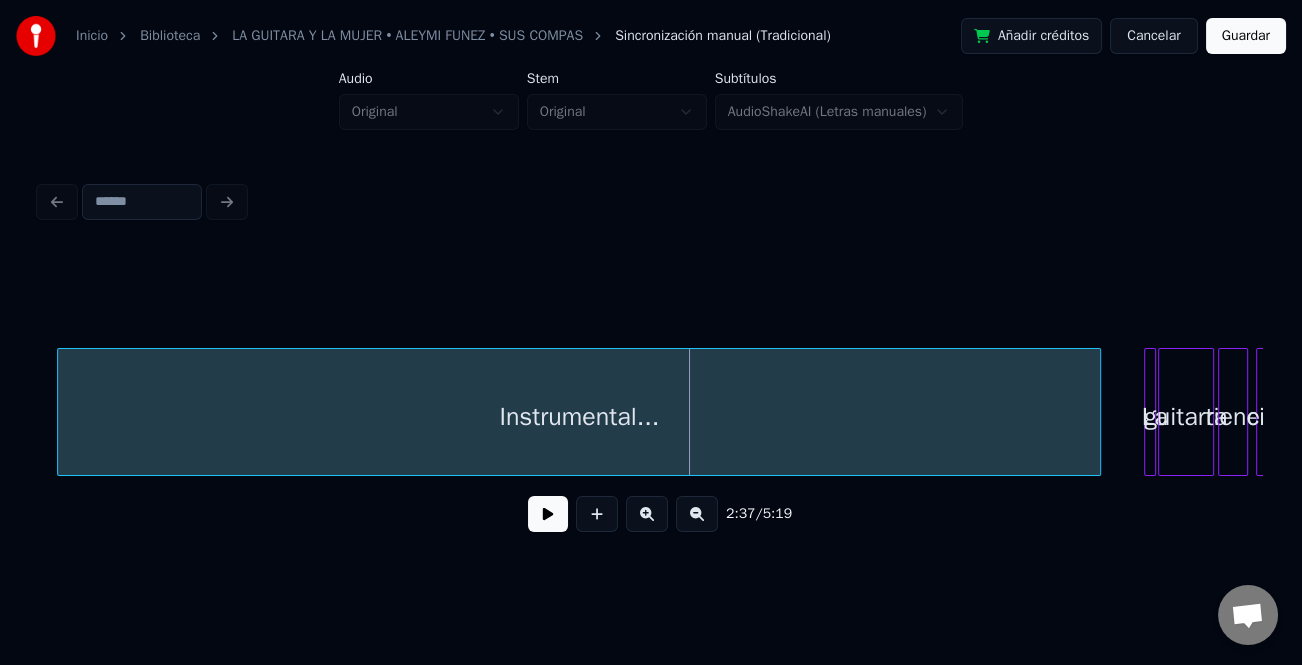 click at bounding box center [61, 412] 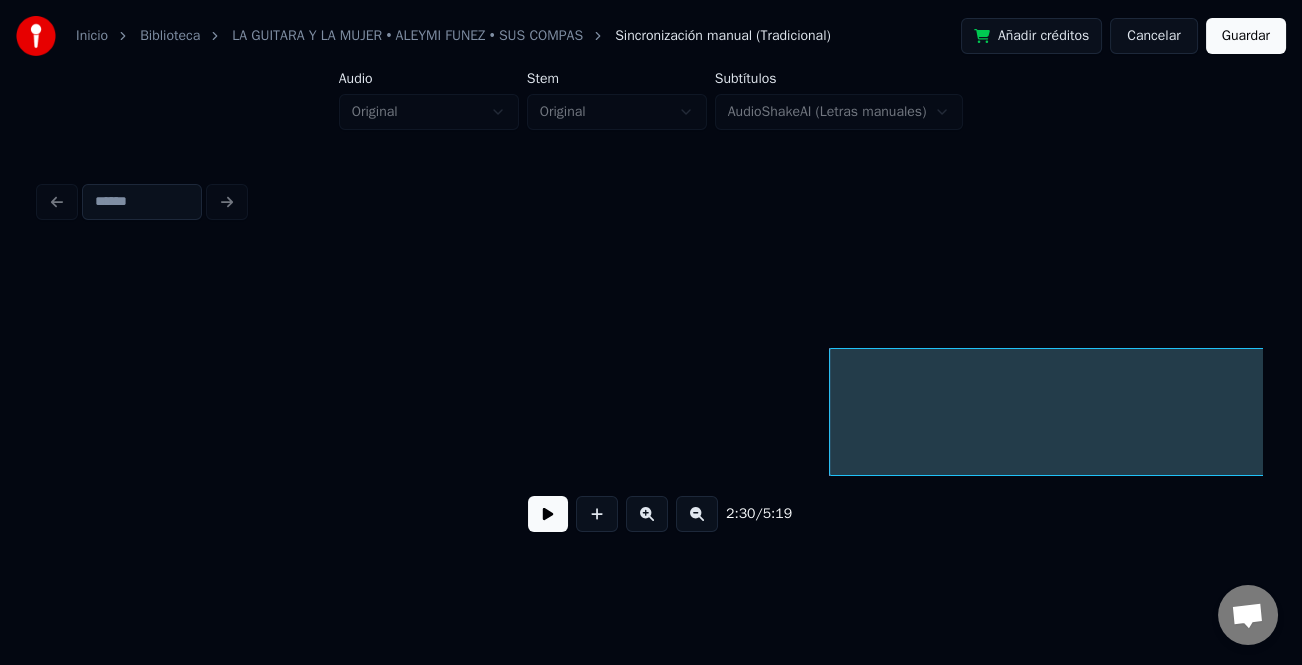 scroll, scrollTop: 0, scrollLeft: 14066, axis: horizontal 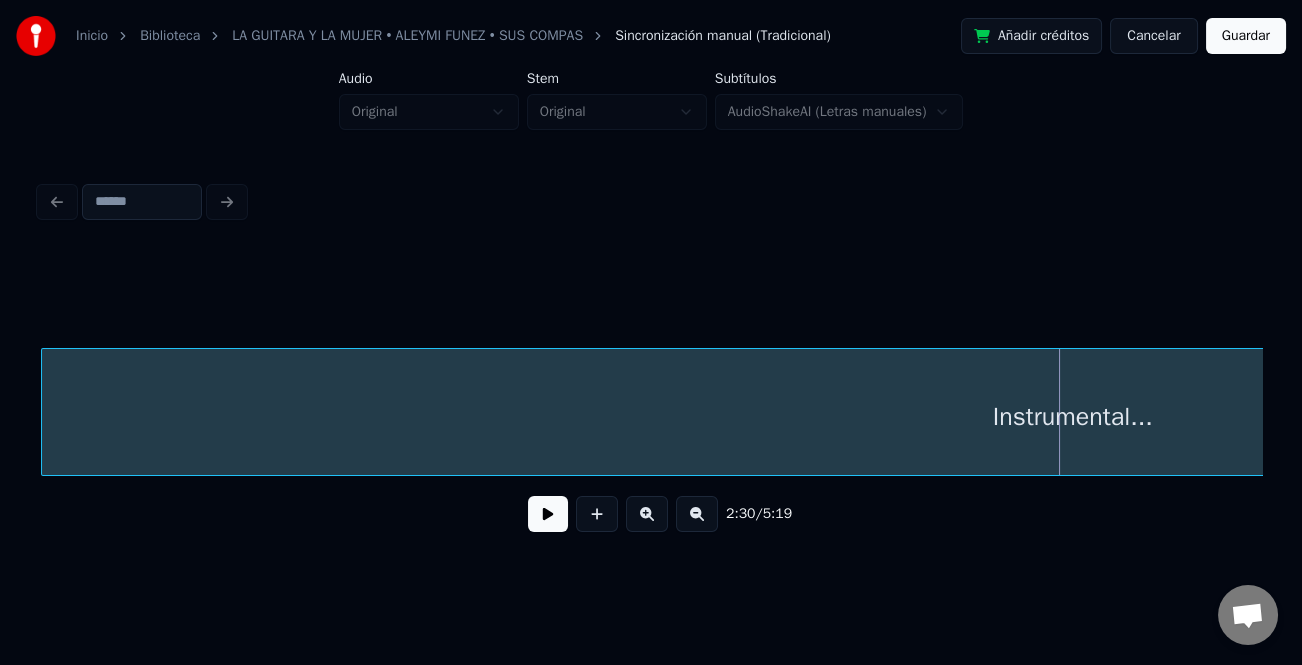 click at bounding box center (45, 412) 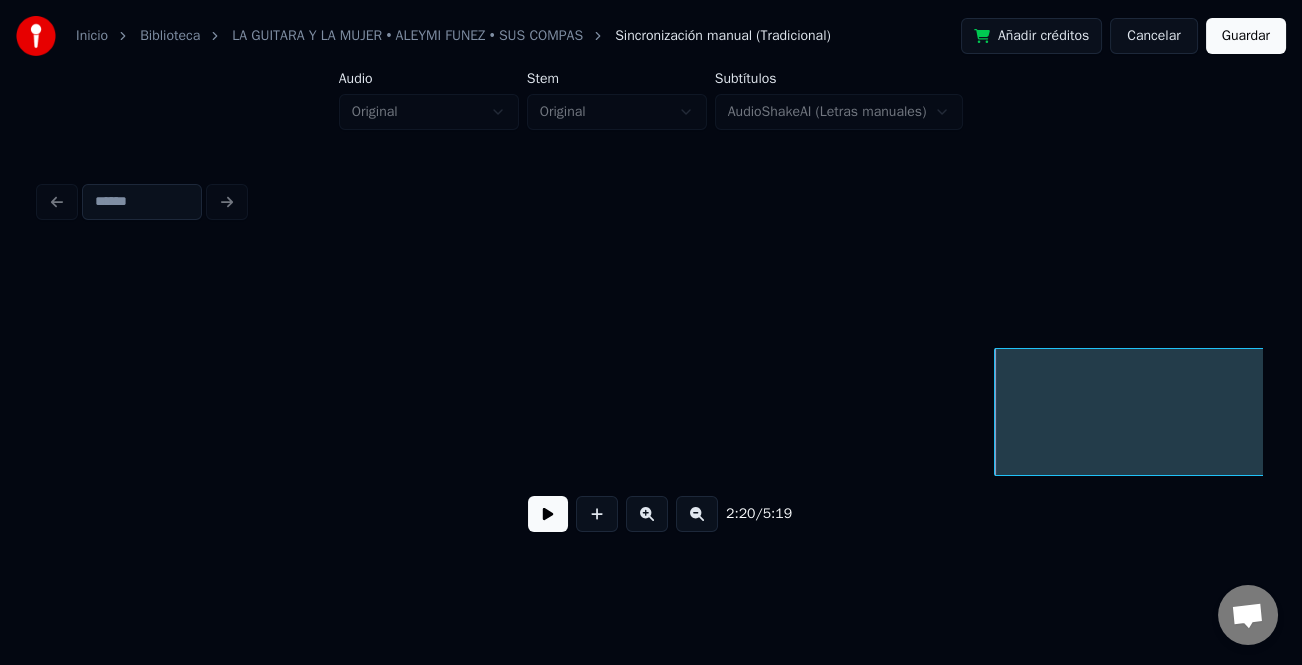 scroll, scrollTop: 0, scrollLeft: 13094, axis: horizontal 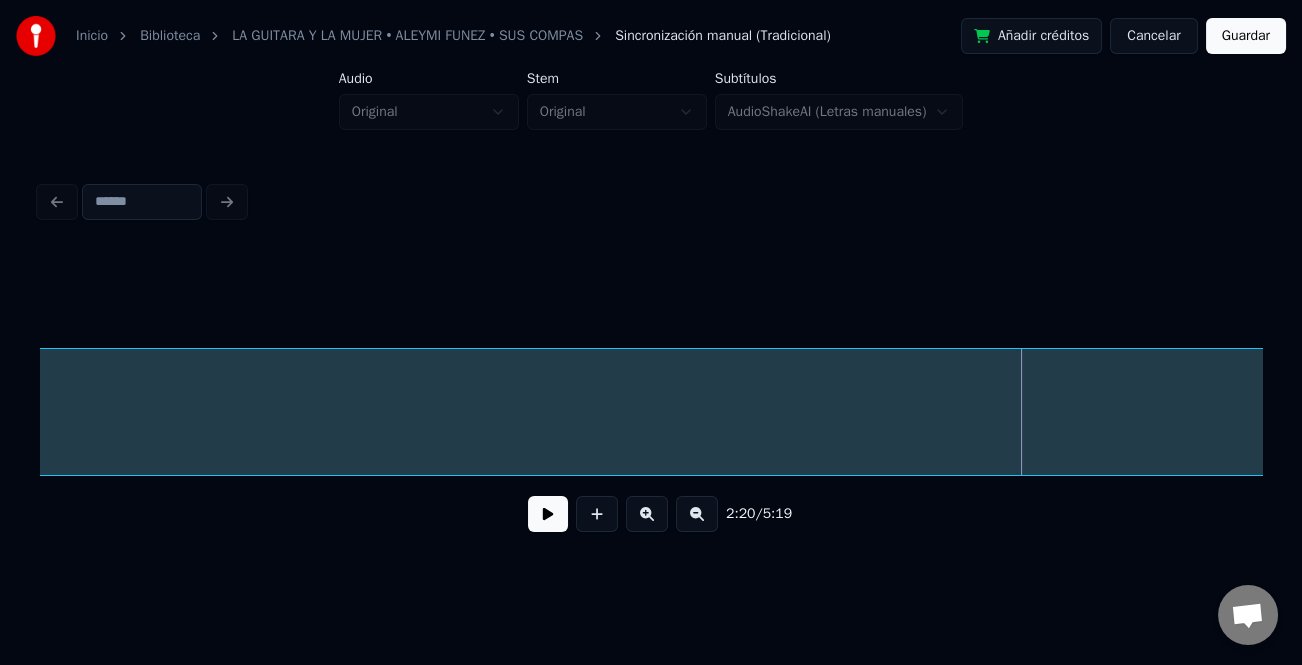 click on "Inicio Biblioteca LA GUITARA Y LA MUJER • ALEYMI FUNEZ • SUS COMPAS Sincronización manual (Tradicional) Añadir créditos Cancelar Guardar Audio Original Stem Original Subtítulos AudioShakeAI (Letras manuales) 2:20  /  5:19" at bounding box center [651, 280] 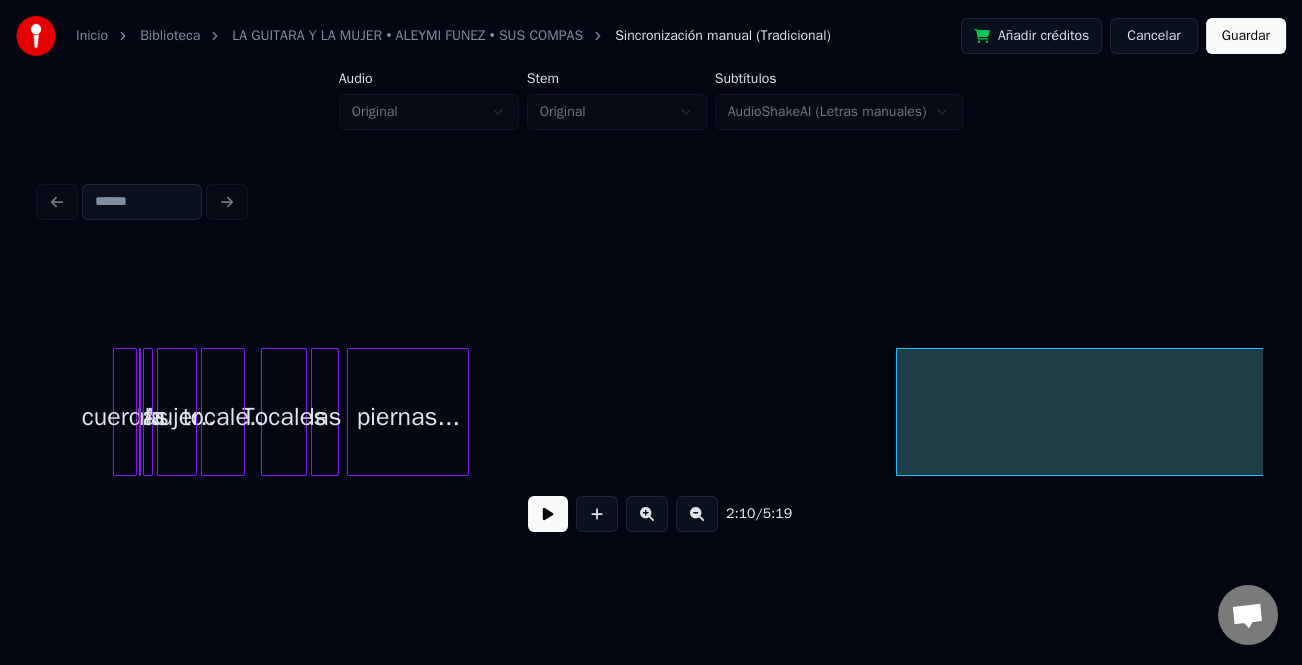 scroll, scrollTop: 0, scrollLeft: 11943, axis: horizontal 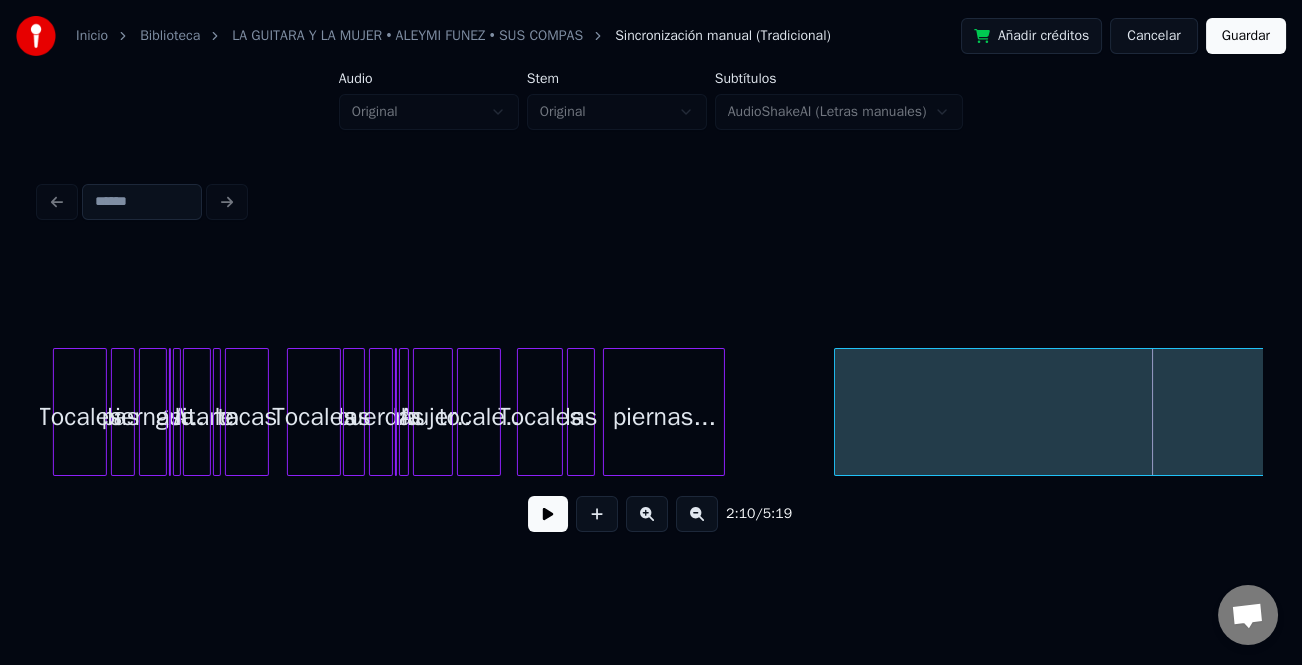 click at bounding box center (838, 412) 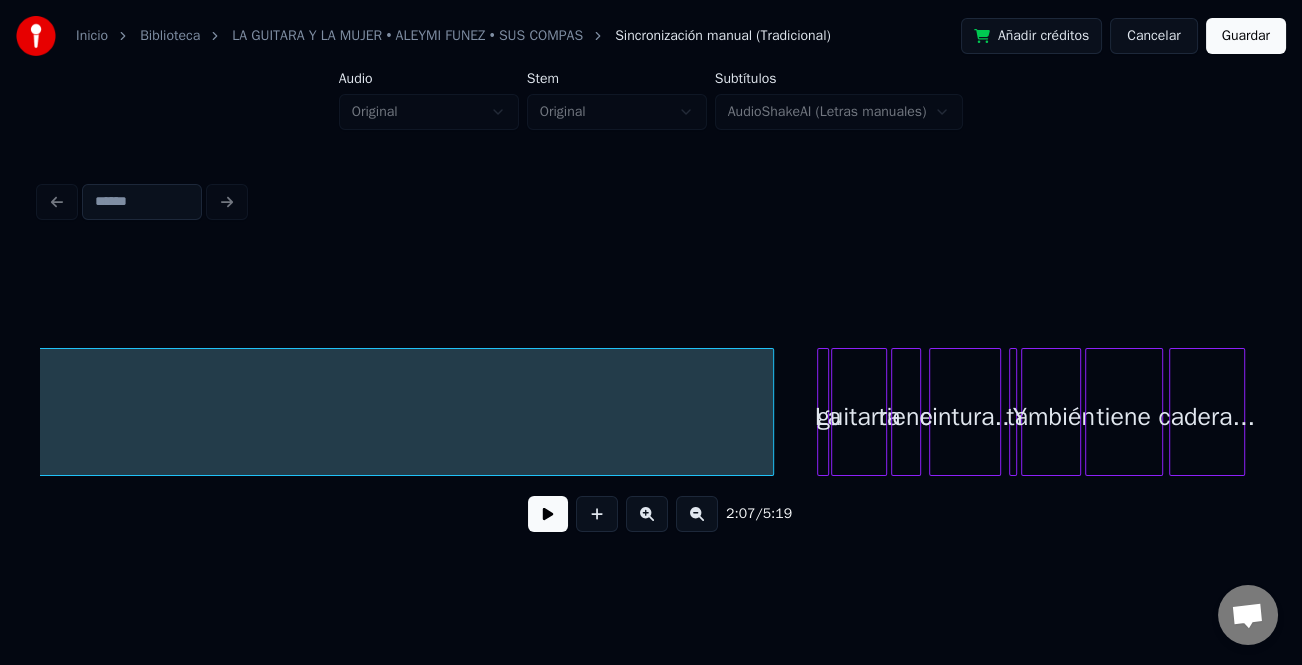 scroll, scrollTop: 0, scrollLeft: 15421, axis: horizontal 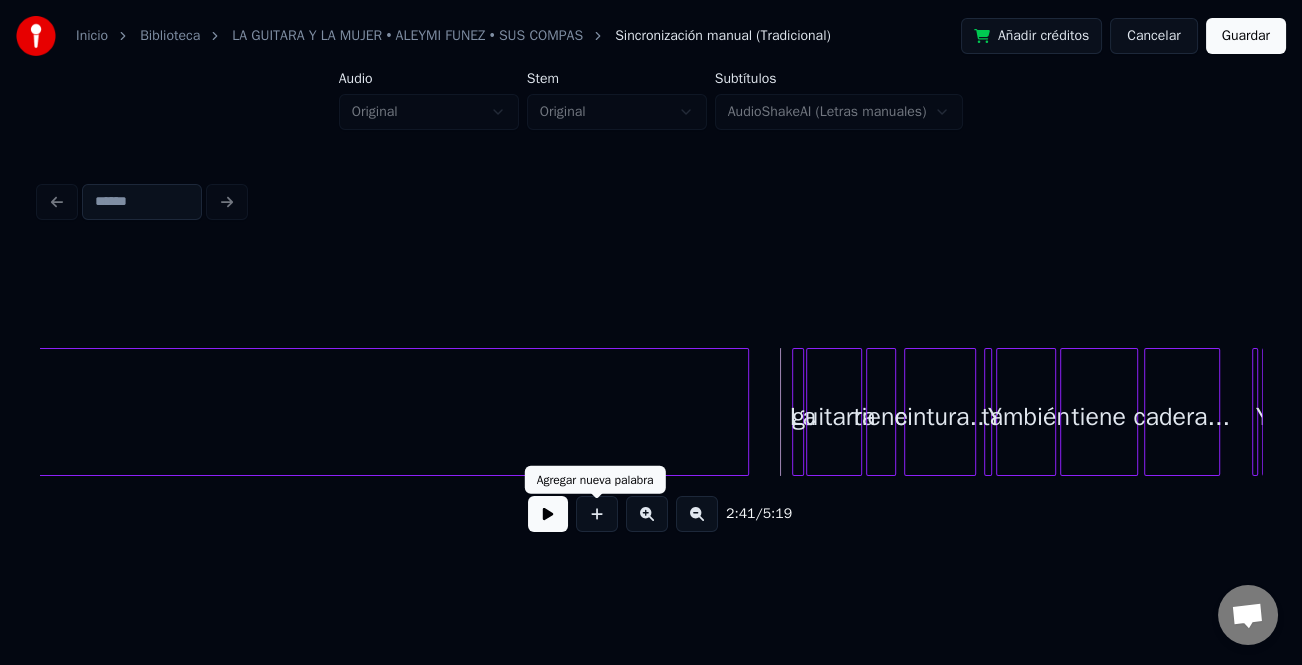 click at bounding box center [548, 514] 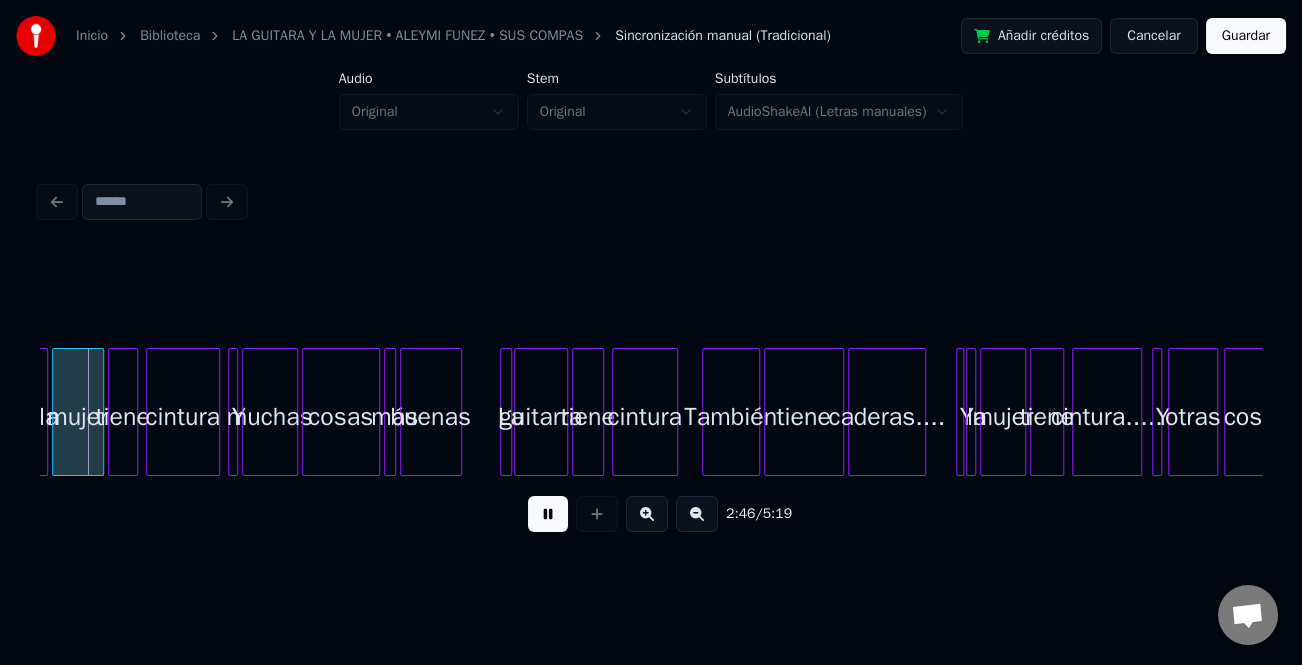 click at bounding box center [647, 514] 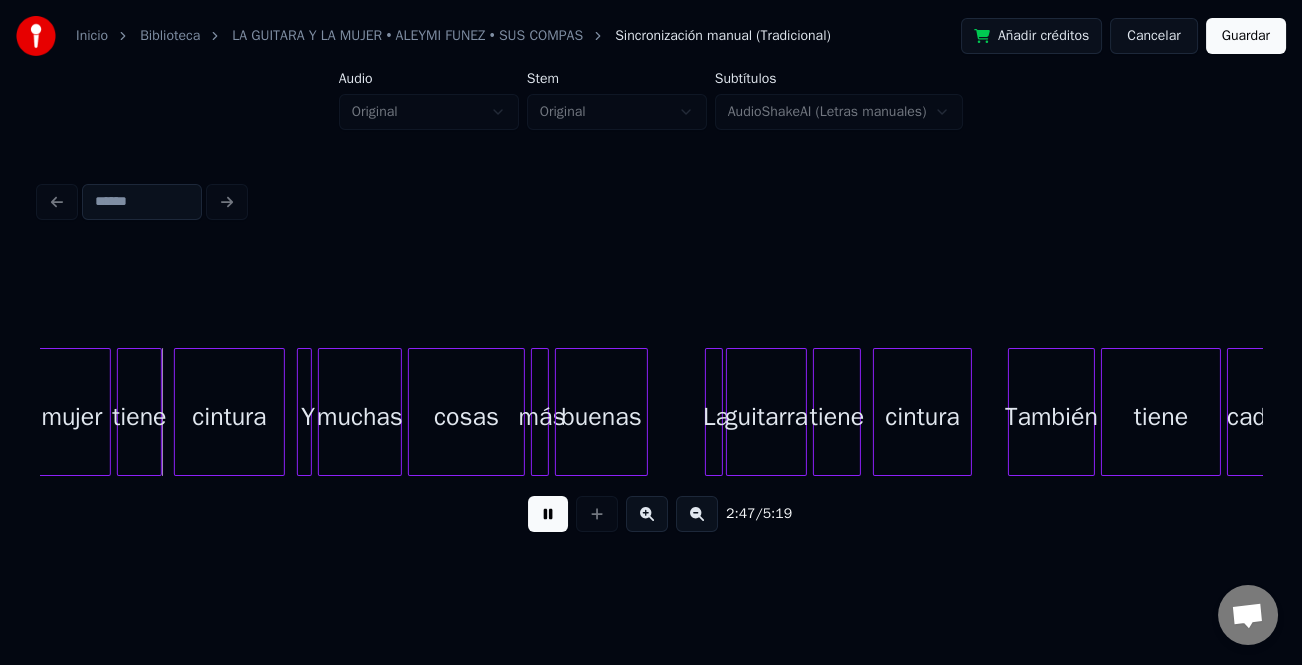 click at bounding box center (647, 514) 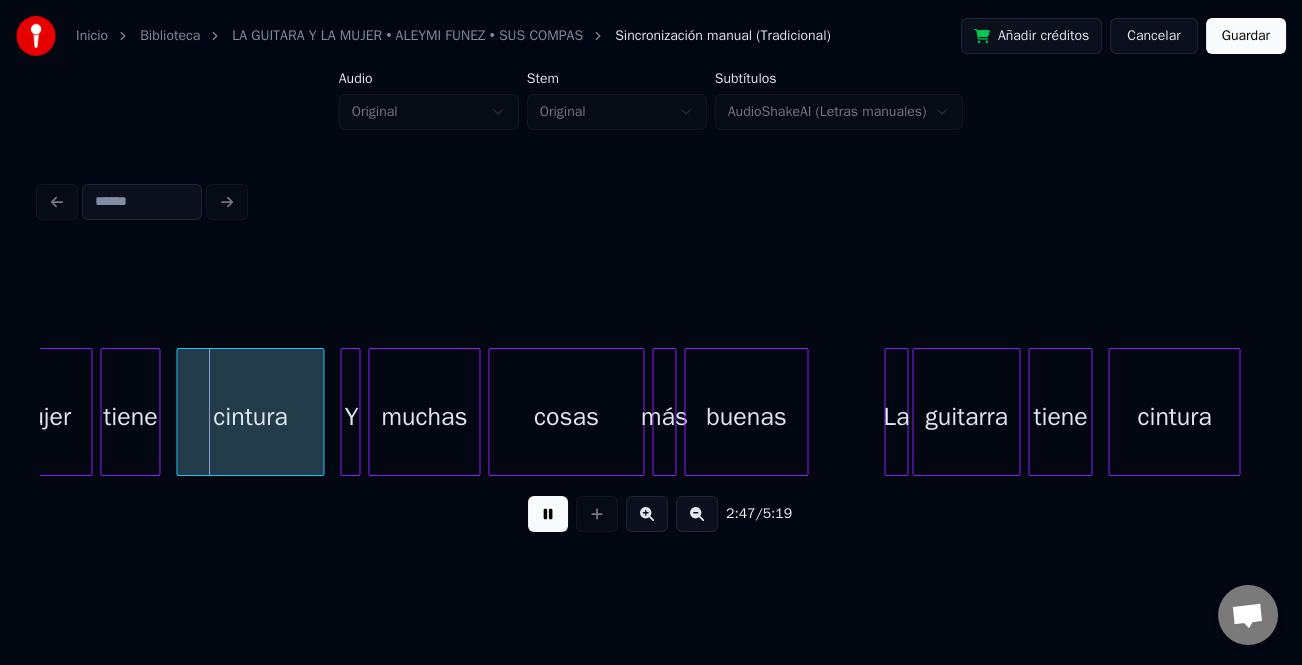 click at bounding box center [647, 514] 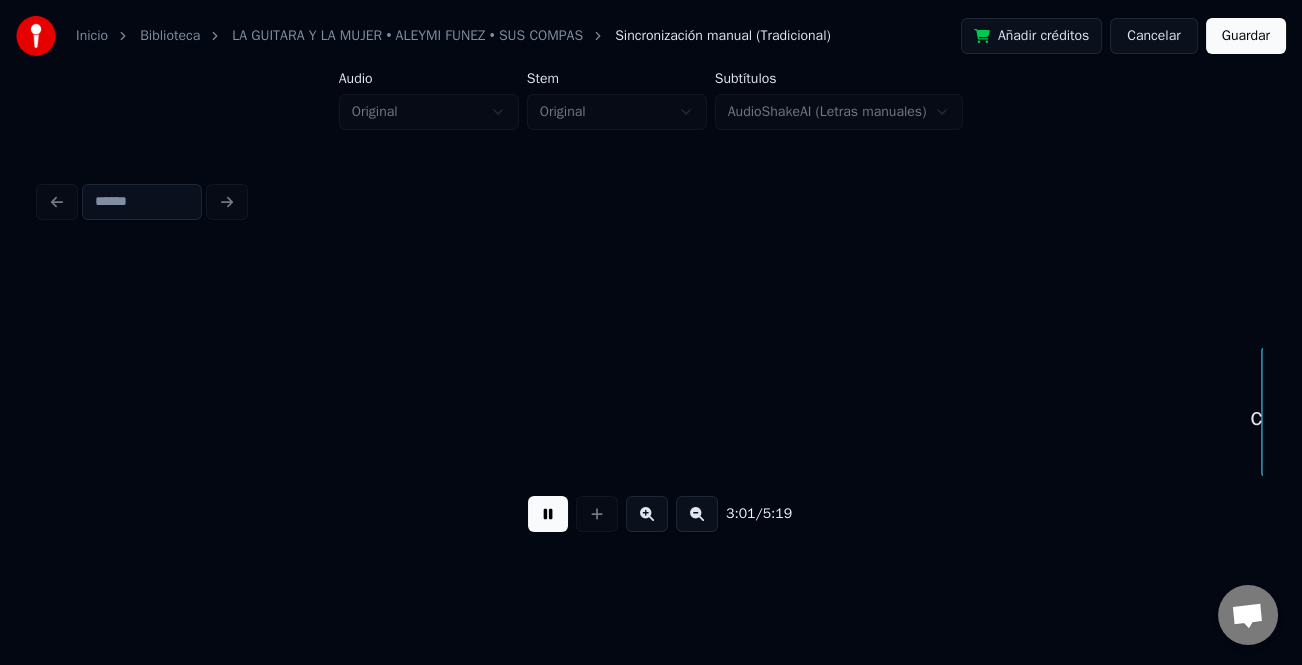 scroll, scrollTop: 0, scrollLeft: 45422, axis: horizontal 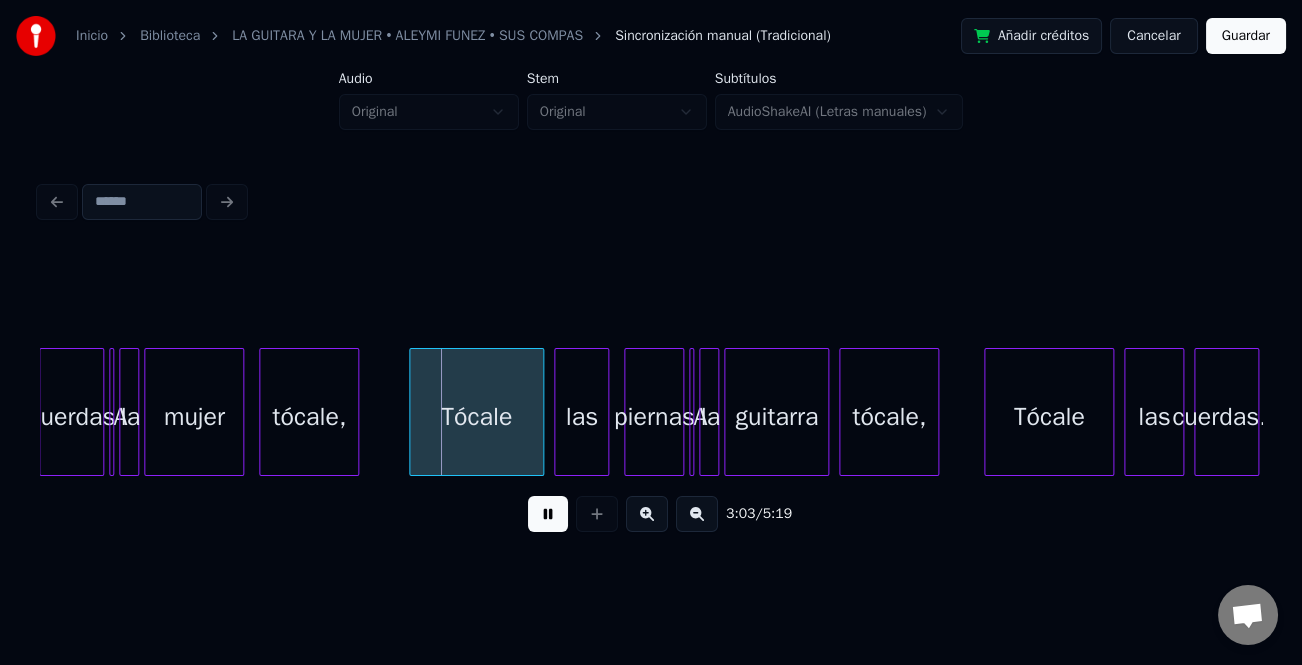 click on "cuerdas A la mujer tócale, Tócale las piernas A la guitarra tócale, Tócale las cuerdas..." at bounding box center [-5461, 412] 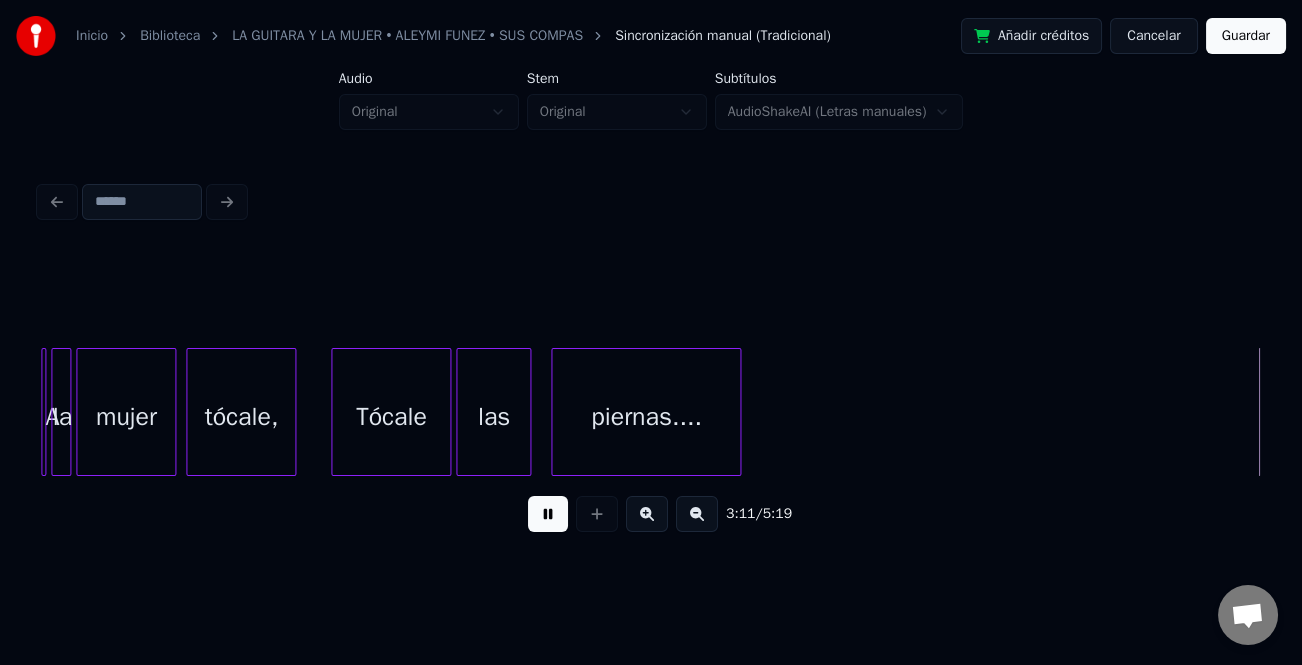 scroll, scrollTop: 0, scrollLeft: 47868, axis: horizontal 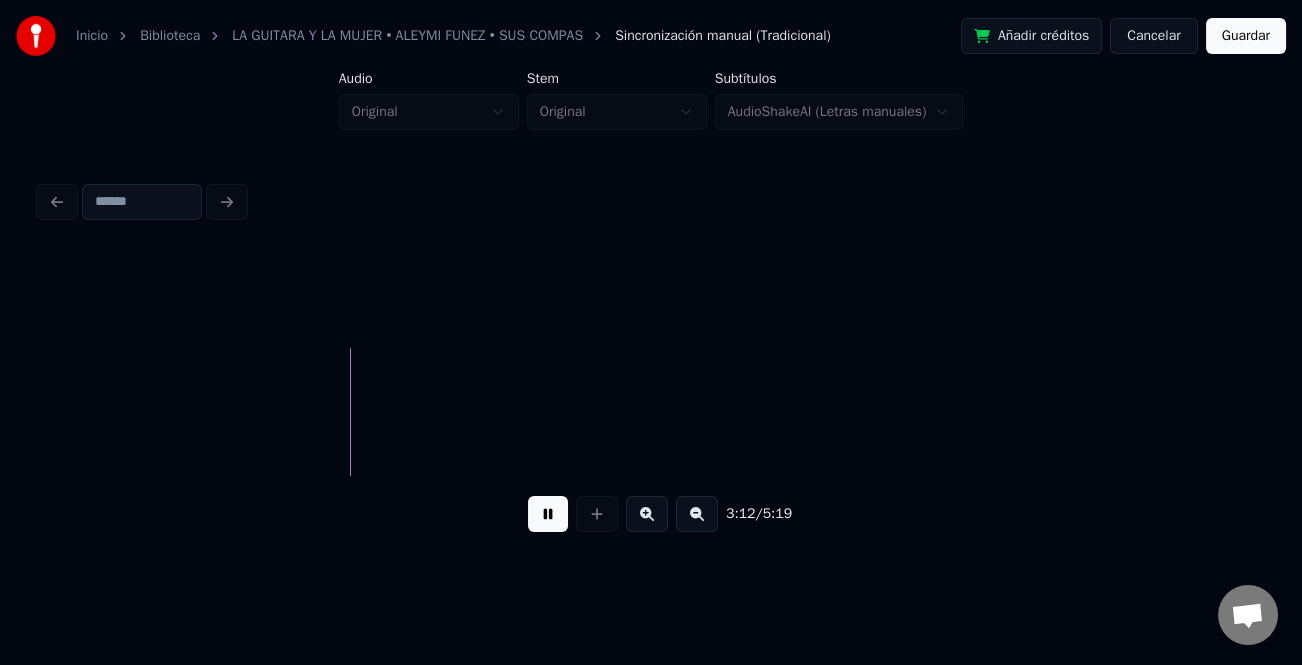 click at bounding box center [697, 514] 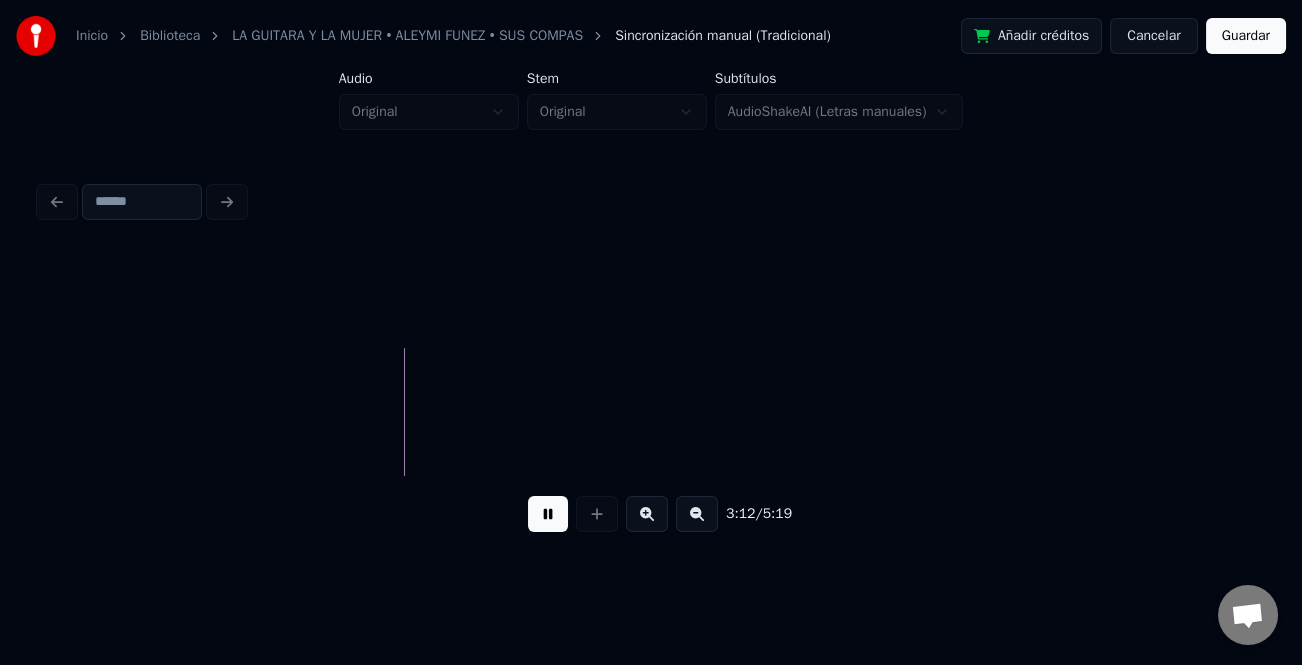 click at bounding box center (697, 514) 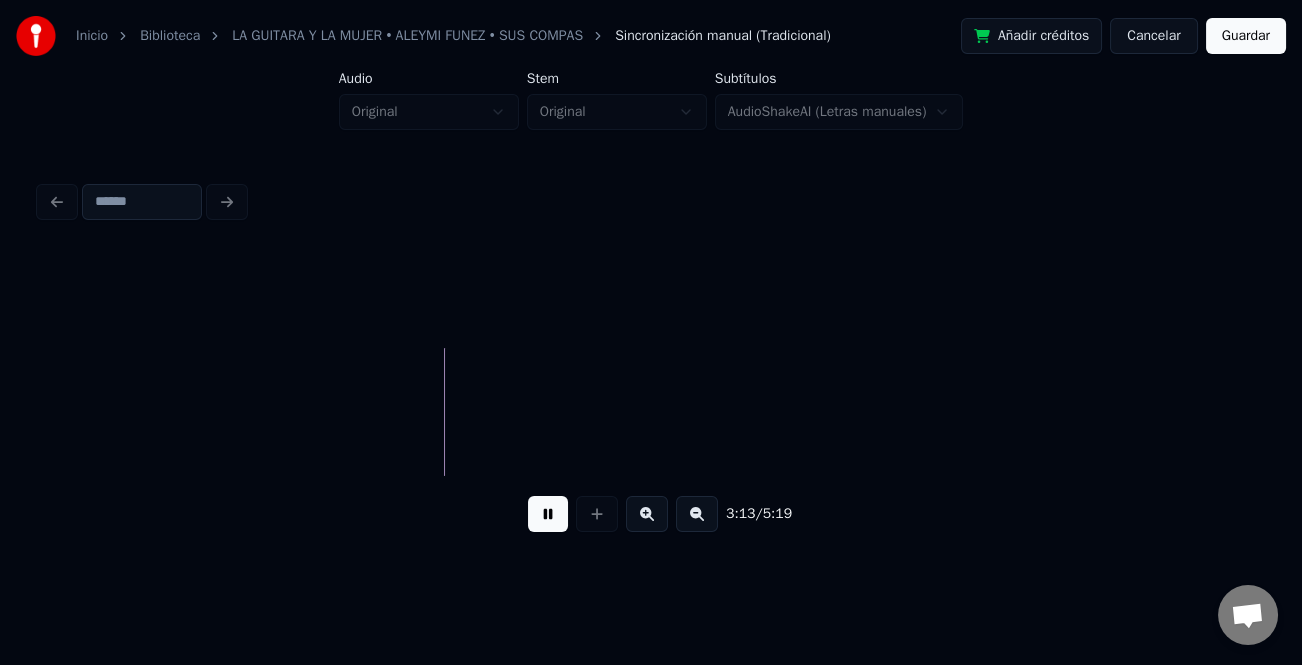 click at bounding box center [697, 514] 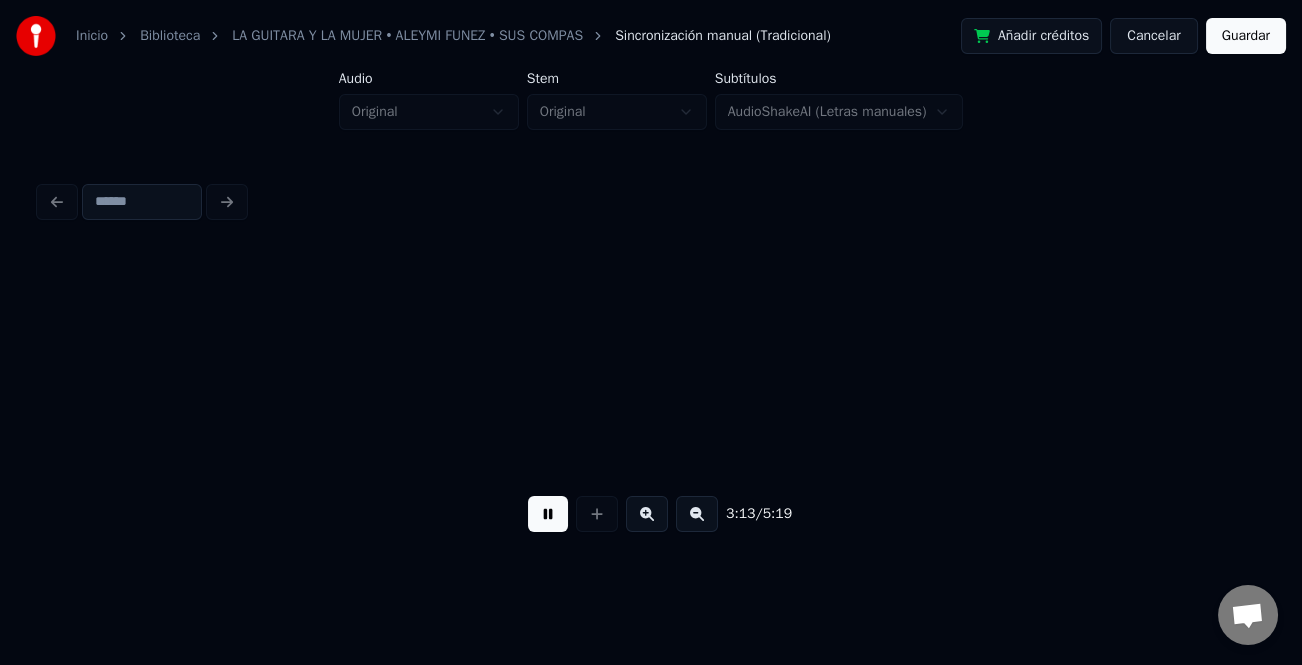 scroll, scrollTop: 0, scrollLeft: 18906, axis: horizontal 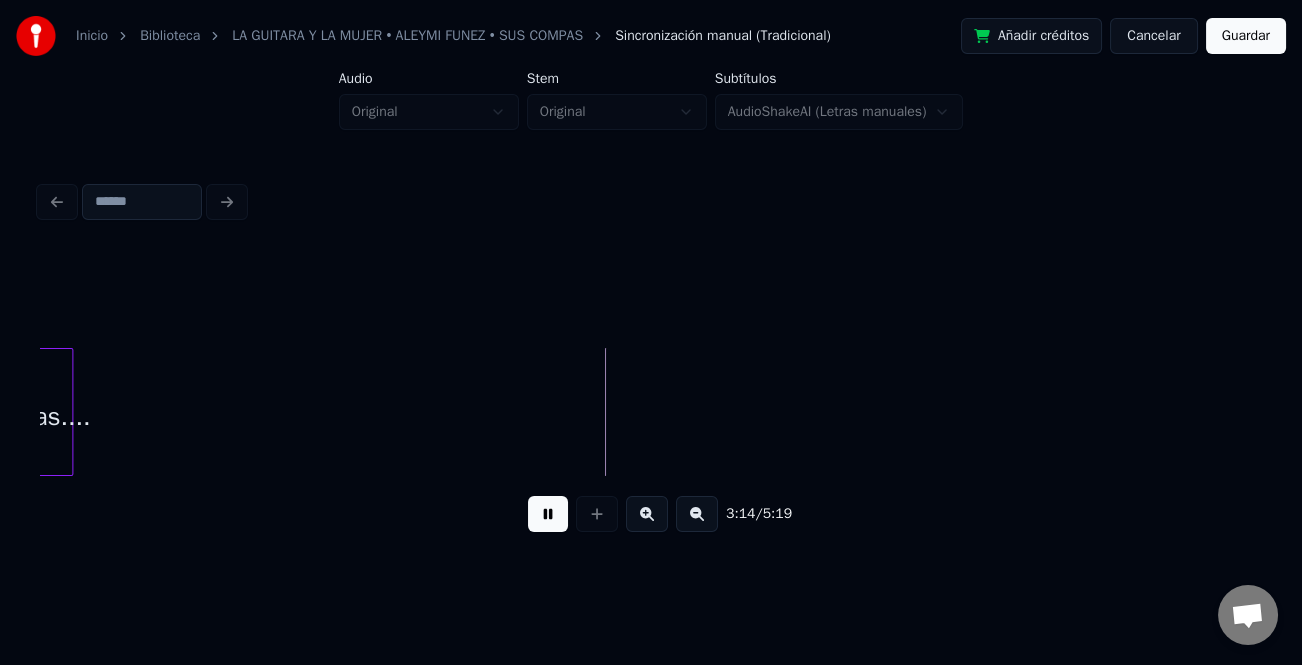 click at bounding box center [548, 514] 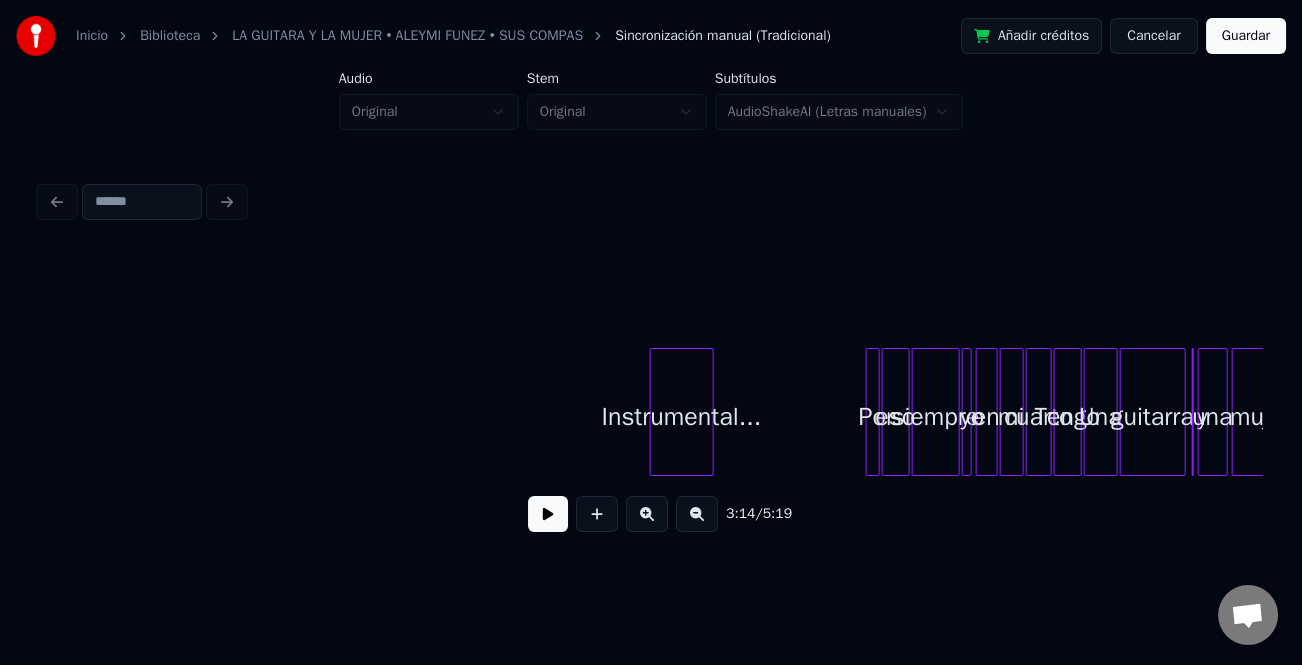 scroll, scrollTop: 0, scrollLeft: 21175, axis: horizontal 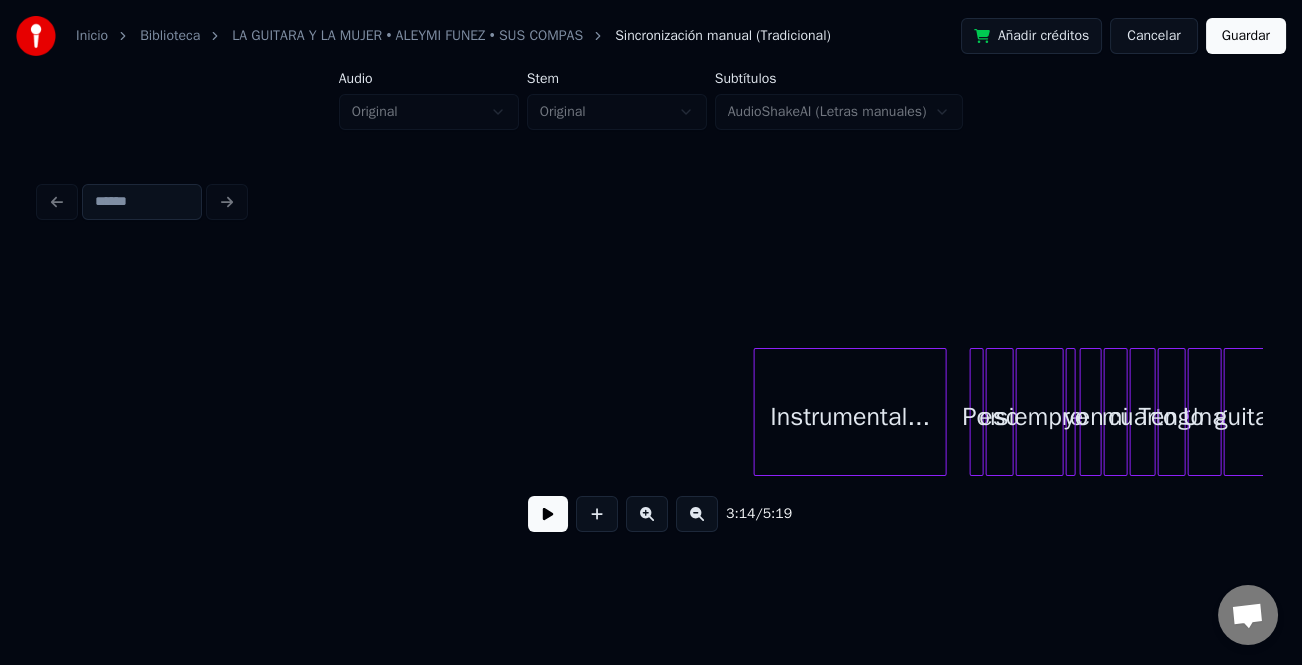 click at bounding box center (943, 412) 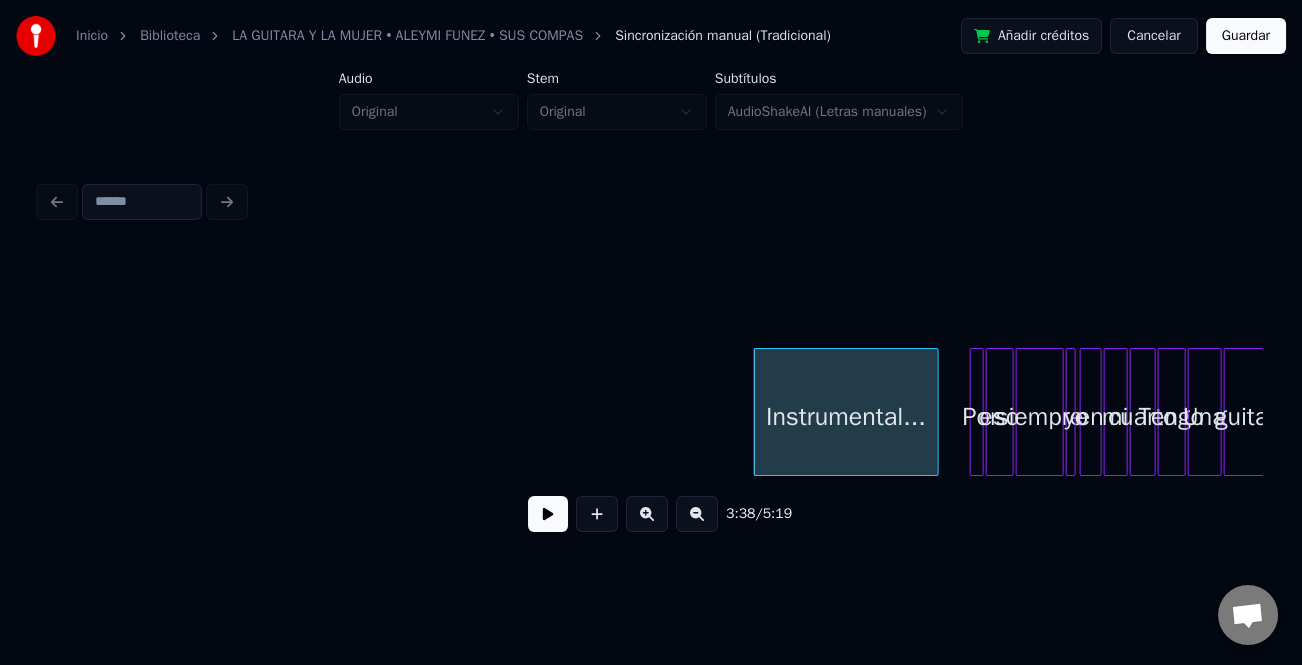 click at bounding box center (935, 412) 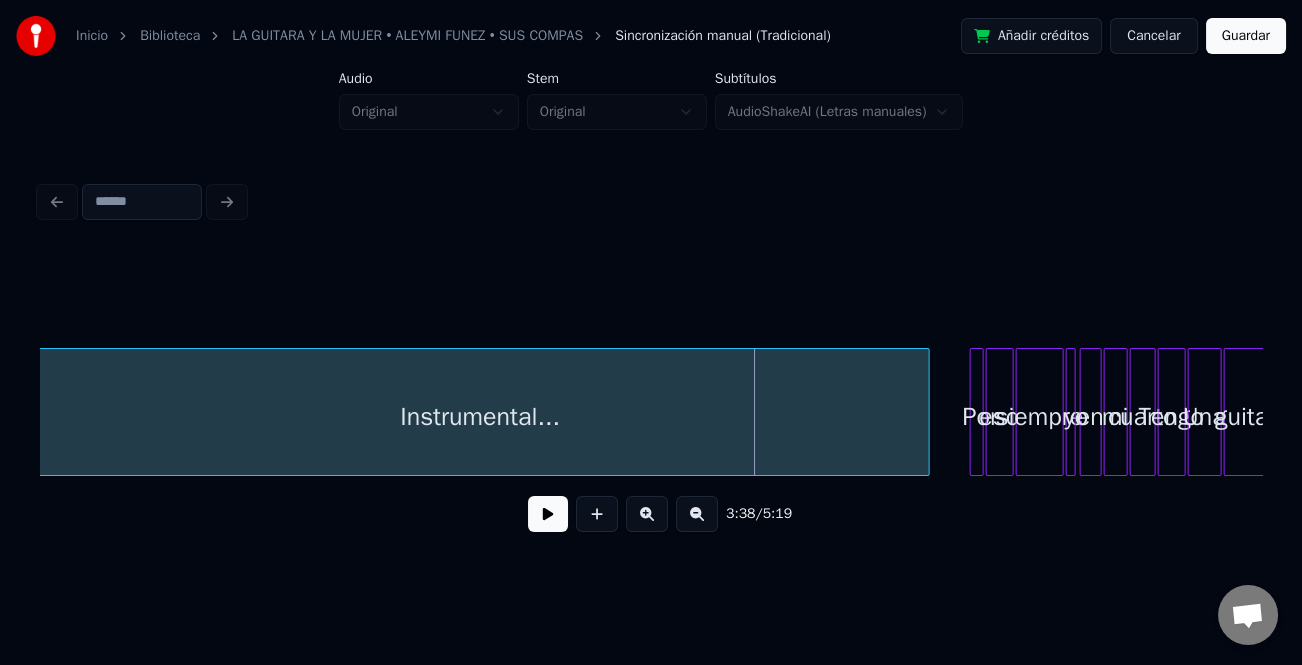 click on "3:38  /  5:19" at bounding box center [651, 362] 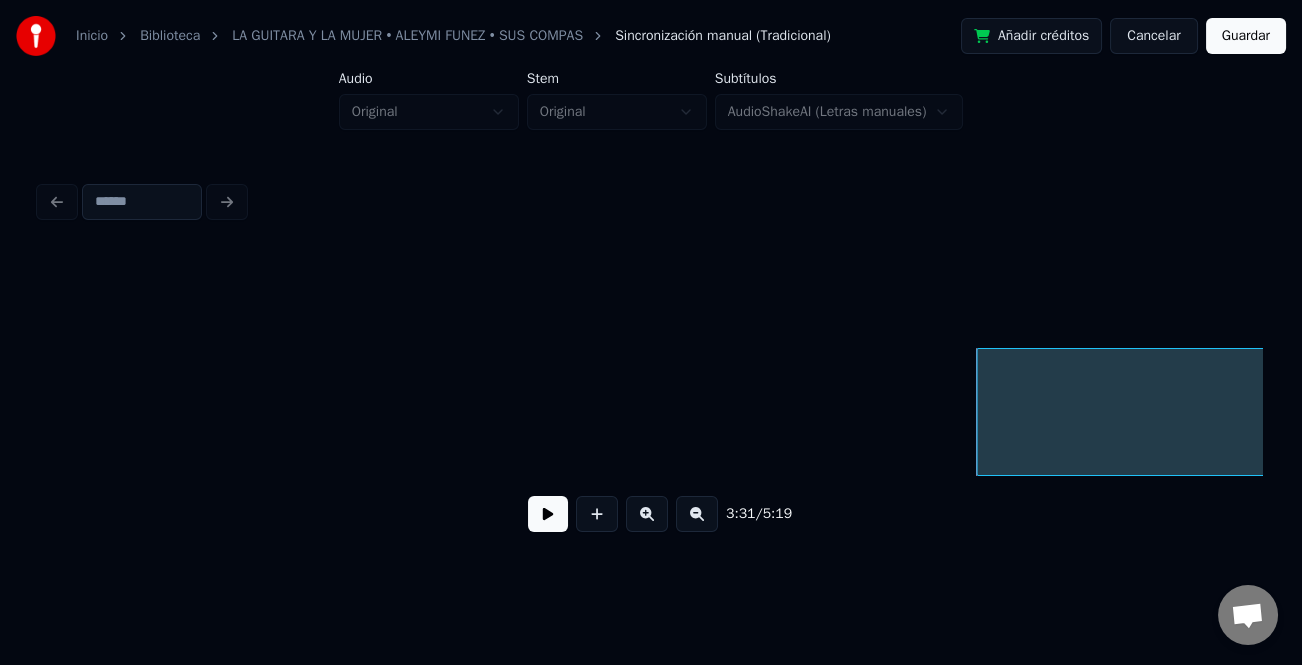 scroll, scrollTop: 0, scrollLeft: 20152, axis: horizontal 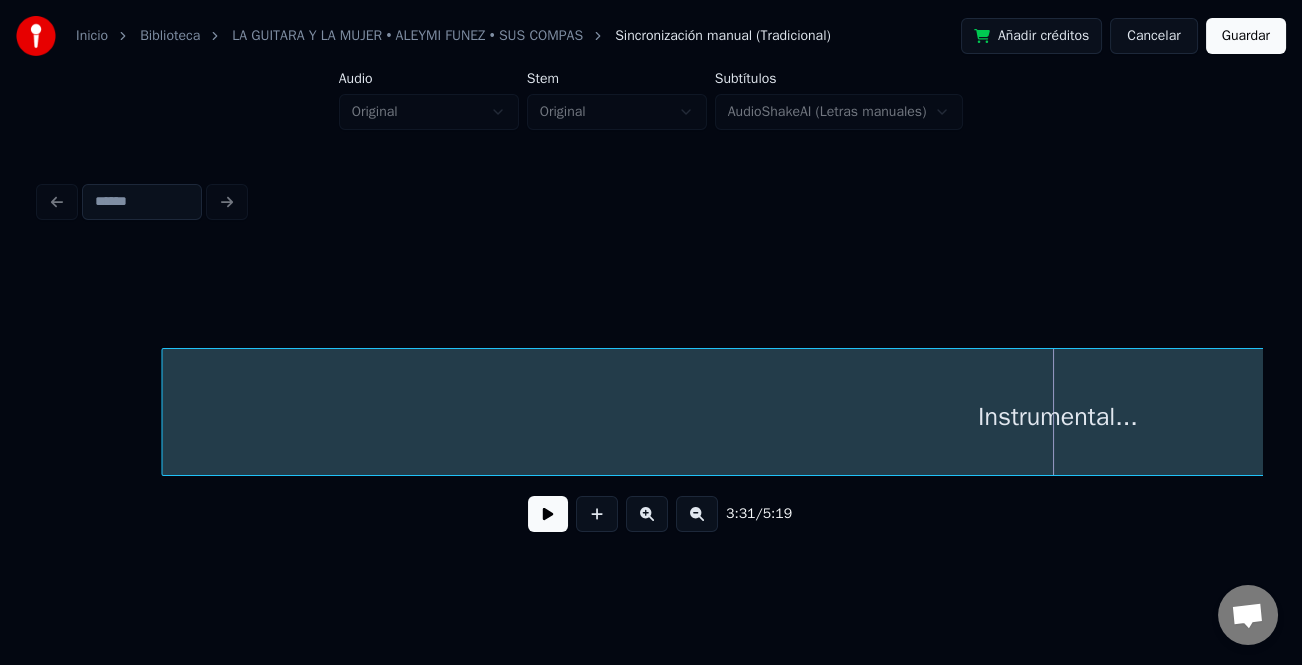 click at bounding box center [165, 412] 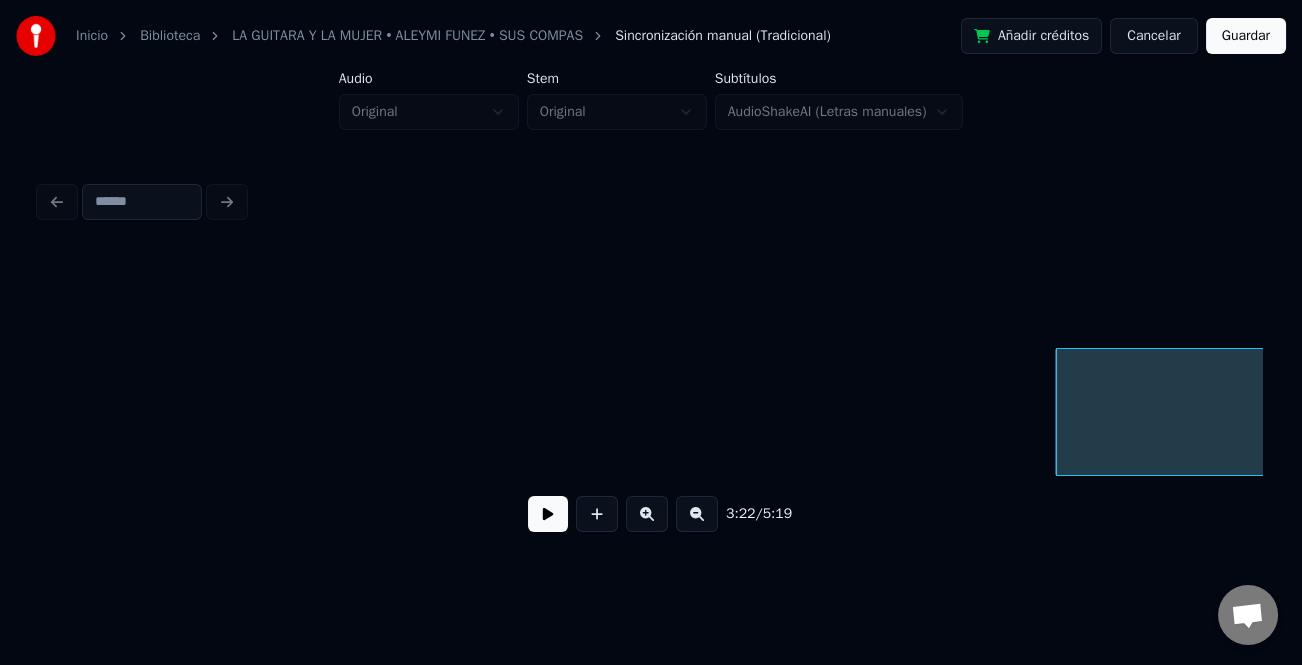 scroll, scrollTop: 0, scrollLeft: 19155, axis: horizontal 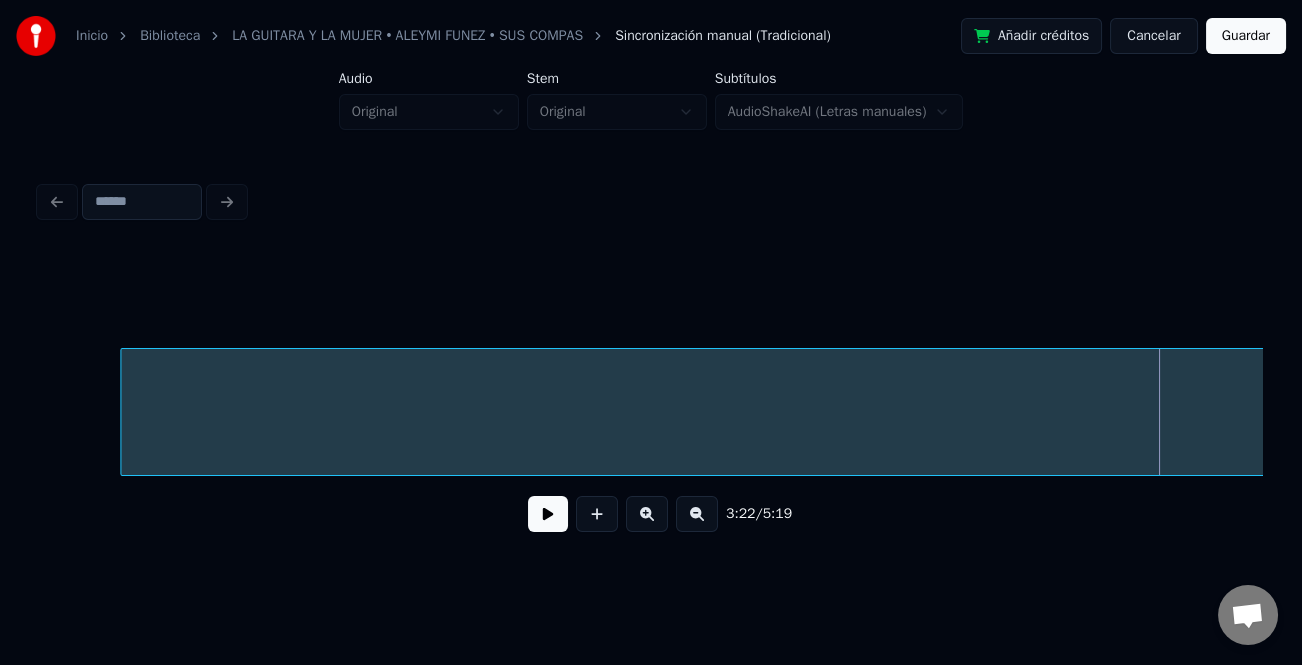 click at bounding box center (124, 412) 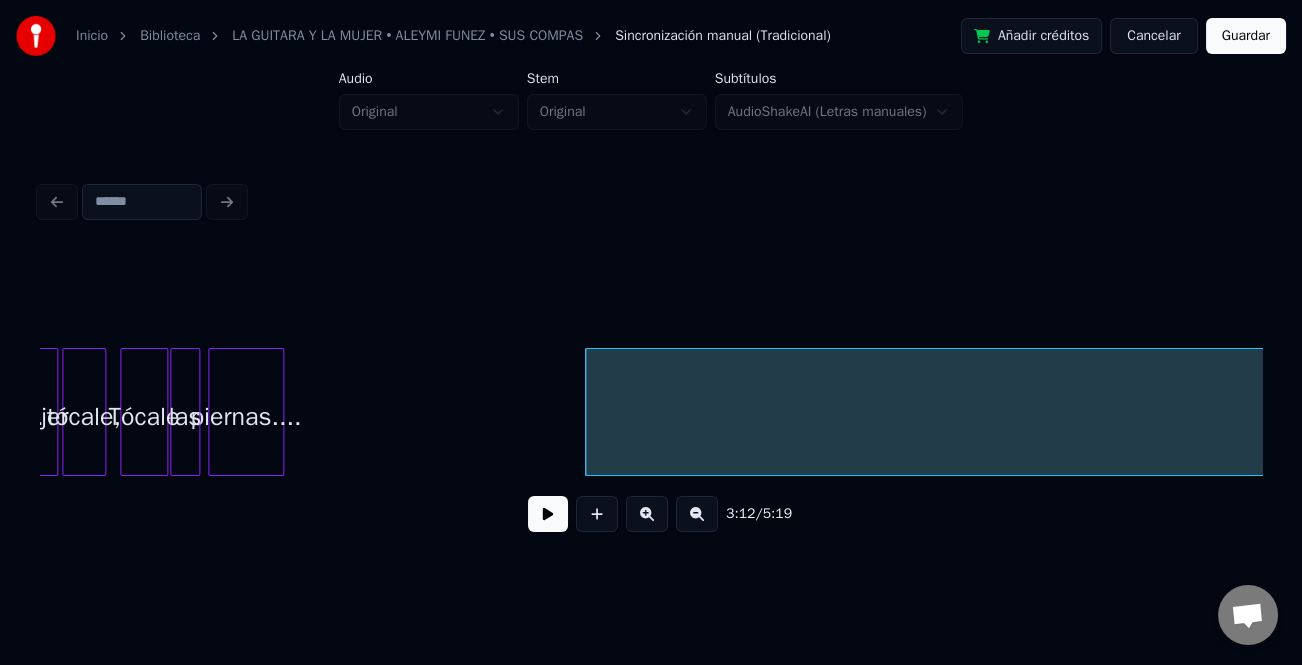 scroll, scrollTop: 0, scrollLeft: 18540, axis: horizontal 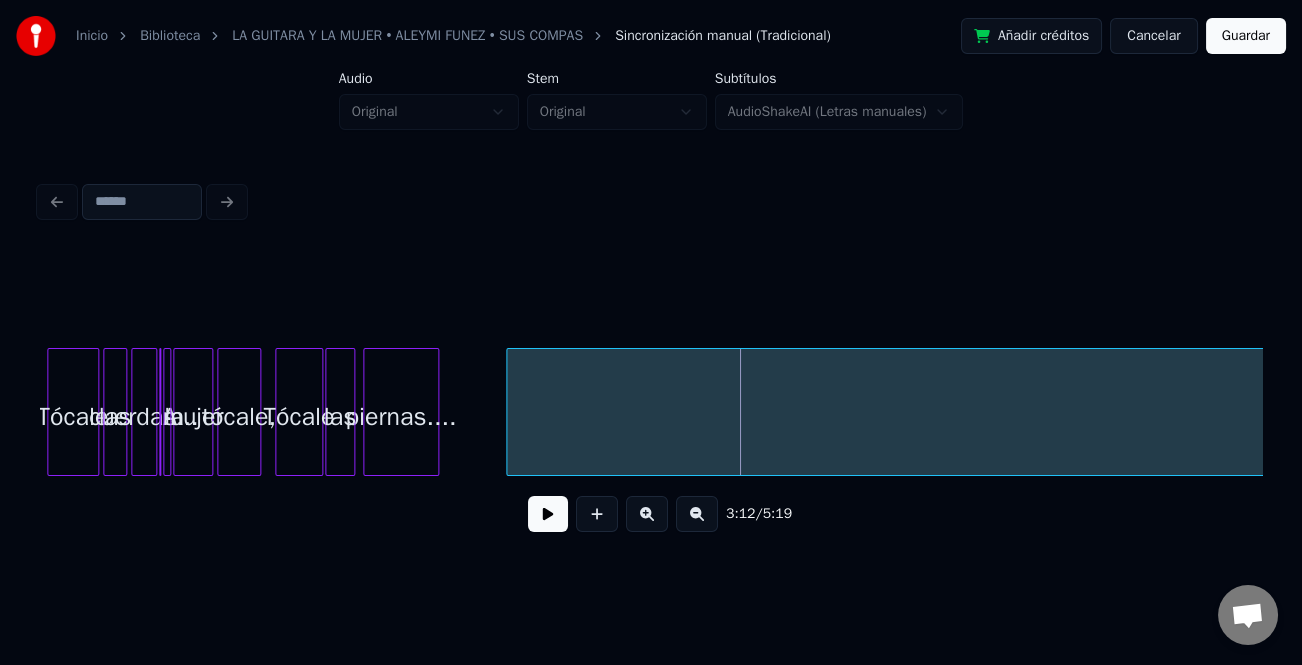 click at bounding box center (510, 412) 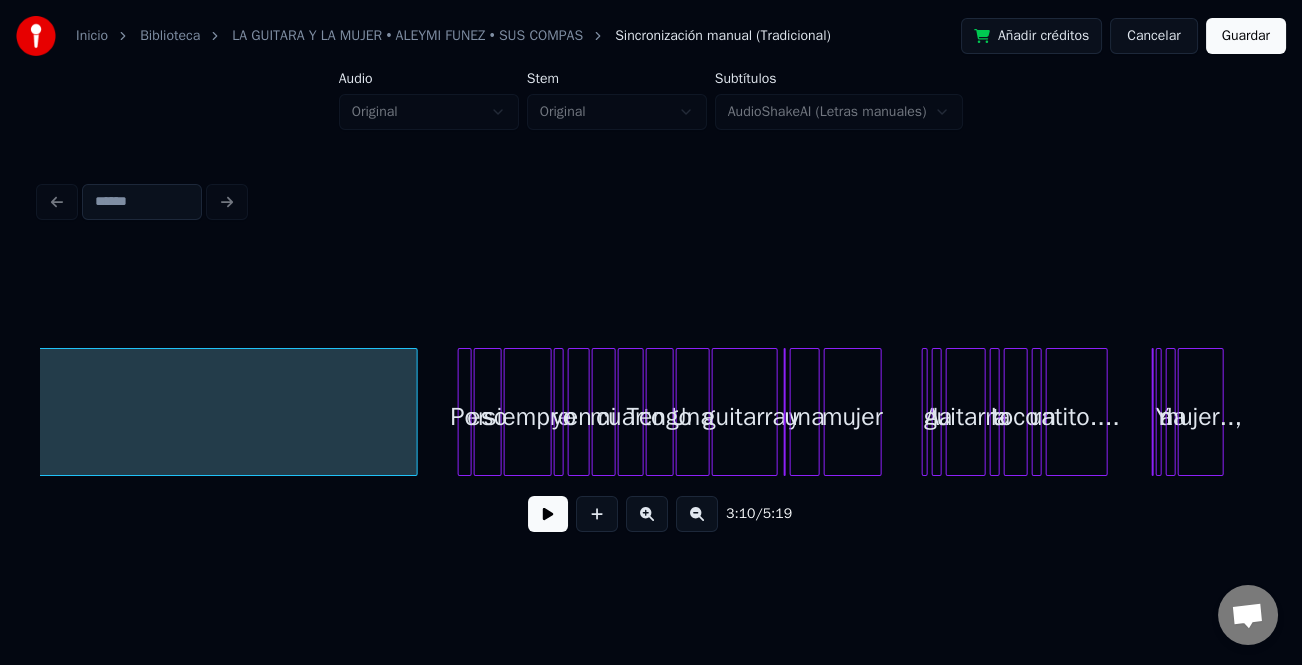 scroll, scrollTop: 0, scrollLeft: 21457, axis: horizontal 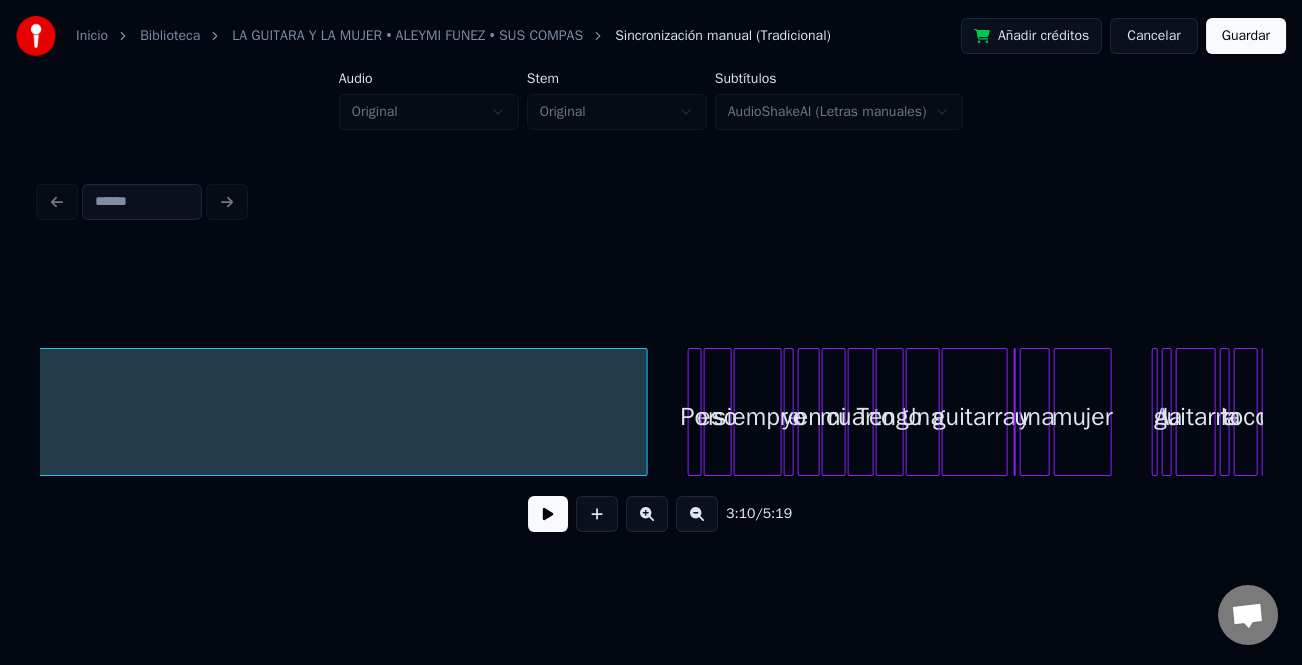 click on "A la guitarra la toco un mujer guitarra y una Una mi cuarto Tengo siempre yo en eso Por Instrumental..." at bounding box center (-5449, 412) 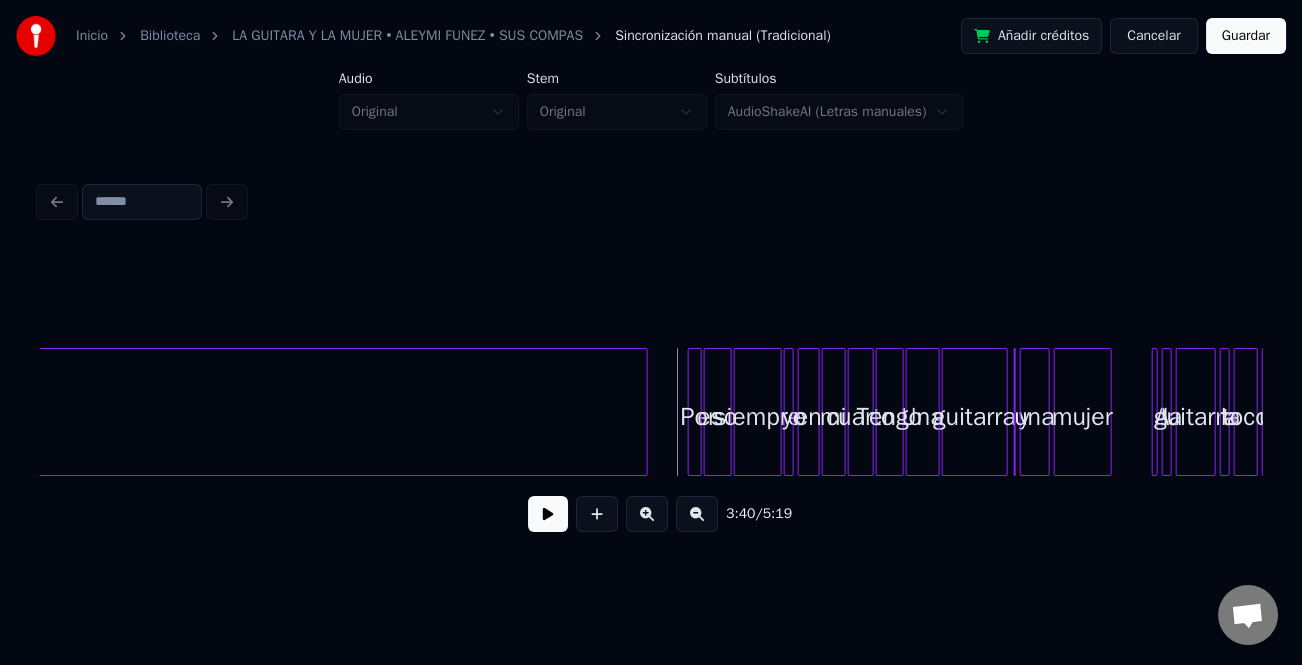 click at bounding box center (548, 514) 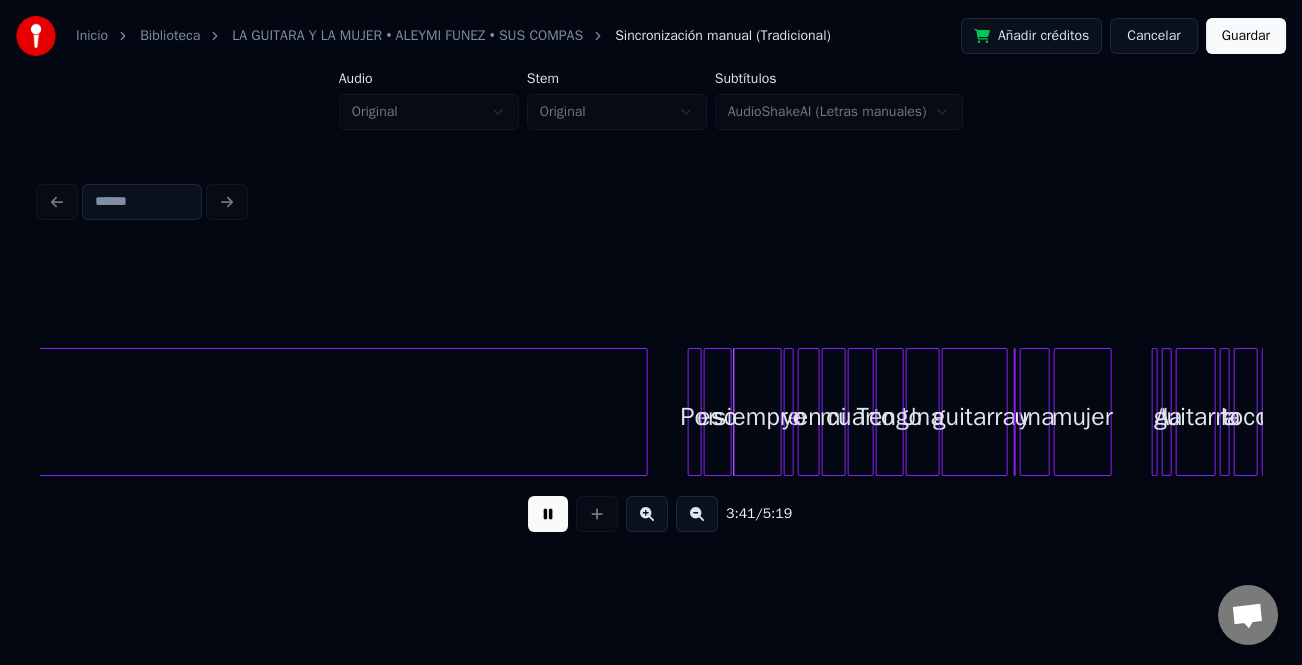 click at bounding box center (647, 514) 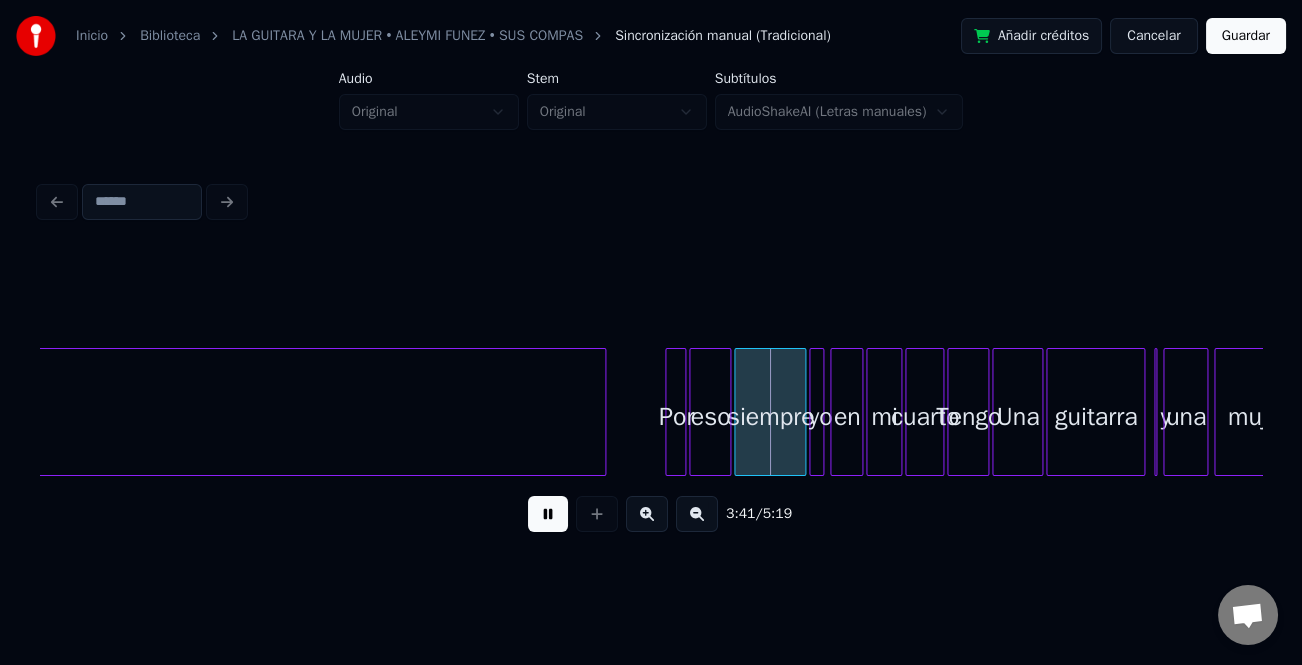 click at bounding box center [647, 514] 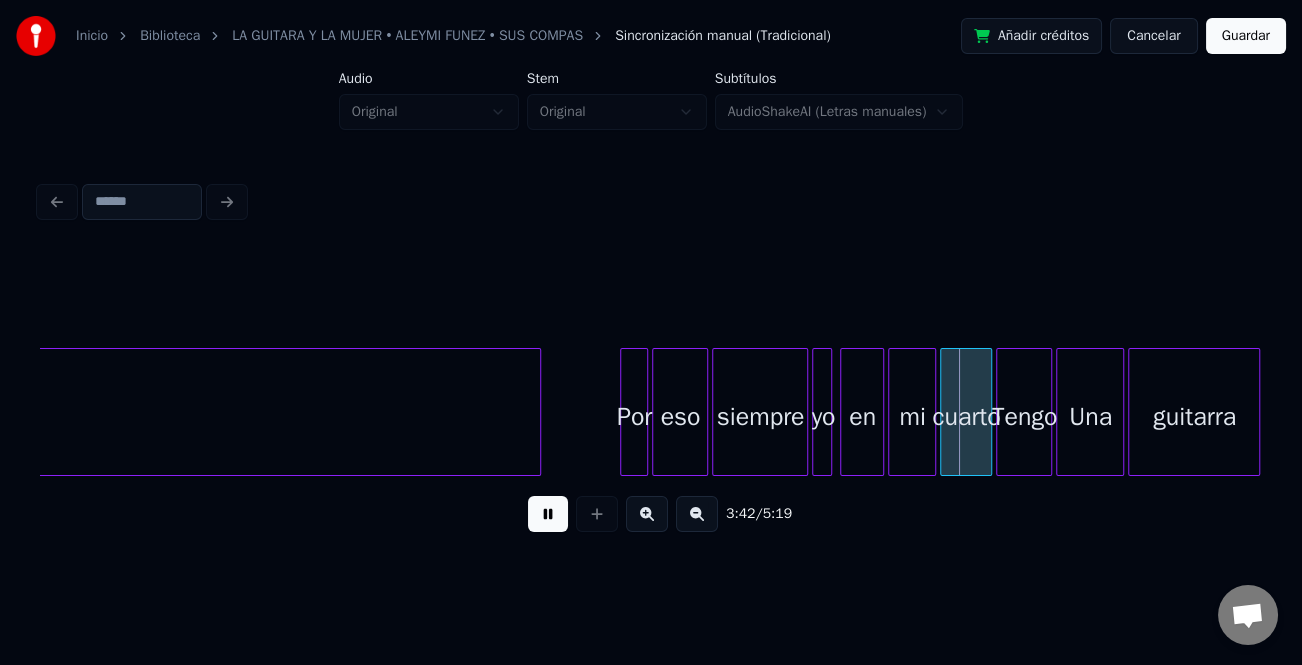 click at bounding box center (647, 514) 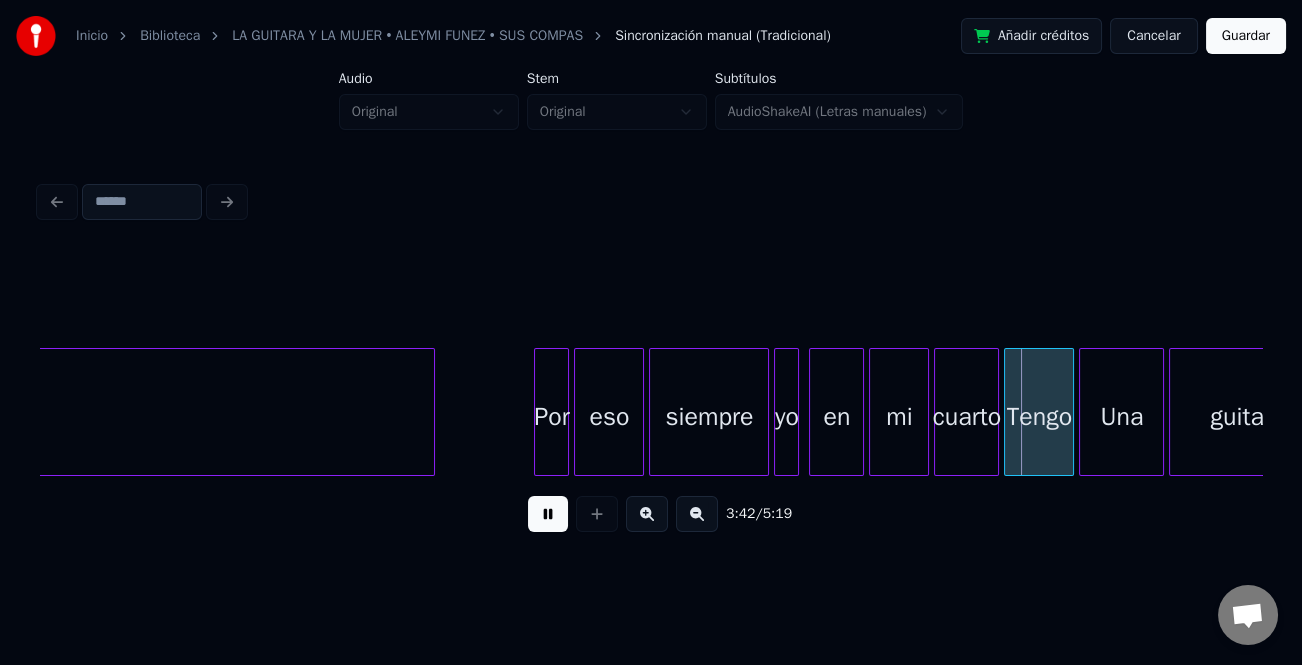 click at bounding box center [647, 514] 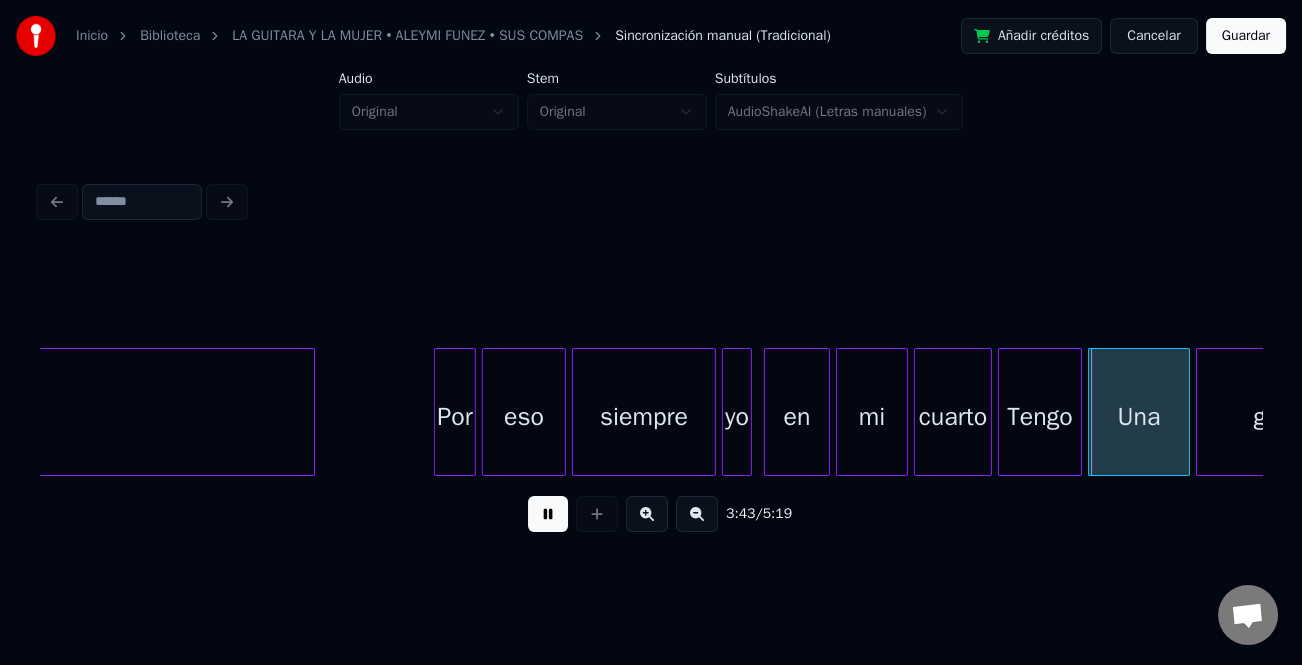 click at bounding box center (647, 514) 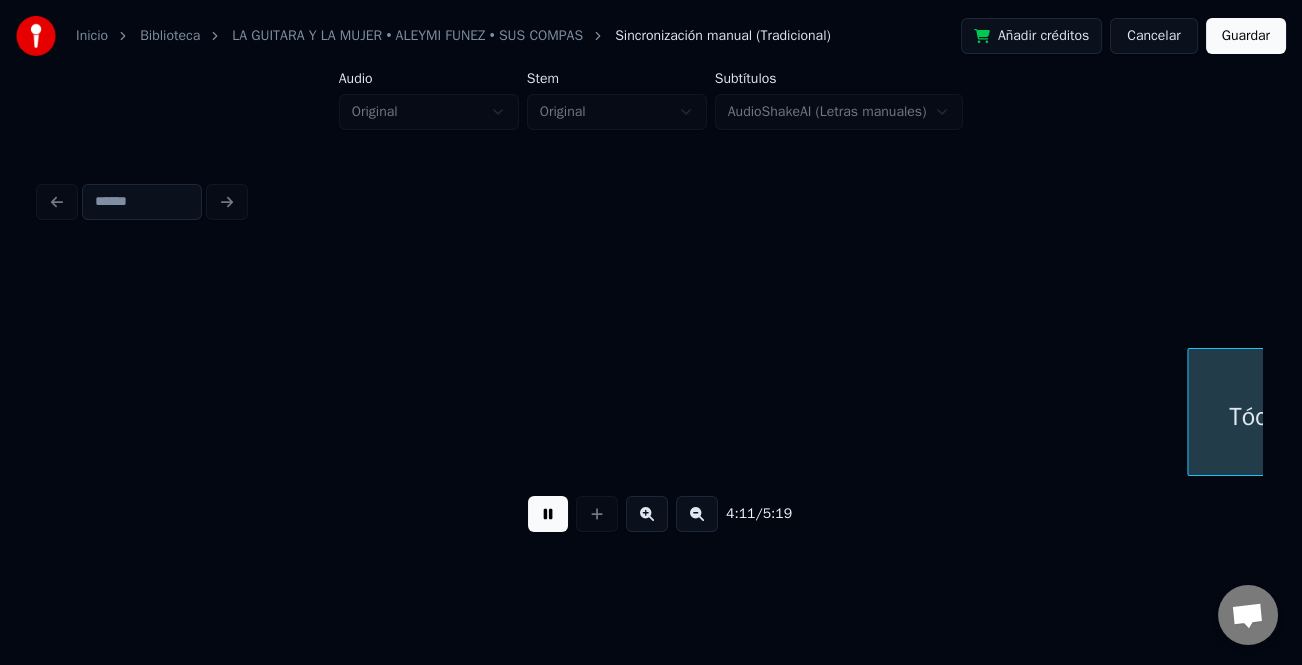 scroll, scrollTop: 0, scrollLeft: 88101, axis: horizontal 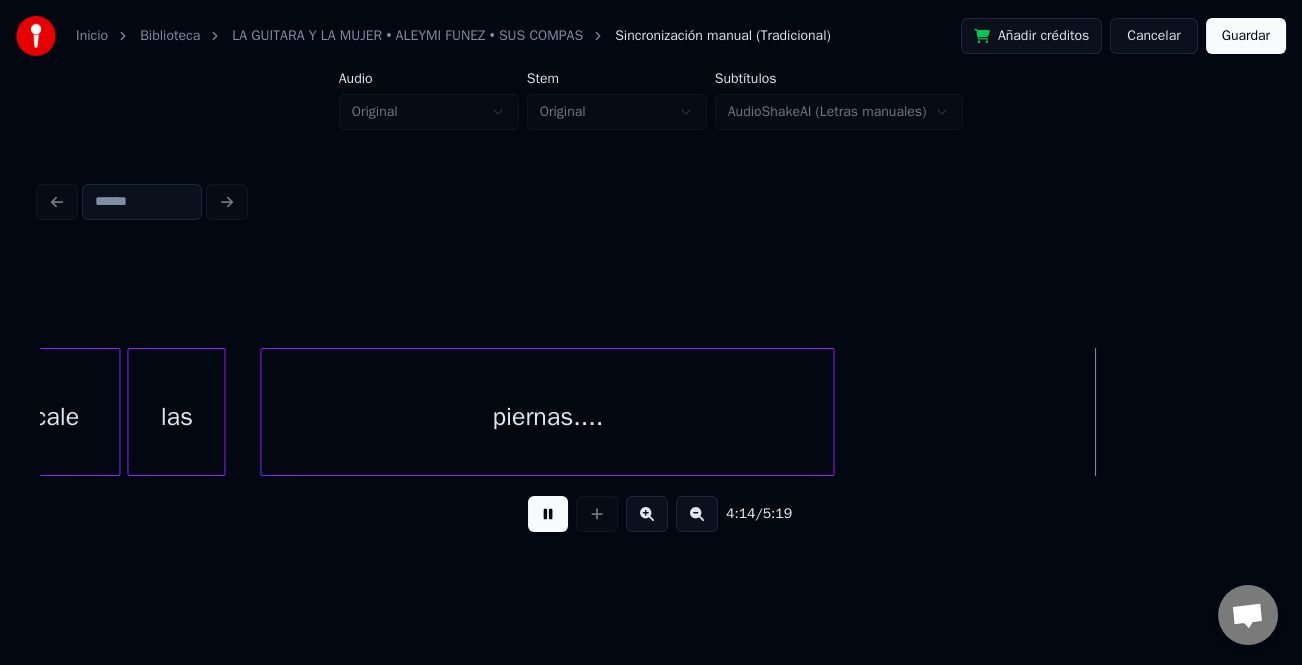click at bounding box center [548, 514] 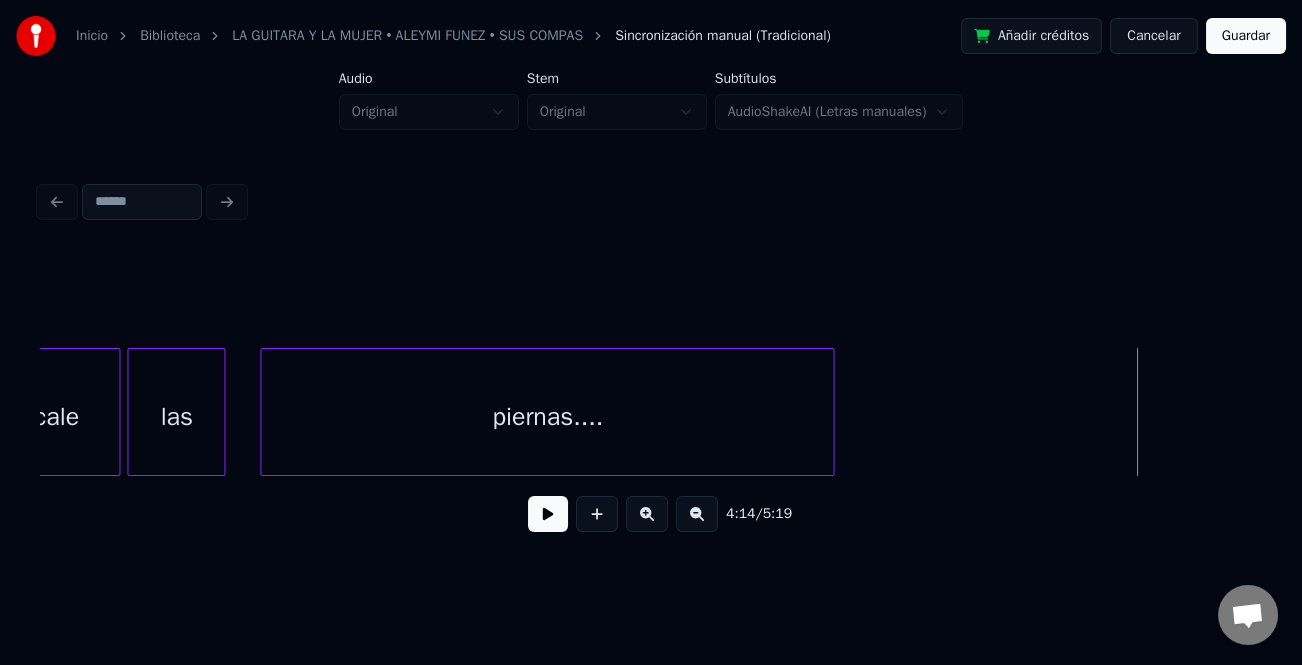 click at bounding box center (548, 514) 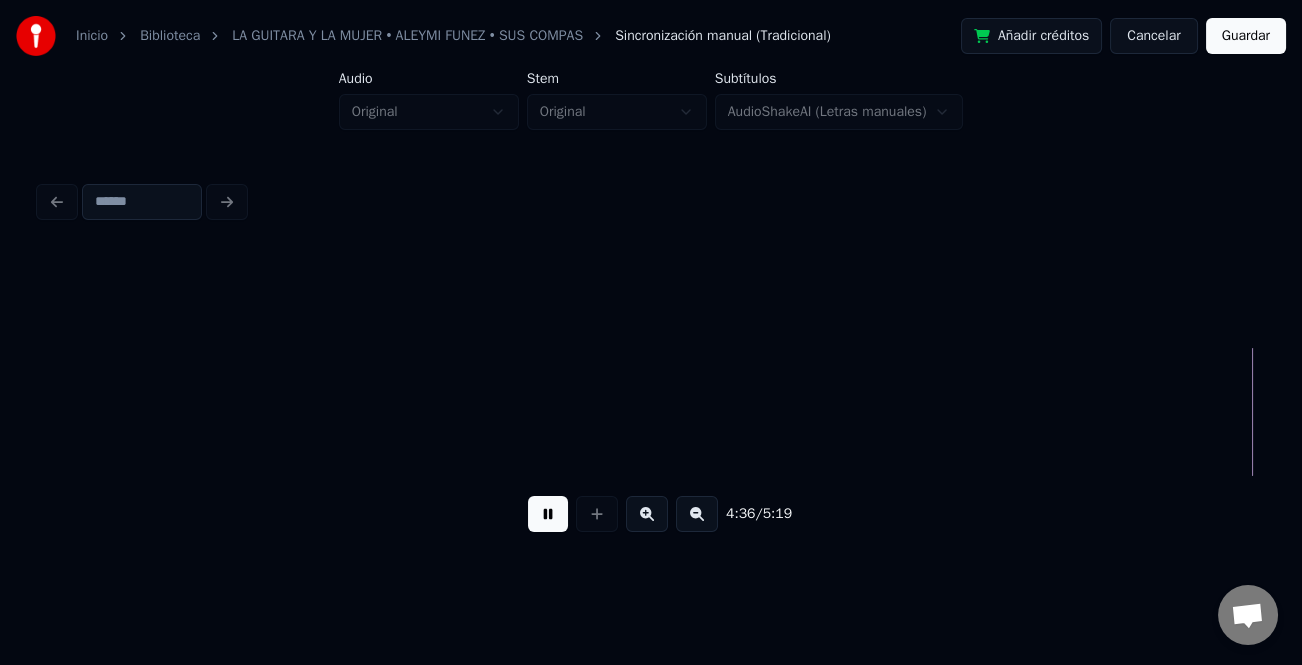 scroll, scrollTop: 0, scrollLeft: 96683, axis: horizontal 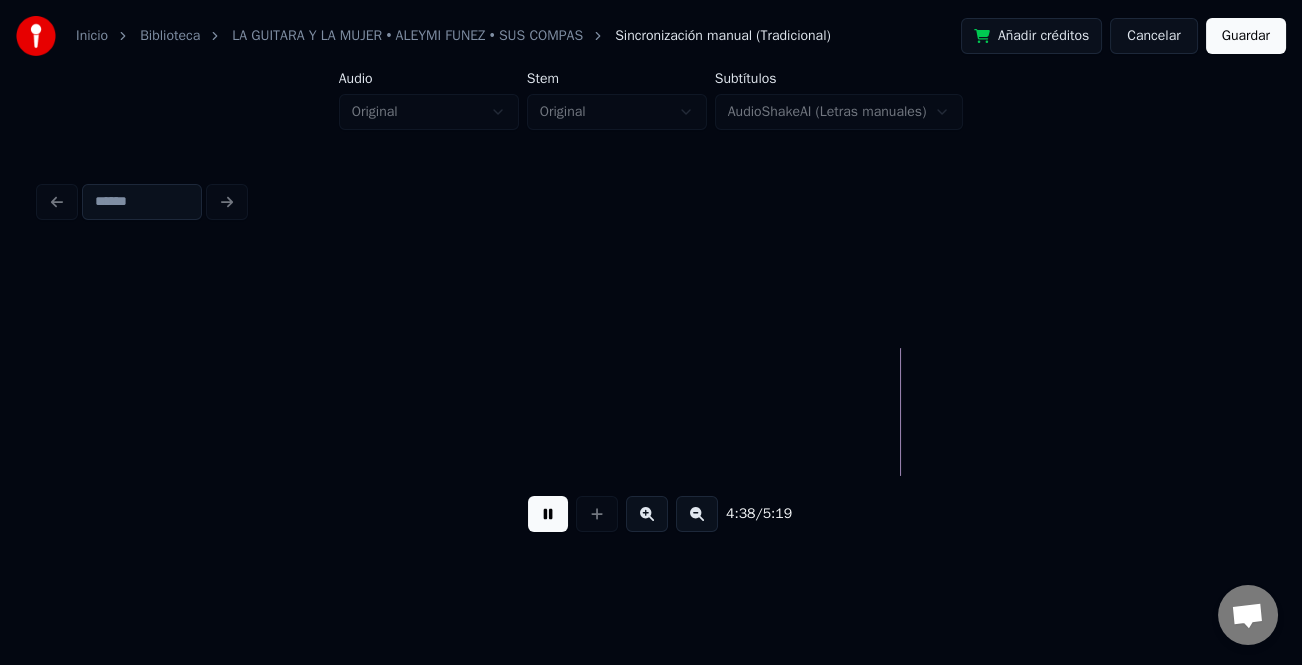 click at bounding box center (697, 514) 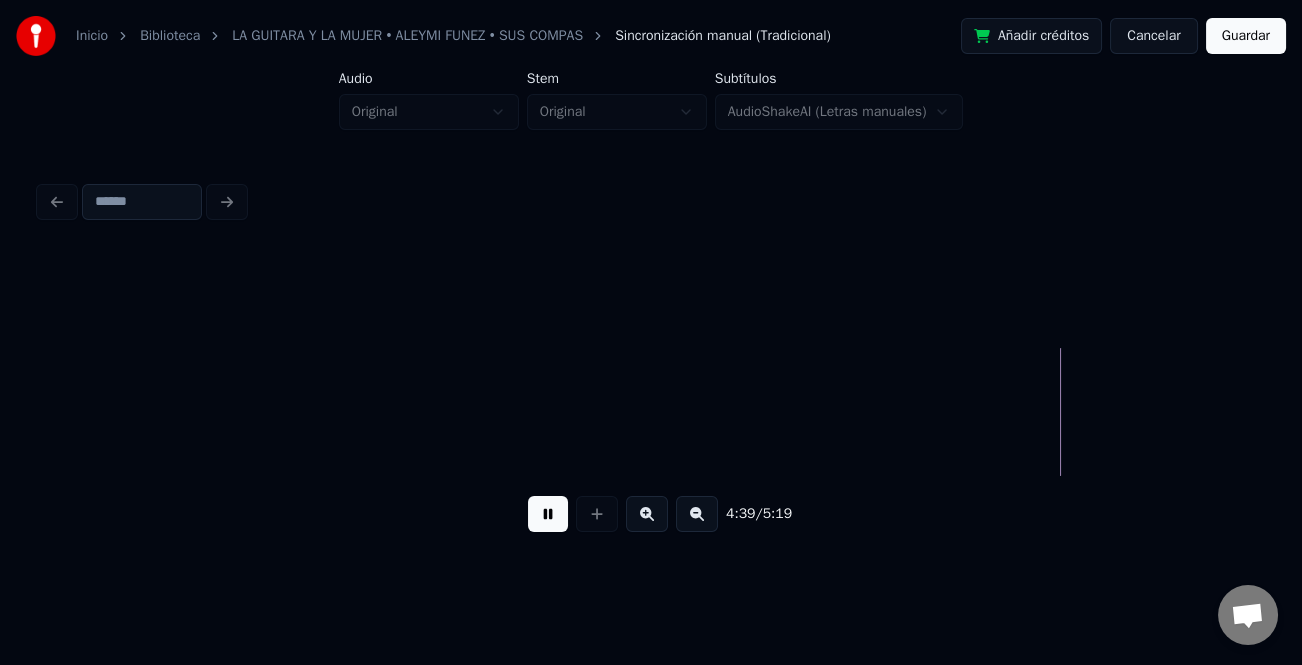 click at bounding box center (697, 514) 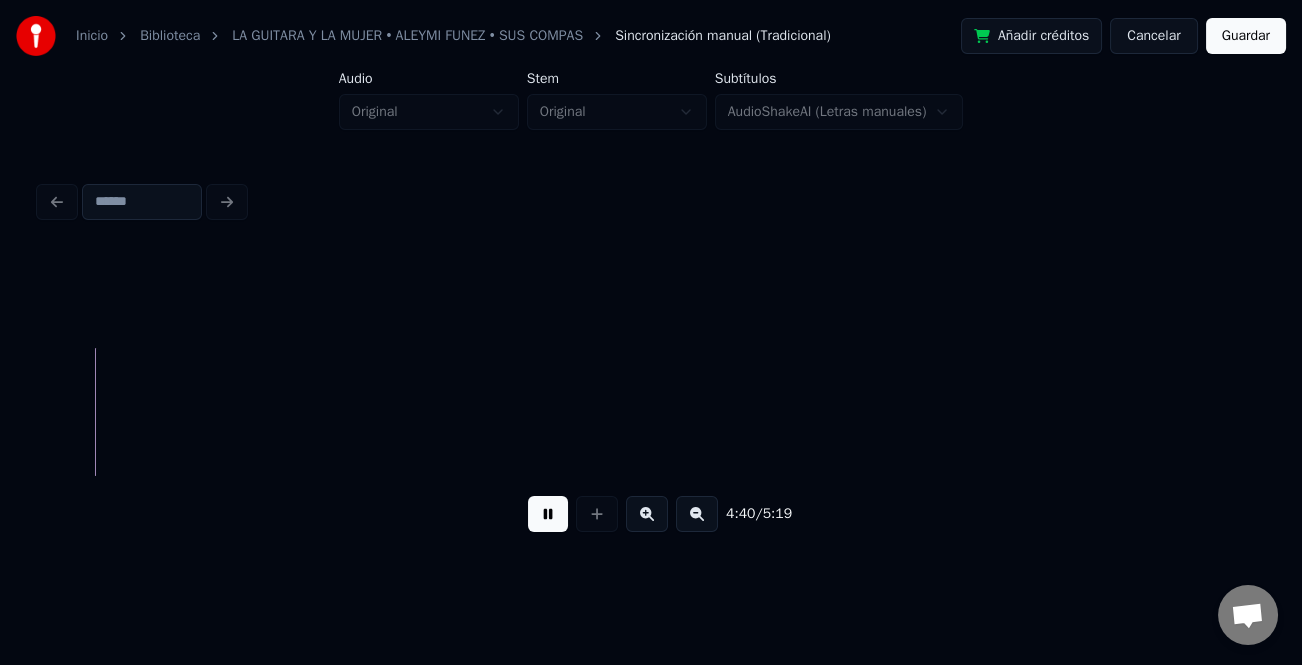 click at bounding box center [697, 514] 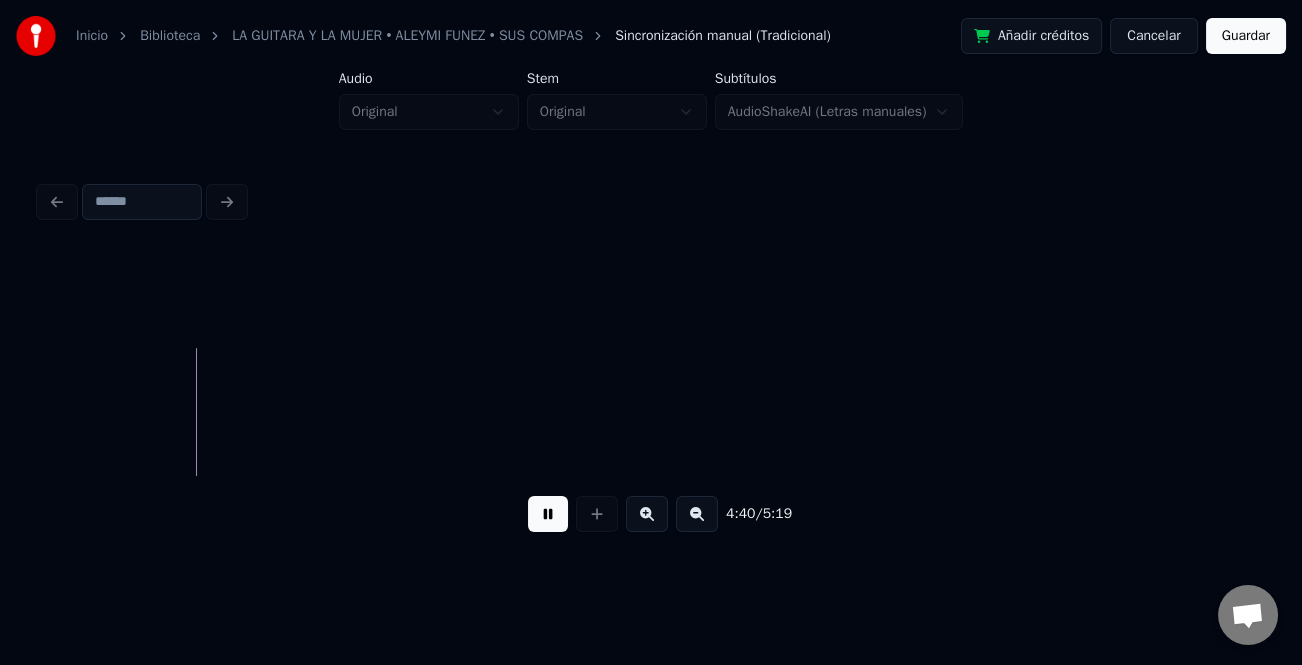 click at bounding box center (697, 514) 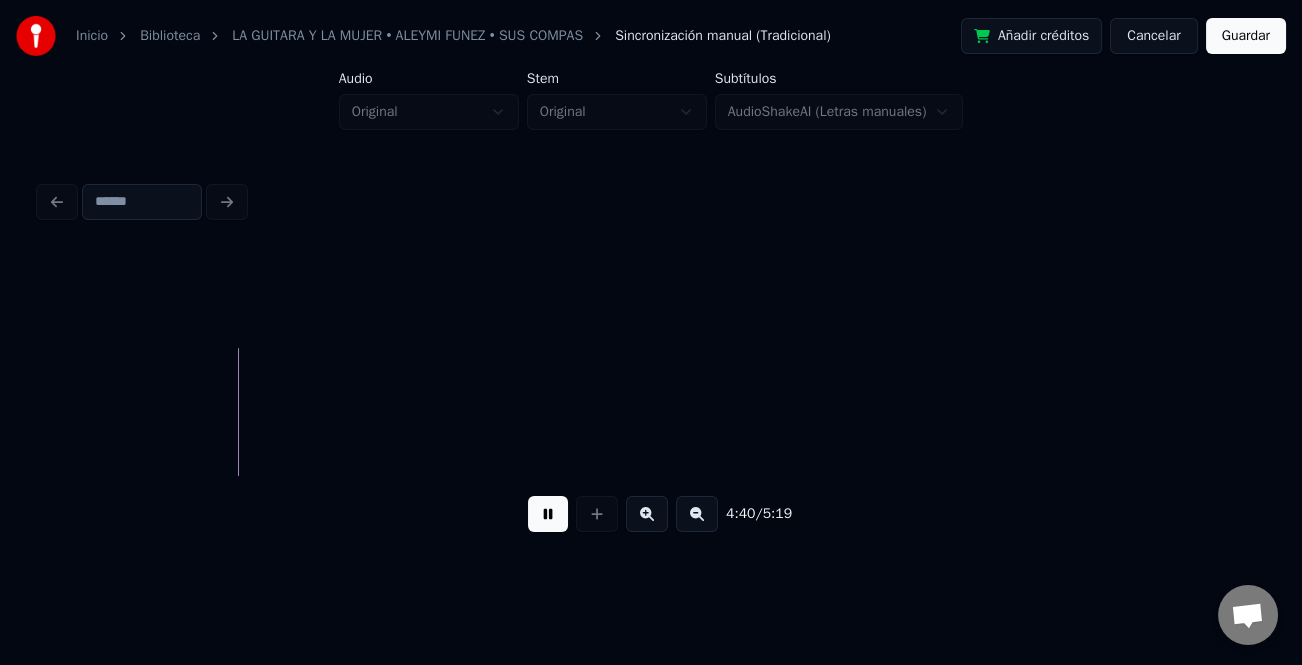 click at bounding box center (697, 514) 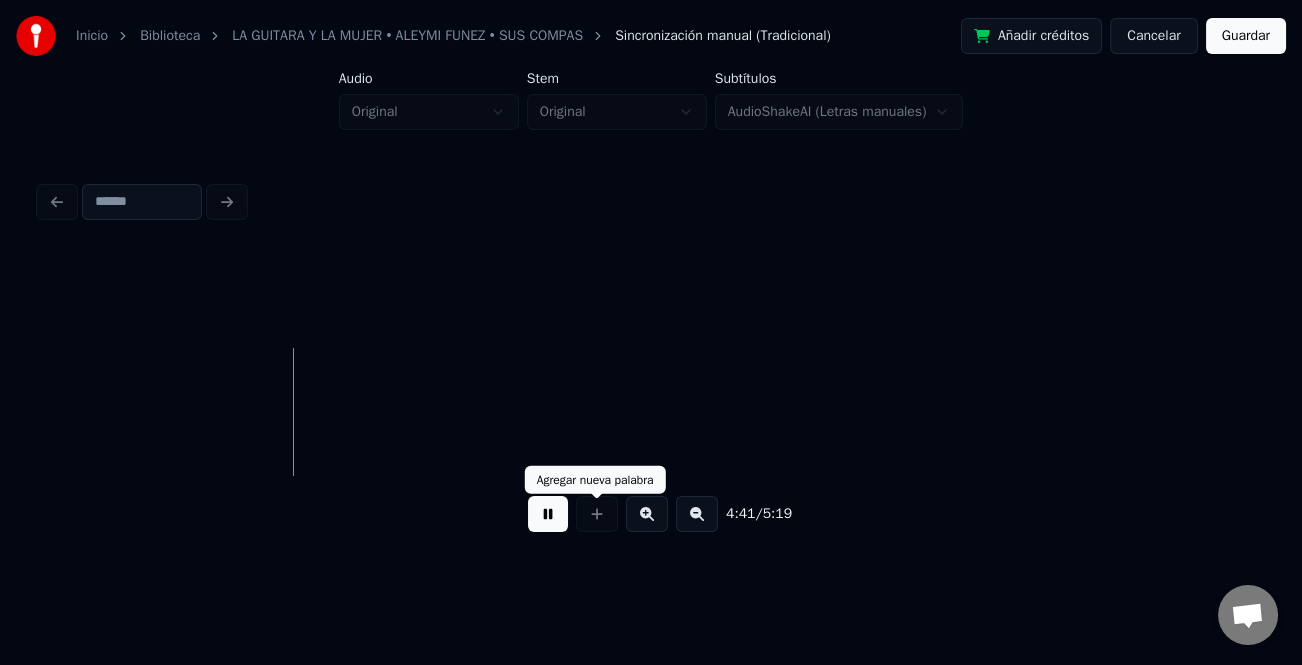 click at bounding box center (548, 514) 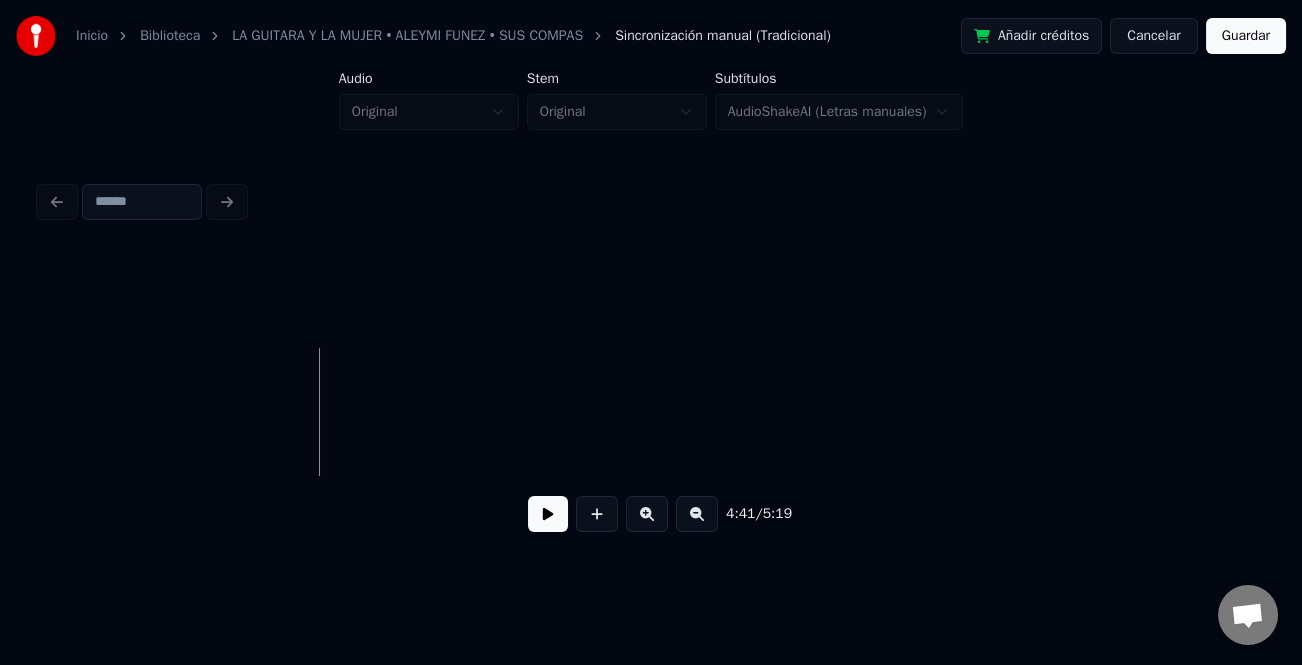 click at bounding box center [697, 514] 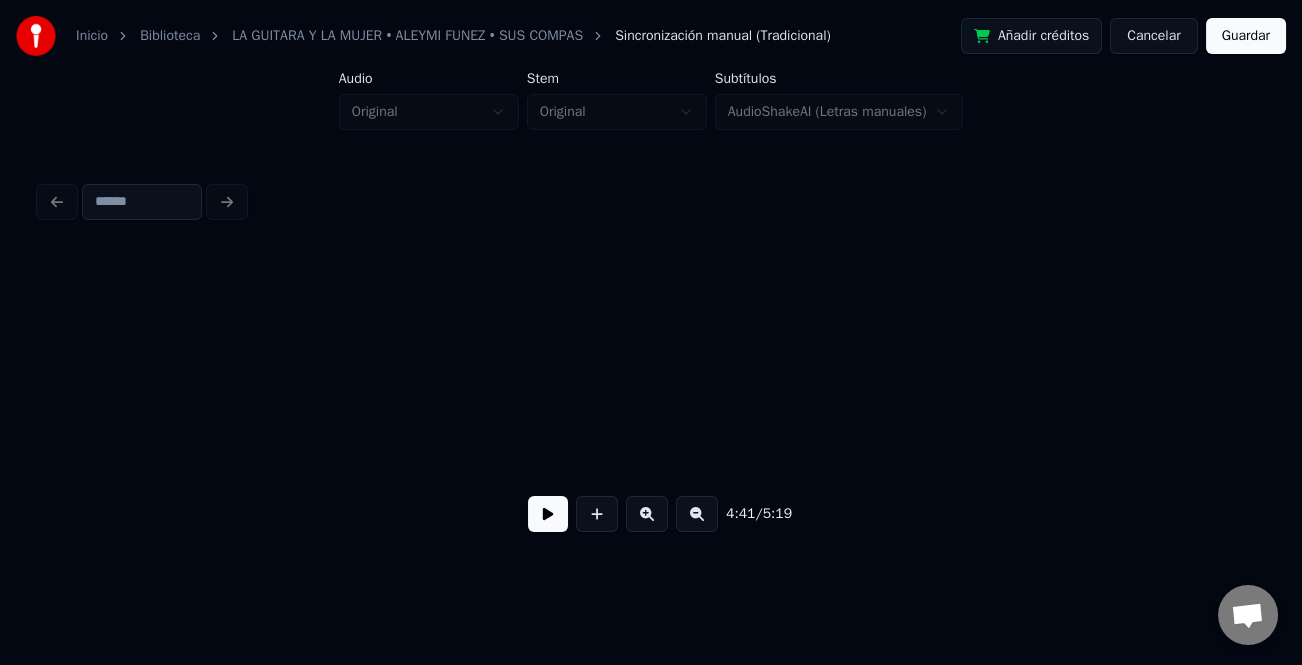 scroll, scrollTop: 0, scrollLeft: 13806, axis: horizontal 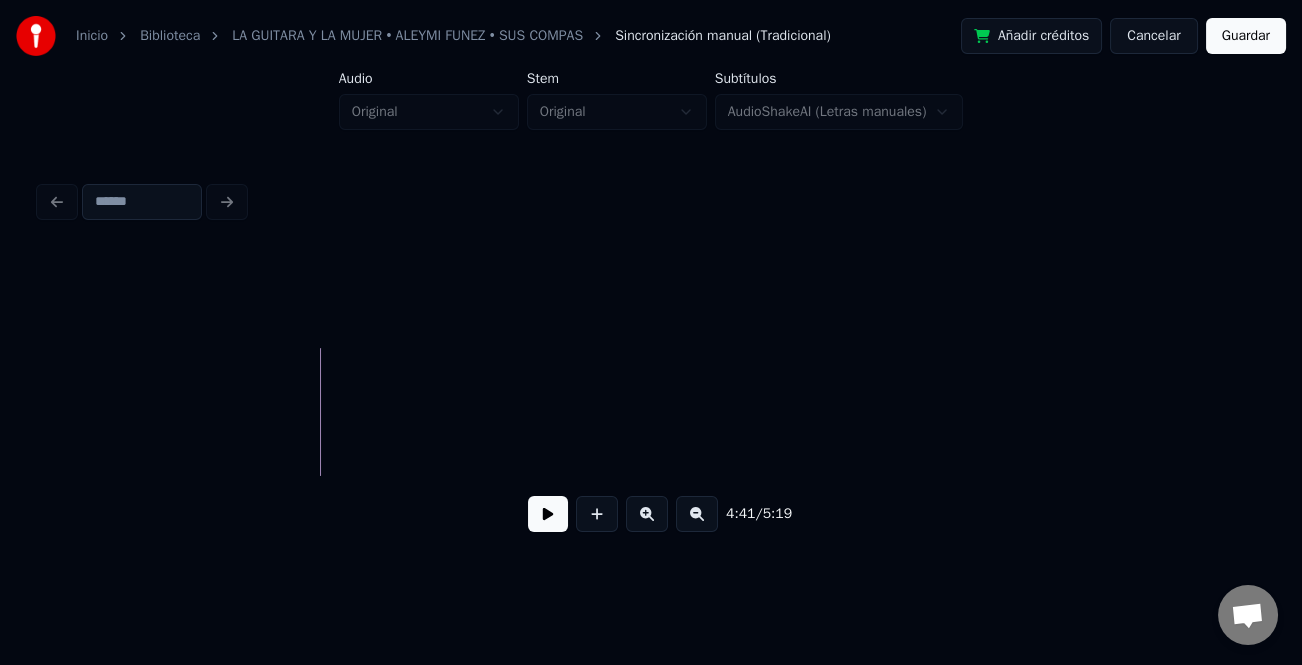 click at bounding box center (697, 514) 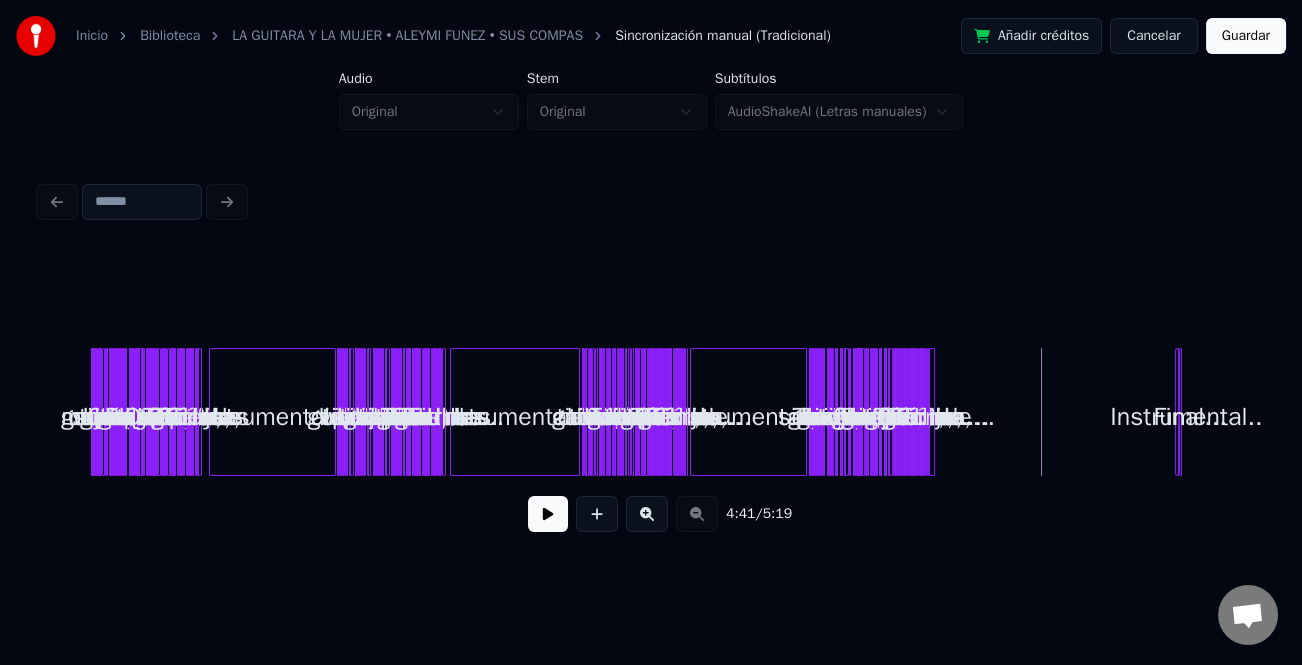 scroll, scrollTop: 0, scrollLeft: 0, axis: both 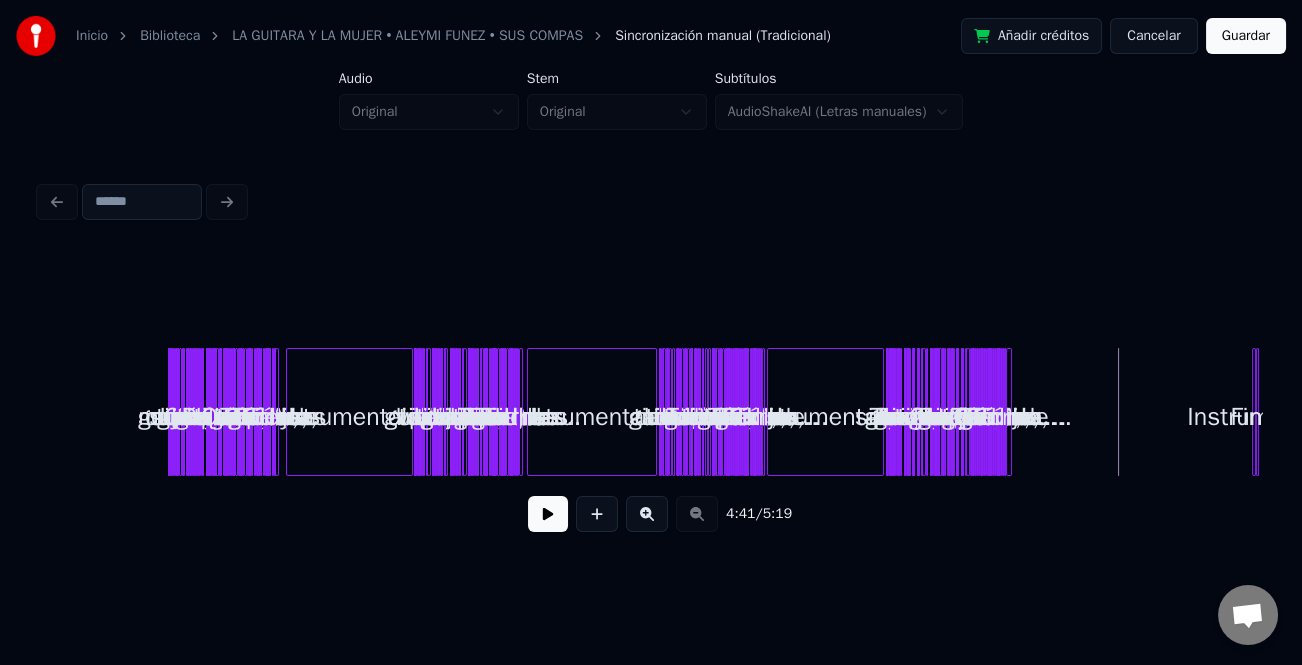 click on "4:41  /  5:19" at bounding box center (651, 514) 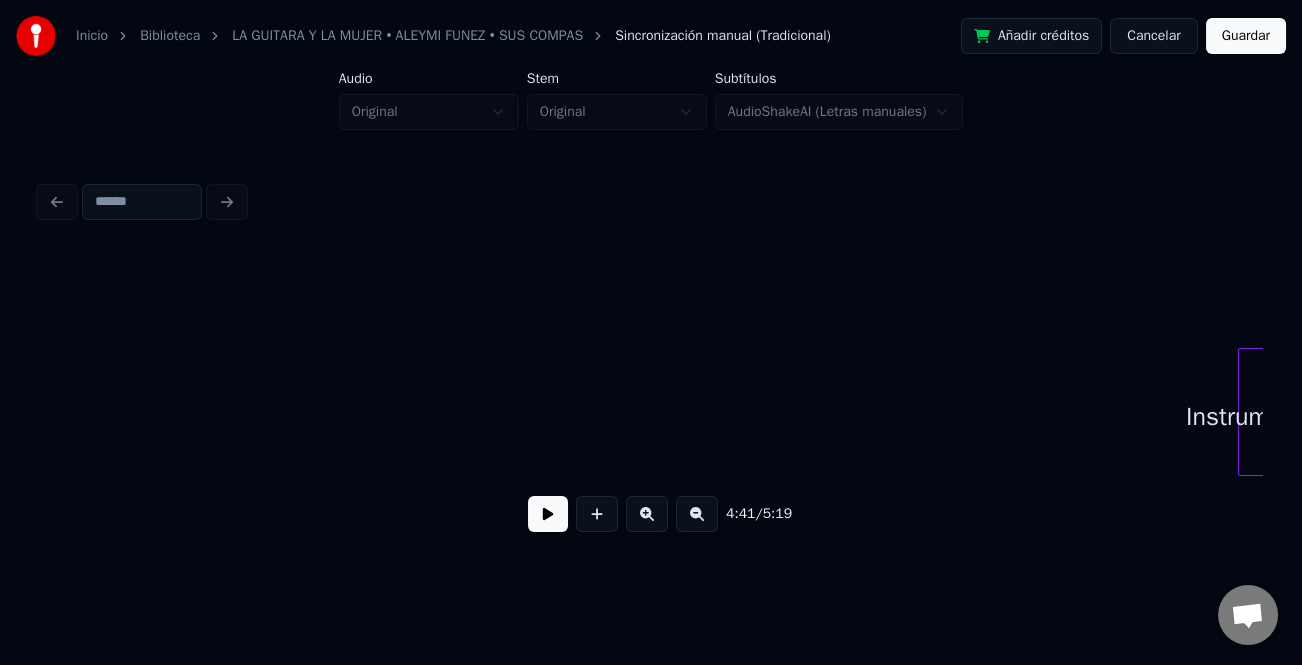 scroll, scrollTop: 0, scrollLeft: 14746, axis: horizontal 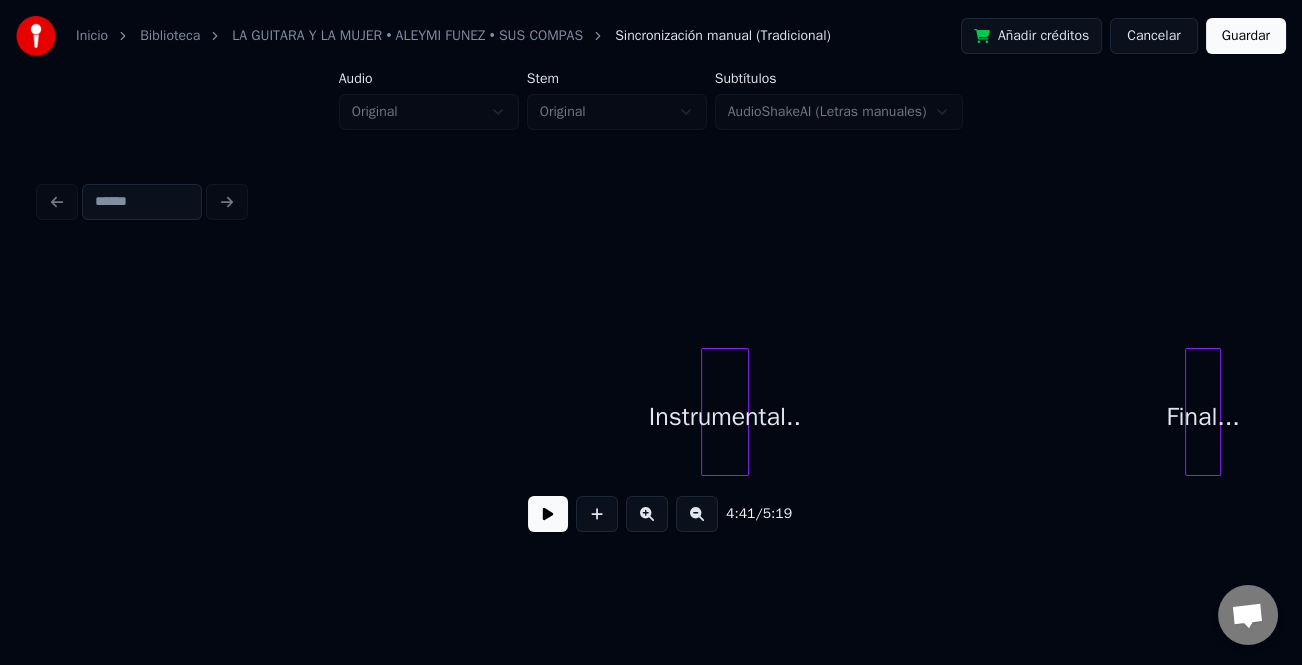 click on "Instrumental.." at bounding box center [725, 417] 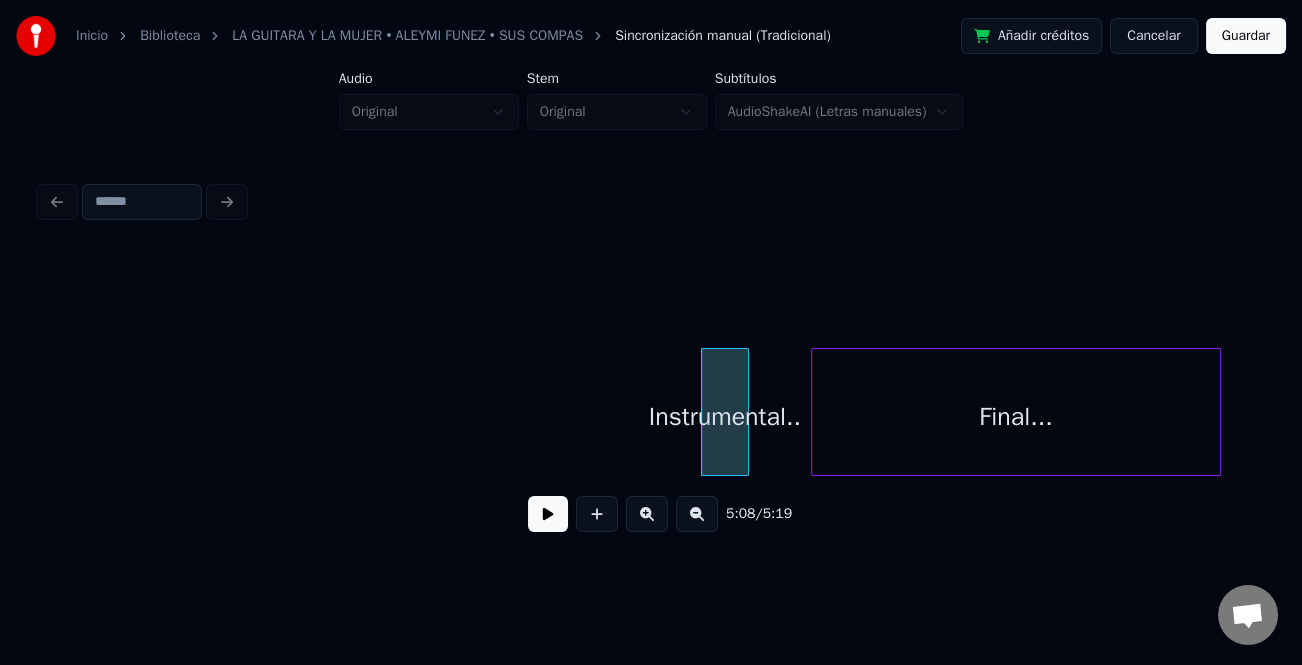 click at bounding box center [815, 412] 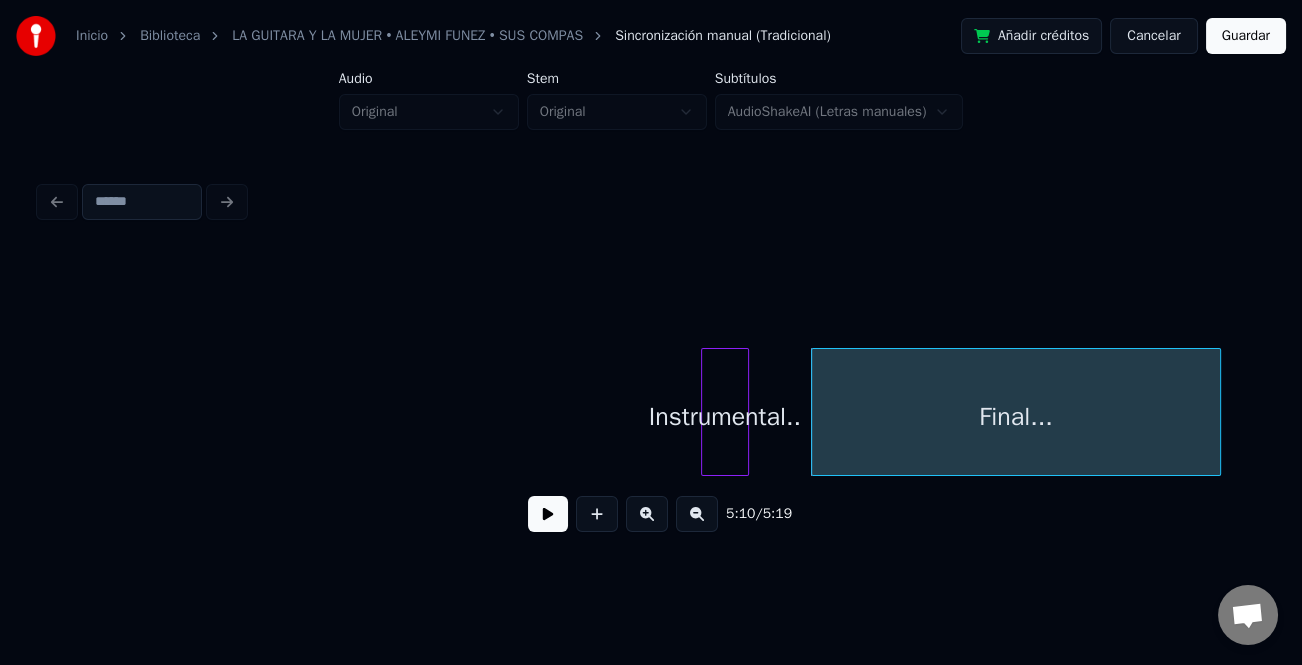 click at bounding box center [697, 514] 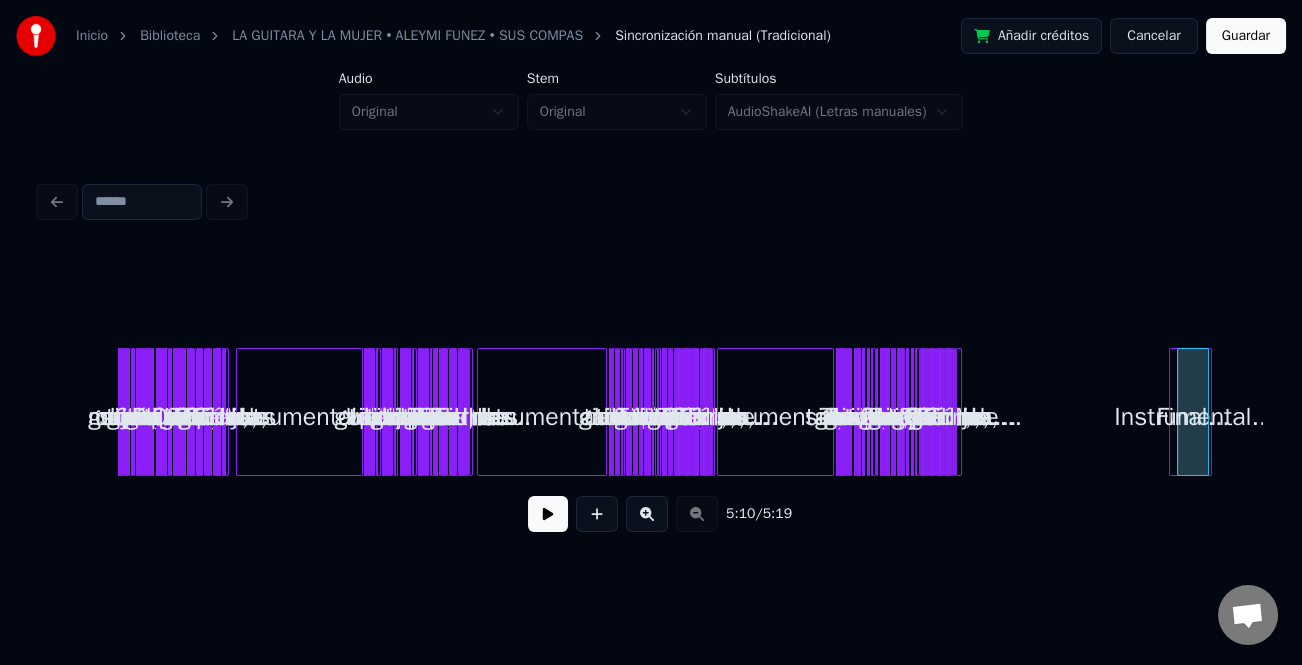 click on "Instrumental.. Final... LLa guitarra es como la mujer.... Que Si no la tocas, no suena... Si a la guitarra le tocas las cuerdas.... A la mujer, Pues tócale las piernas La guitarra es como la mujer Si no la tocas, no suena.... Si la mujer le tocas las piernas A la Guitarra tócale las cuerdas... A la guitarra tócale, Tócale las cuerdas A la mujer tócale, Tócale las piernas A la guitarra tócale, Tócale las cuerdas A la mujer tócale, Tócale las piernas Instrumental... Si a la guitarra Le tocas las cuerdas Le vibrará el diapasón Si a la mujer Le tocas las piernas Le vibrara el corazón Si a la guitarra Le tocas Las cuerdas Le vibrara el diapasón Si a la mujer Le tocas las piernas Le vibrara el corazón... A la guitarra le tocas Tocales las cuerdas A la mujer.. tocale.. Tocales las piernas... A la guitarra le tocas Tocales las cuerdas A la mujer.. tocale.. Tocales las piernas... Instrumental... La guitarra tiene cintura.. Y también tiene cadera... Y la Y Y" at bounding box center (601, 412) 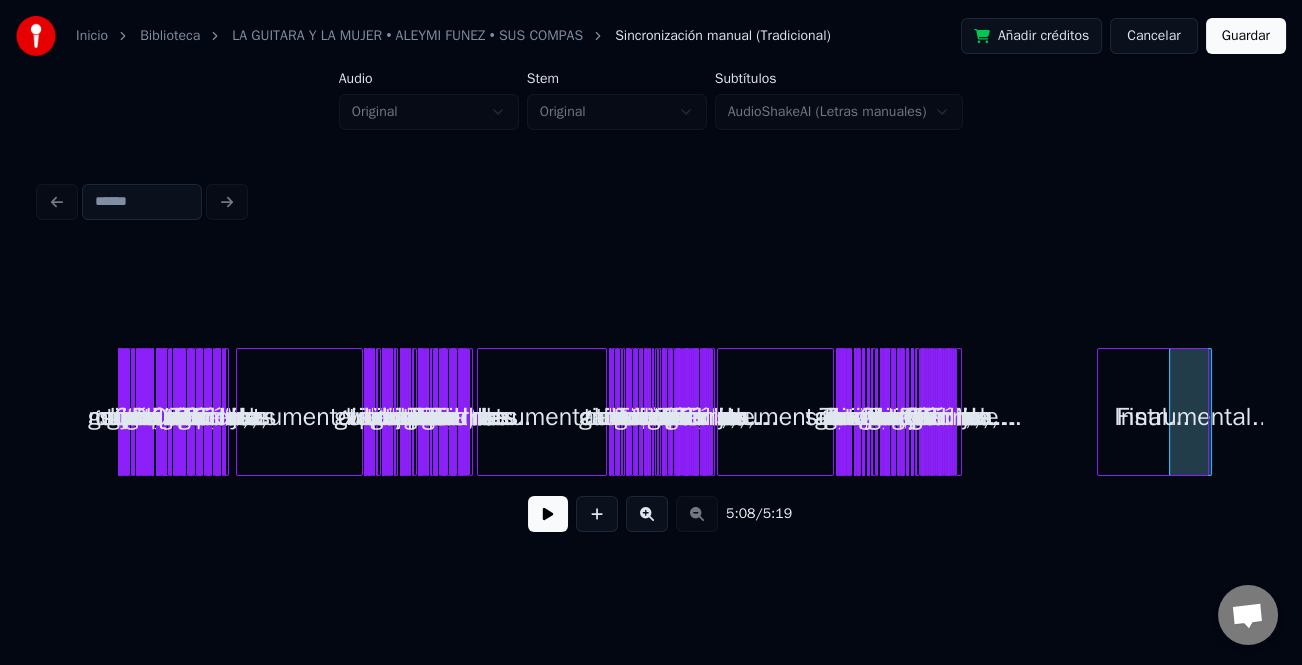 click at bounding box center (1101, 412) 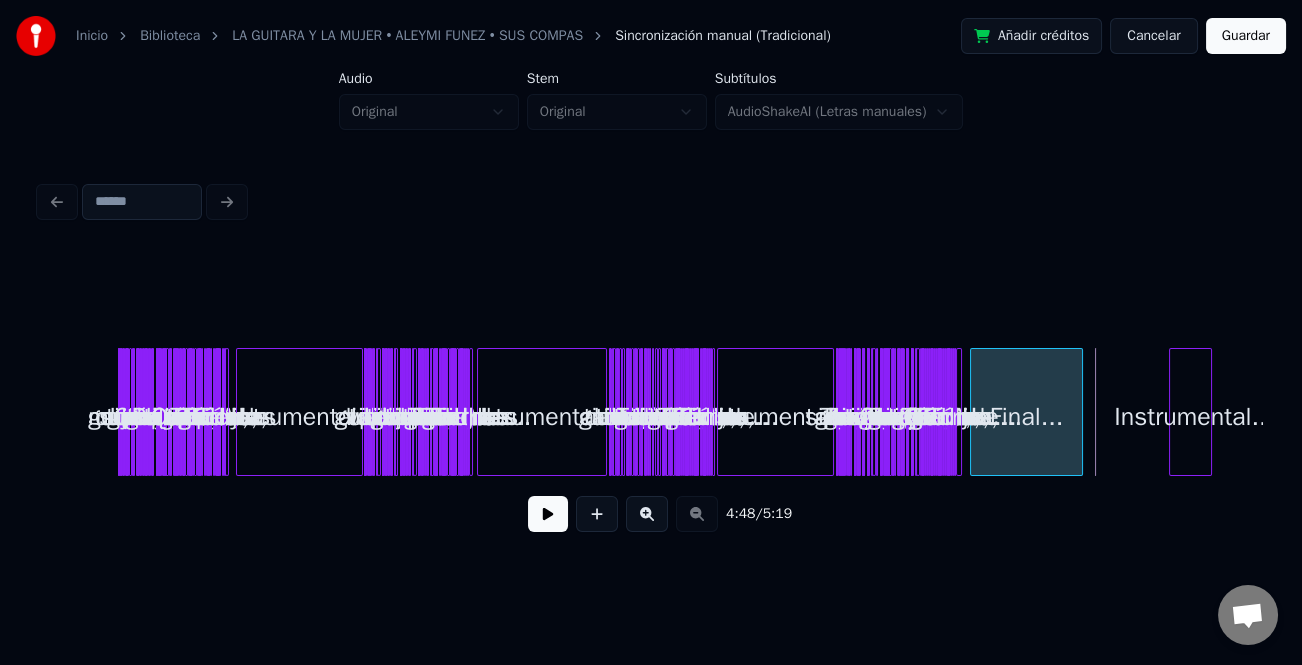 click on "Final..." at bounding box center (1026, 417) 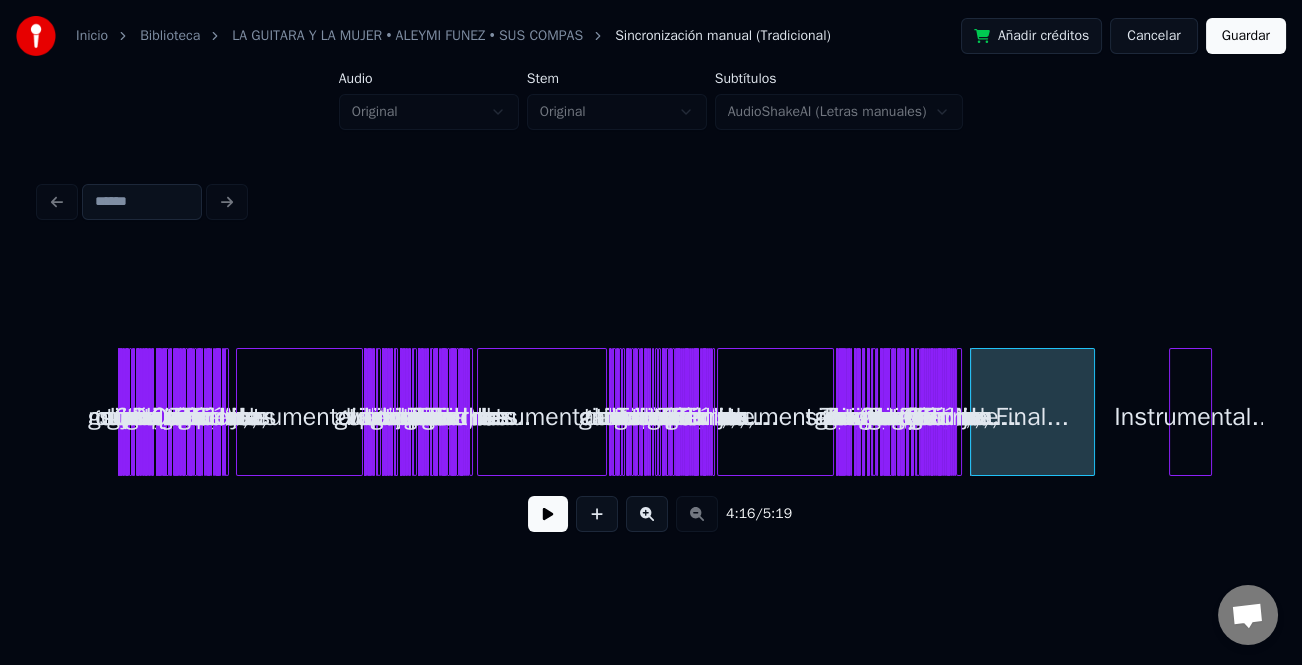 click at bounding box center [1091, 412] 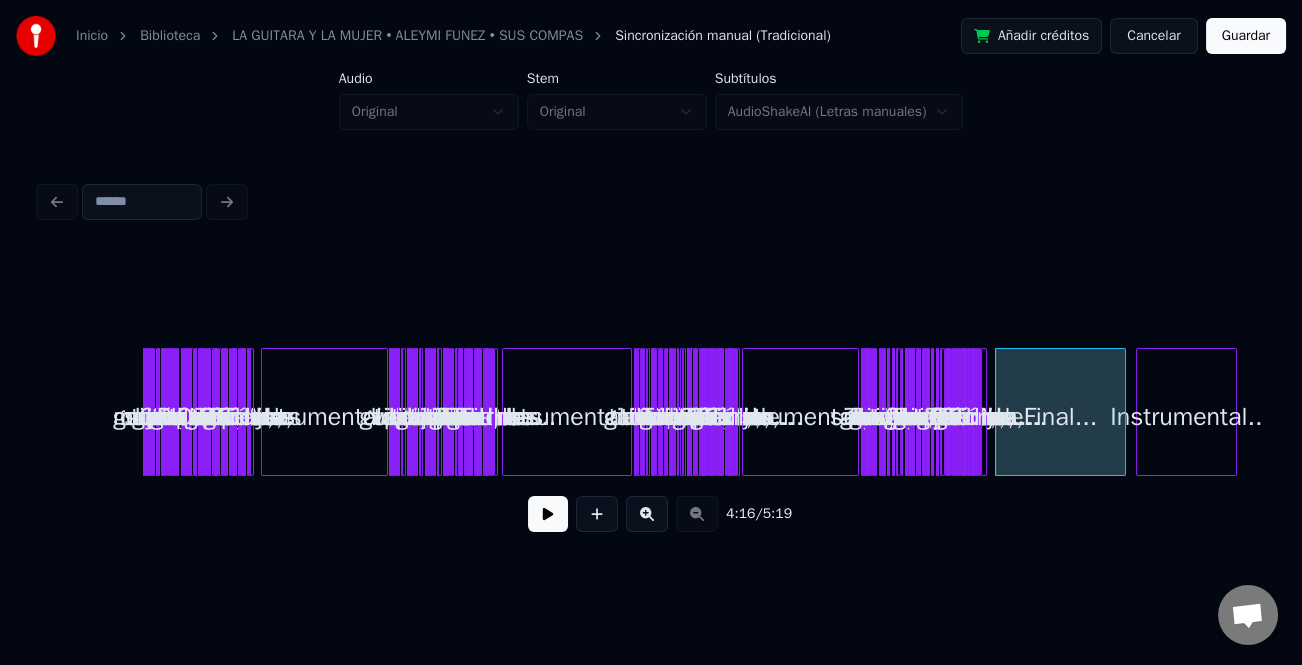 scroll, scrollTop: 0, scrollLeft: 29, axis: horizontal 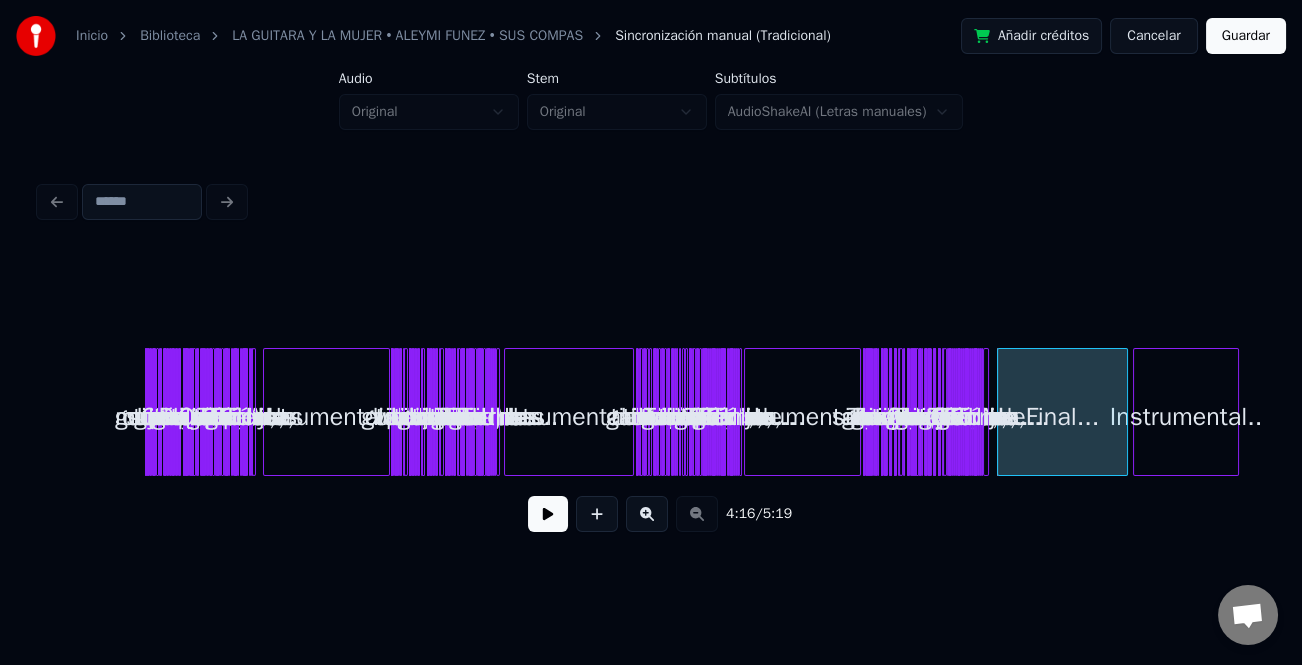 click on "Instrumental.. Final... LLa guitarra es como la mujer.... Que Si no la tocas, no suena... Si a la guitarra le tocas las cuerdas.... A la mujer, Pues tócale las piernas La guitarra es como la mujer Si no la tocas, no suena.... Si la mujer le tocas las piernas A la Guitarra tócale las cuerdas... A la guitarra tócale, Tócale las cuerdas A la mujer tócale, Tócale las piernas A la guitarra tócale, Tócale las cuerdas A la mujer tócale, Tócale las piernas Instrumental... Si a la guitarra Le tocas las cuerdas Le vibrará el diapasón Si a la mujer Le tocas las piernas Le vibrara el corazón Si a la guitarra Le tocas Las cuerdas Le vibrara el diapasón Si a la mujer Le tocas las piernas Le vibrara el corazón... A la guitarra le tocas Tocales las cuerdas A la mujer.. tocale.. Tocales las piernas... A la guitarra le tocas Tocales las cuerdas A la mujer.. tocale.. Tocales las piernas... Instrumental... La guitarra tiene cintura.. Y también tiene cadera... Y la mujer tiene cintura Y muchas cosas más buenas La" at bounding box center [628, 412] 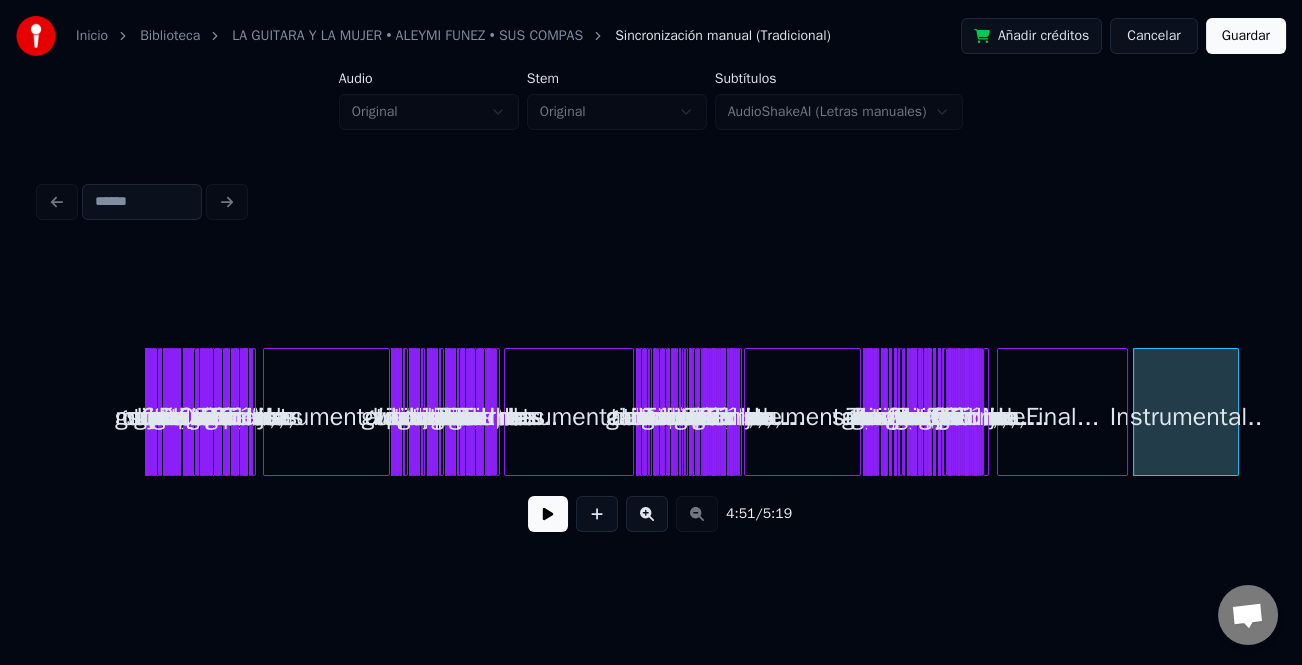 click on "Guardar" at bounding box center [1246, 36] 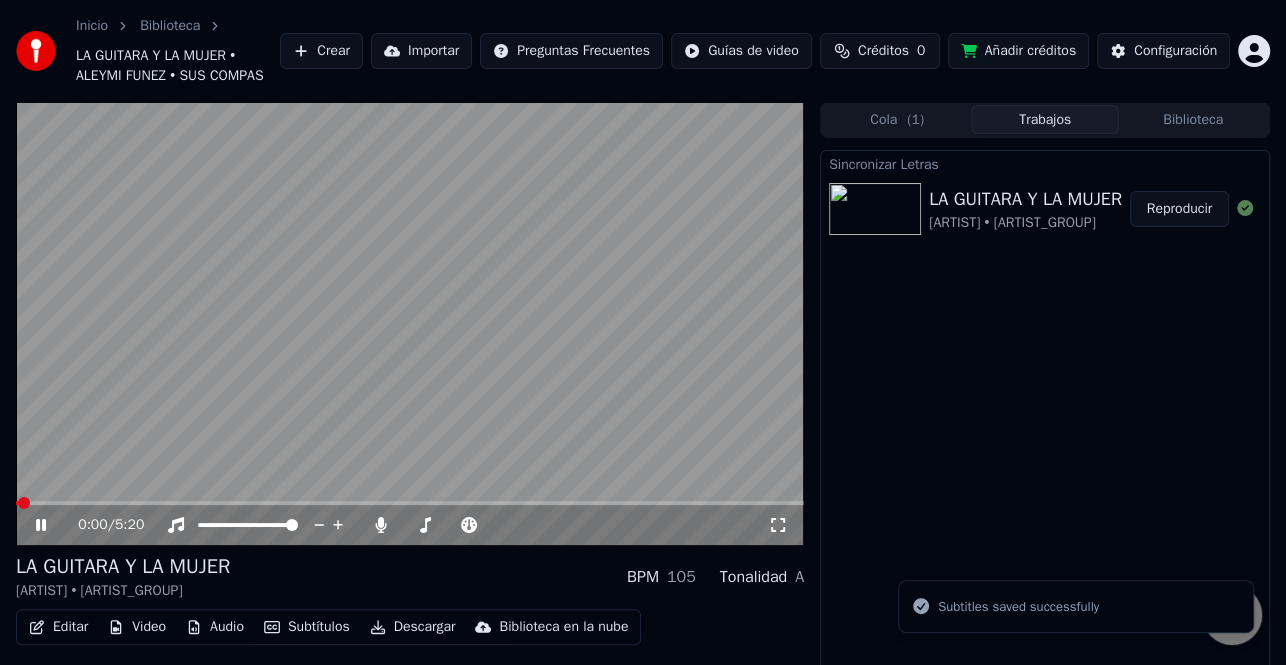 click 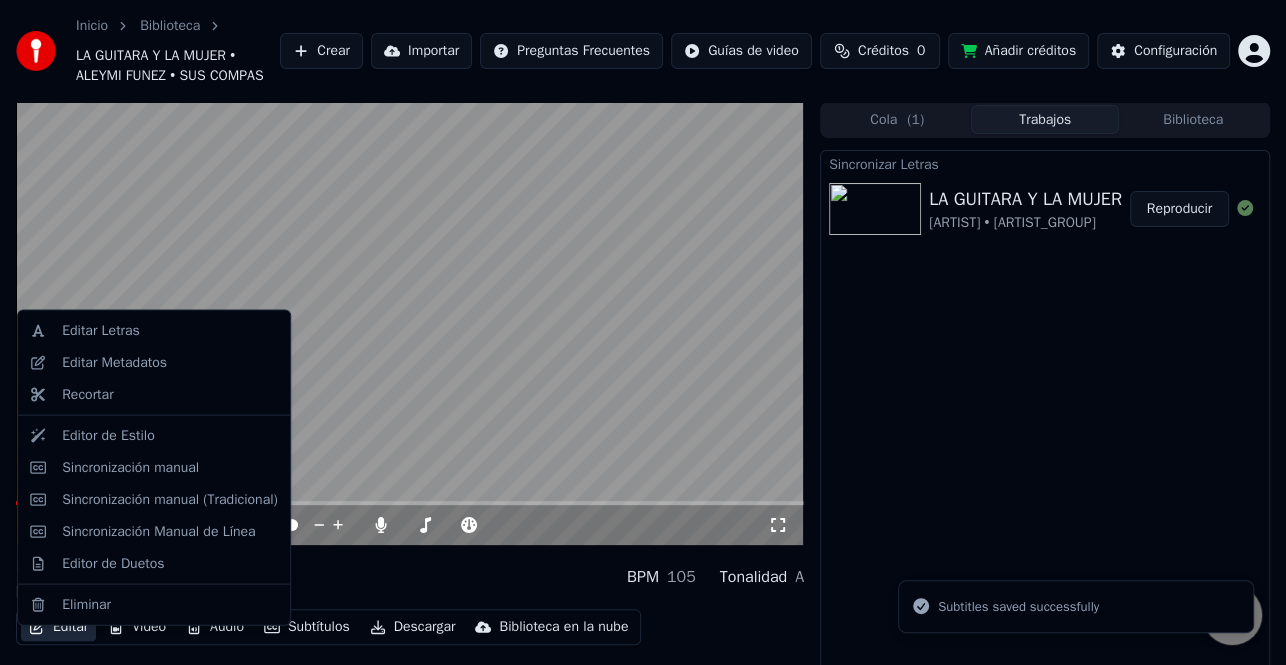 click on "Editar" at bounding box center (58, 627) 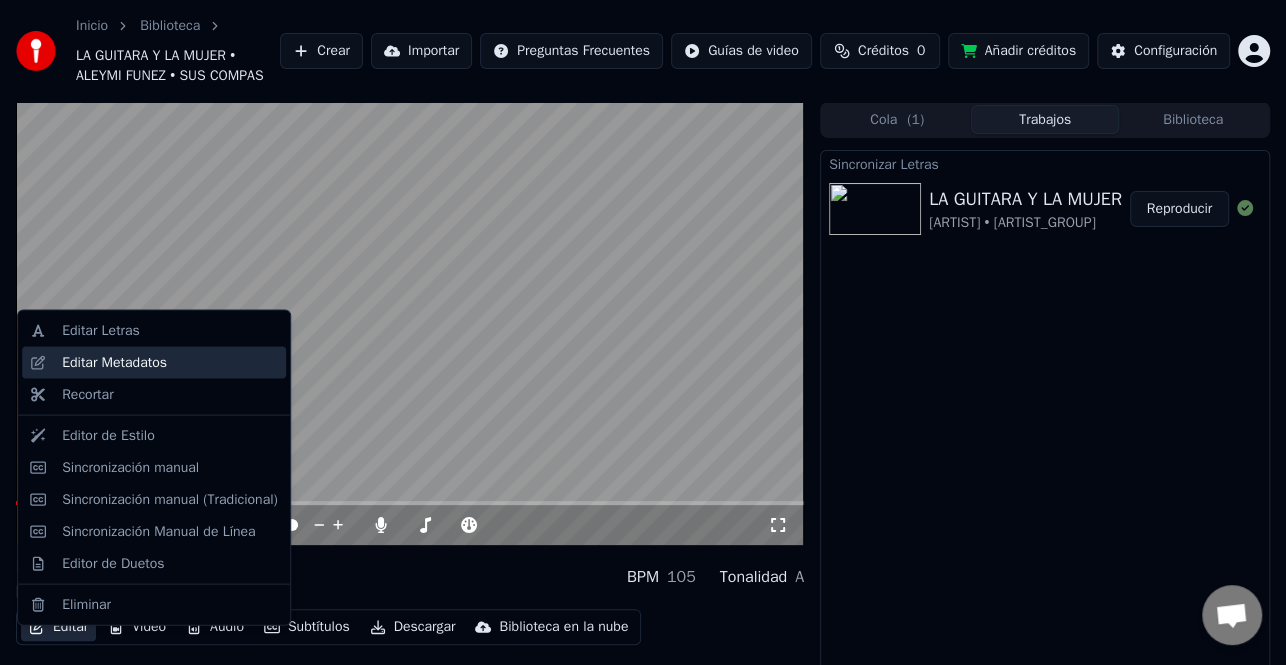 click on "Editar Metadatos" at bounding box center (170, 363) 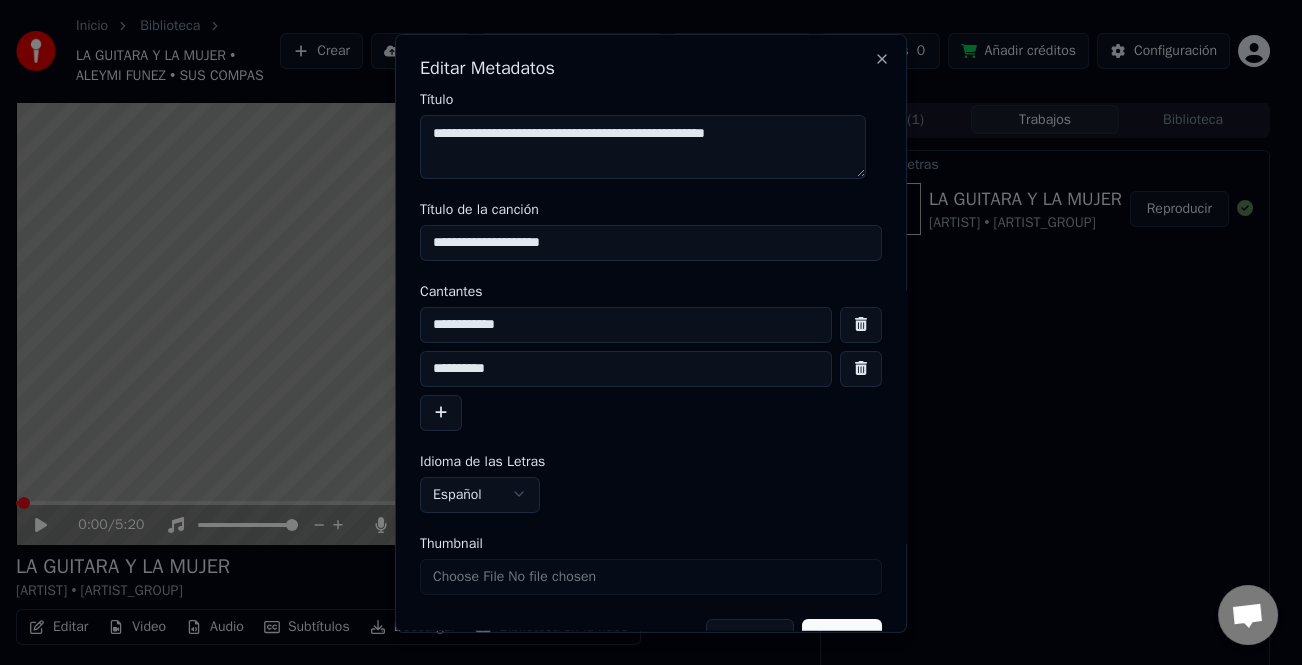 click at bounding box center (441, 412) 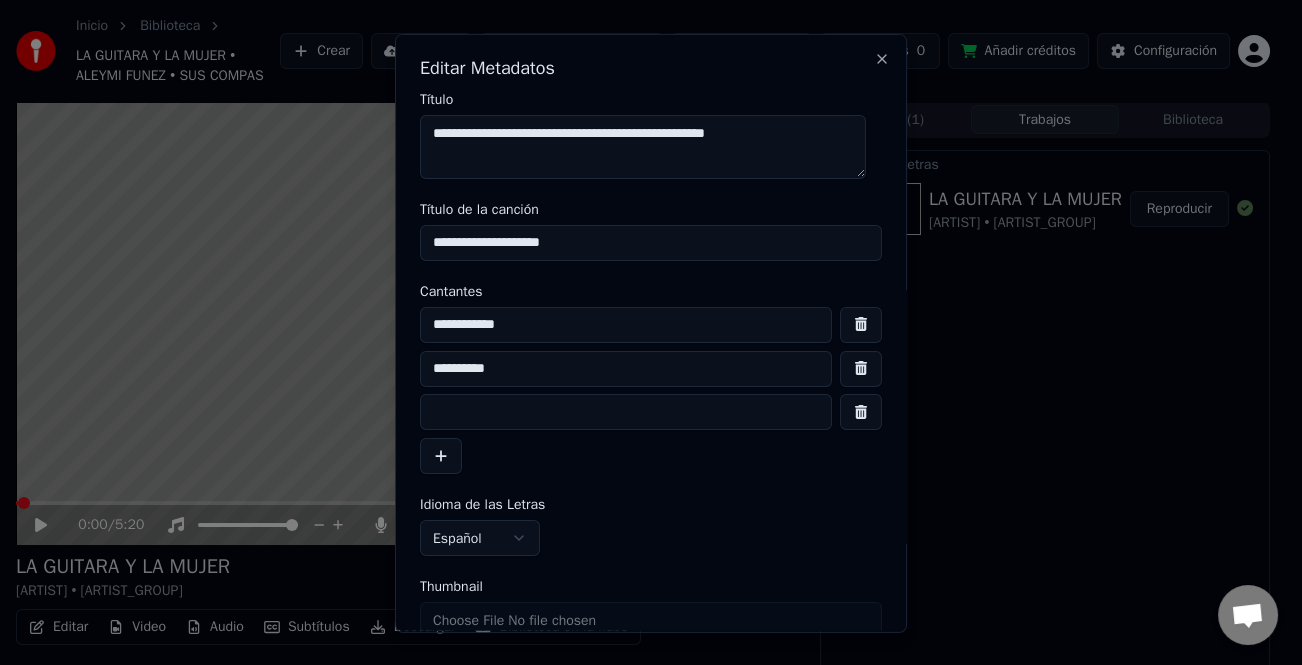 click at bounding box center [626, 412] 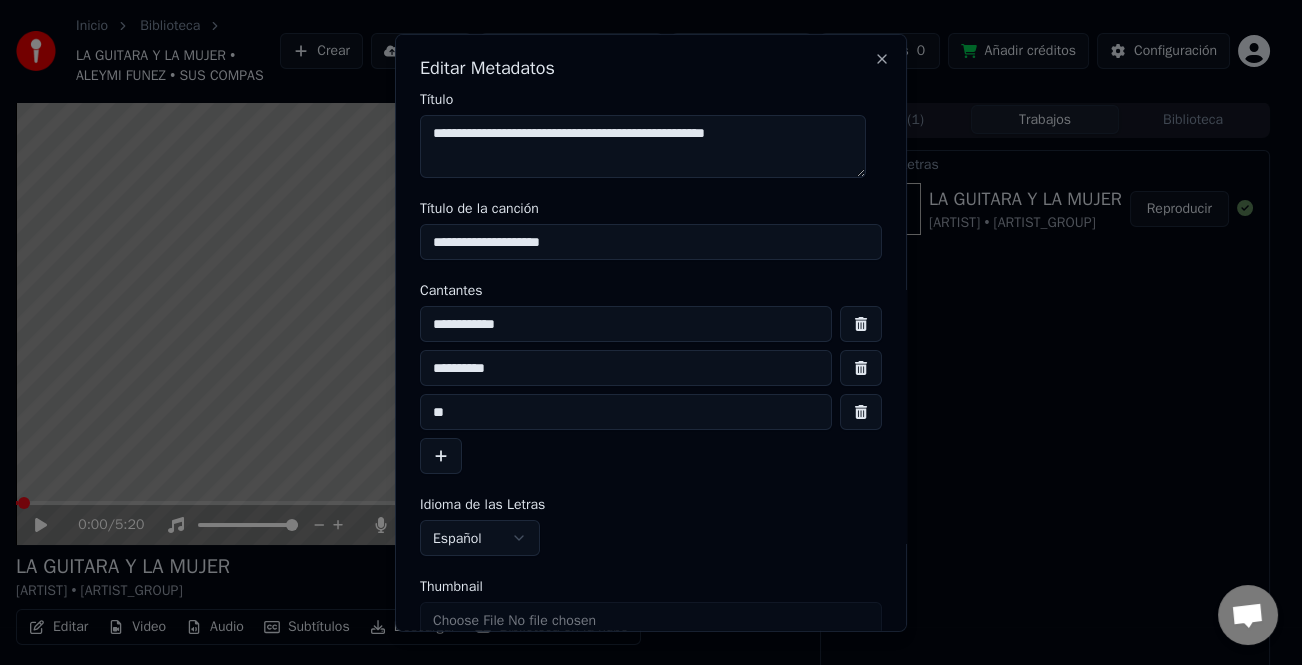 drag, startPoint x: 559, startPoint y: 357, endPoint x: 407, endPoint y: 350, distance: 152.1611 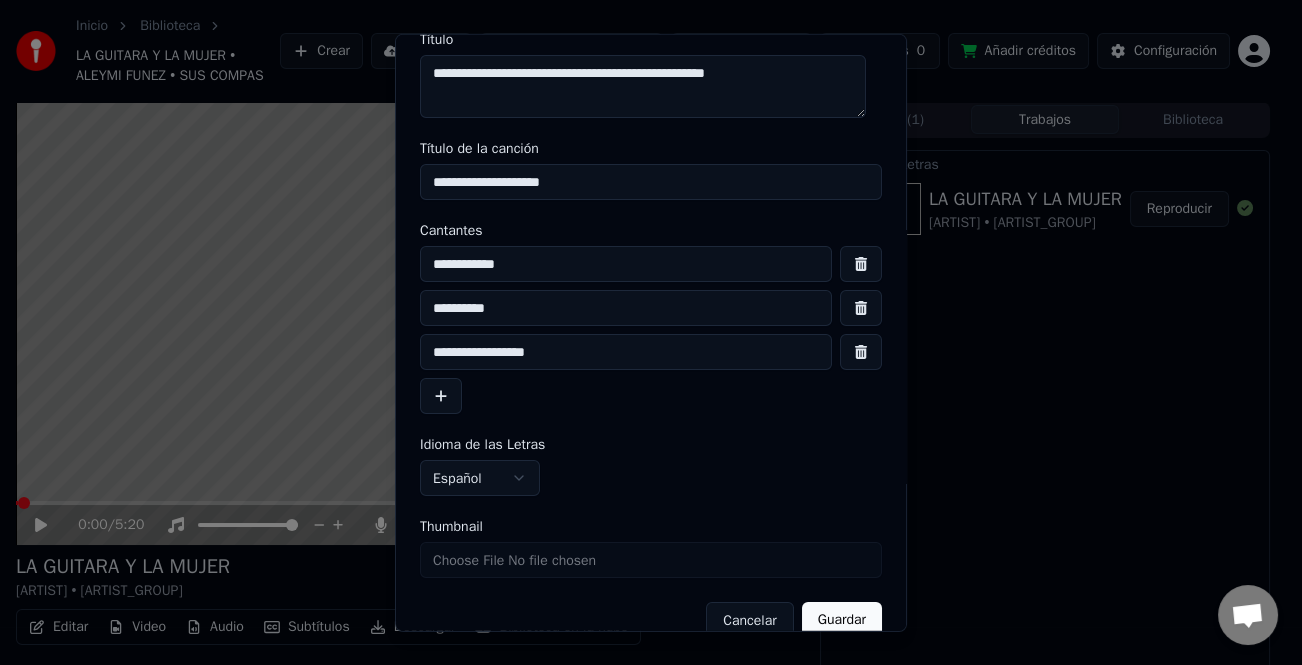 scroll, scrollTop: 91, scrollLeft: 0, axis: vertical 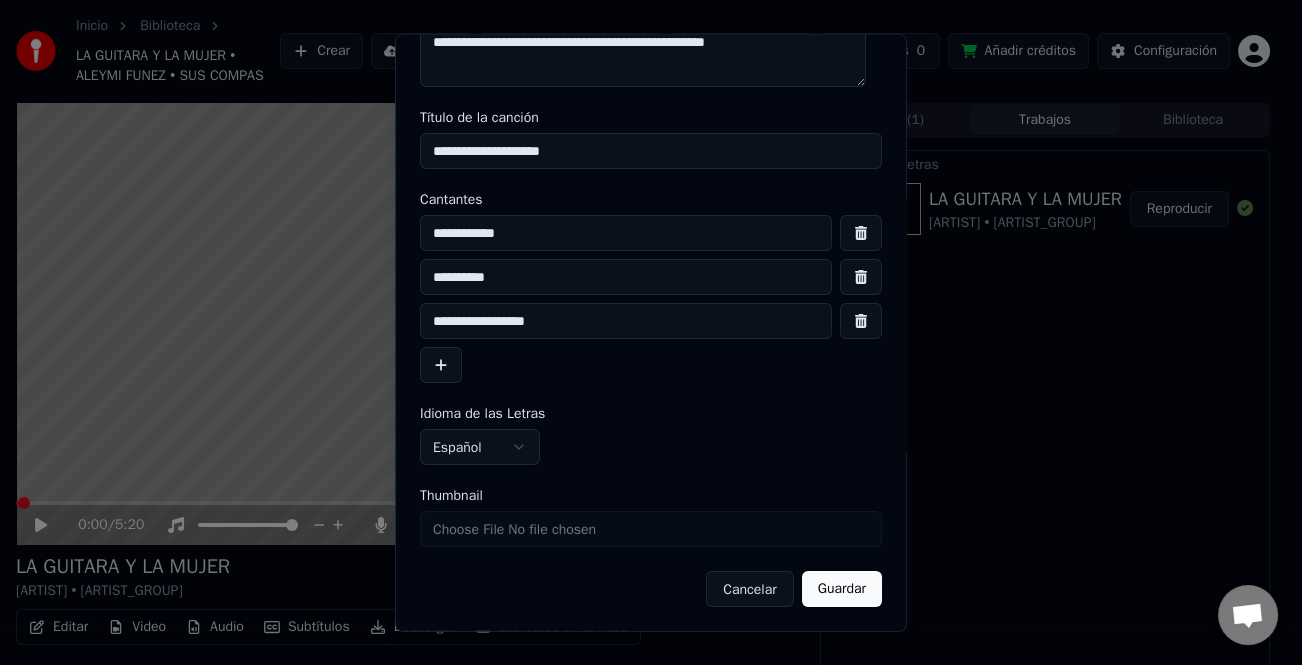 type on "**********" 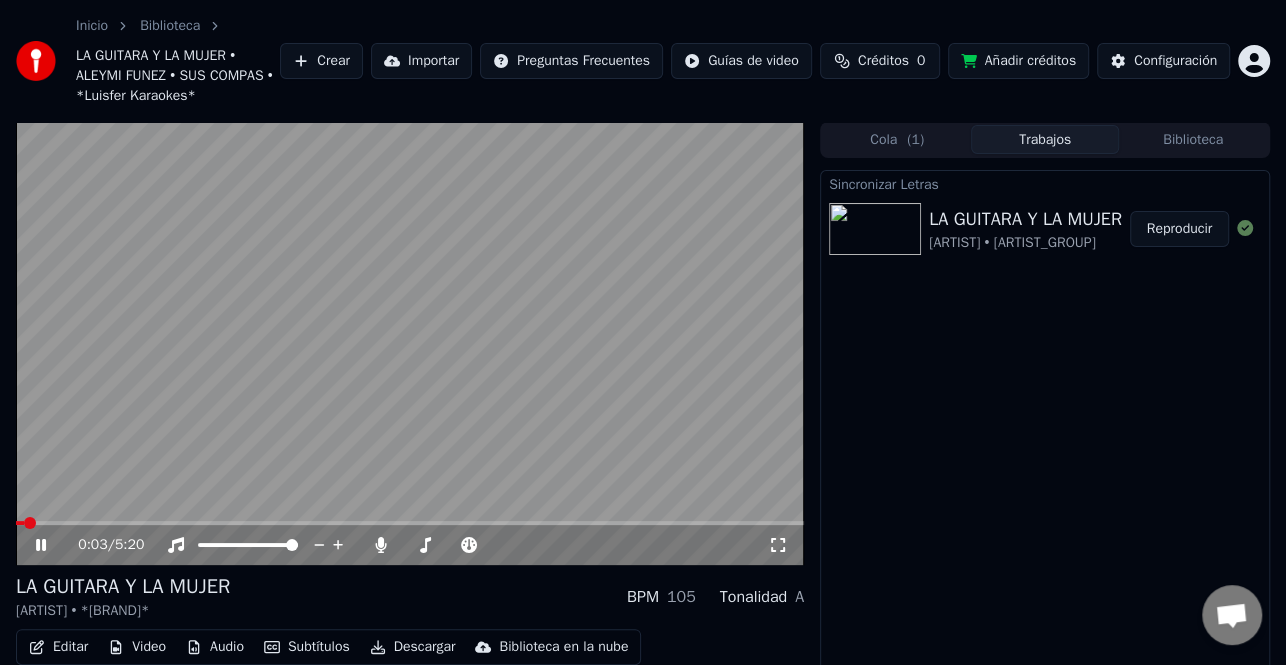 click 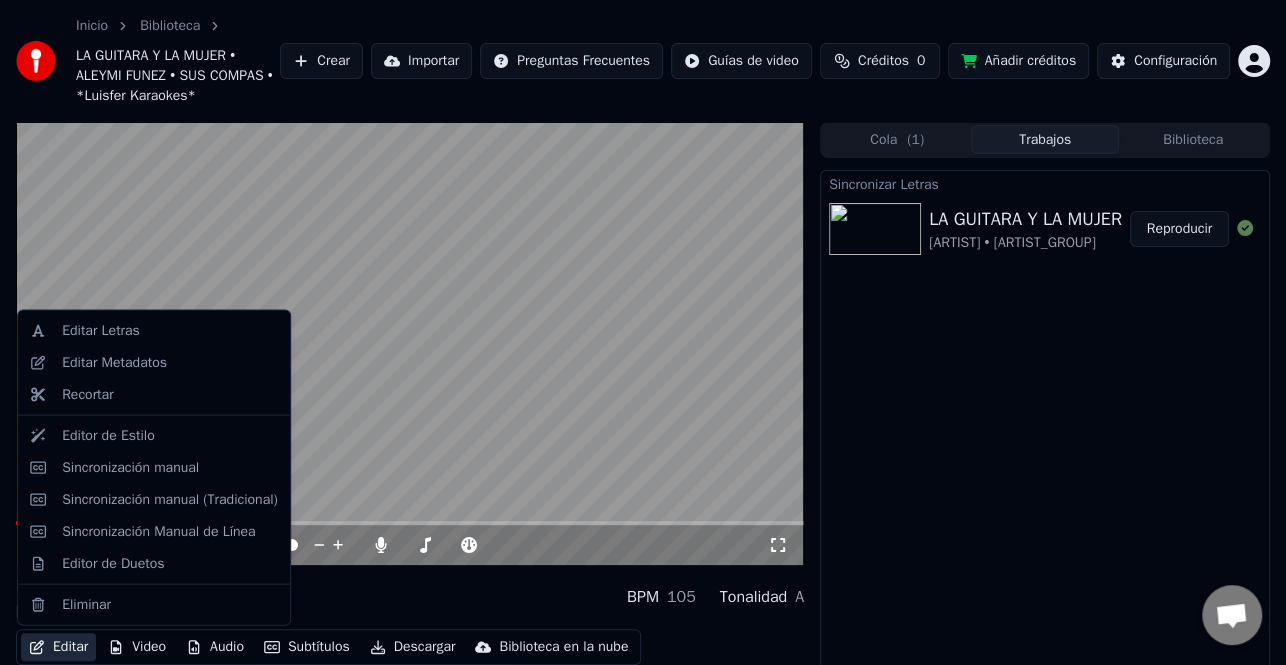 click on "Editar" at bounding box center [58, 647] 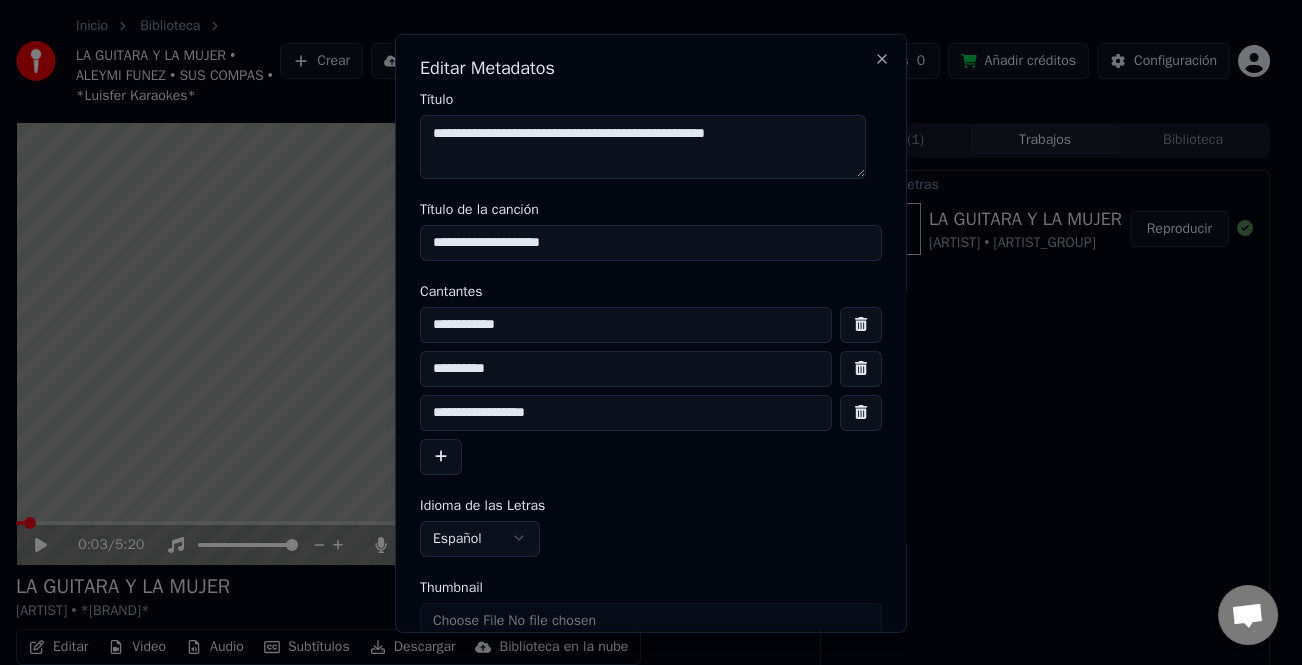 click on "**********" at bounding box center [626, 412] 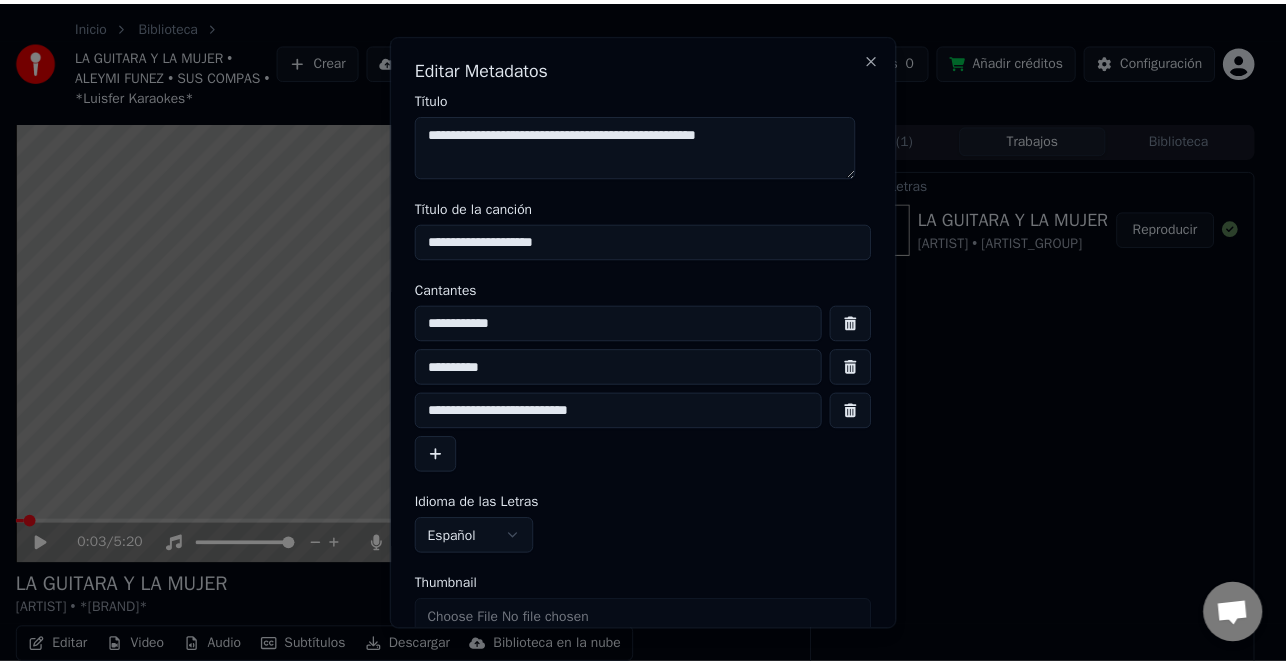 scroll, scrollTop: 91, scrollLeft: 0, axis: vertical 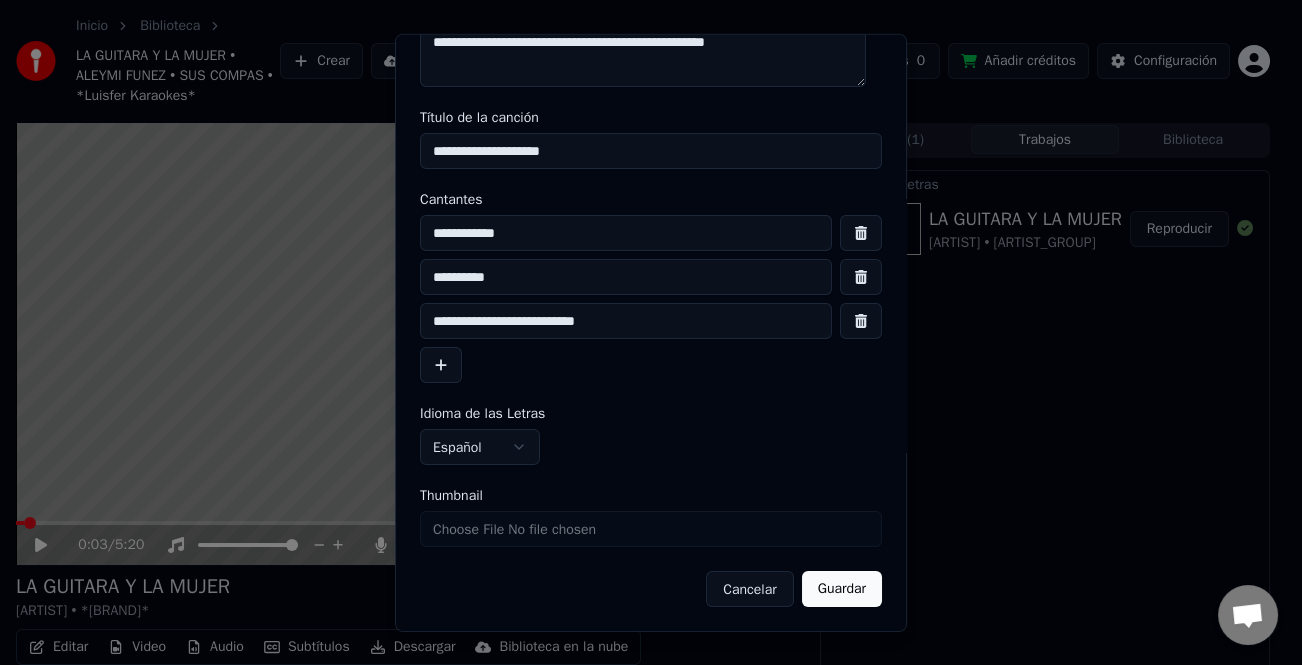 type on "**********" 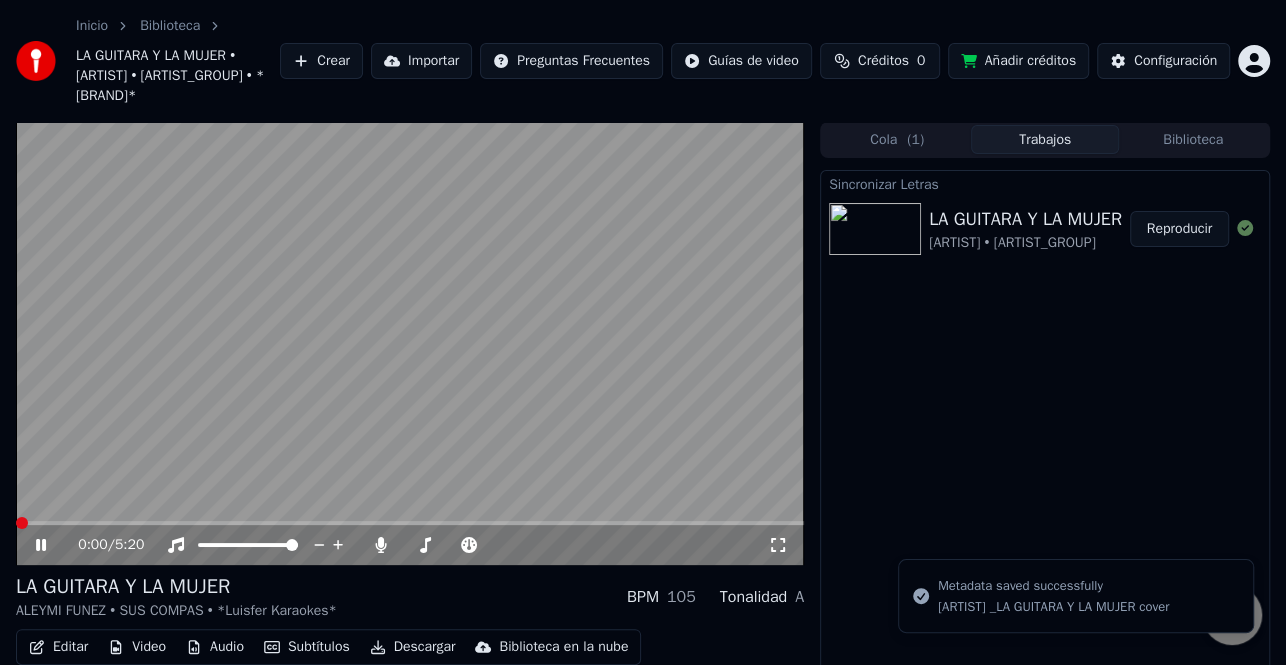 click 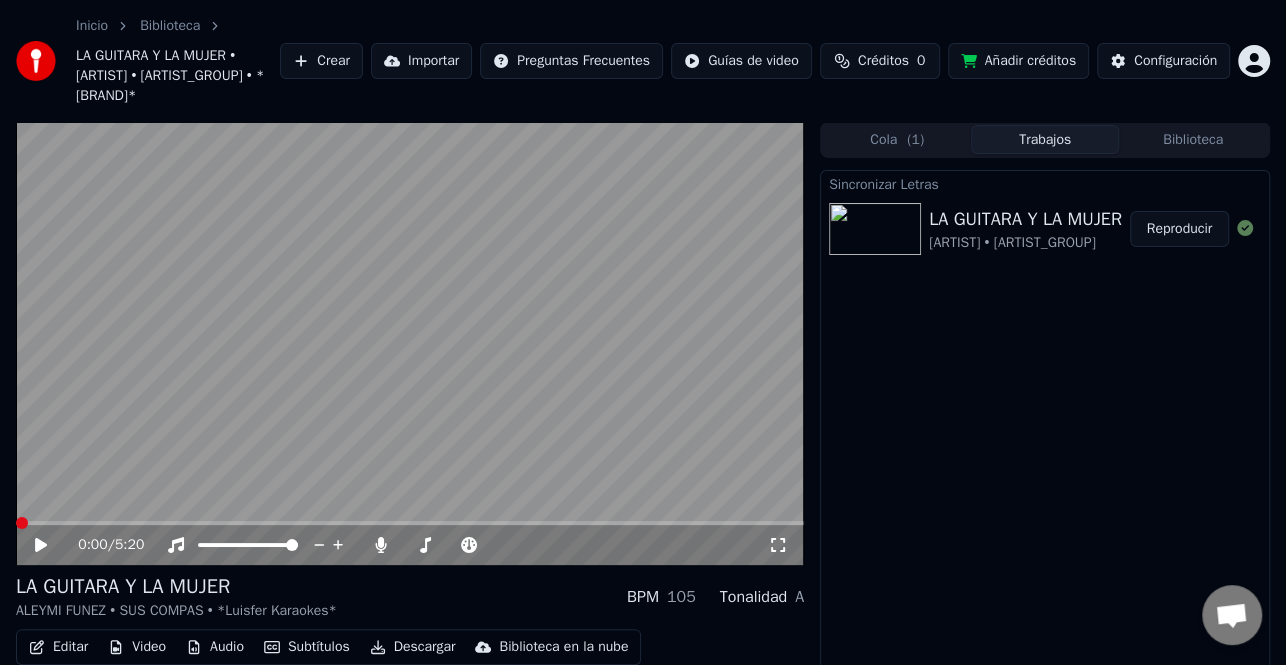 click 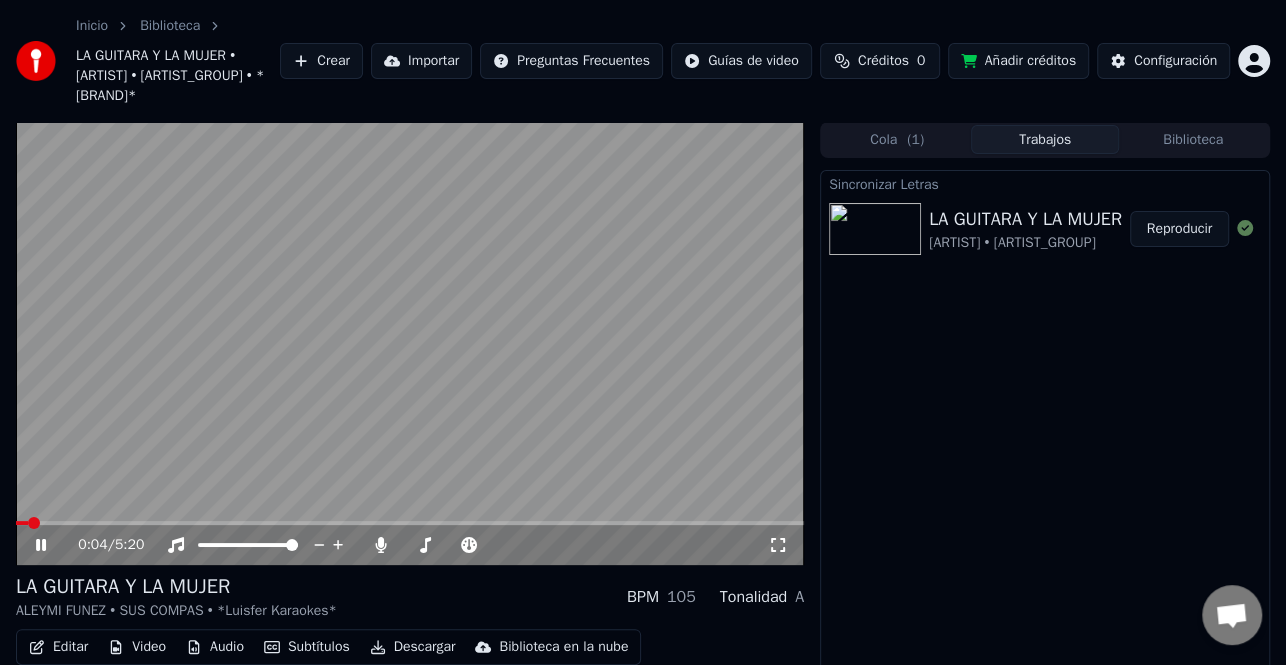 click 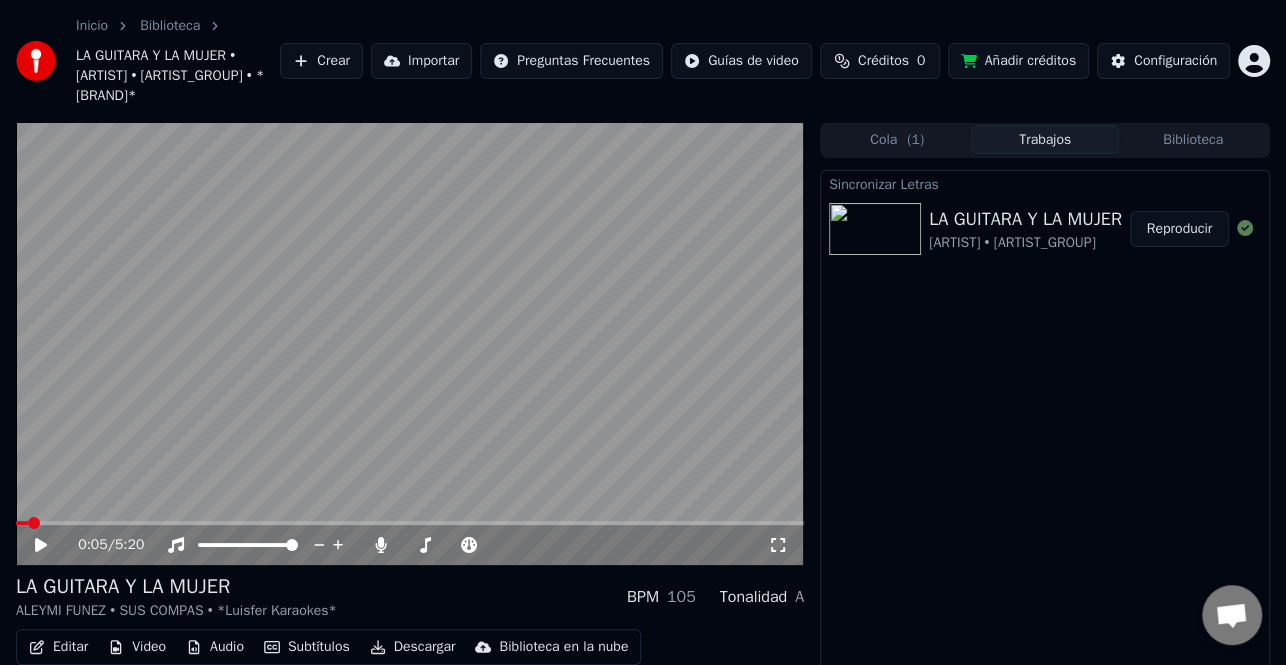 click on "Descargar" at bounding box center [413, 647] 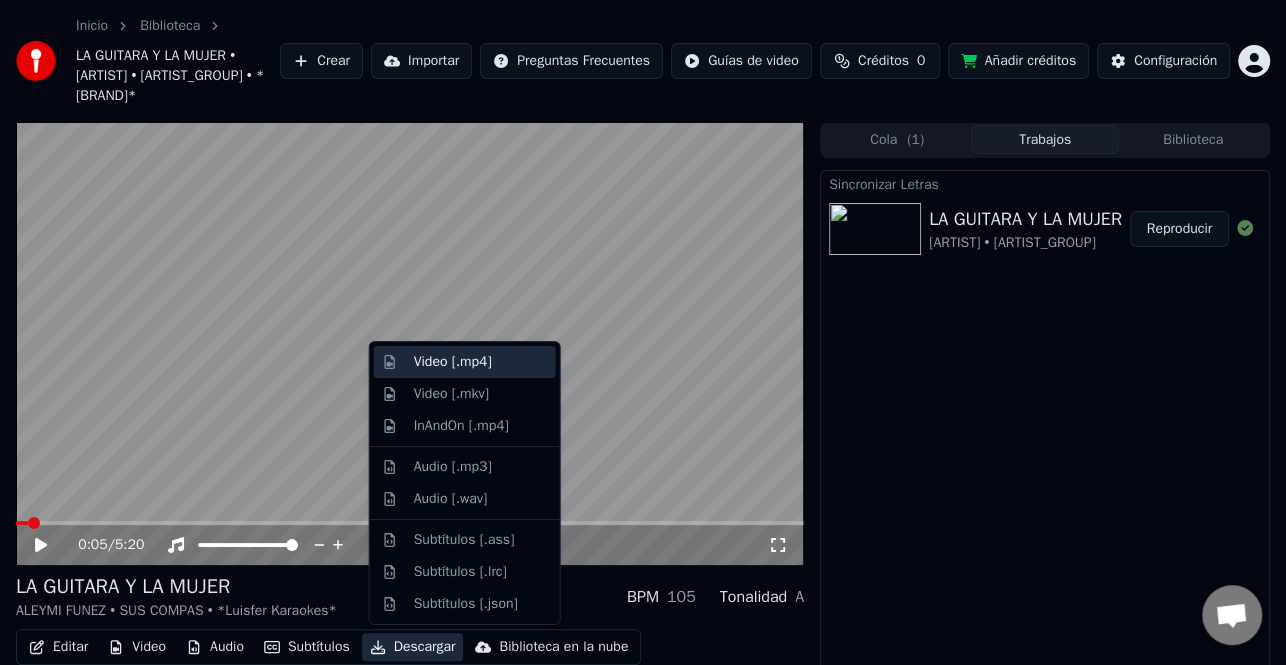 click on "Video [.mp4]" at bounding box center (453, 362) 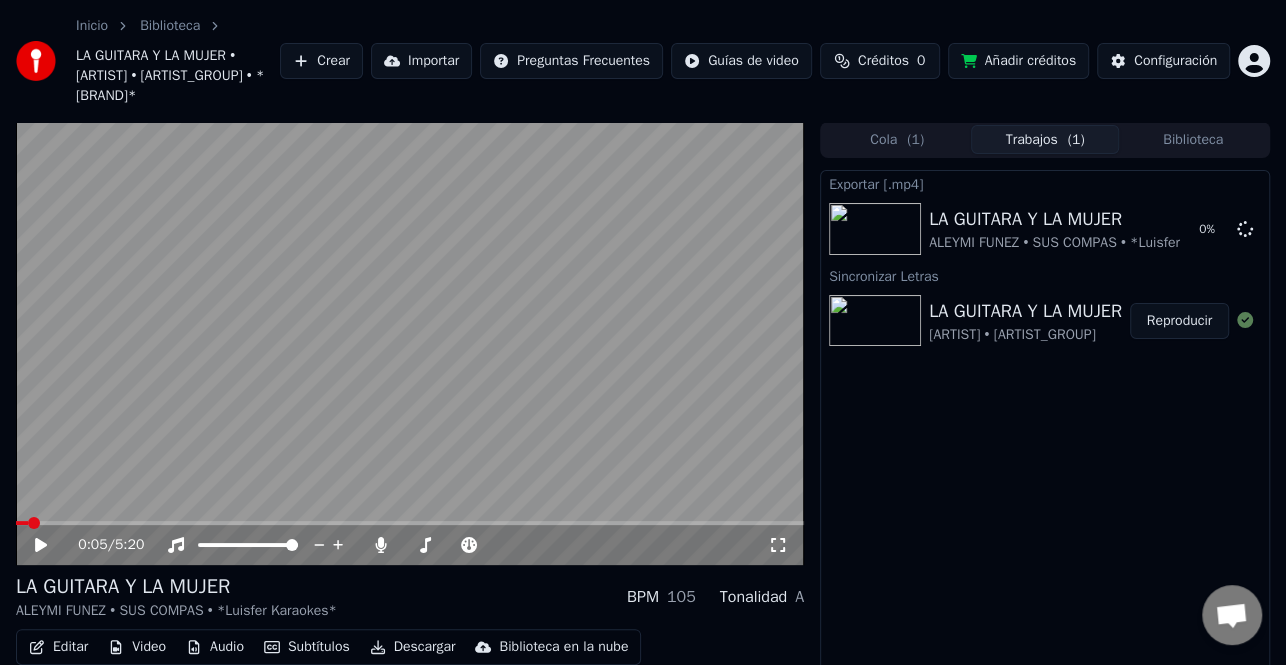 click on "Biblioteca" at bounding box center [1193, 139] 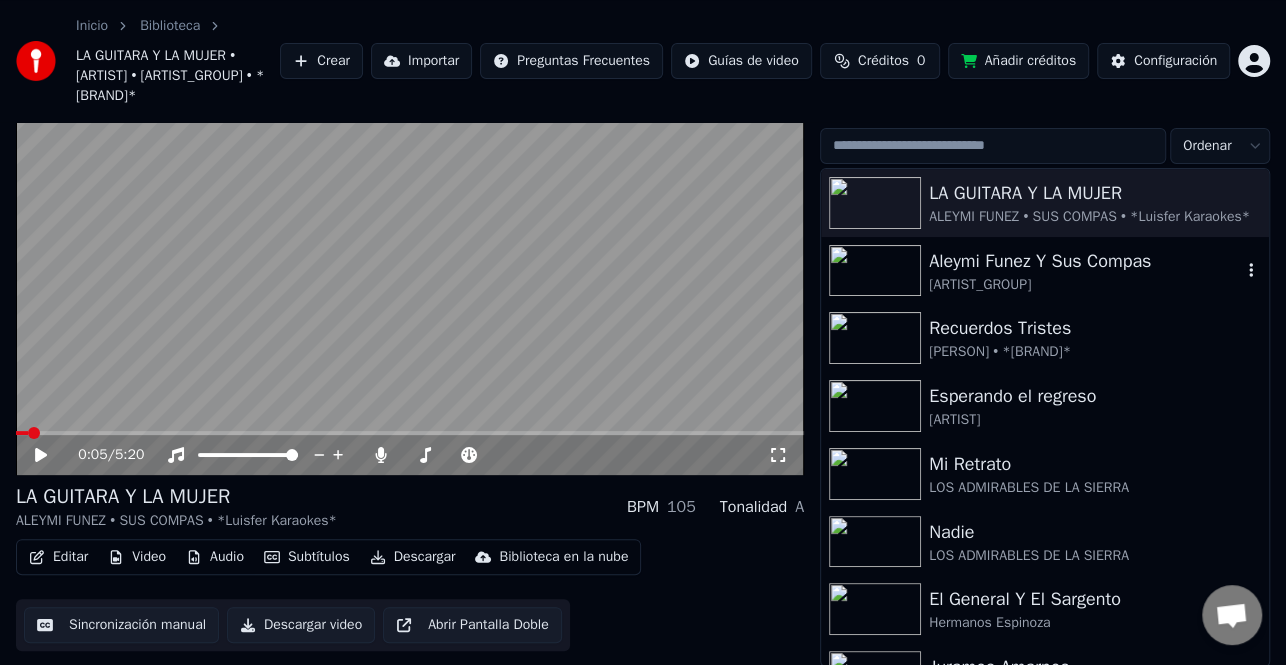 scroll, scrollTop: 91, scrollLeft: 0, axis: vertical 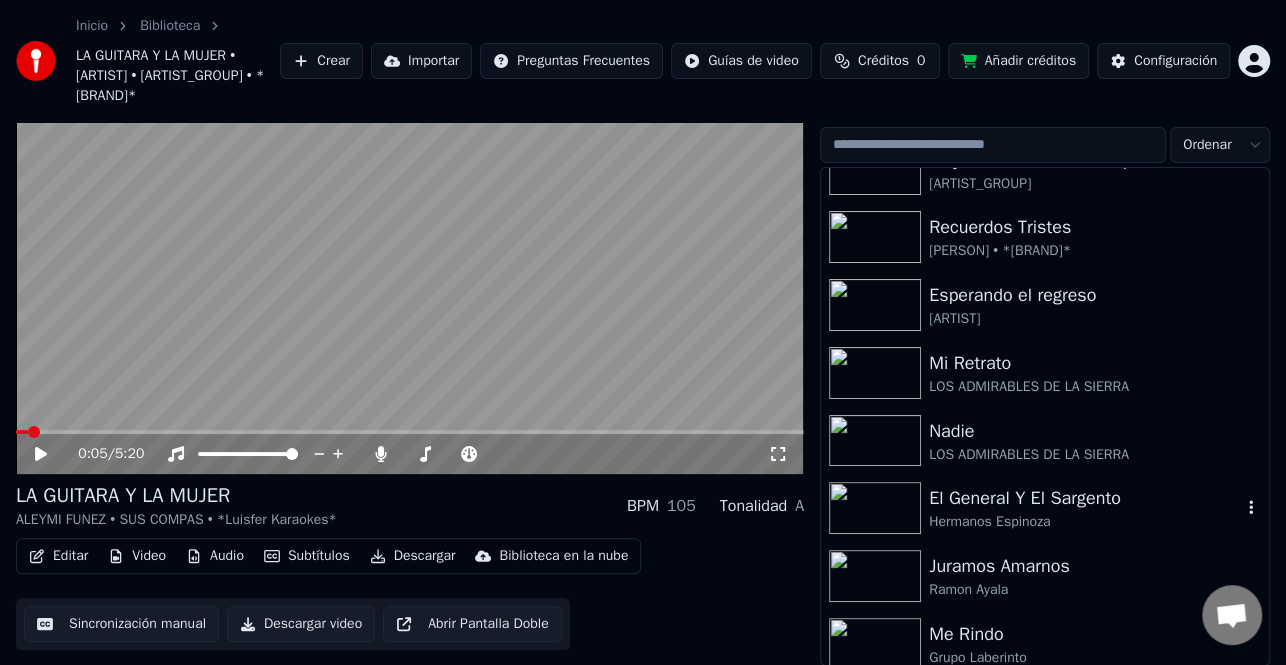 click on "El General Y El Sargento" at bounding box center [1085, 498] 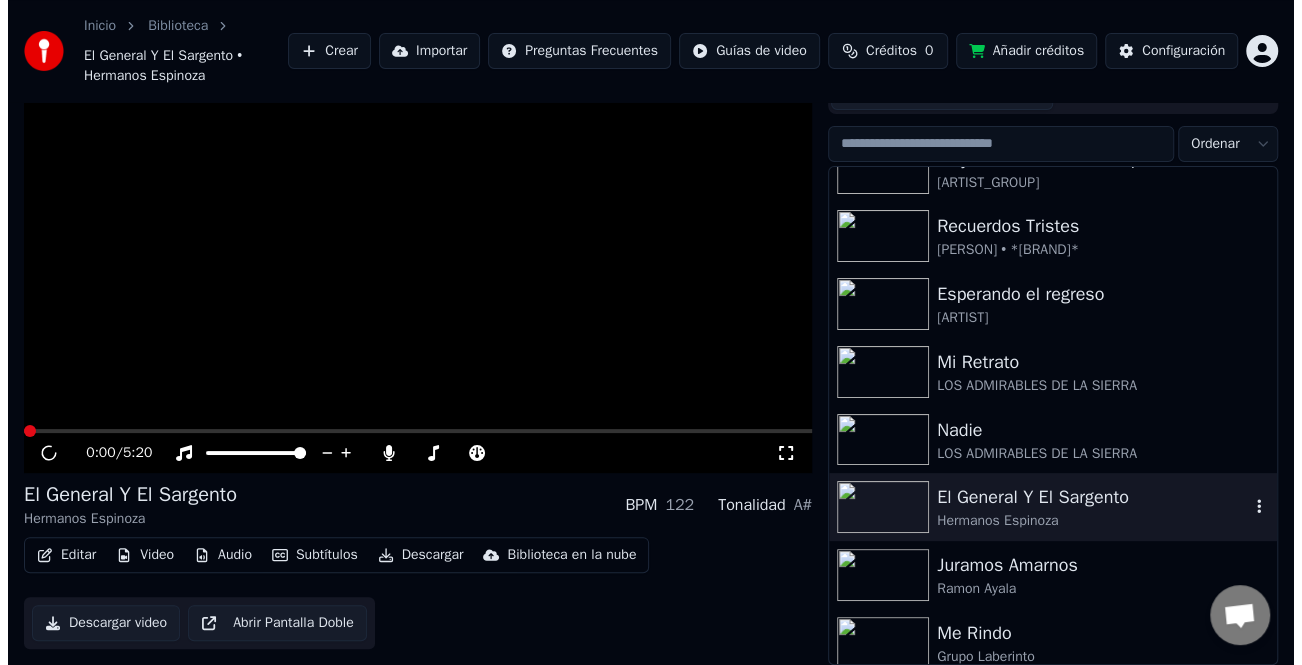 scroll, scrollTop: 71, scrollLeft: 0, axis: vertical 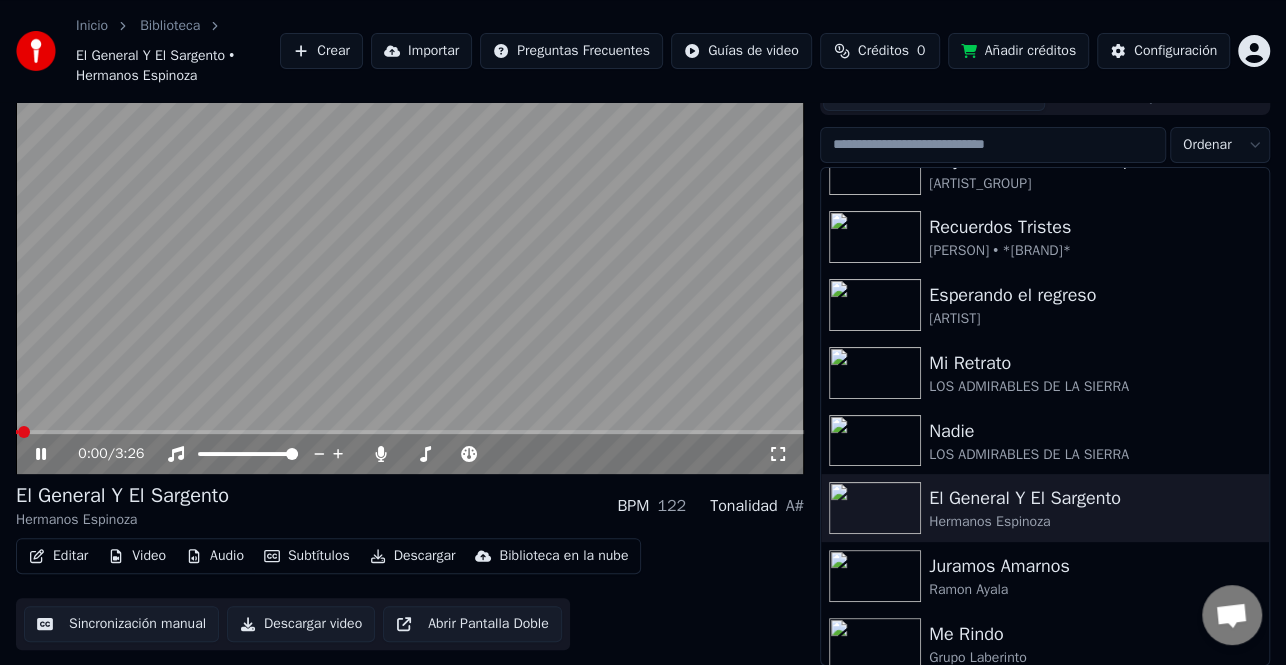 click on "Editar" at bounding box center (58, 556) 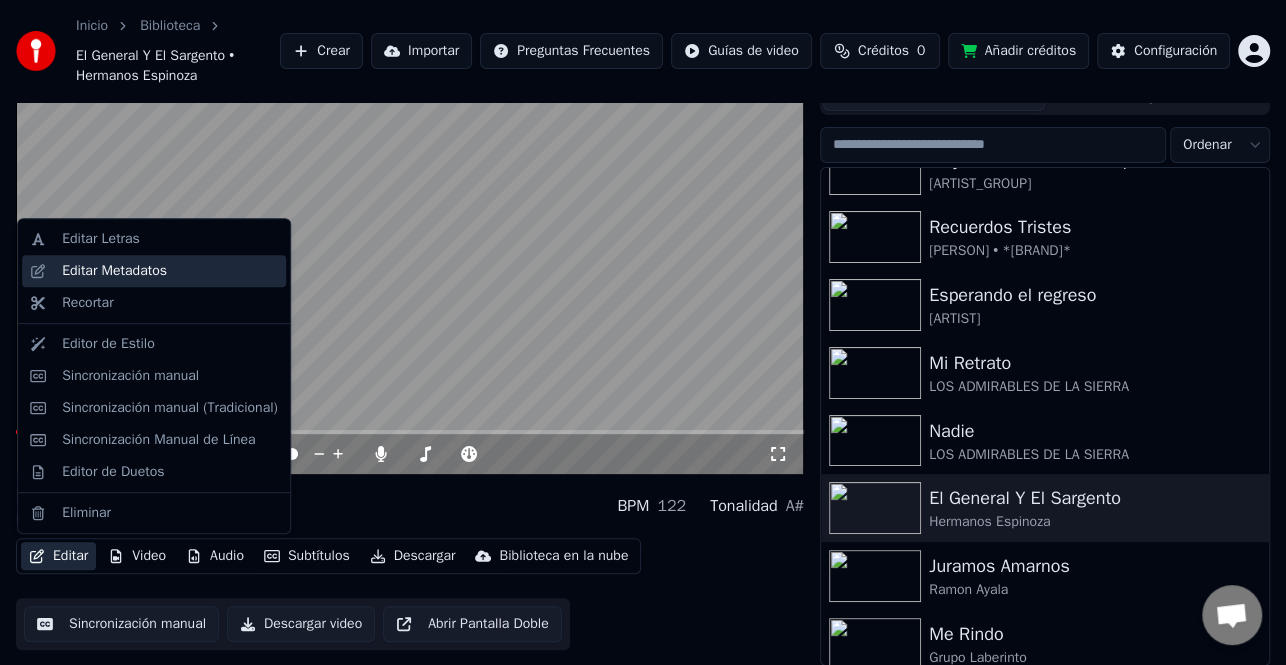 click on "Editar Metadatos" at bounding box center (114, 271) 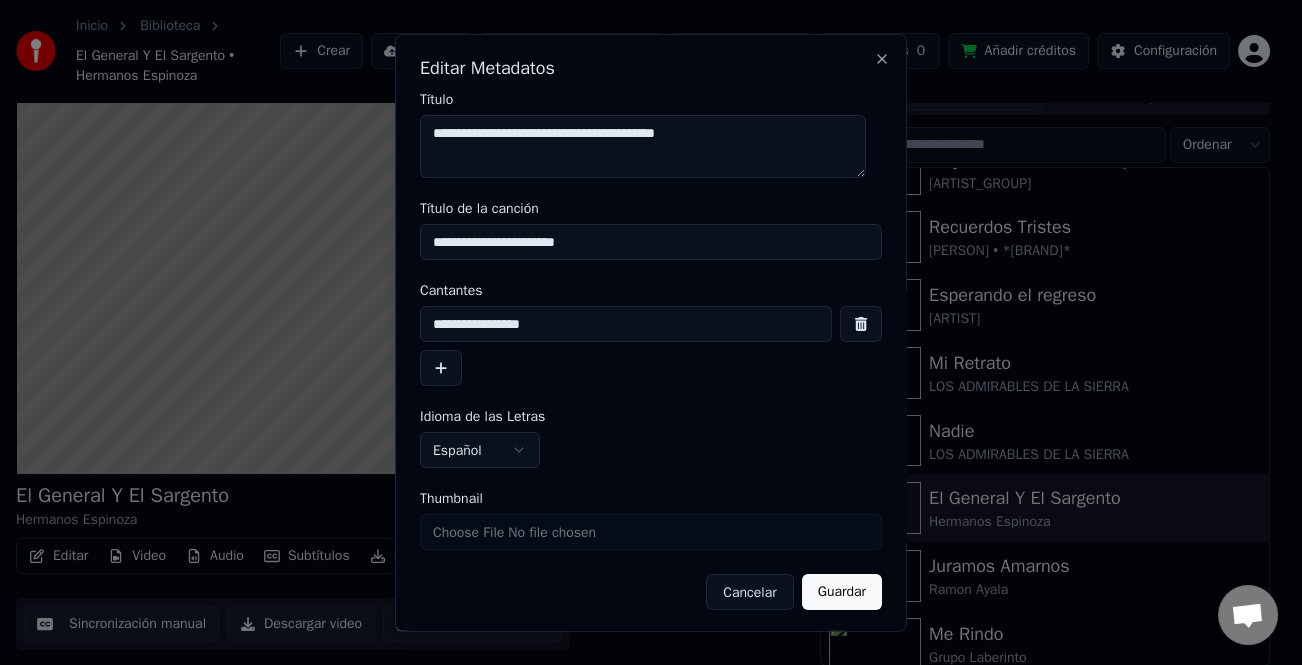 click at bounding box center [441, 368] 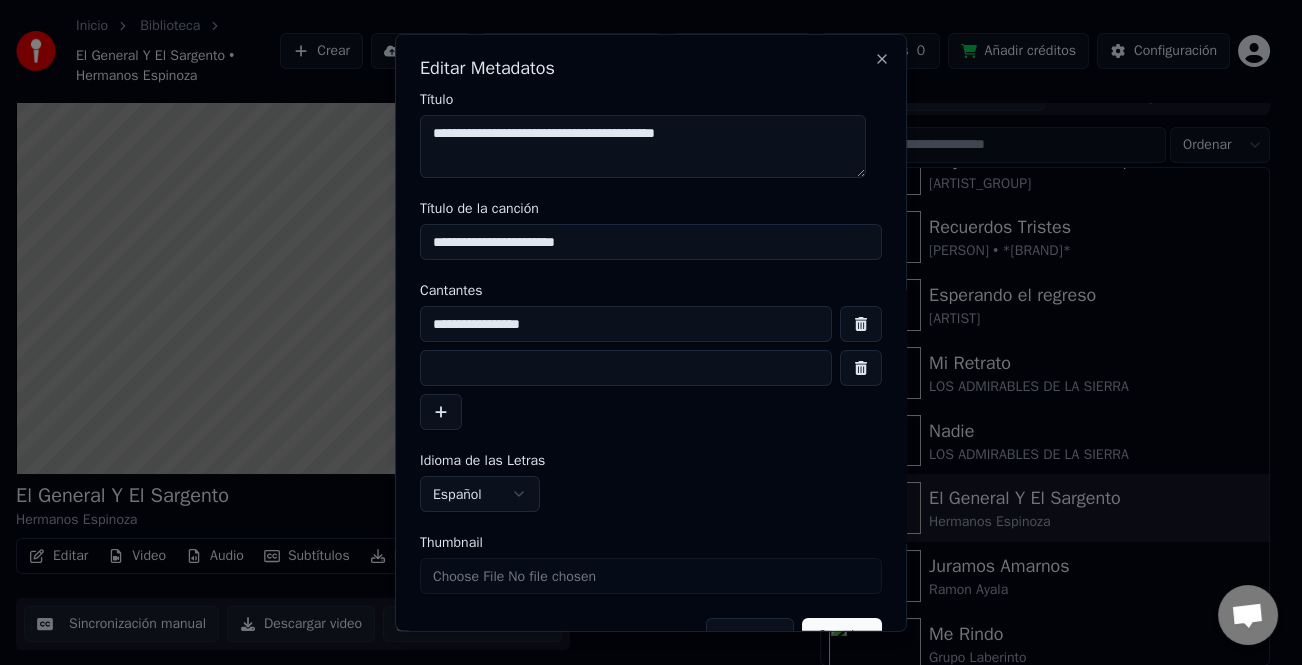 click at bounding box center [626, 368] 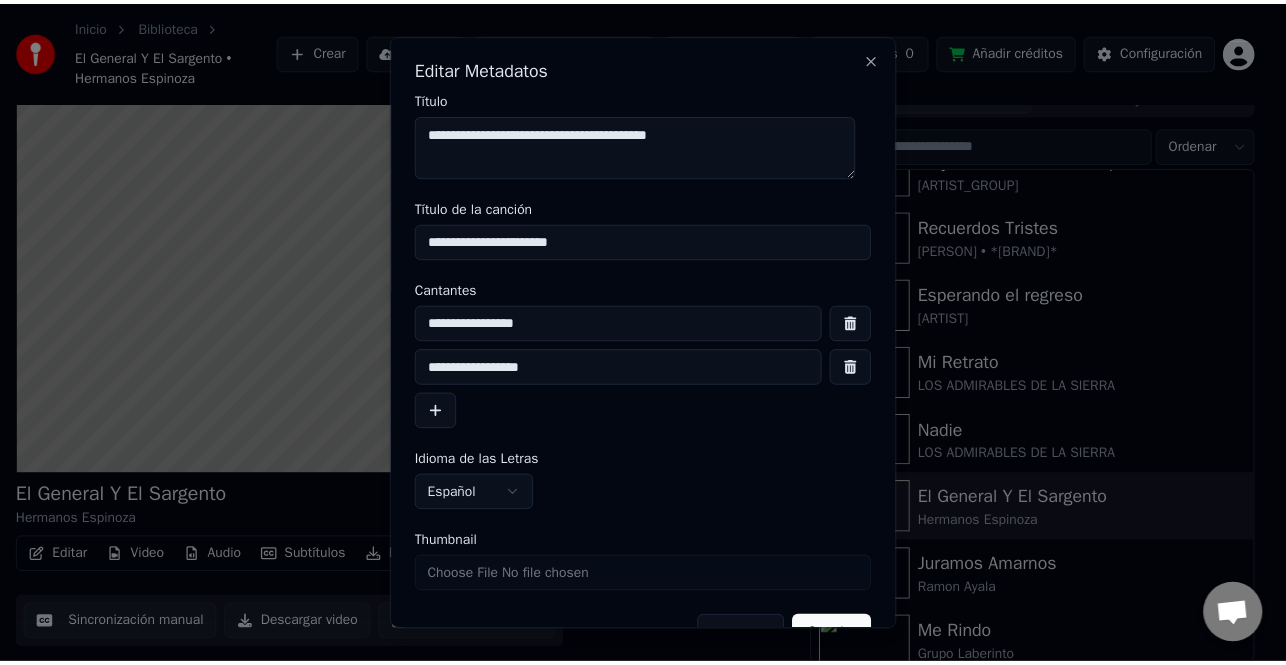 scroll, scrollTop: 47, scrollLeft: 0, axis: vertical 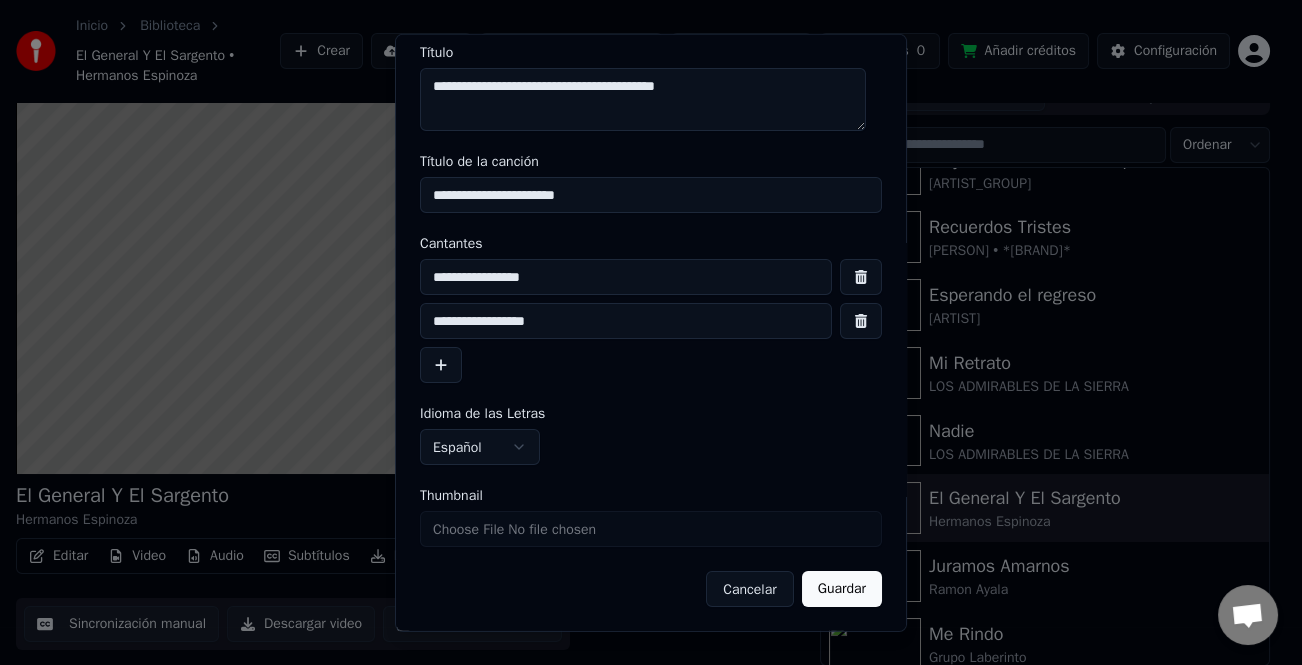 type on "**********" 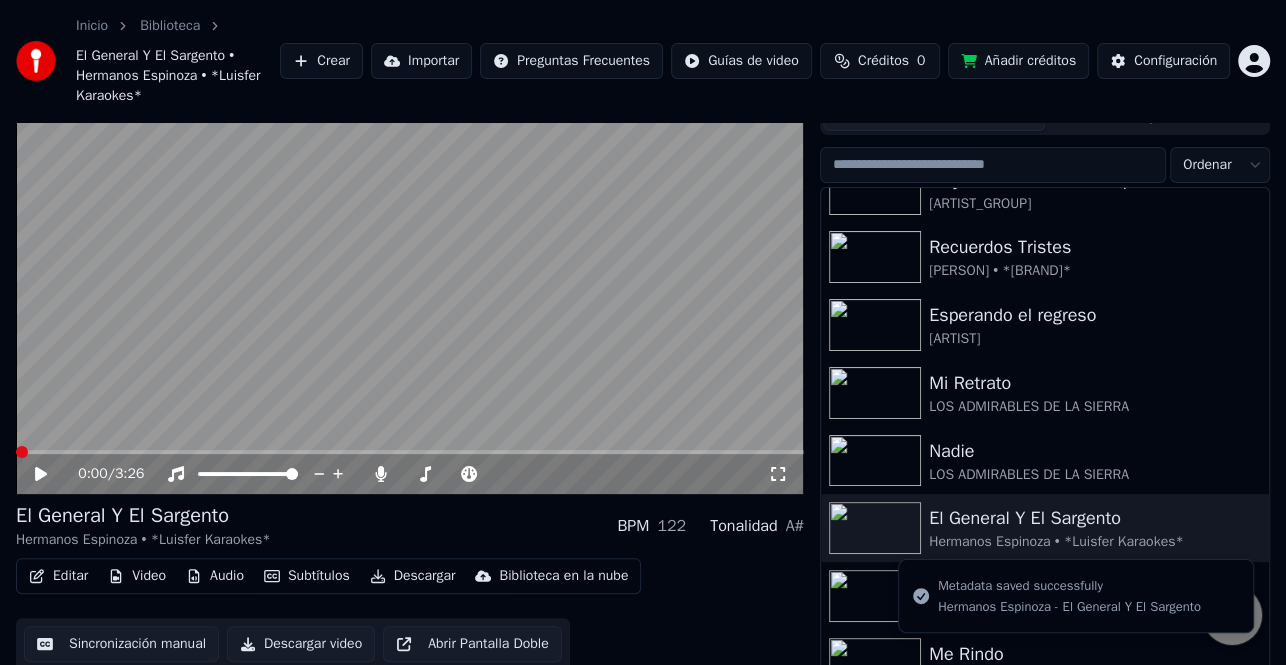 click 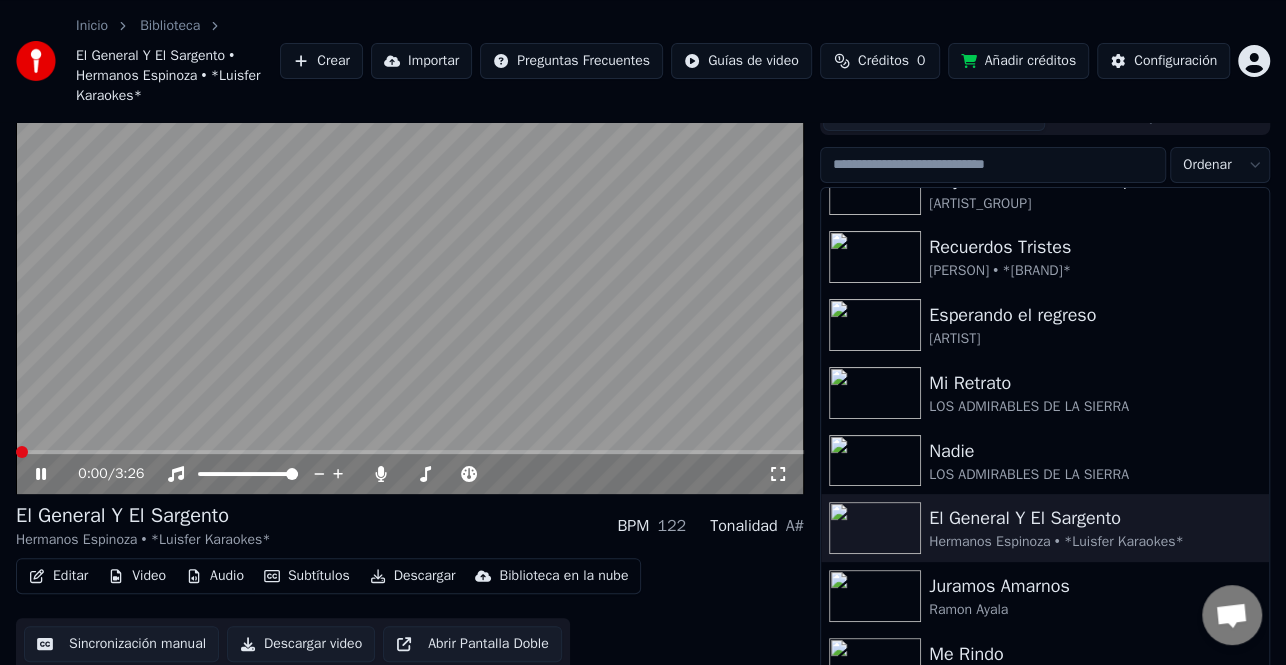 click at bounding box center (22, 452) 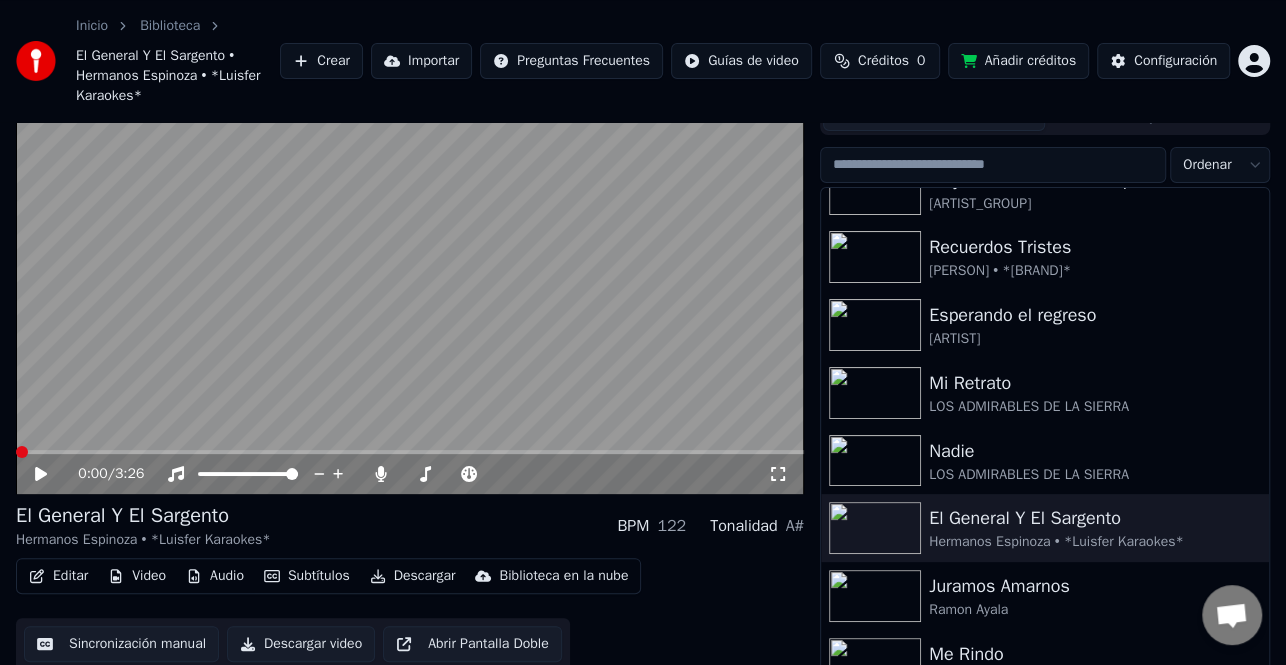 drag, startPoint x: 52, startPoint y: 448, endPoint x: 0, endPoint y: 450, distance: 52.03845 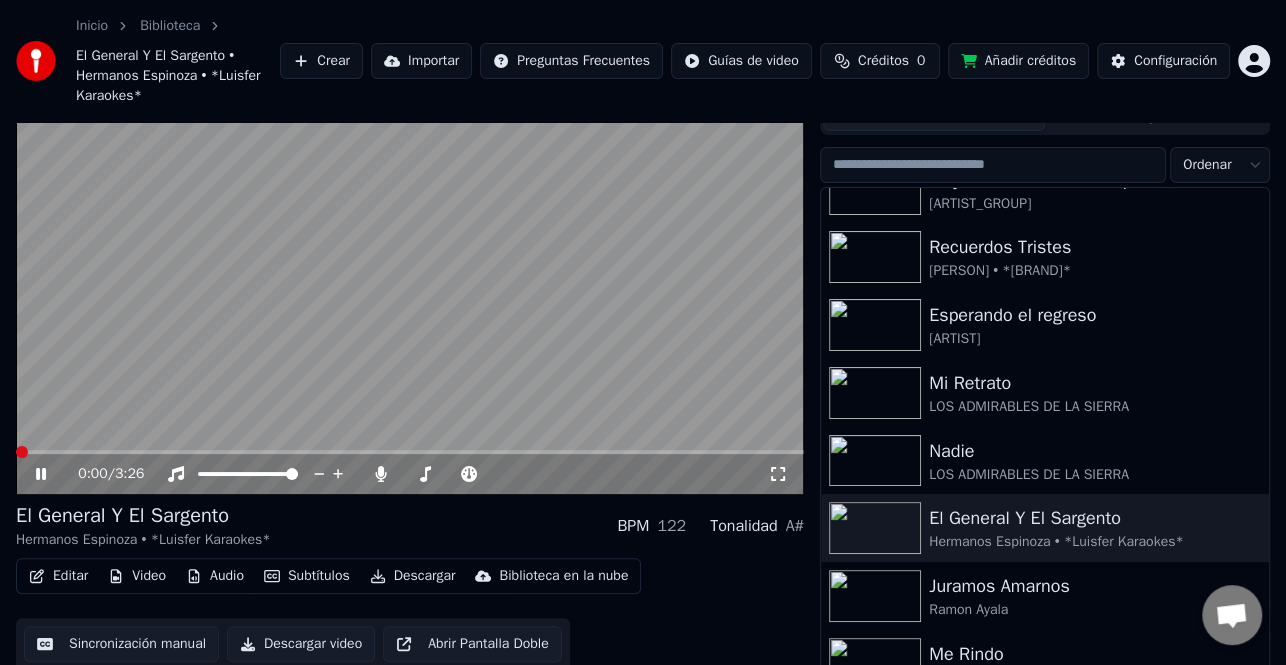 click 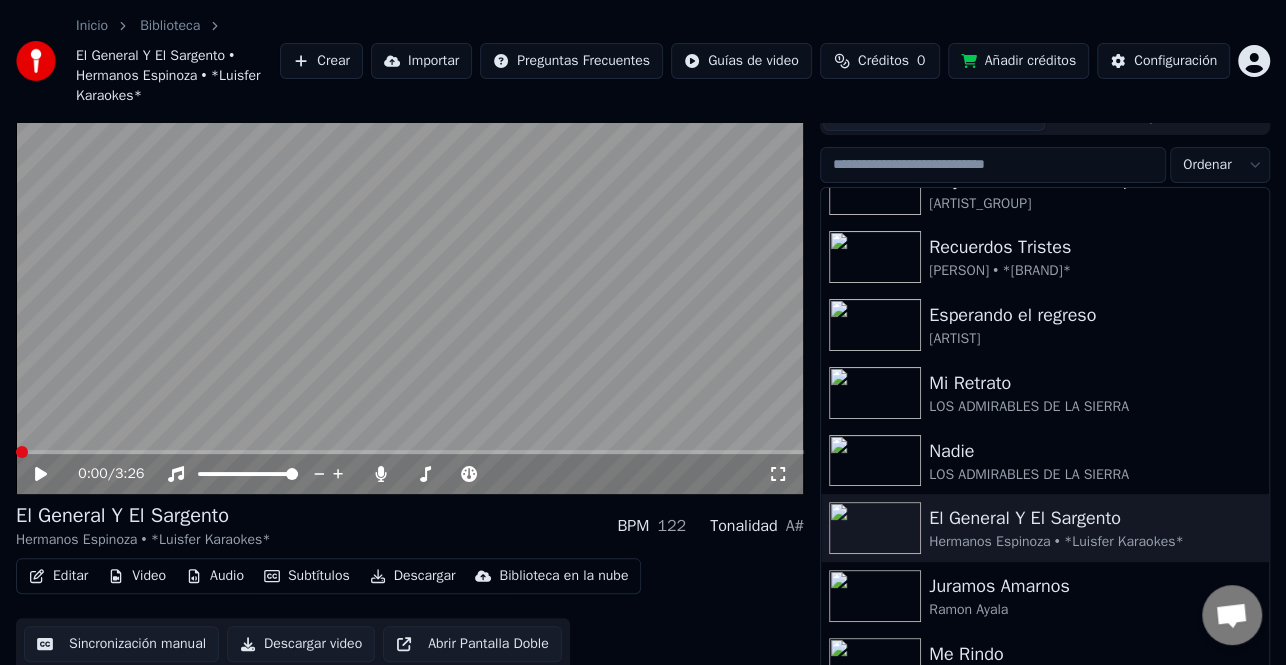 click 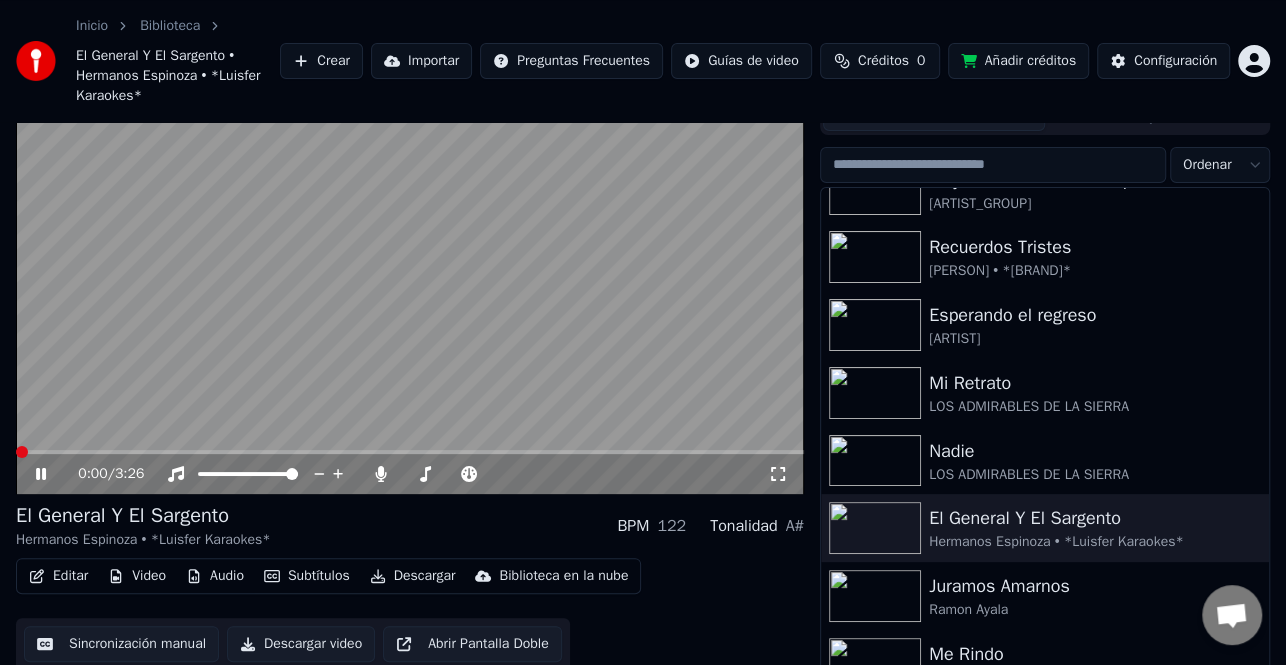 click at bounding box center [16, 452] 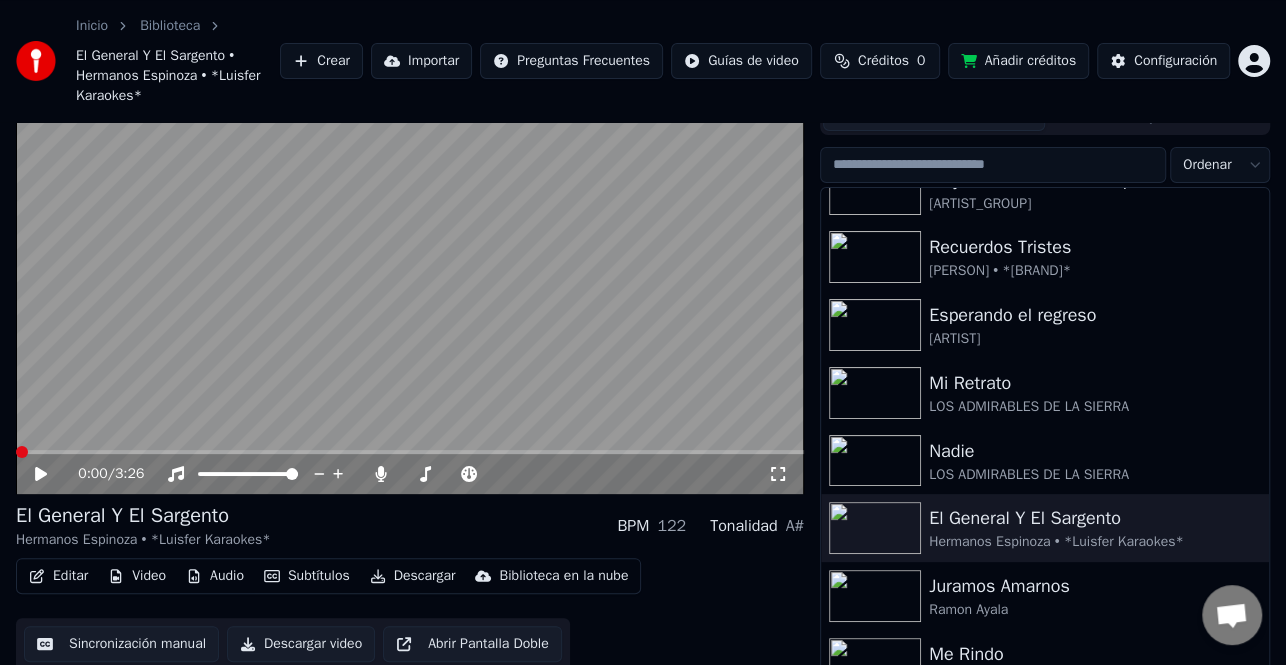 click 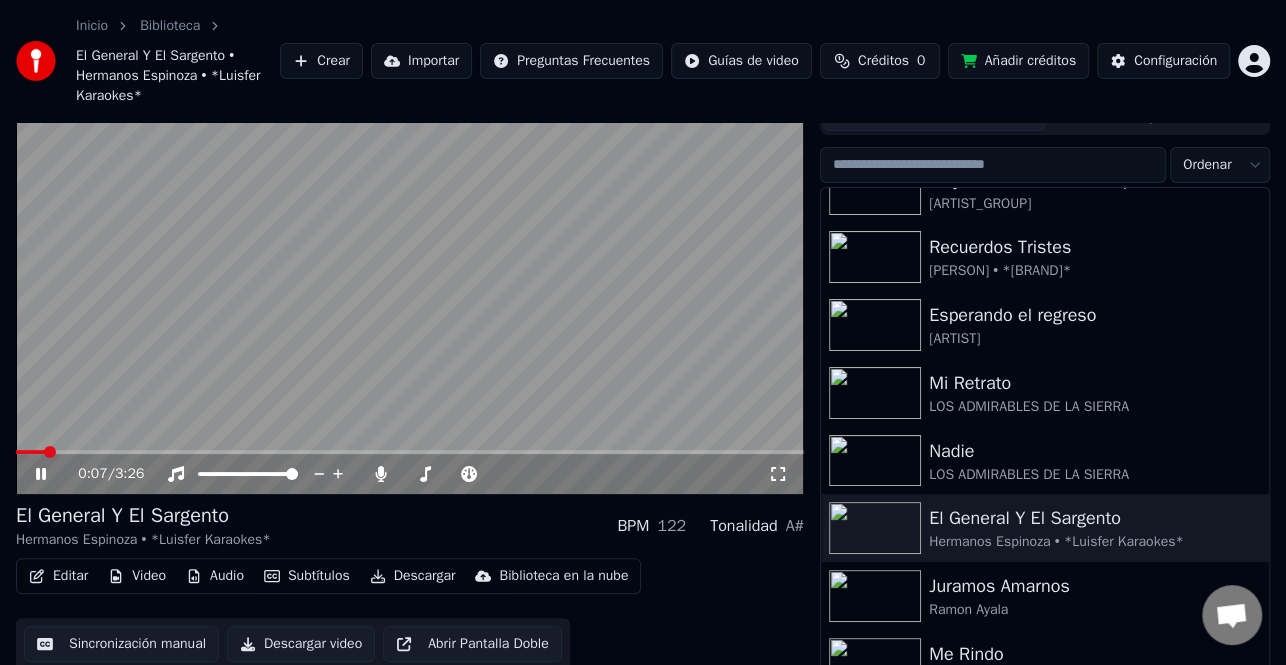 click 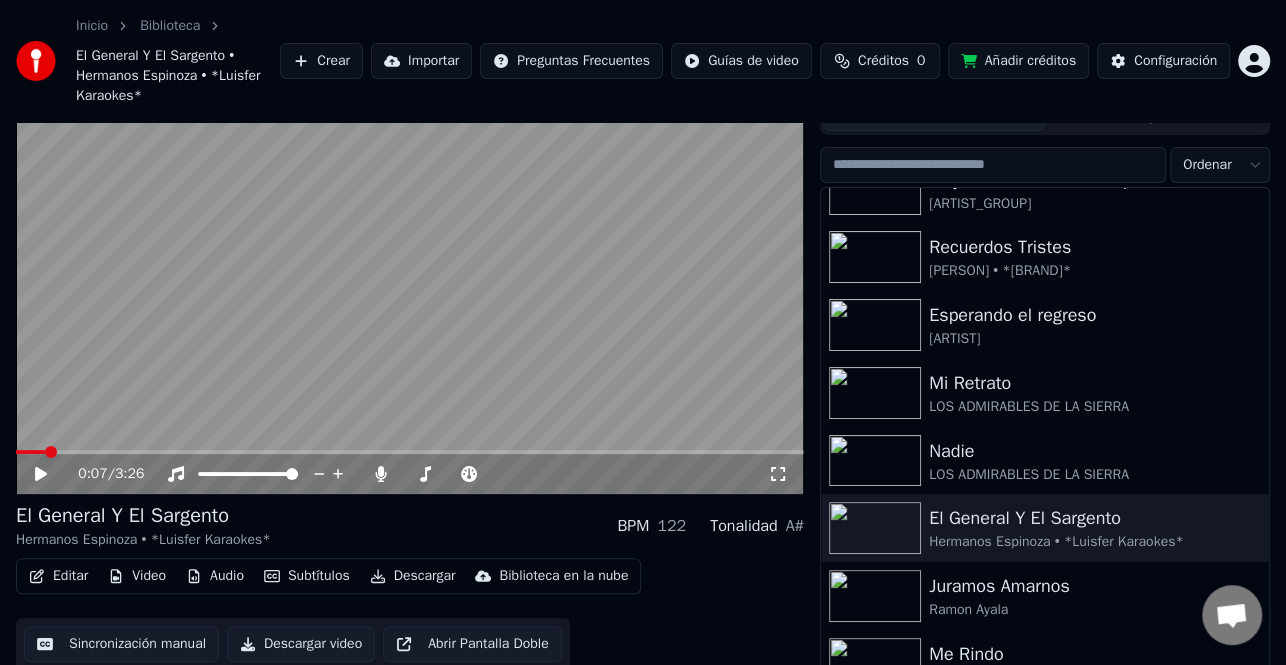 click on "Descargar" at bounding box center (413, 576) 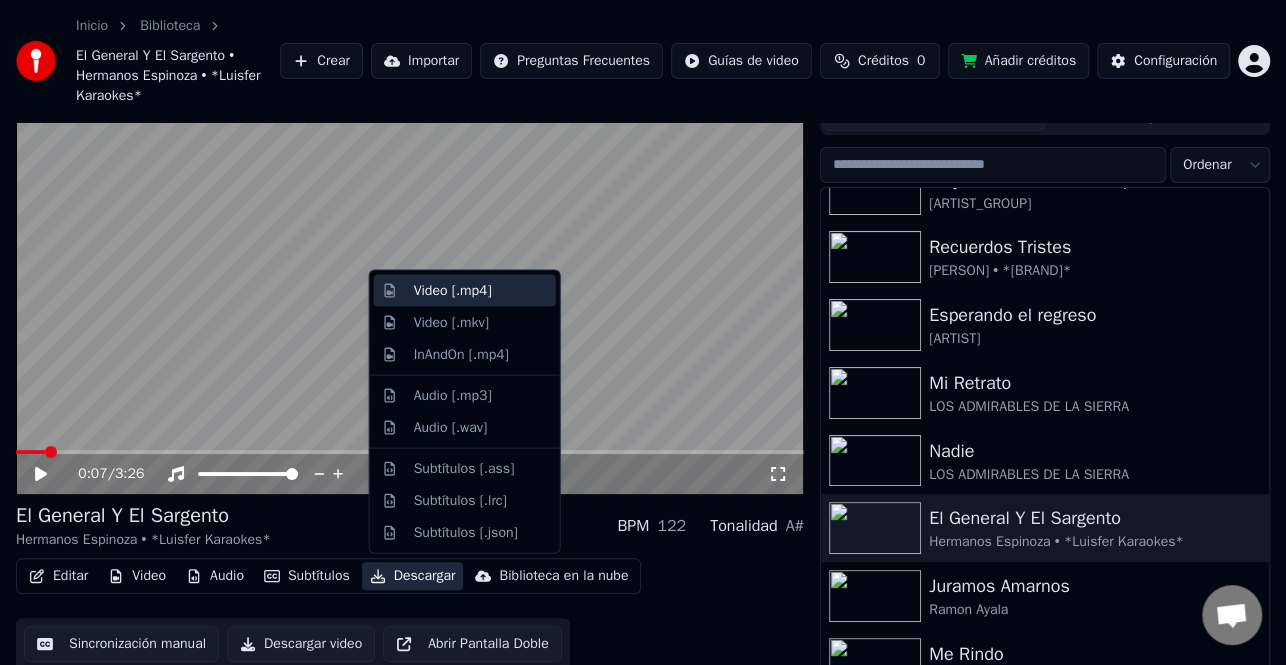click on "Video [.mp4]" at bounding box center [465, 291] 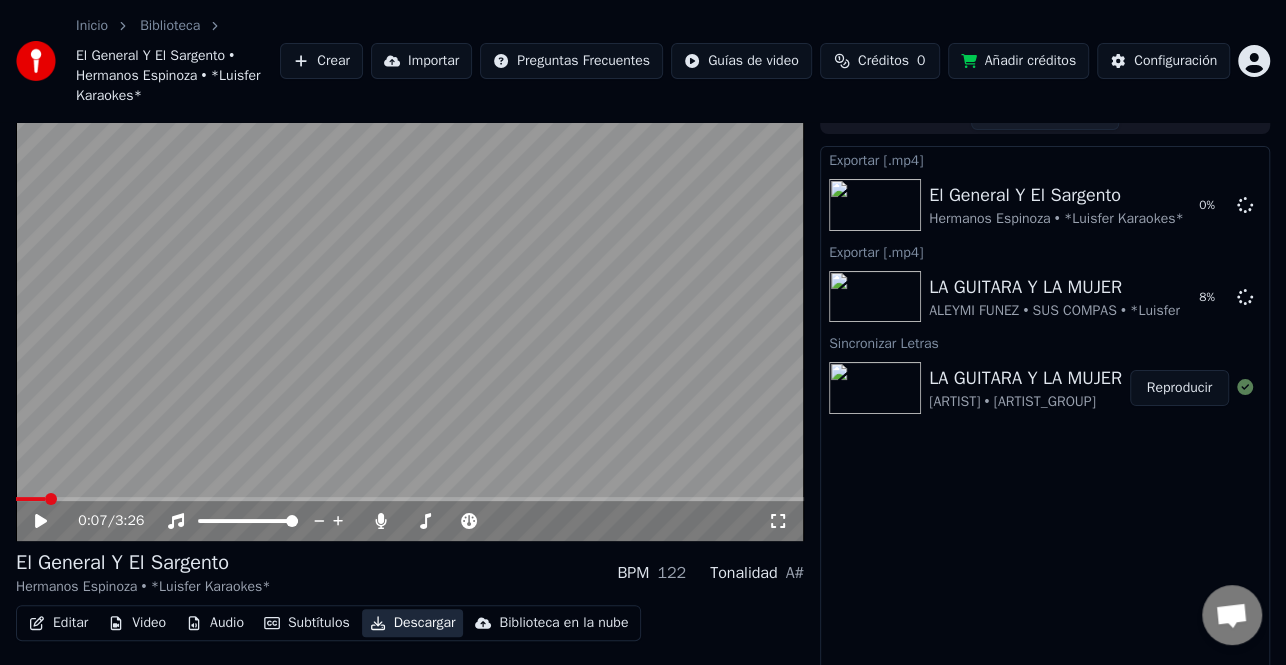 scroll, scrollTop: 0, scrollLeft: 0, axis: both 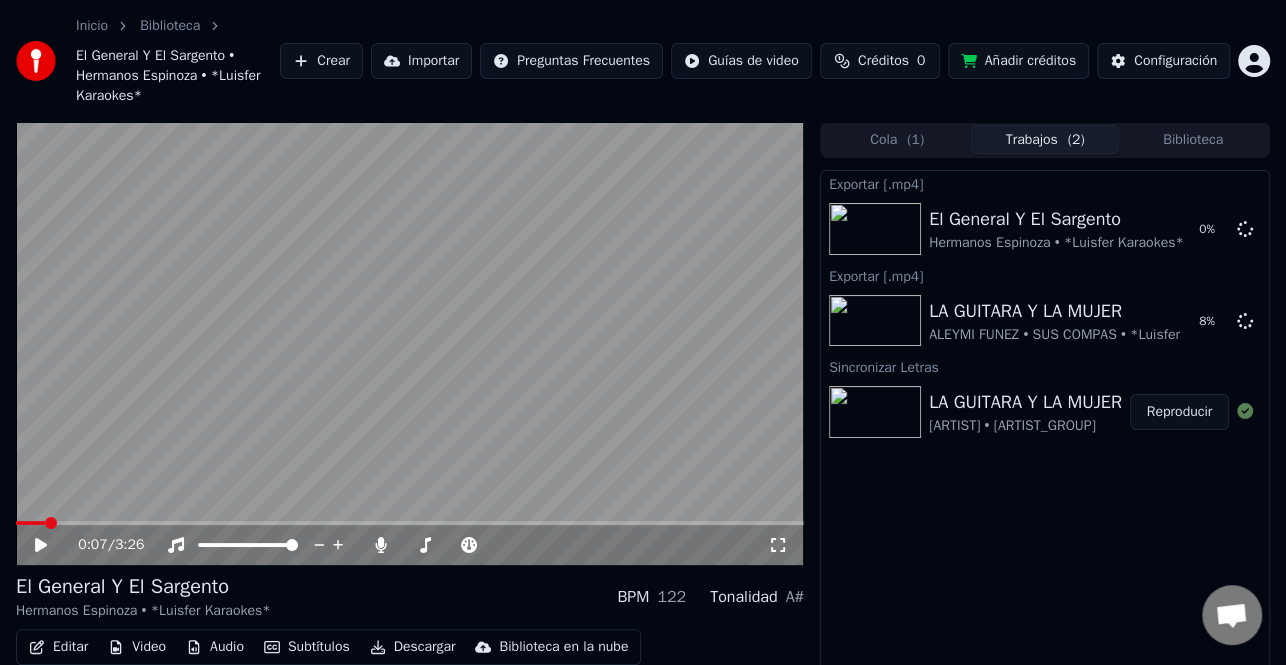 click on "Biblioteca" at bounding box center (1193, 139) 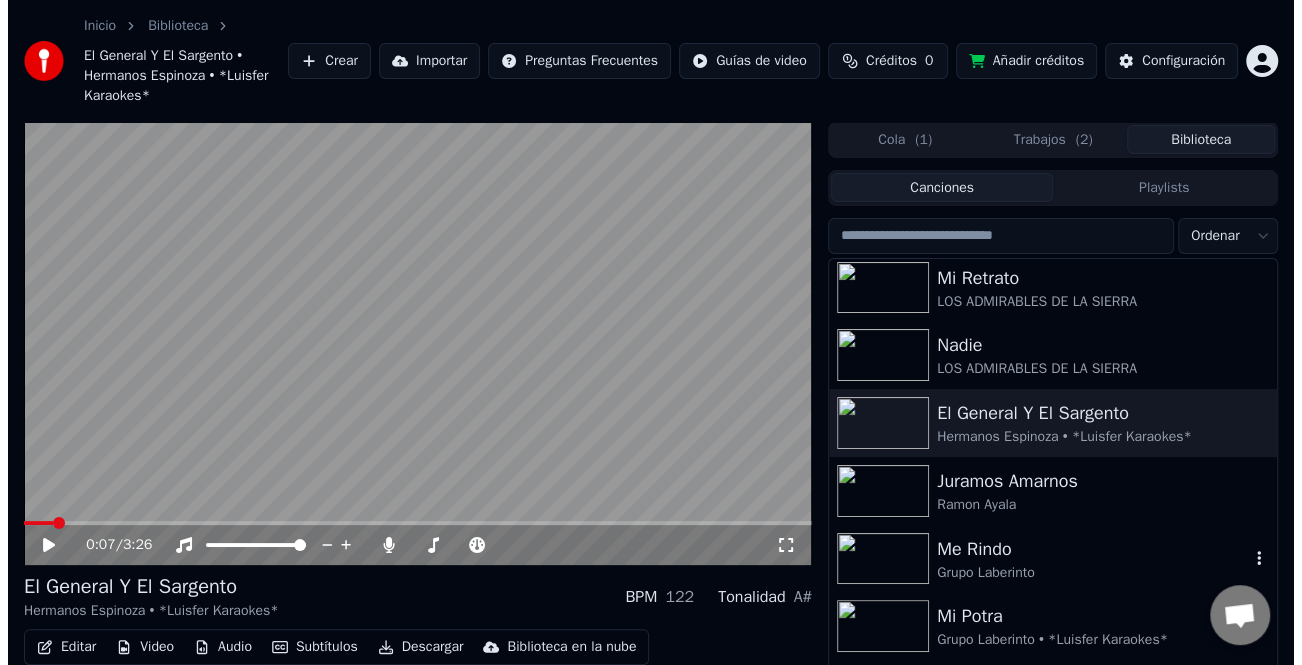 scroll, scrollTop: 300, scrollLeft: 0, axis: vertical 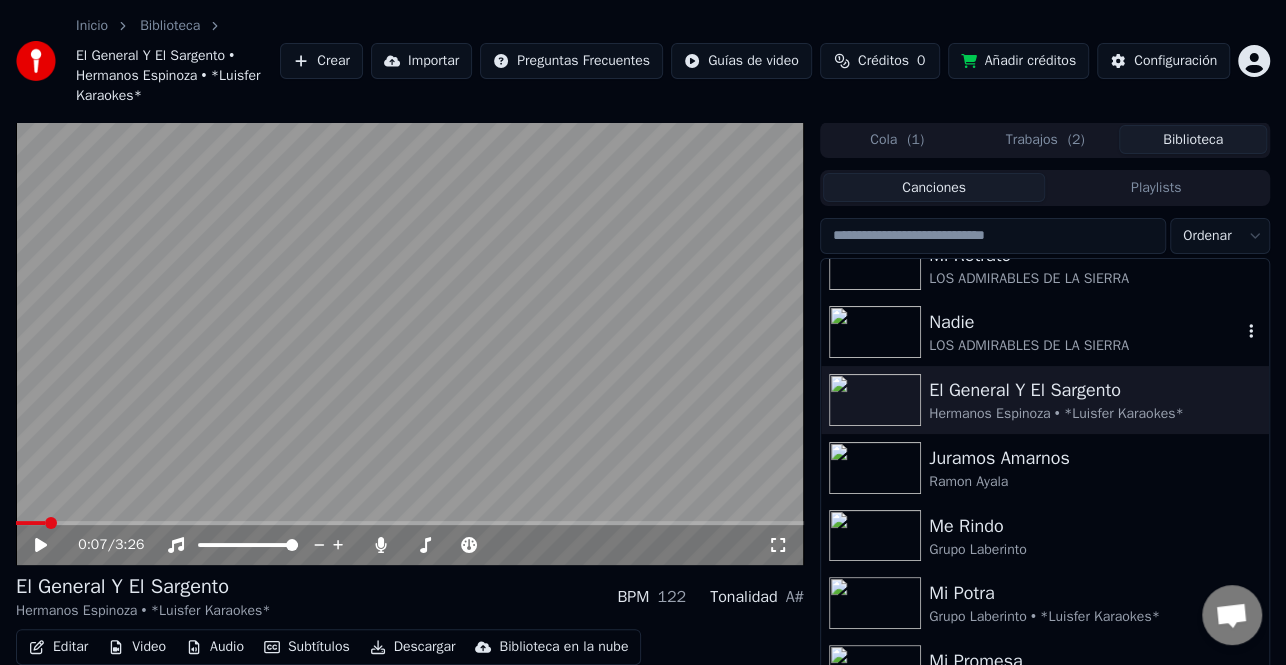 click on "Nadie" at bounding box center (1085, 322) 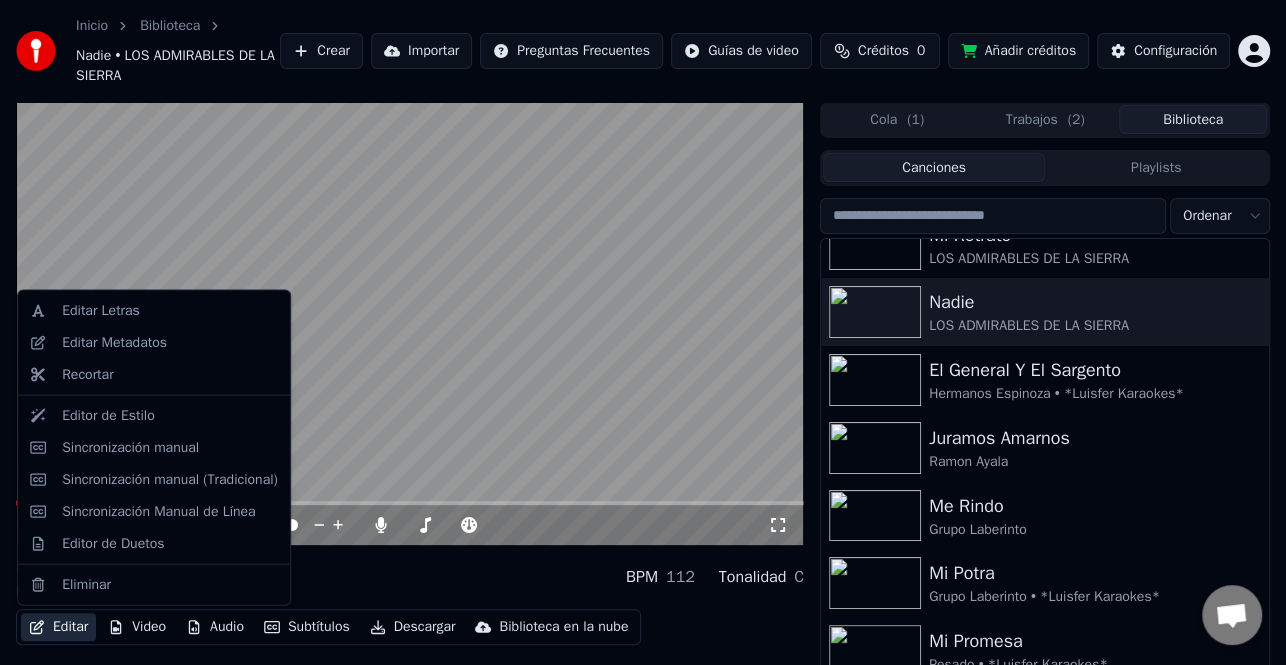 click on "Editar" at bounding box center (58, 627) 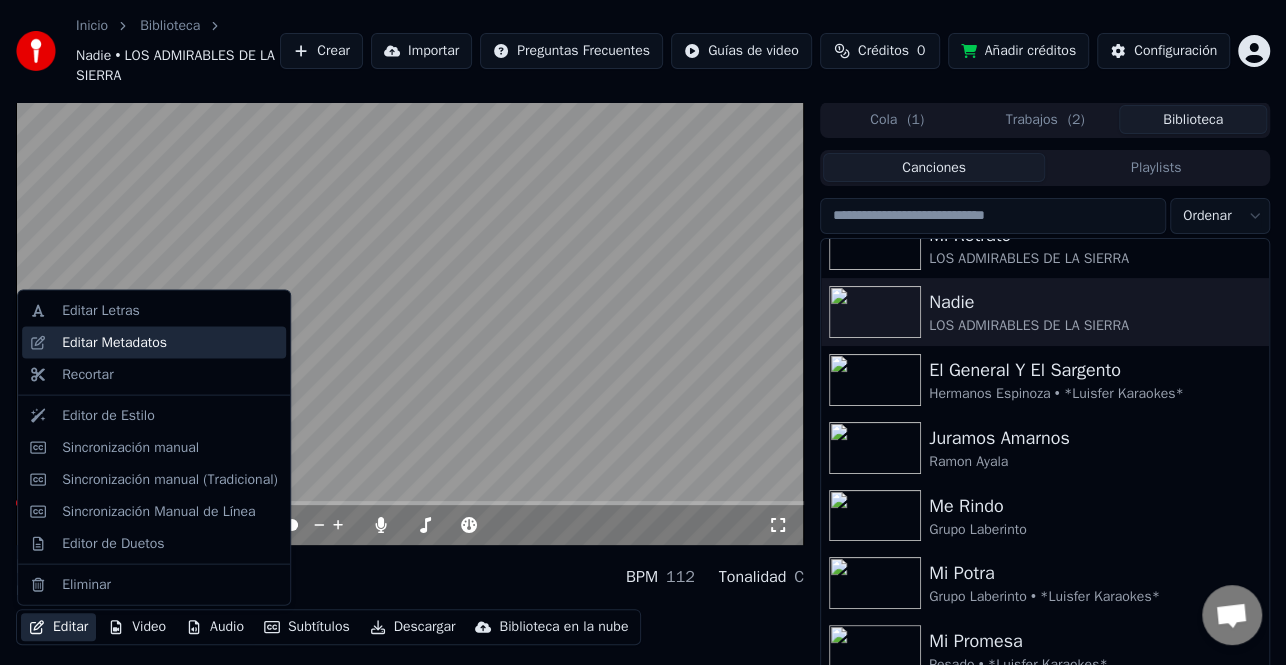 click on "Editar Metadatos" at bounding box center [114, 343] 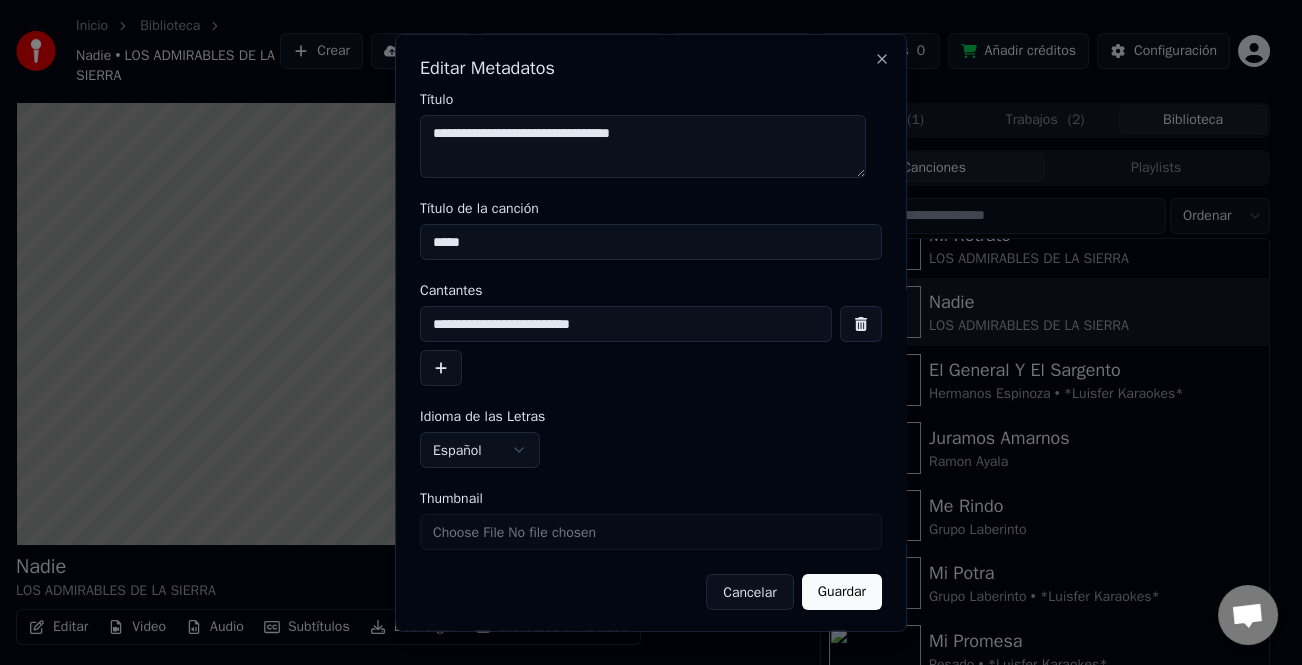 drag, startPoint x: 436, startPoint y: 365, endPoint x: 766, endPoint y: 322, distance: 332.78973 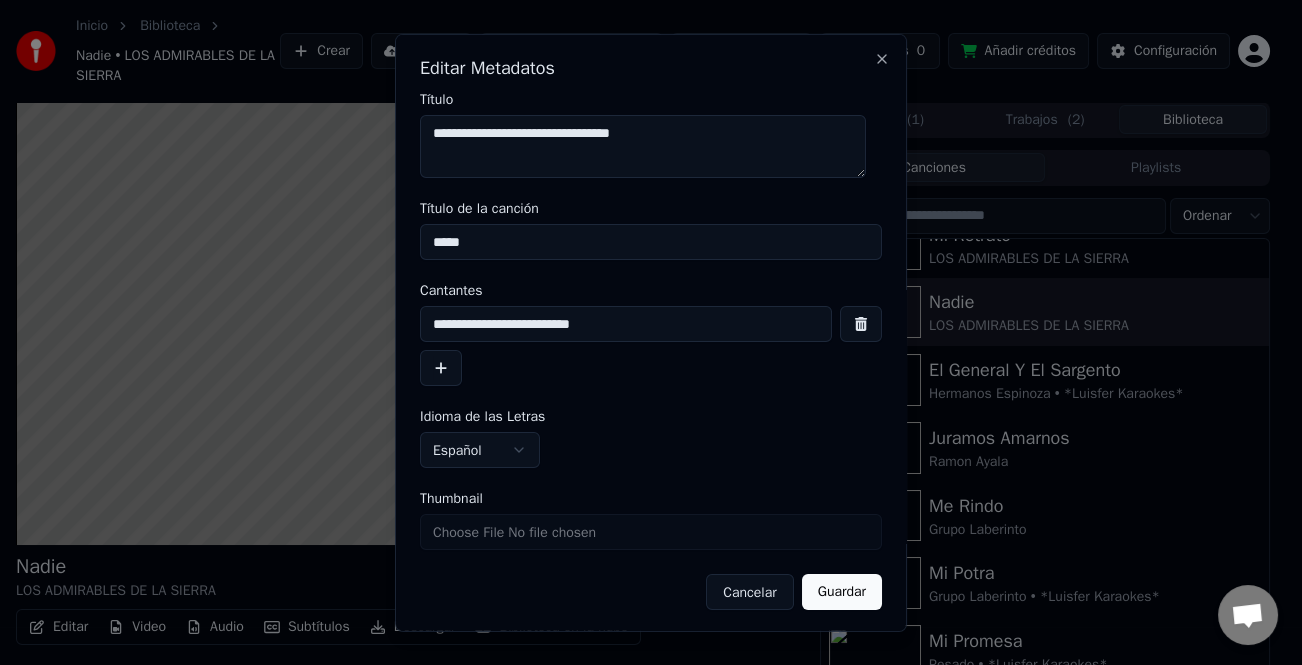 click at bounding box center (441, 368) 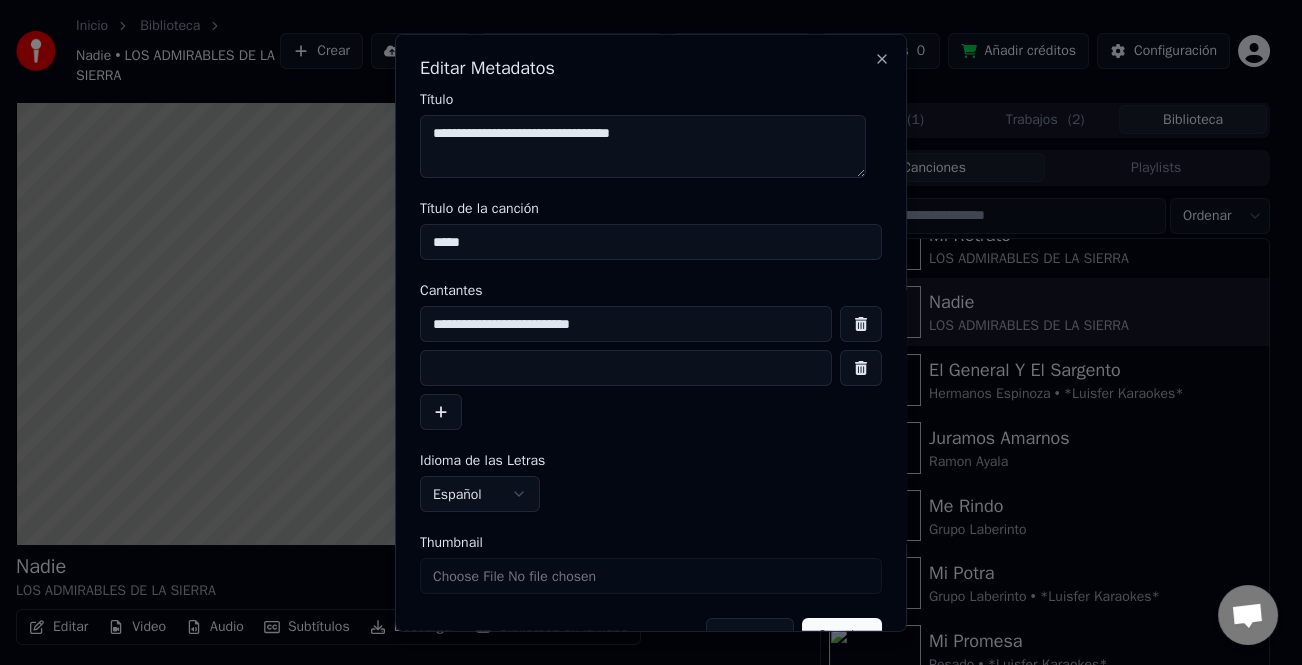 click at bounding box center [626, 368] 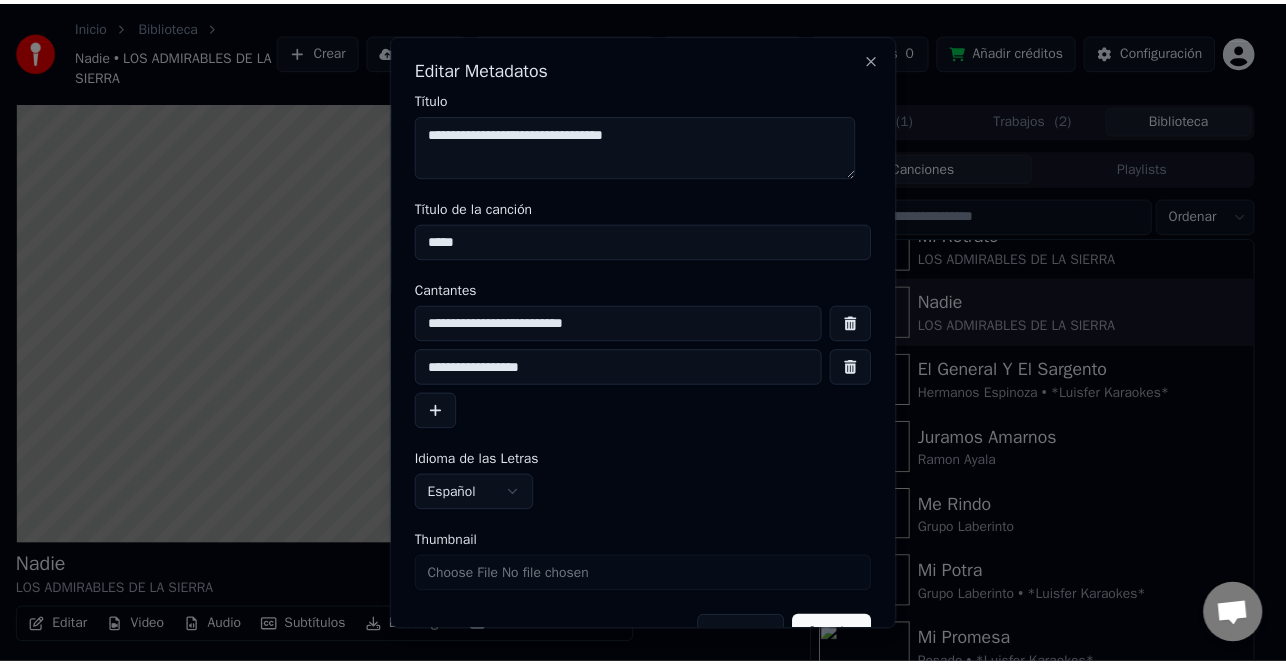 scroll, scrollTop: 47, scrollLeft: 0, axis: vertical 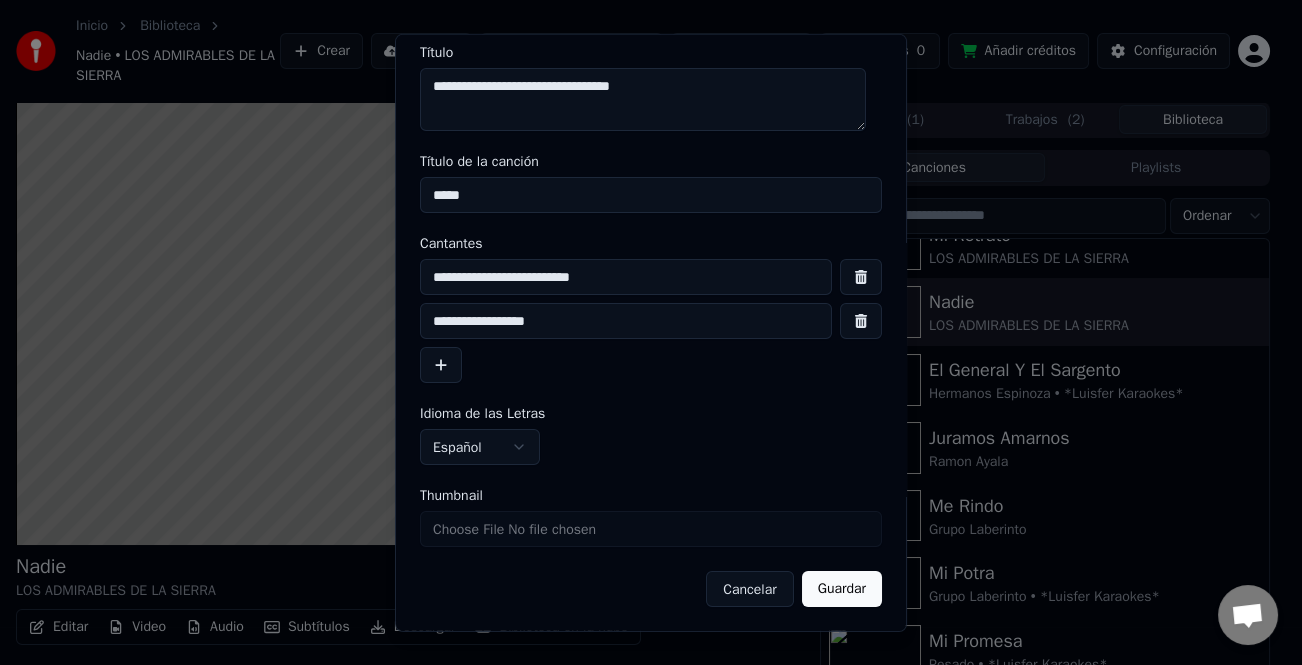 type on "**********" 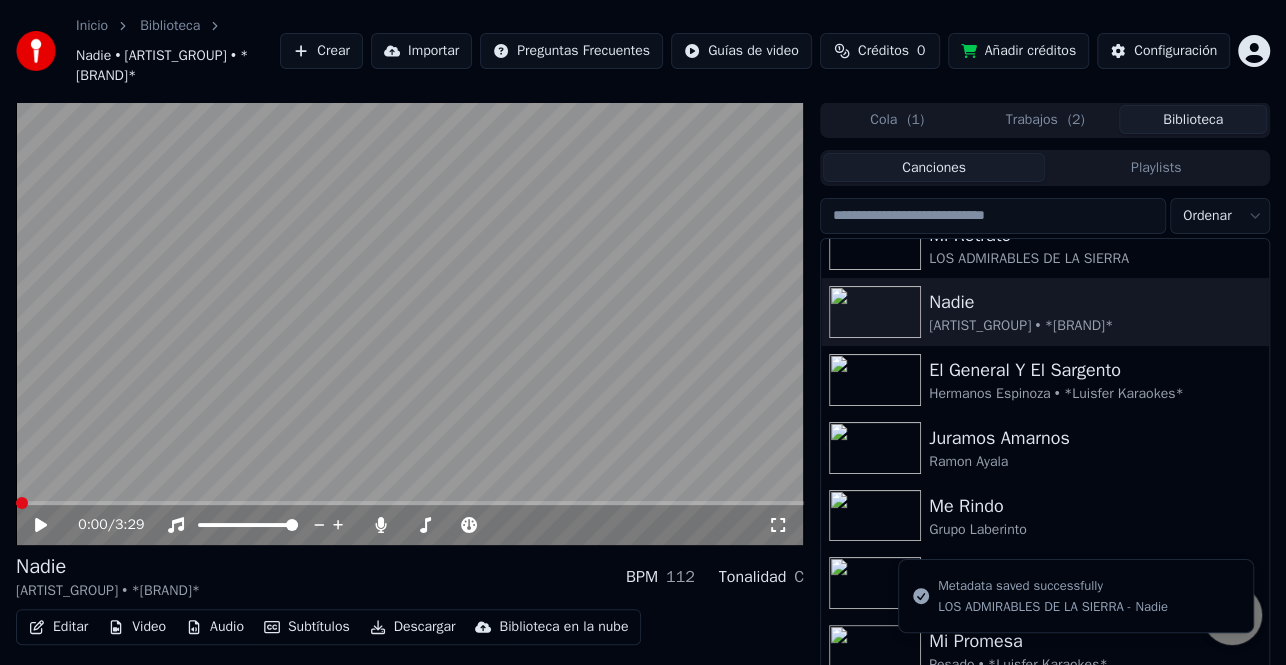 click at bounding box center (22, 503) 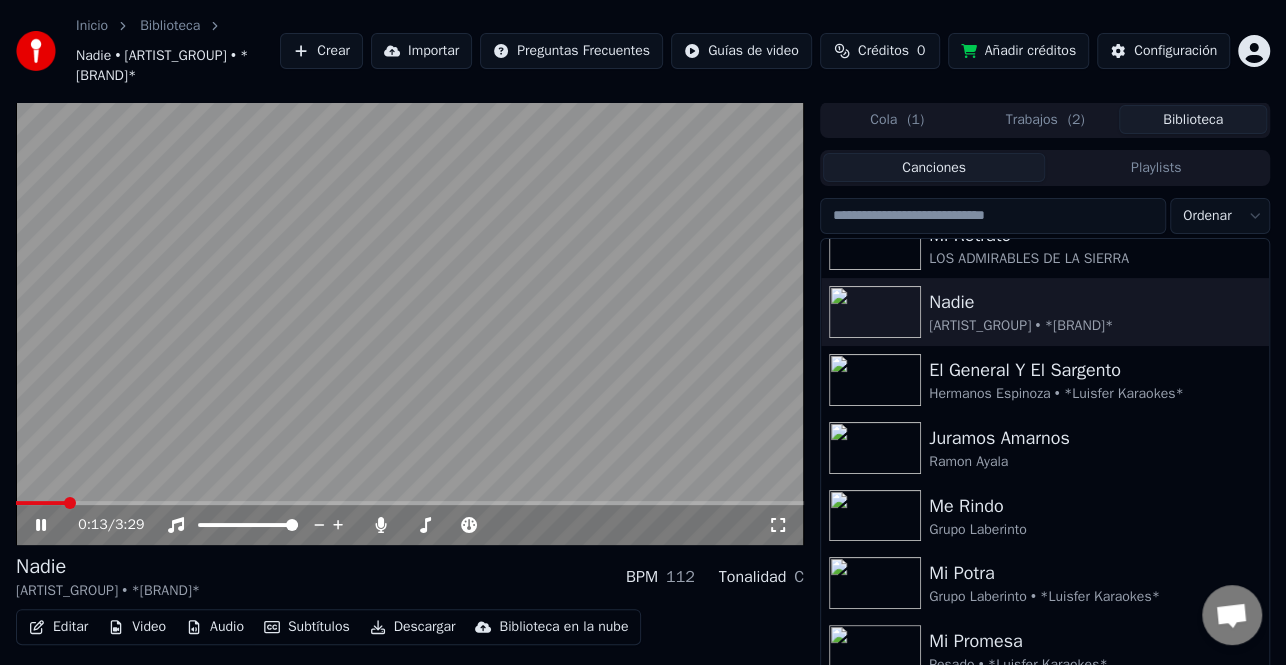 drag, startPoint x: 25, startPoint y: 520, endPoint x: 0, endPoint y: 526, distance: 25.70992 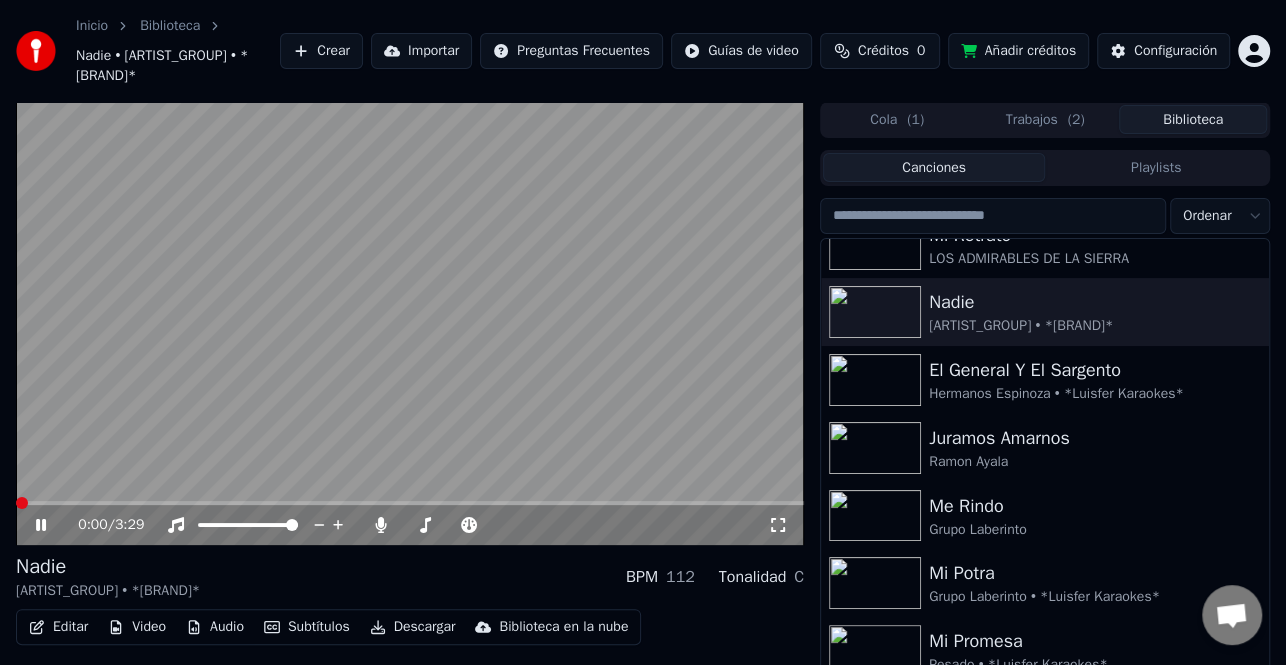 click at bounding box center [16, 503] 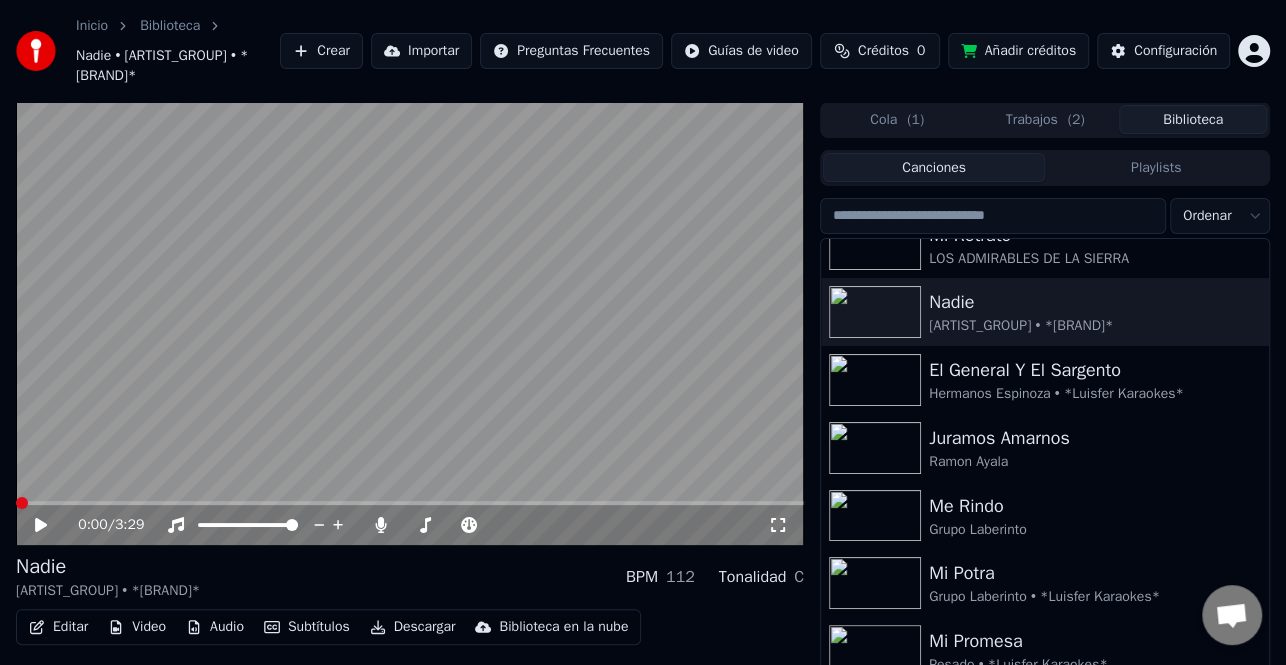 click 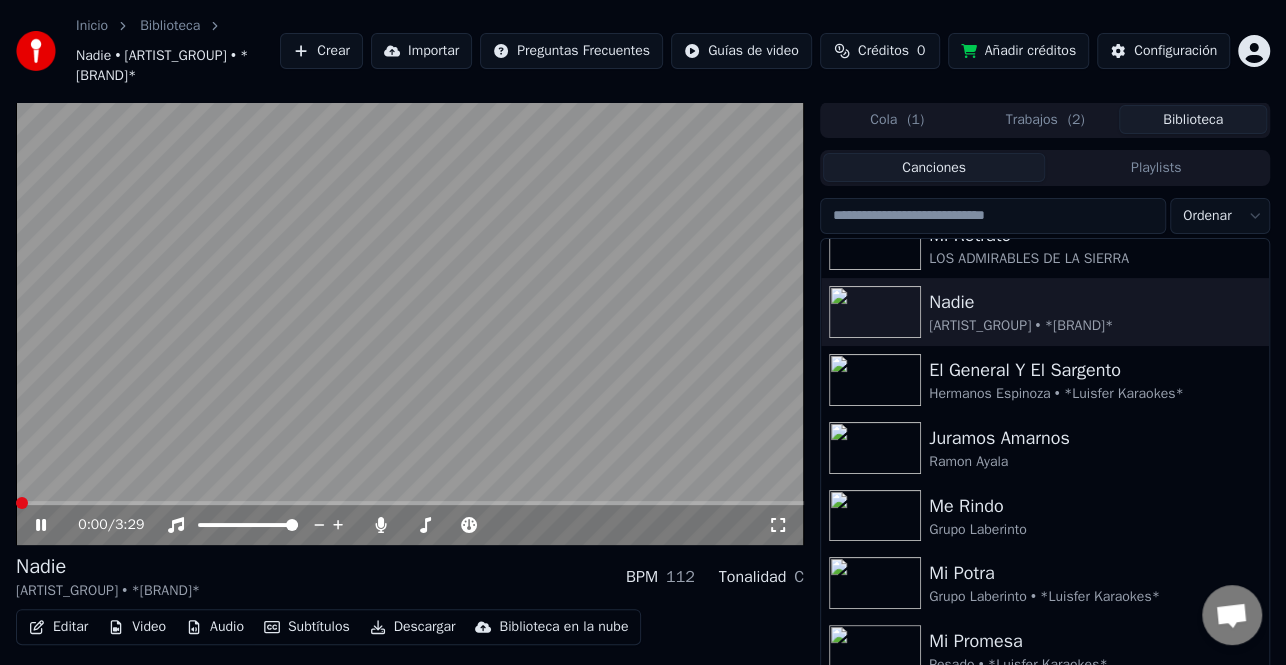 click at bounding box center (22, 503) 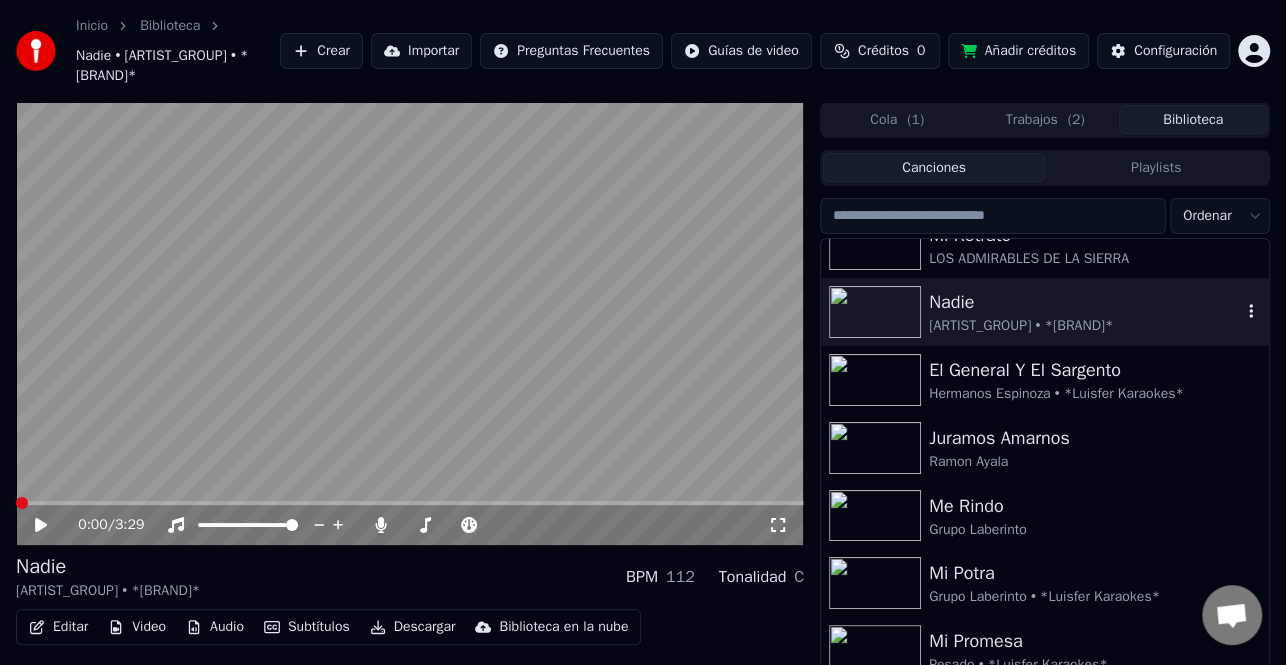 click on "Nadie" at bounding box center (1085, 302) 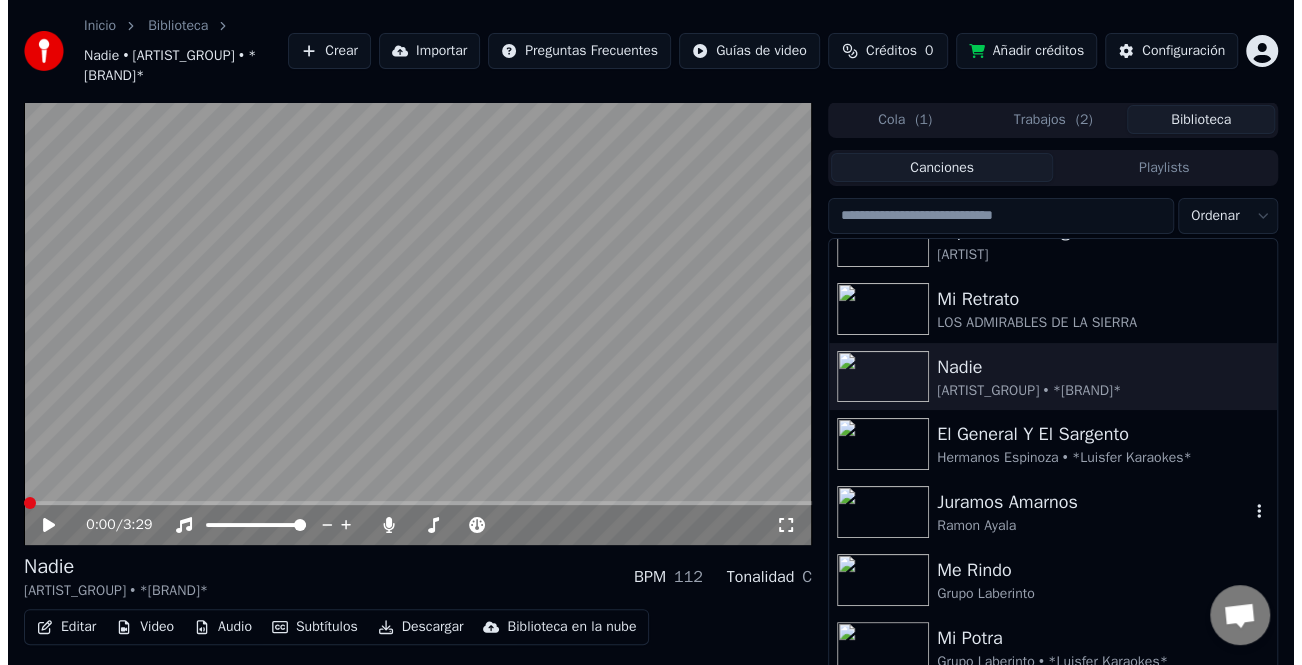 scroll, scrollTop: 200, scrollLeft: 0, axis: vertical 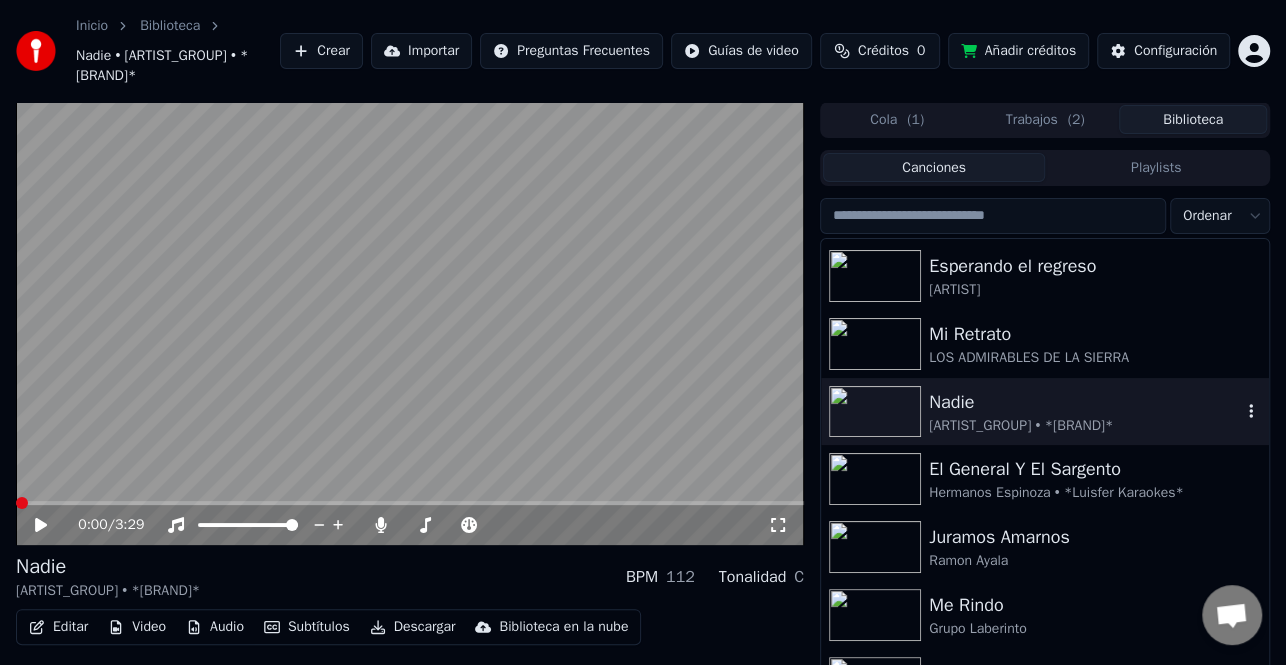 click on "Nadie" at bounding box center (1085, 402) 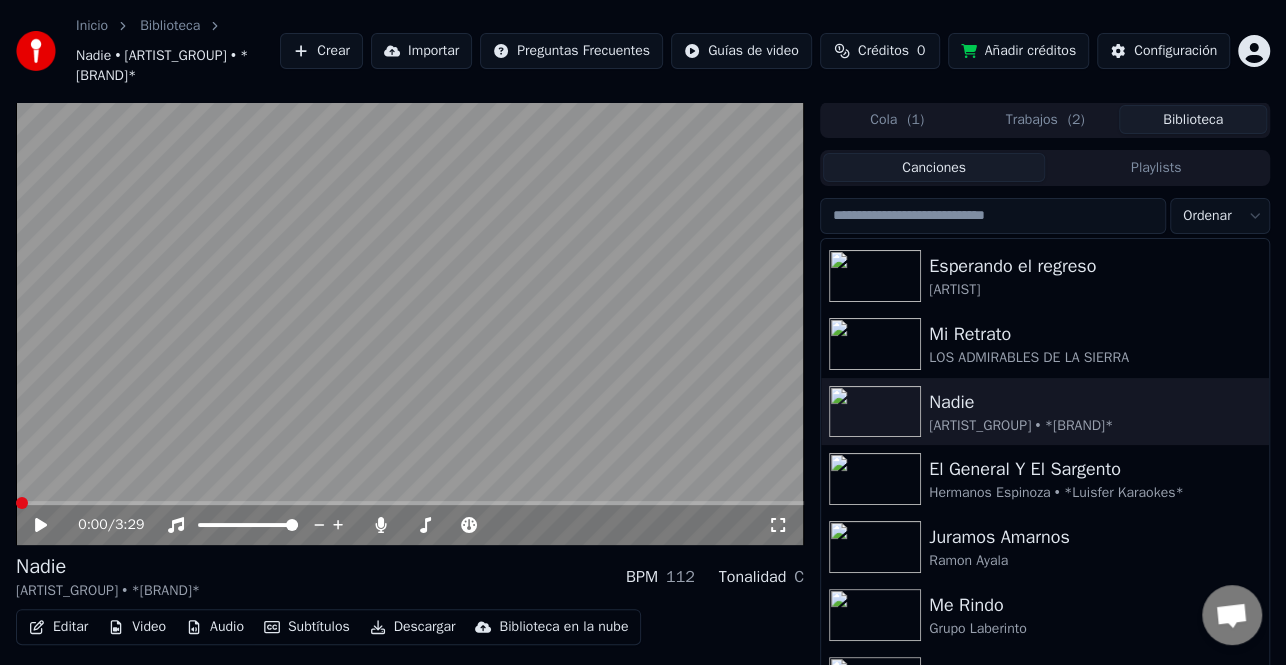 click at bounding box center [22, 503] 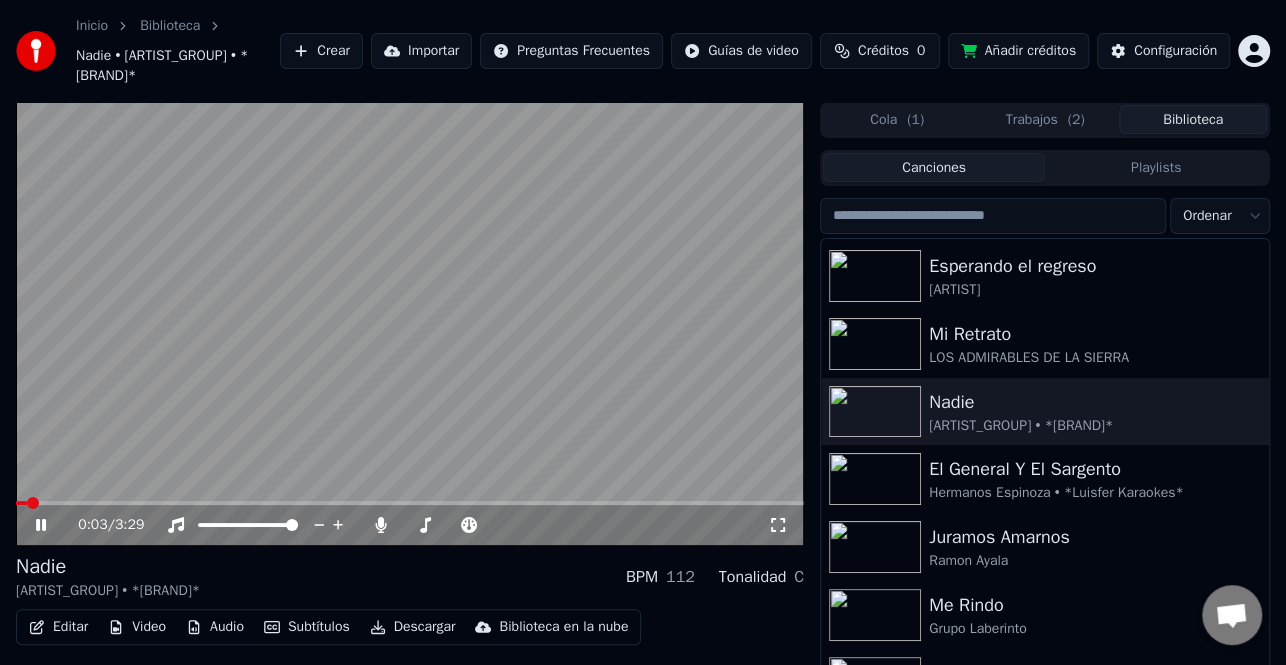 click at bounding box center (21, 503) 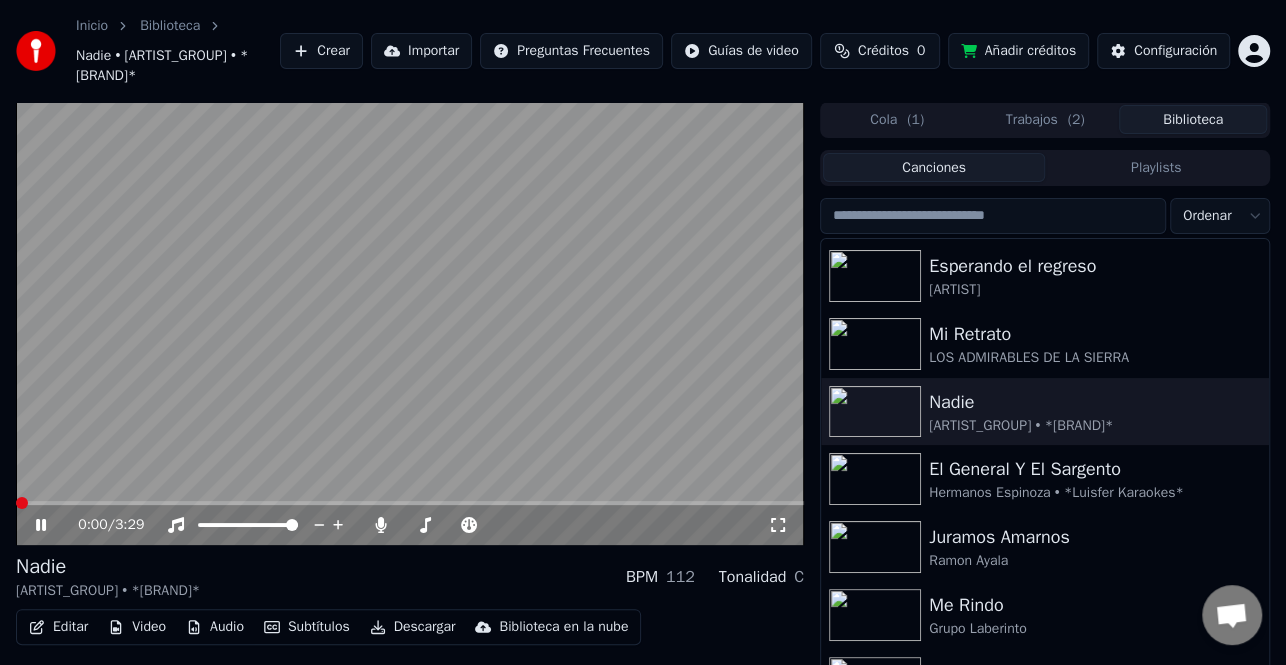 click 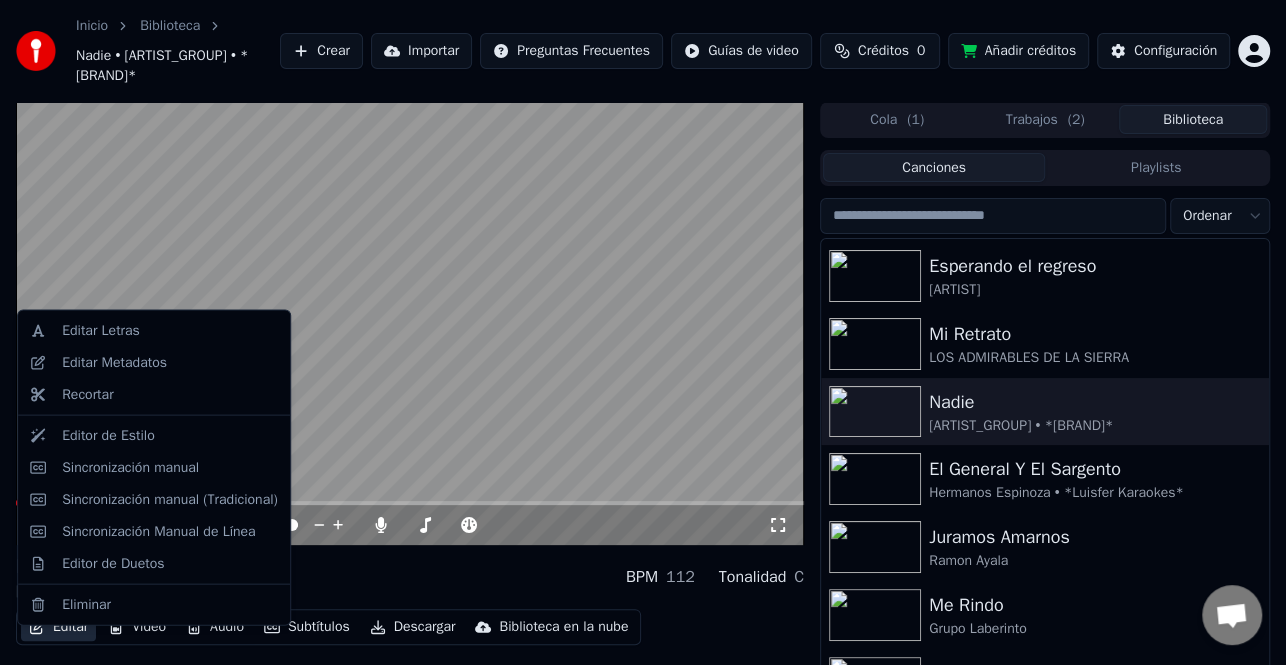 click on "Editar" at bounding box center (58, 627) 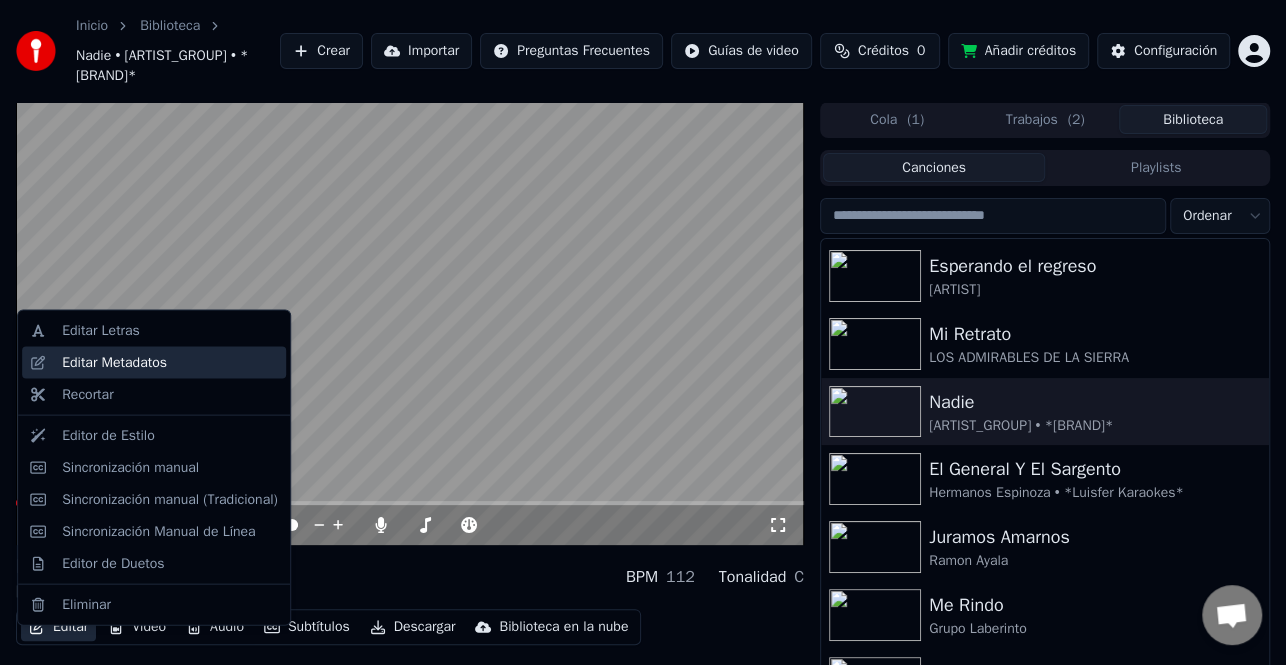 click on "Editar Metadatos" at bounding box center (114, 363) 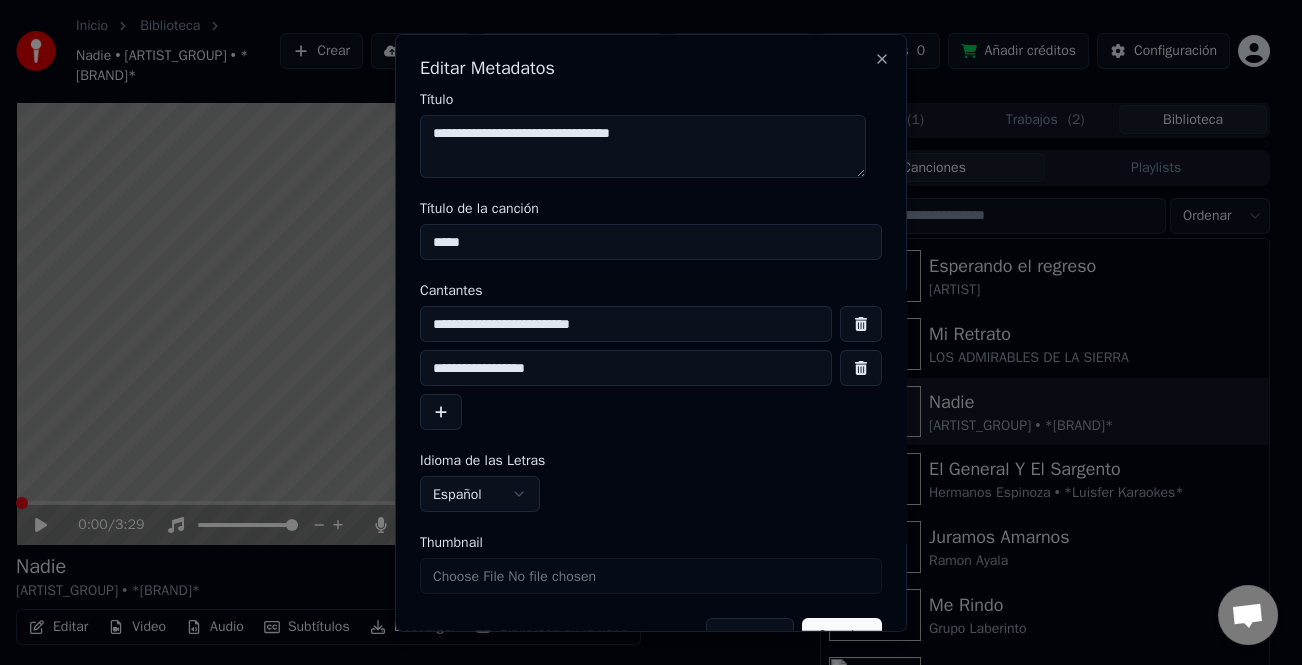 click on "**********" at bounding box center (626, 368) 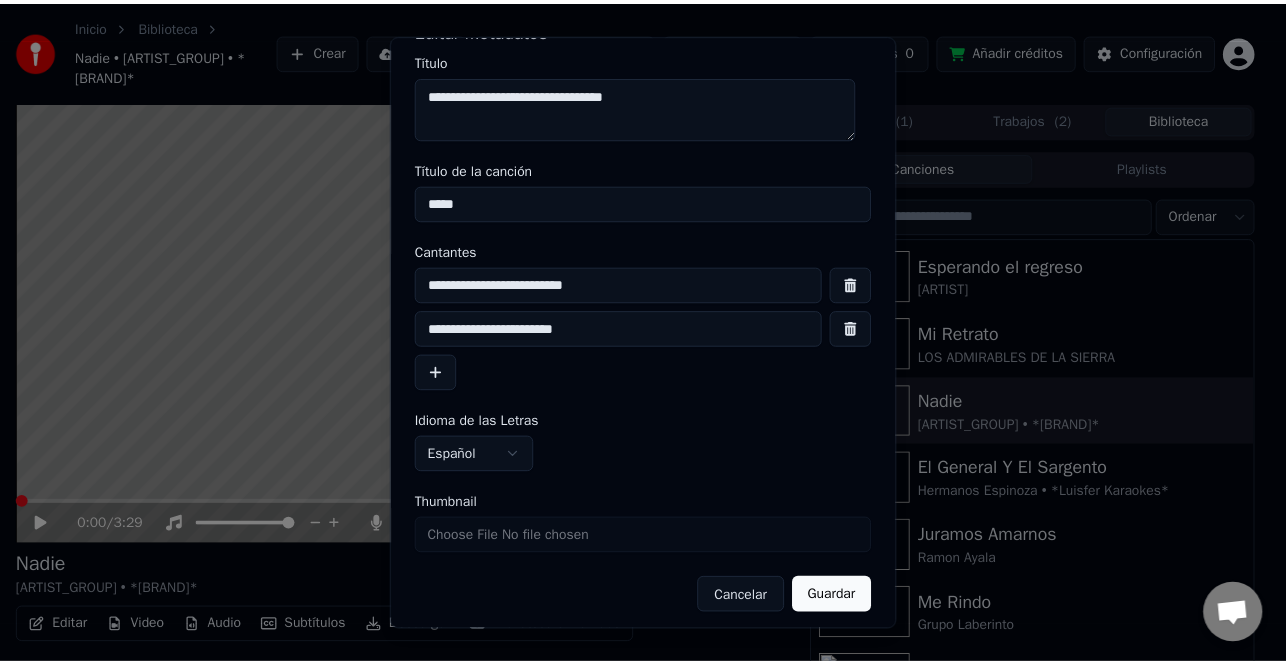 scroll, scrollTop: 47, scrollLeft: 0, axis: vertical 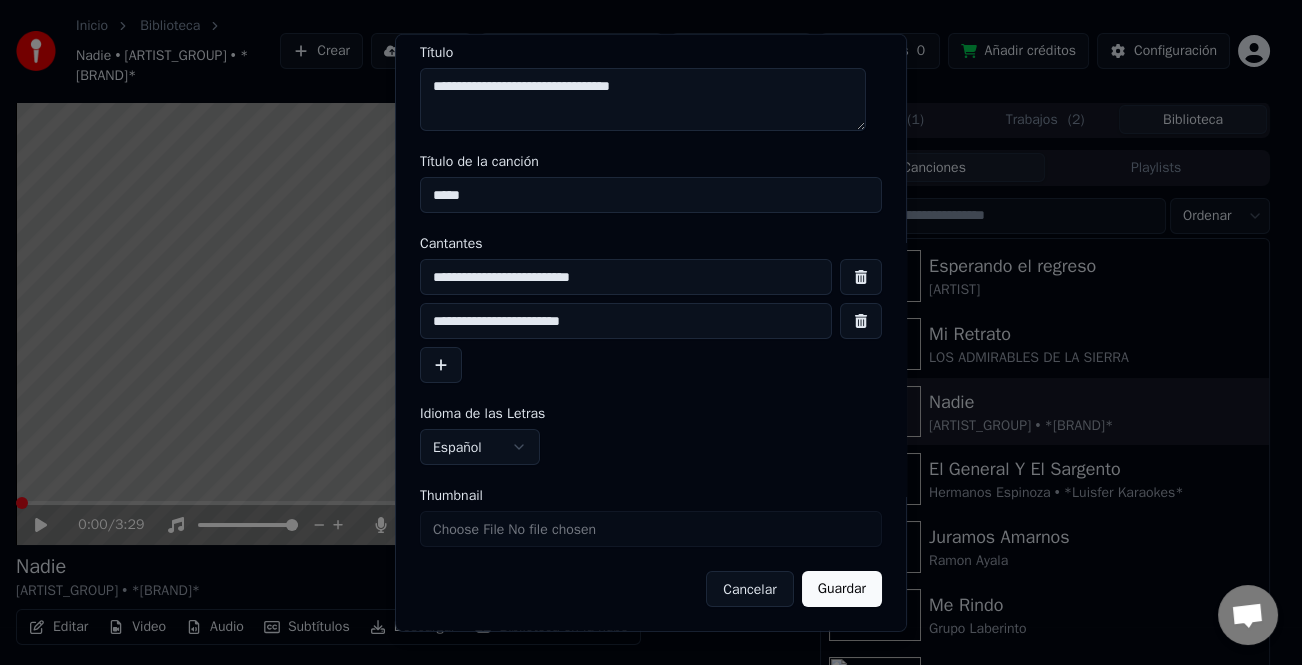 type on "**********" 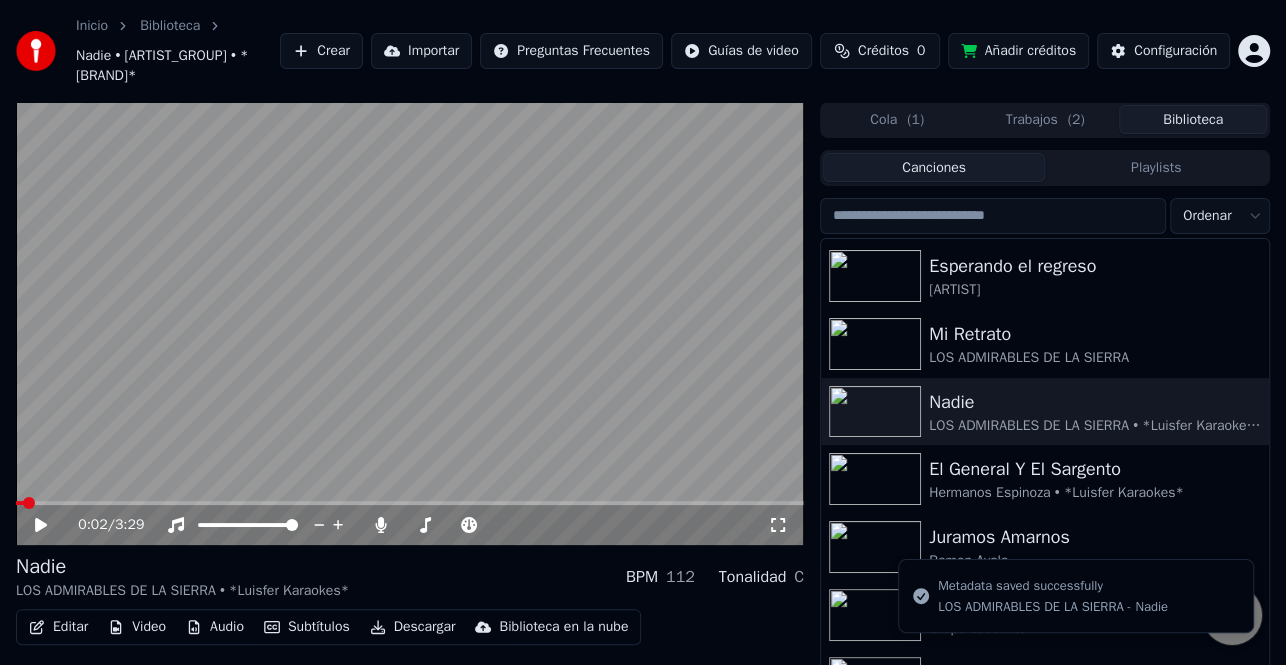 click at bounding box center (29, 503) 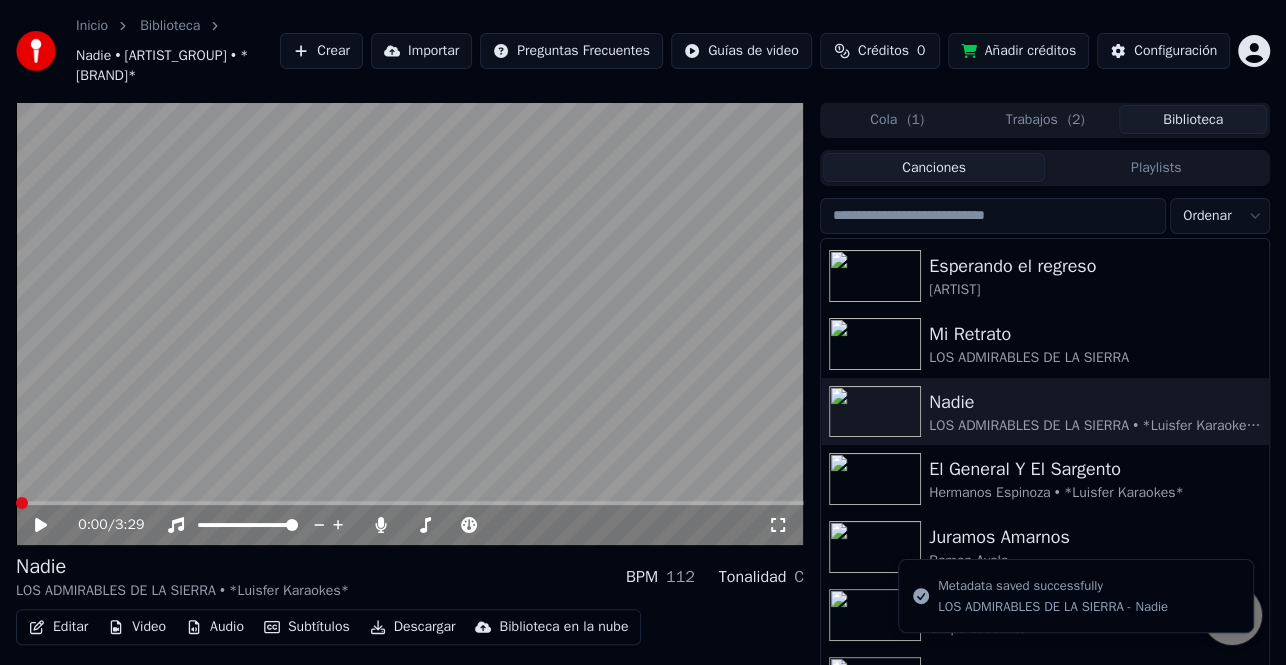 click 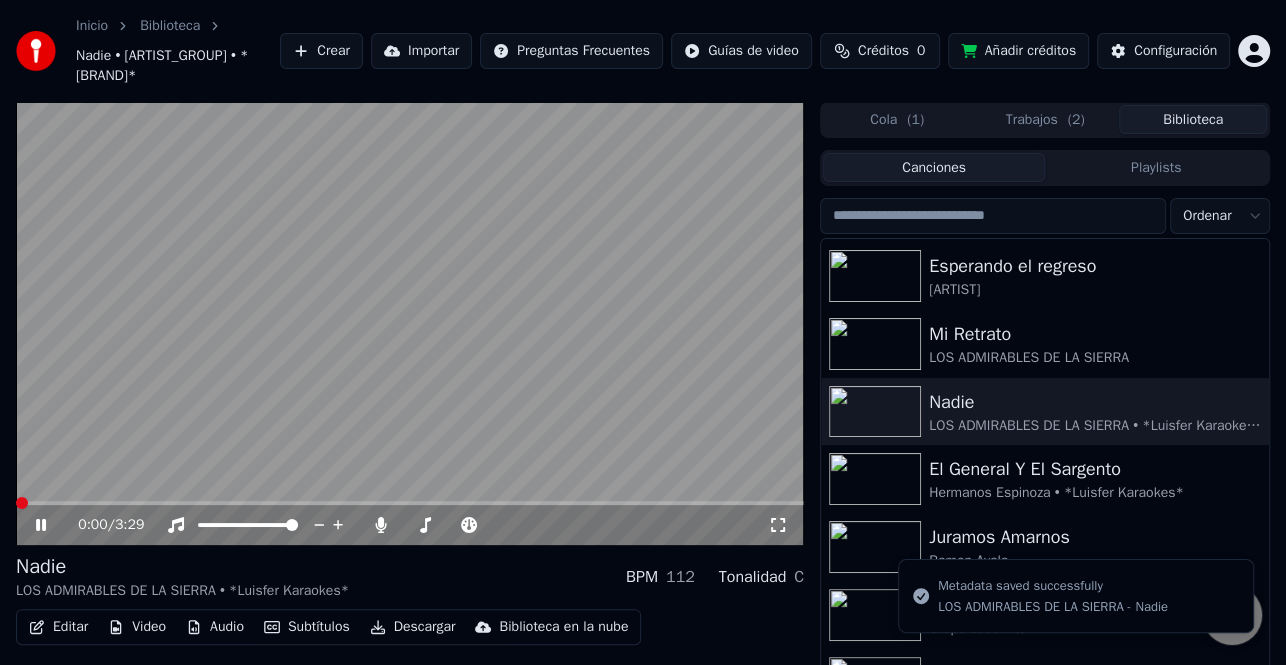 click at bounding box center (22, 503) 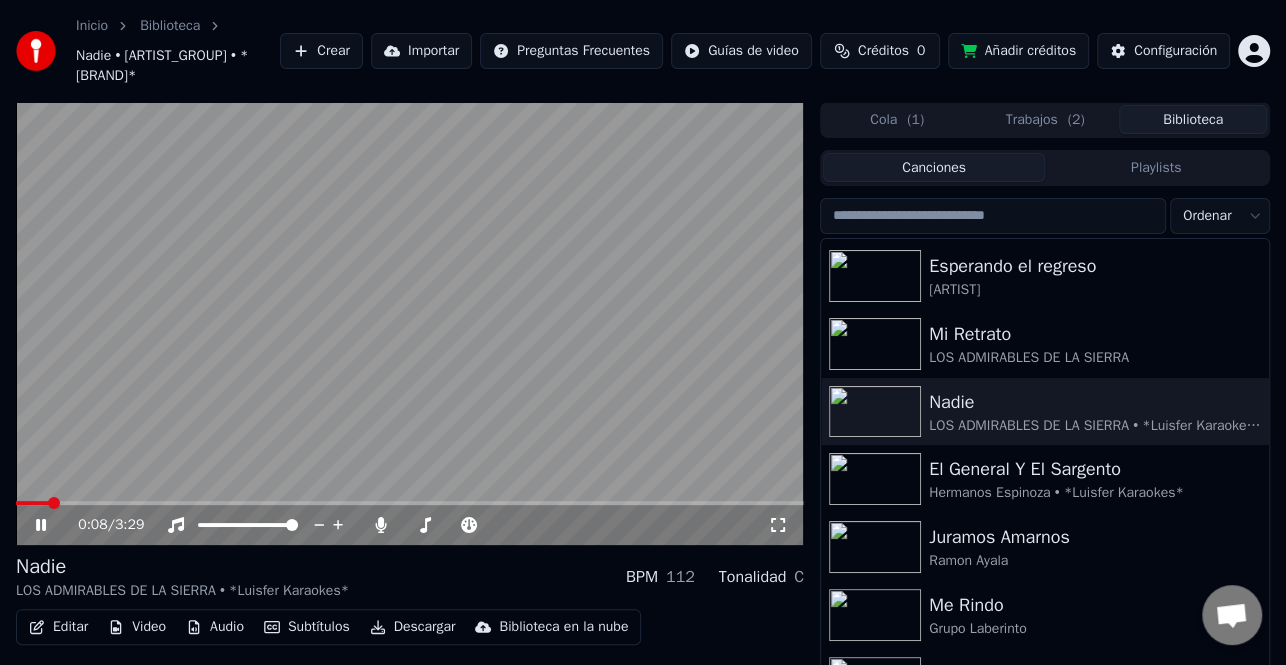 click 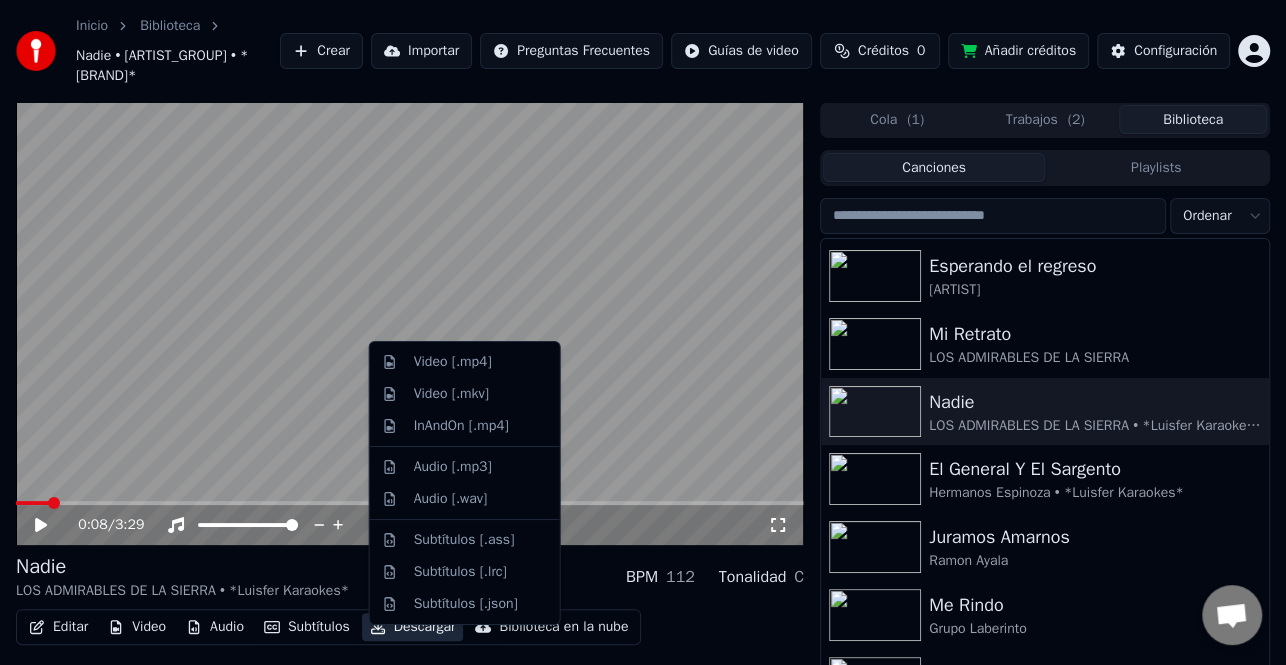 click on "Descargar" at bounding box center [413, 627] 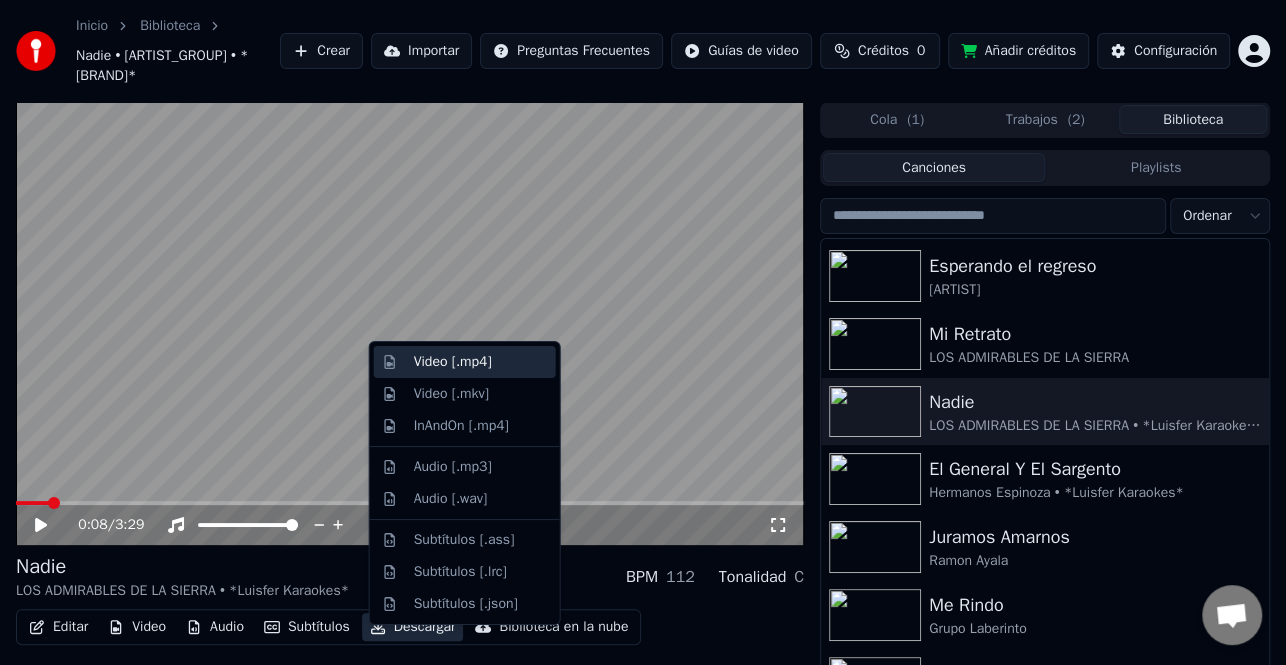 click on "Video [.mp4]" at bounding box center [453, 362] 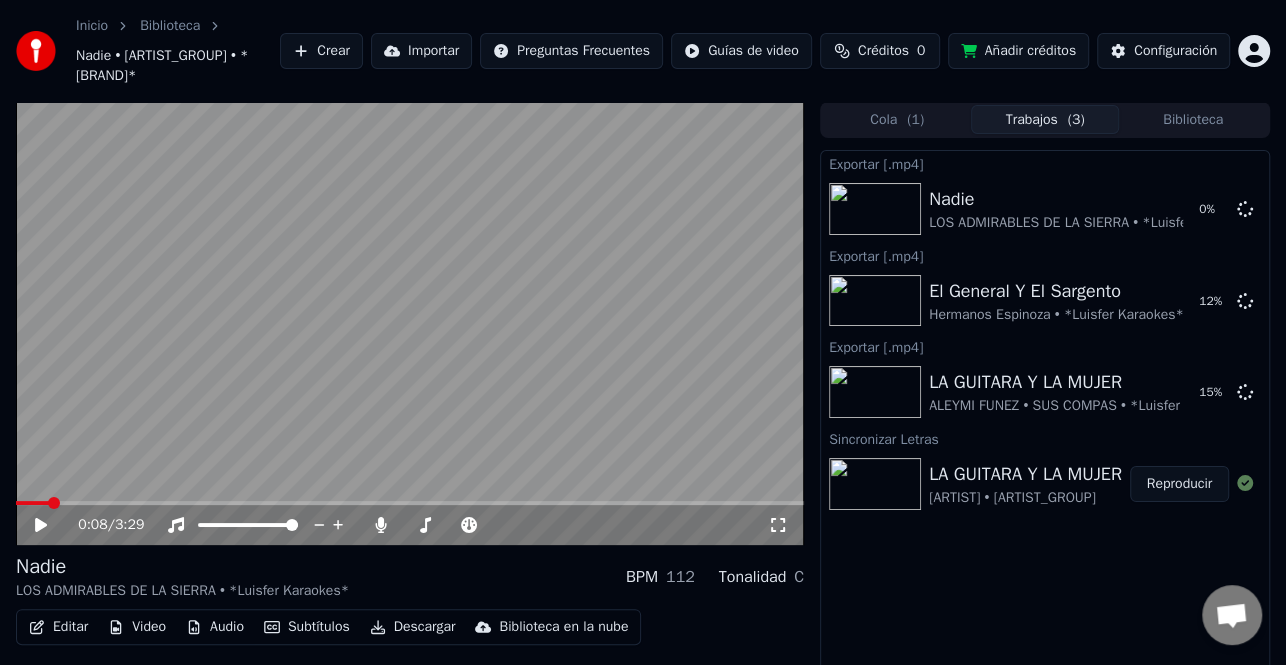 click on "Biblioteca" at bounding box center [1193, 119] 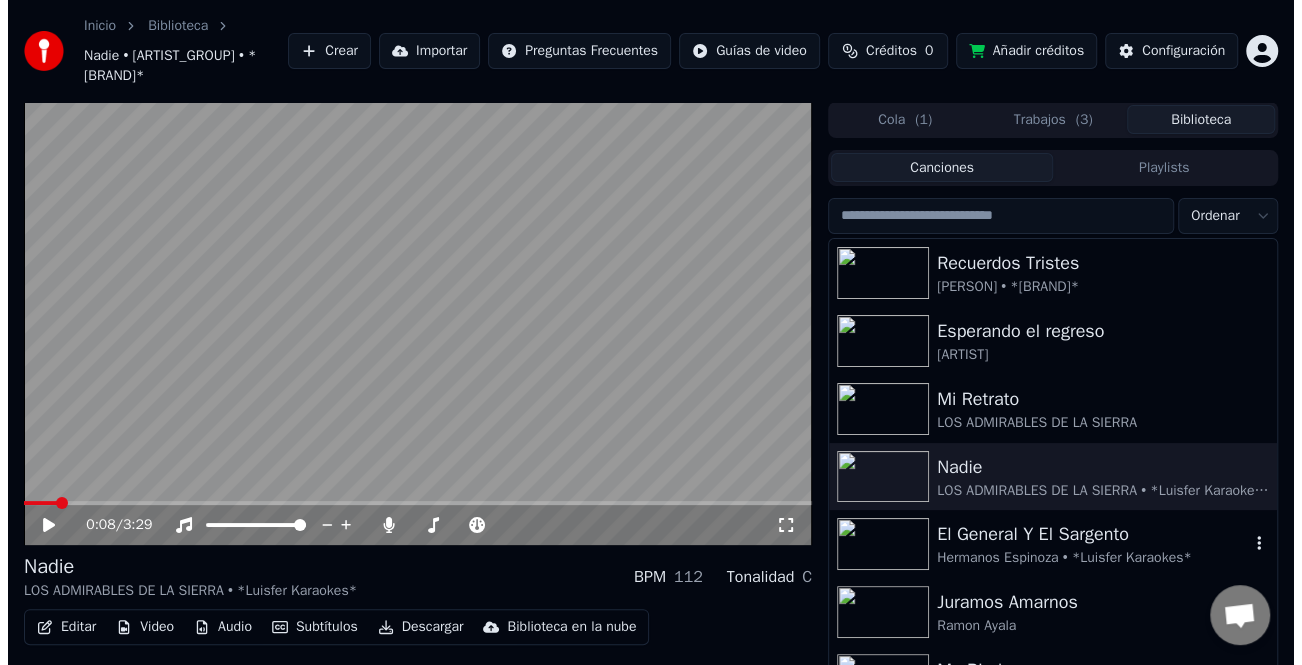 scroll, scrollTop: 100, scrollLeft: 0, axis: vertical 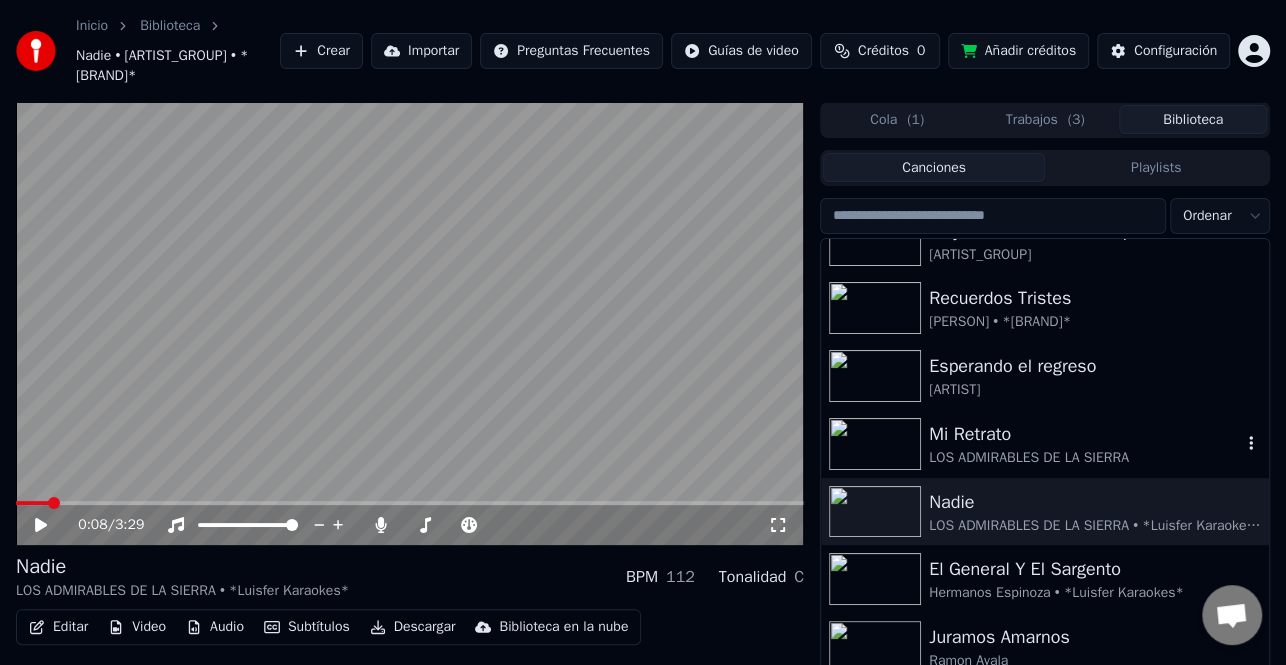 click on "LOS ADMIRABLES DE LA SIERRA" at bounding box center [1085, 458] 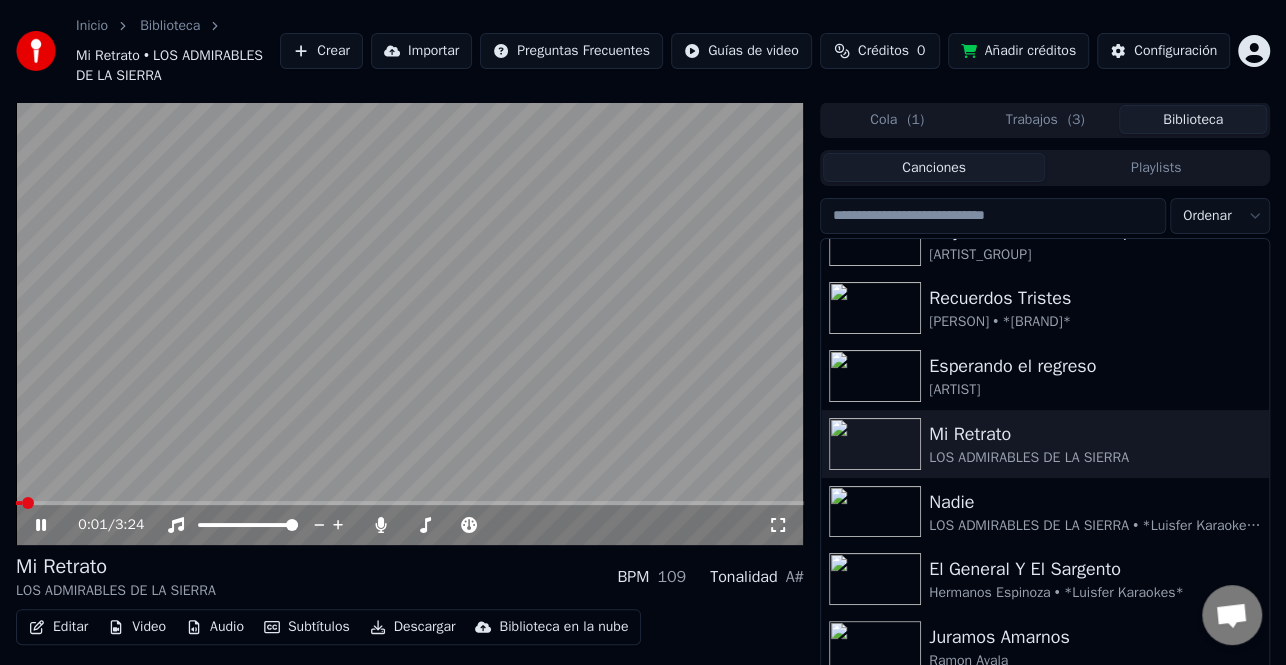 click 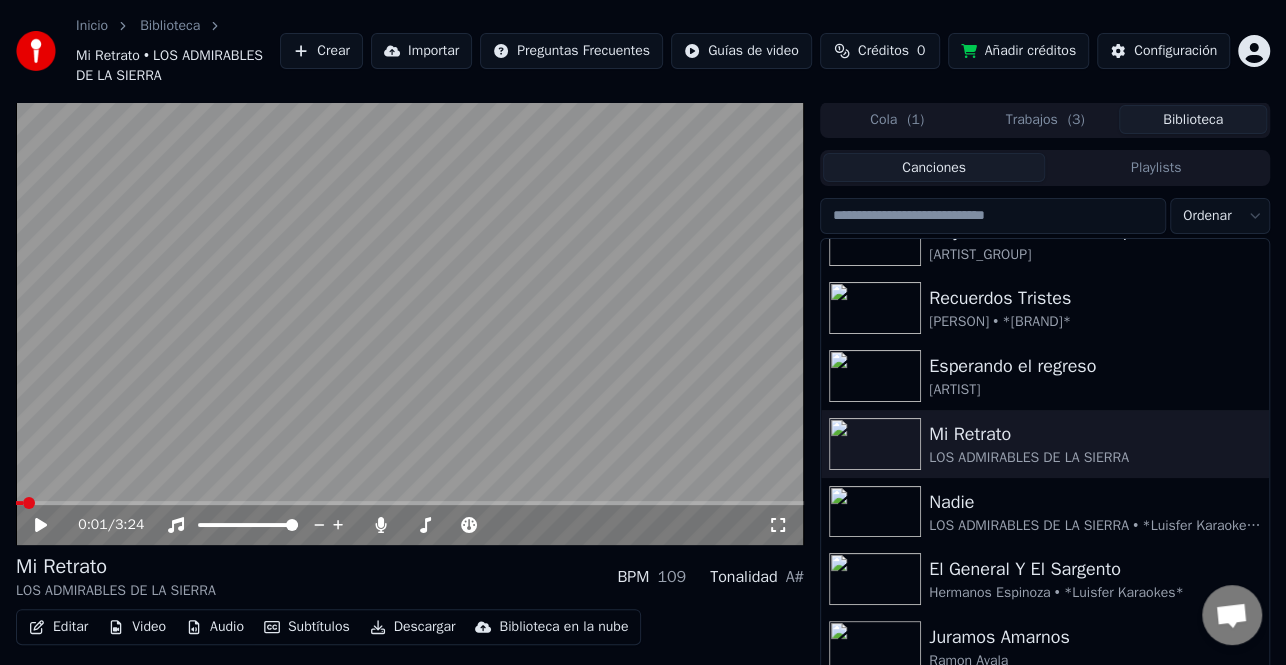 click on "Editar" at bounding box center (58, 627) 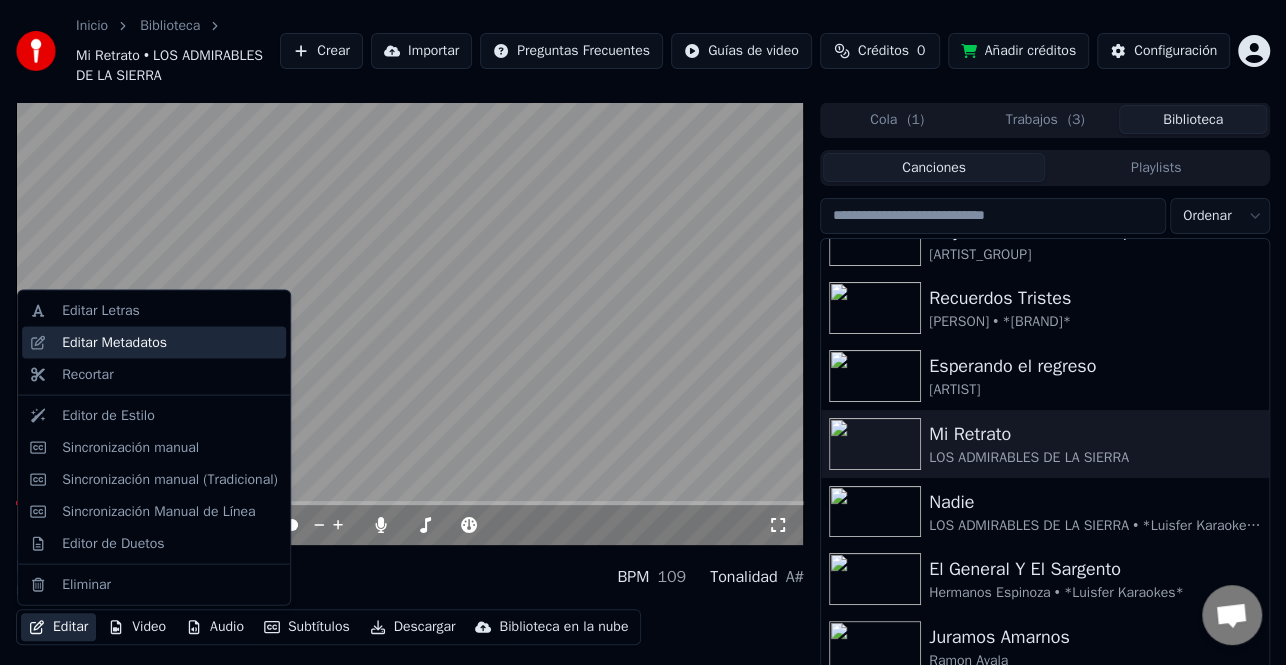 click on "Editar Metadatos" at bounding box center (170, 343) 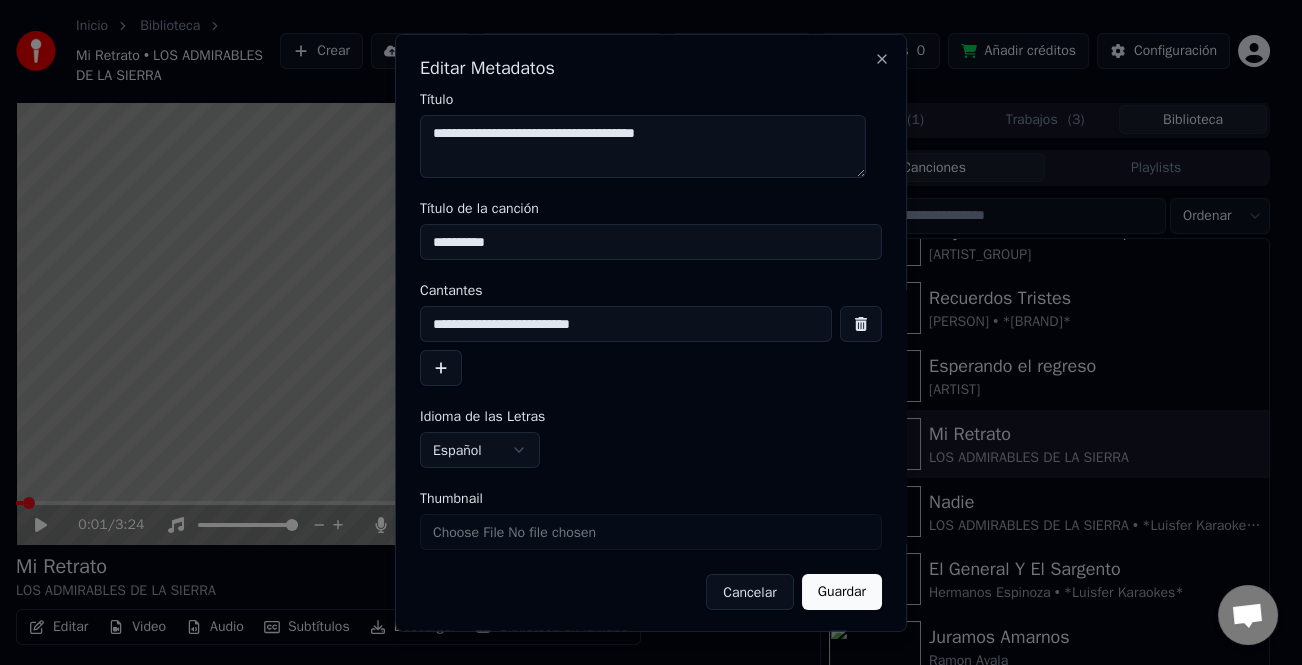 drag, startPoint x: 443, startPoint y: 371, endPoint x: 804, endPoint y: 335, distance: 362.7906 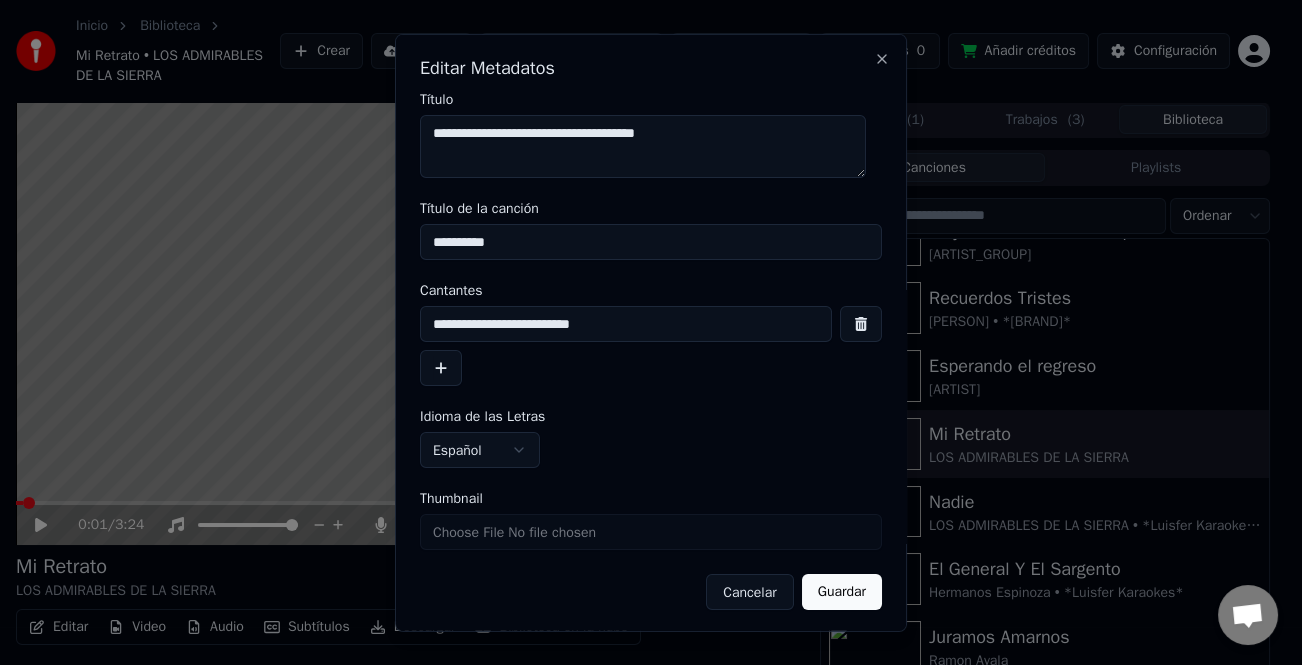 click at bounding box center (441, 368) 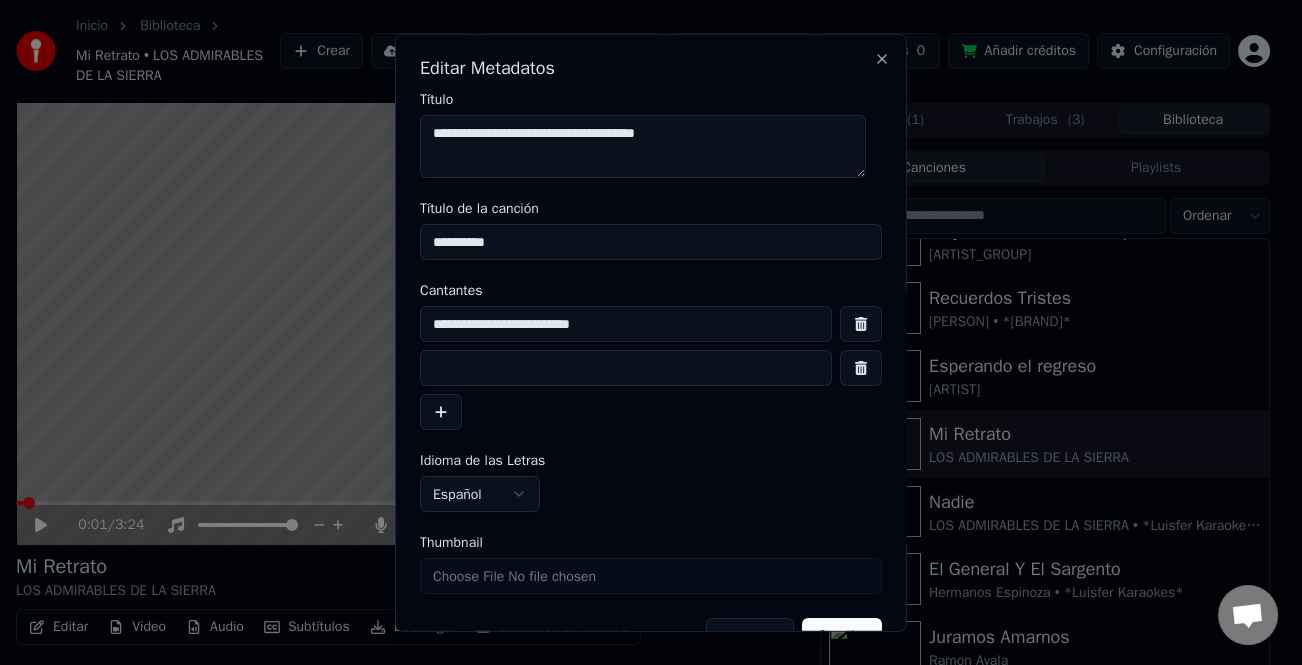 click at bounding box center [626, 368] 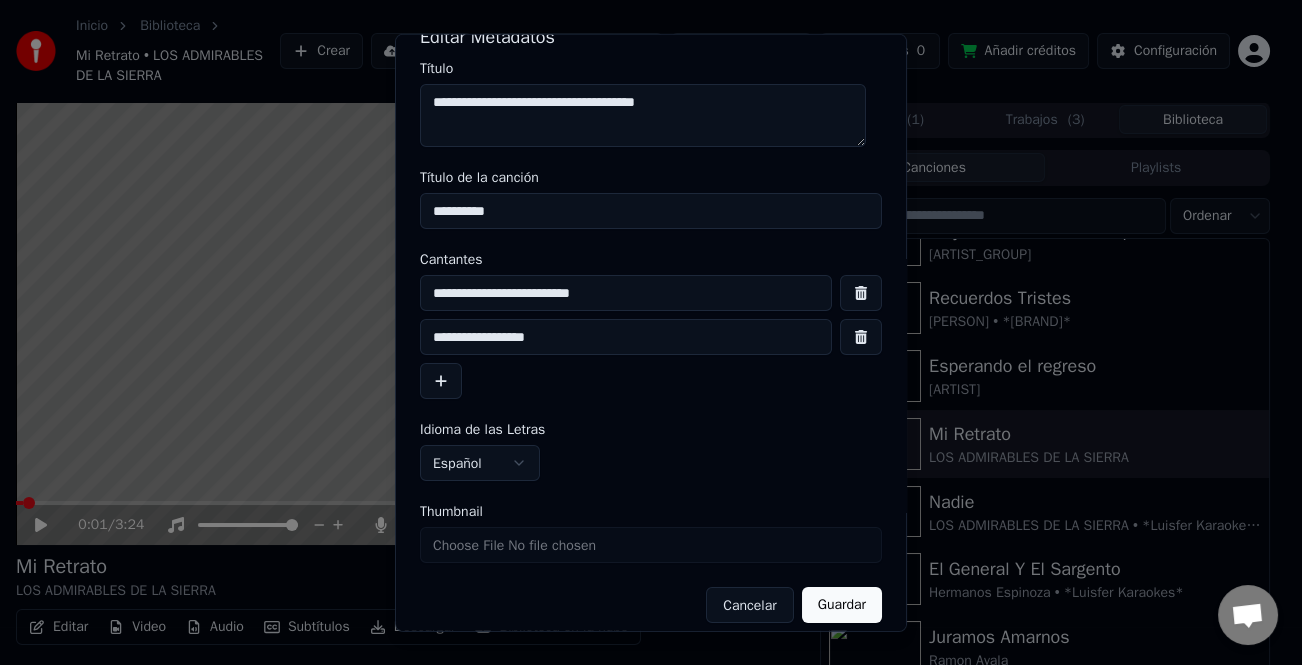 scroll, scrollTop: 47, scrollLeft: 0, axis: vertical 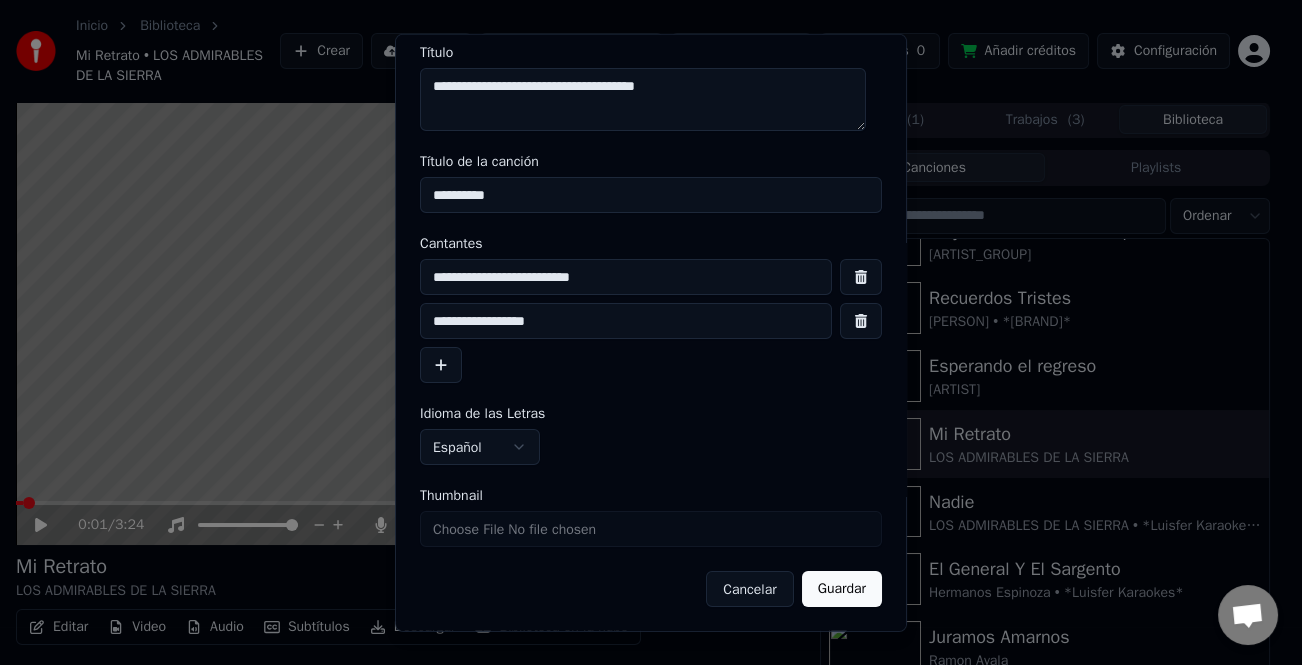 type on "**********" 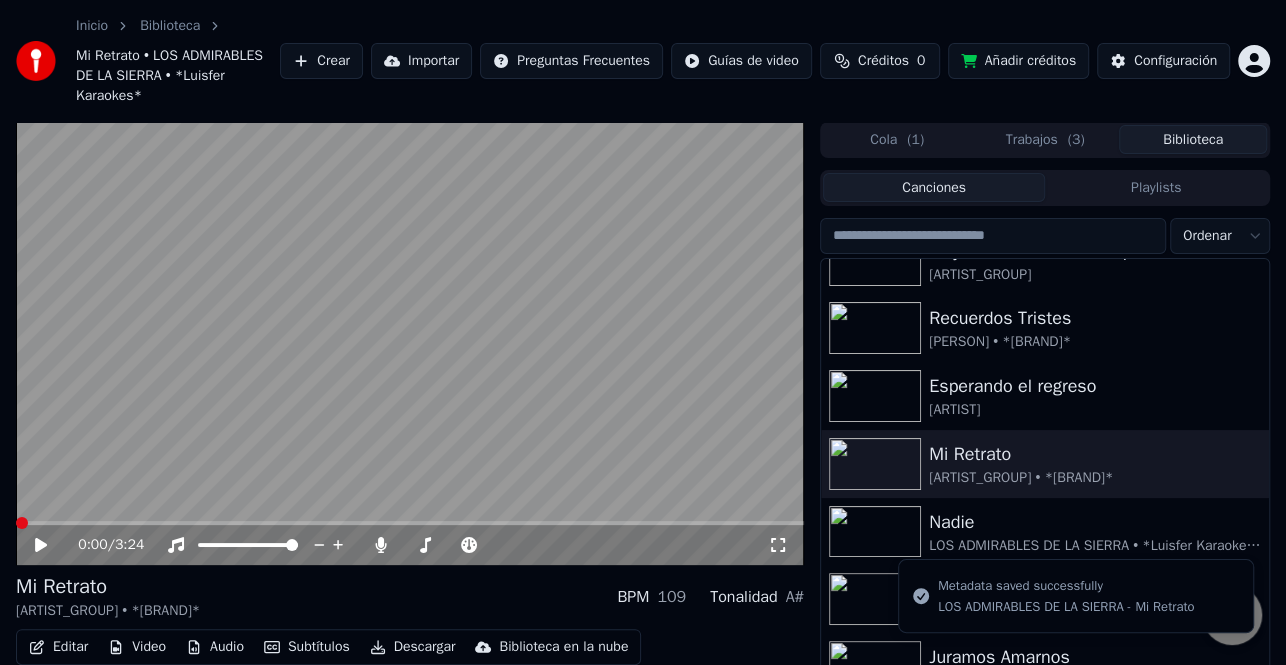 click 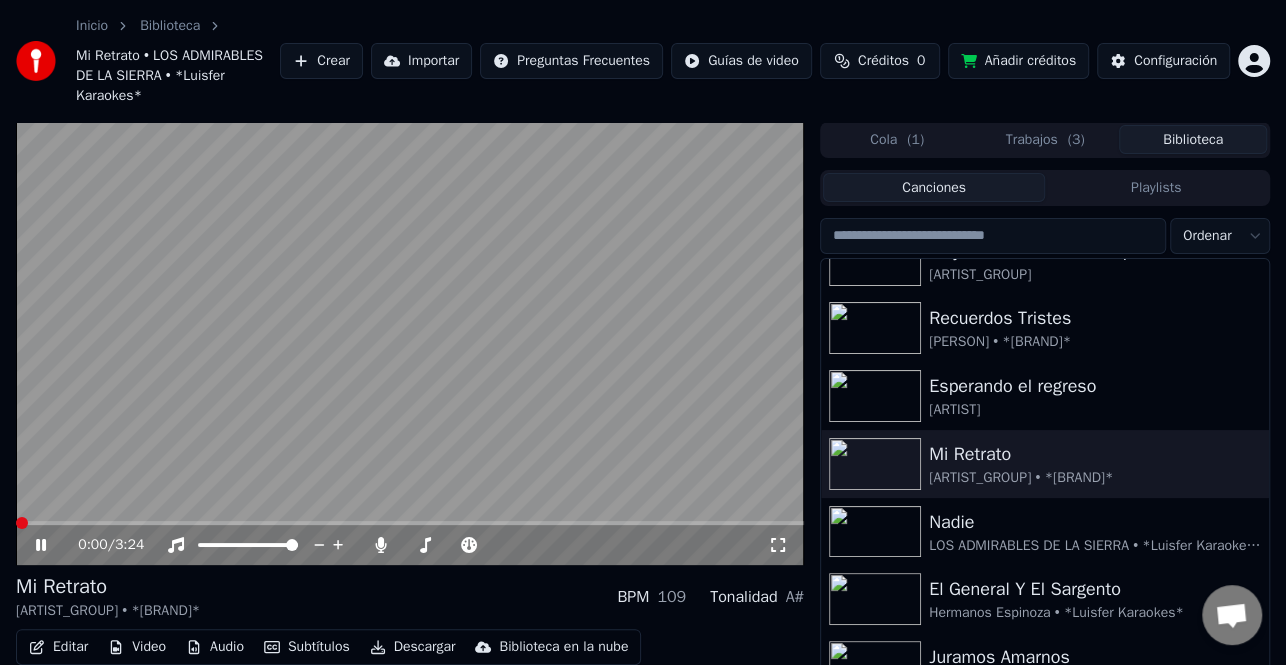 click 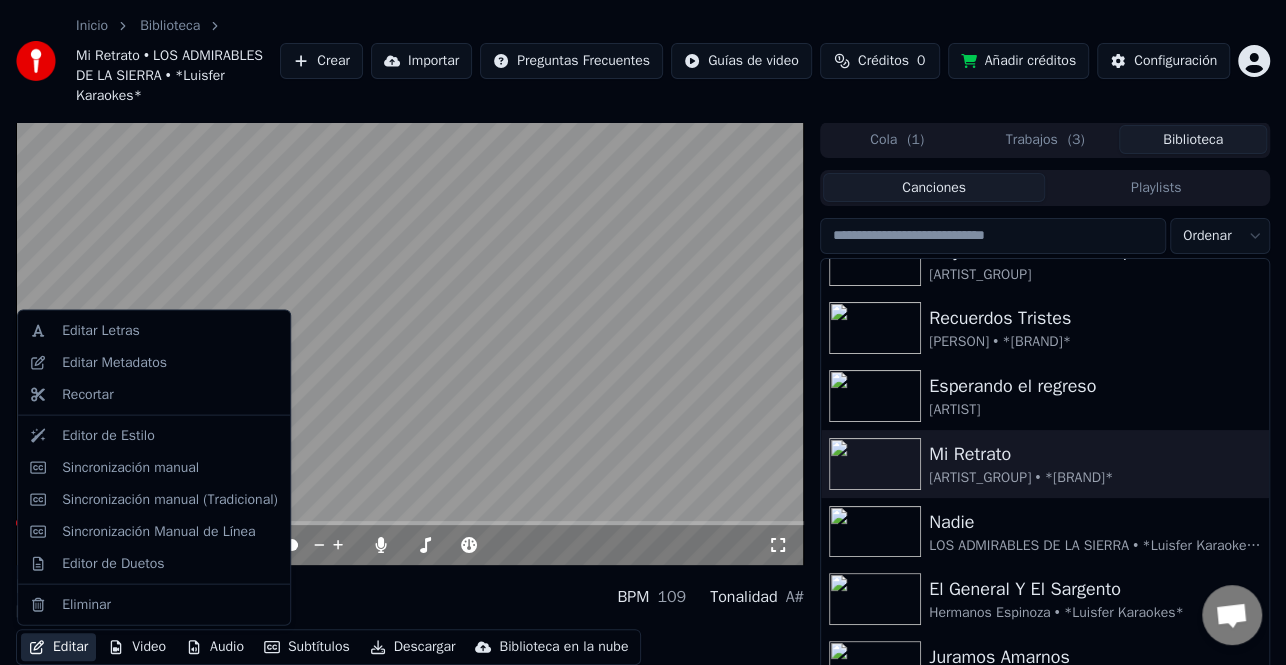 click on "Editar" at bounding box center [58, 647] 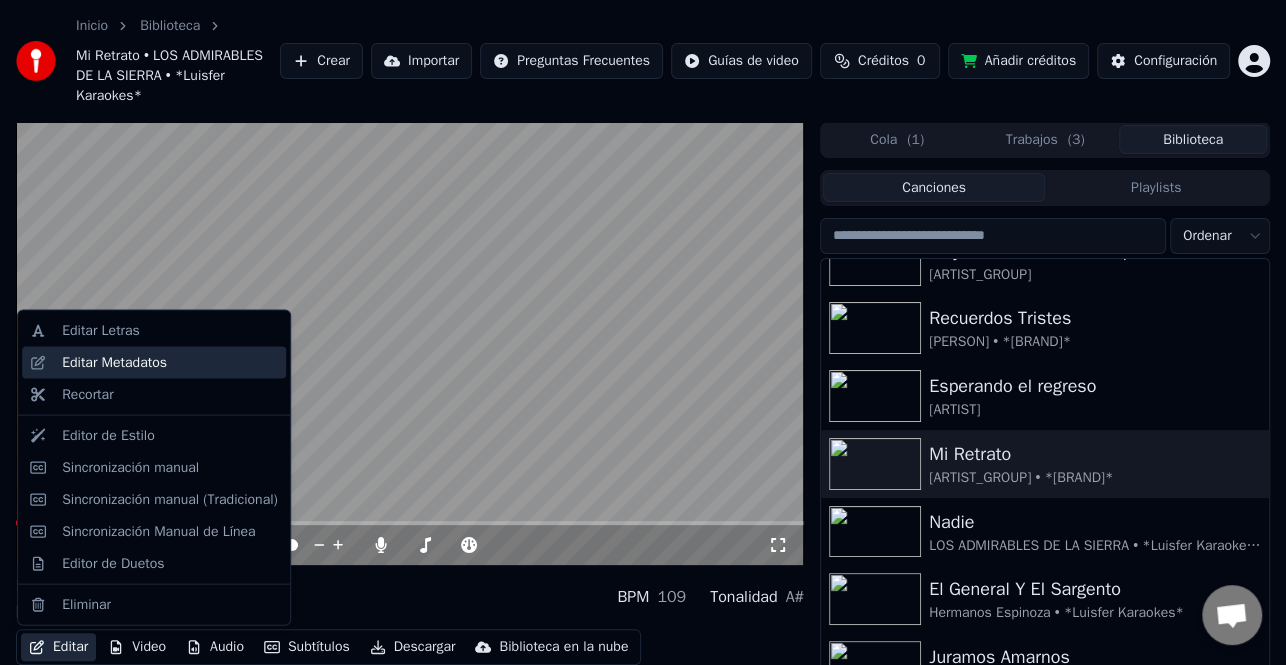 click on "Editar Metadatos" at bounding box center [114, 363] 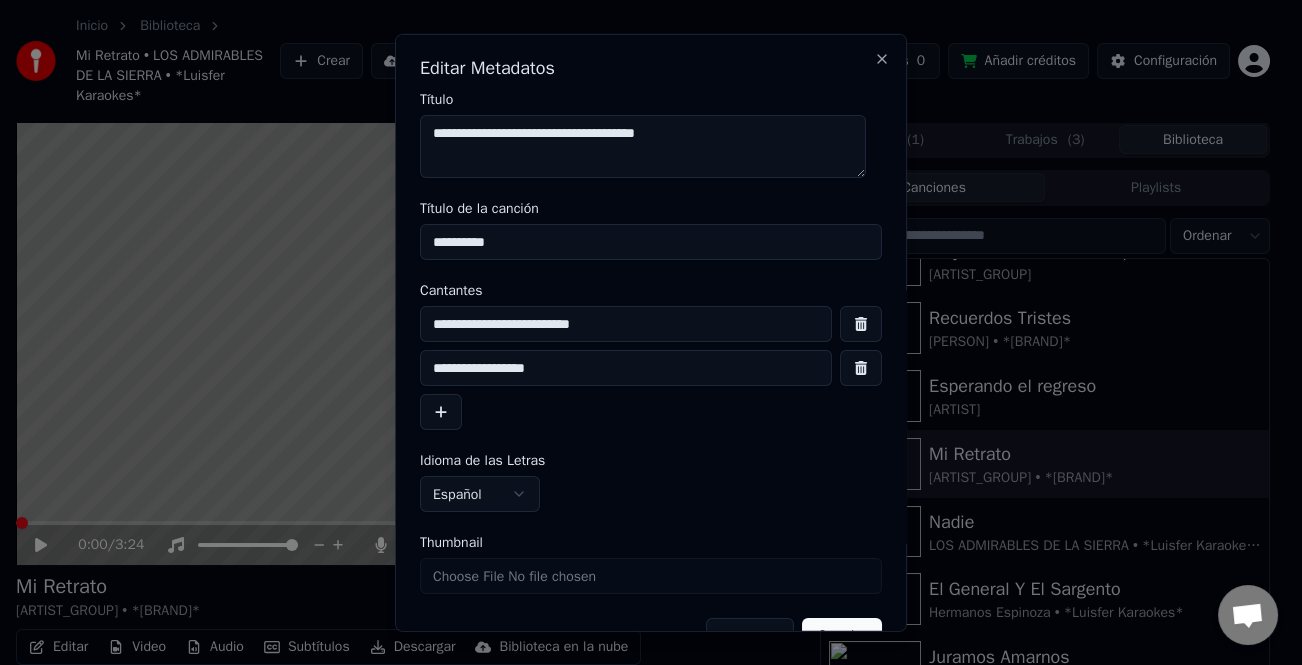click on "**********" at bounding box center [651, 332] 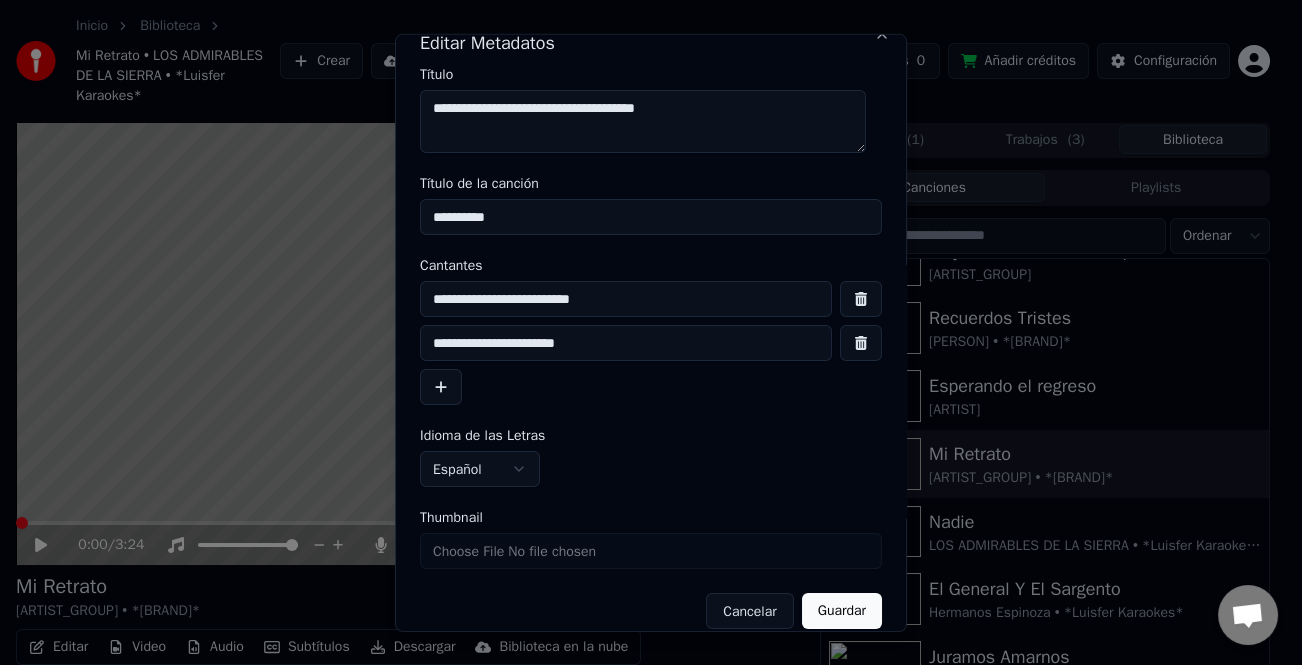 scroll, scrollTop: 47, scrollLeft: 0, axis: vertical 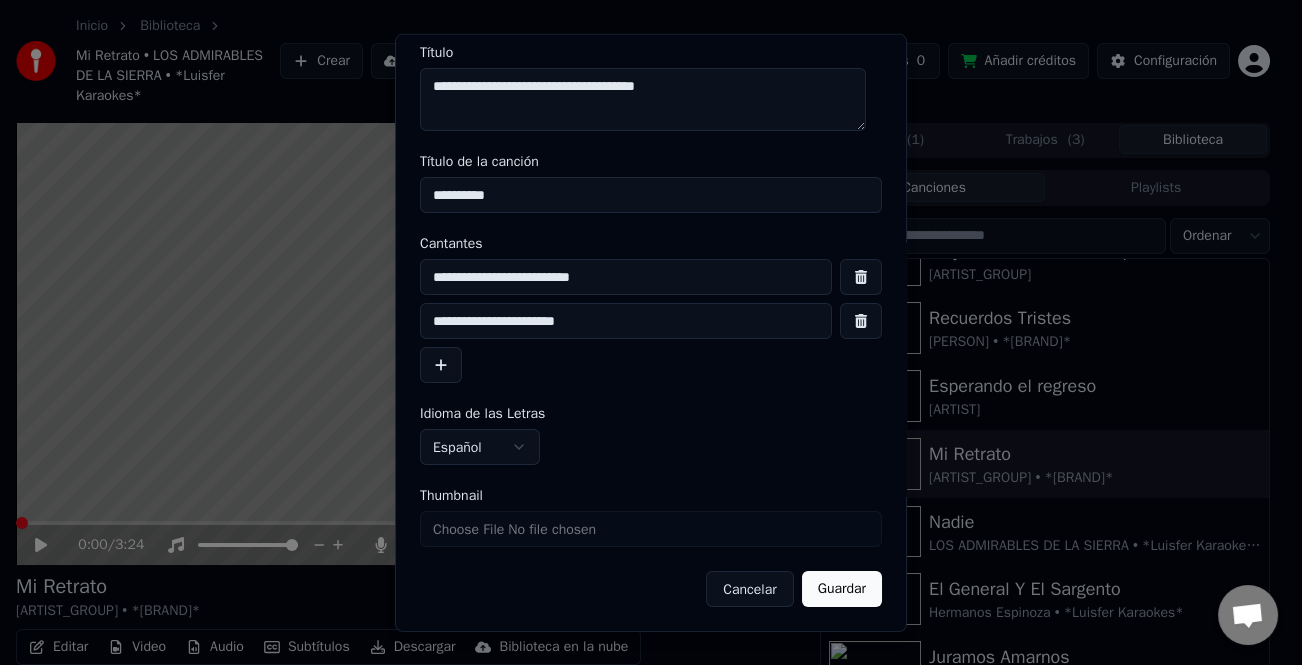 type on "**********" 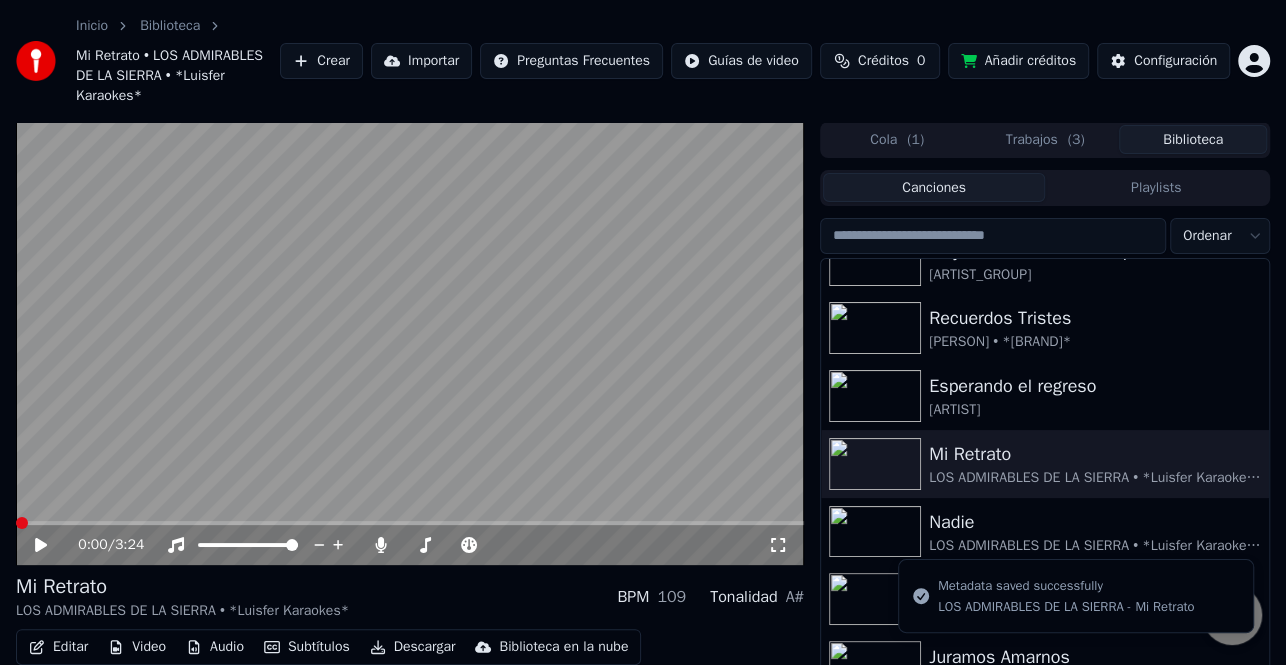 click 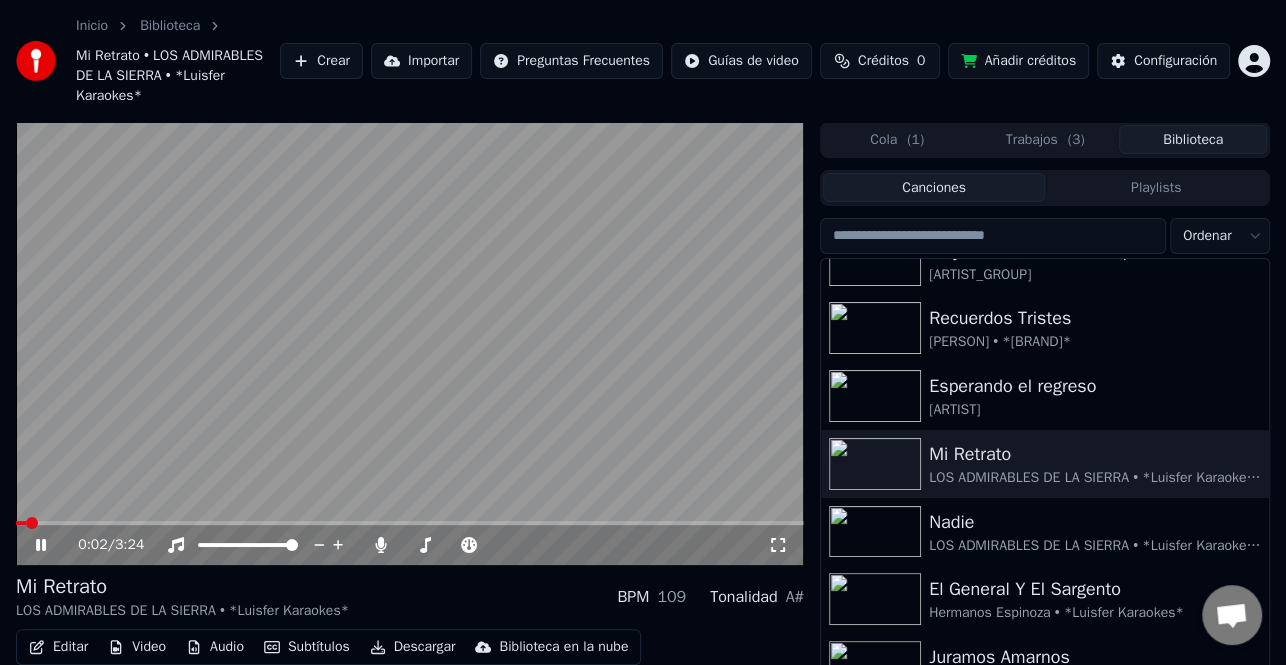 click 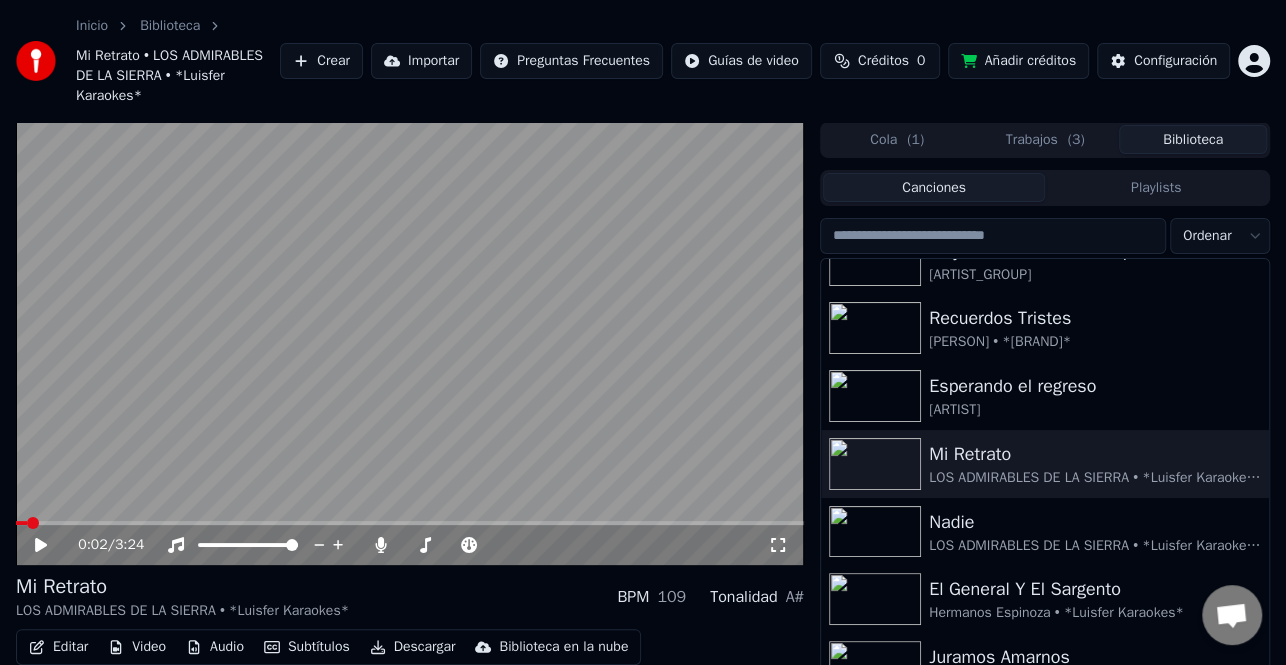 click on "Editar" at bounding box center [58, 647] 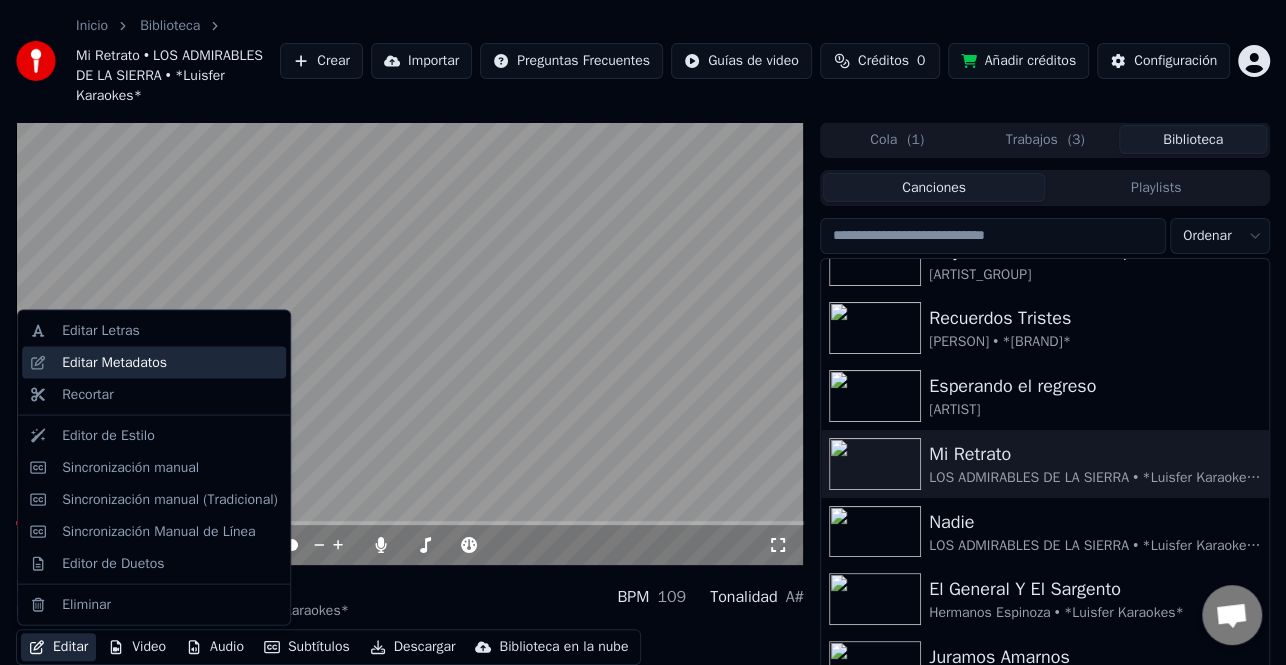 click on "Editar Metadatos" at bounding box center [114, 363] 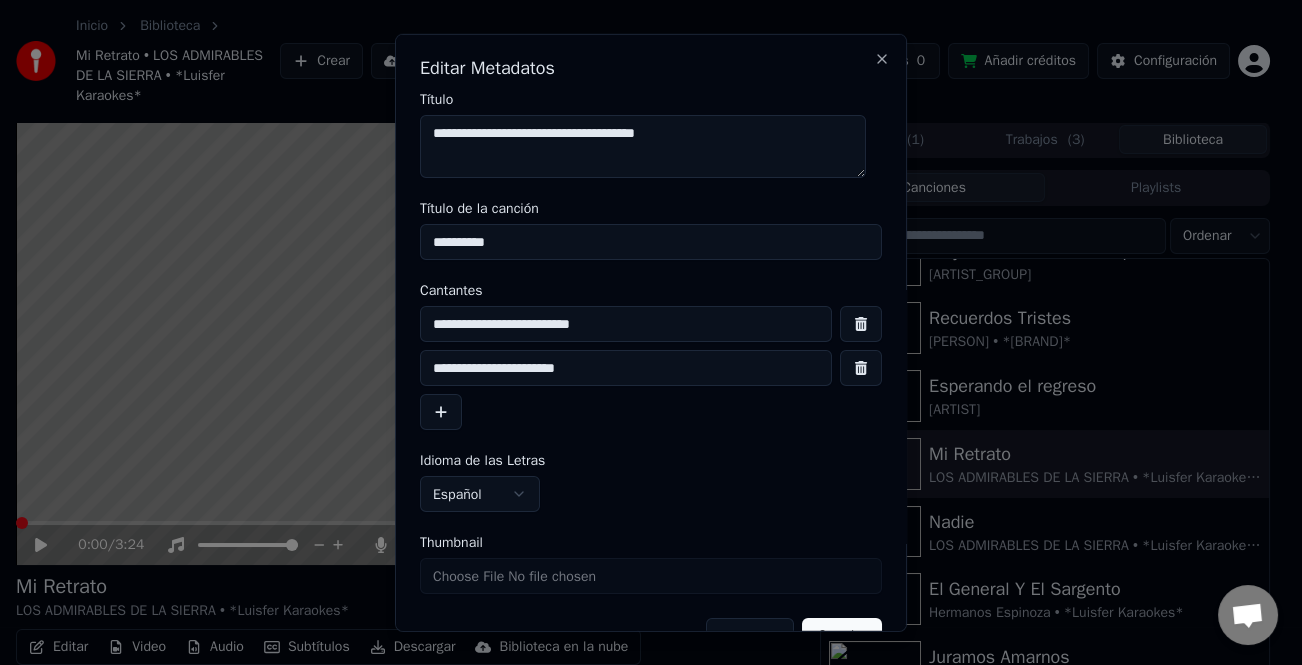 click on "**********" at bounding box center (626, 368) 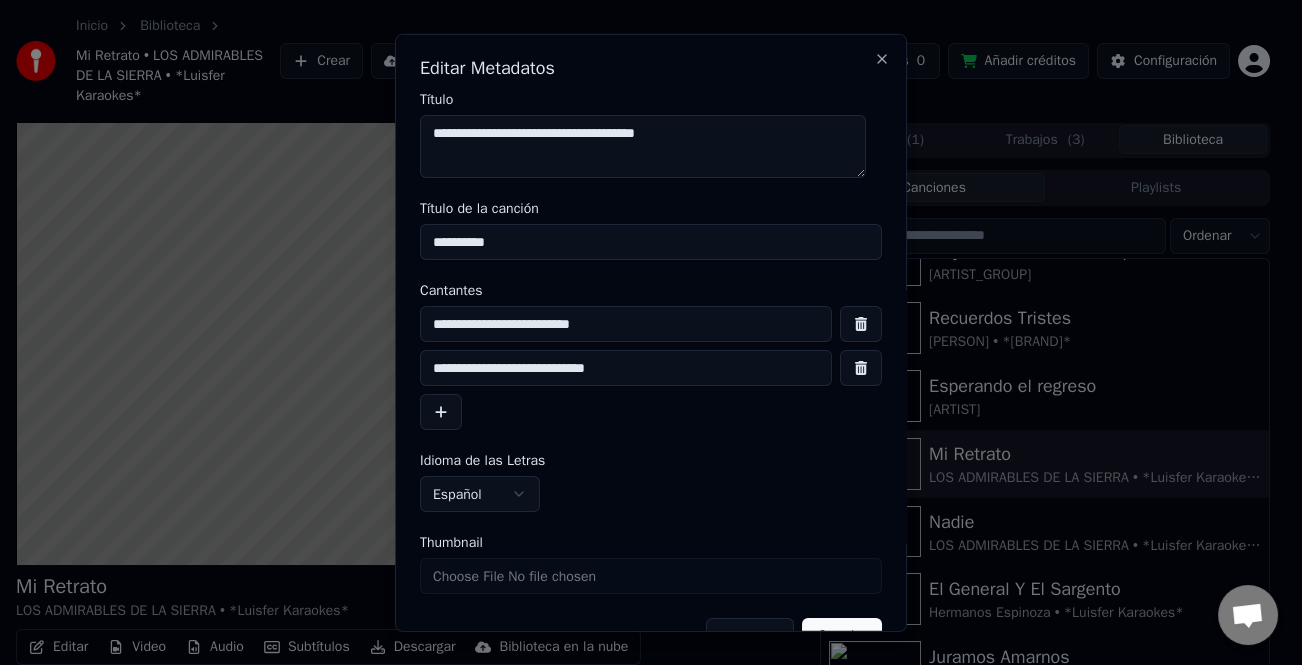 scroll, scrollTop: 47, scrollLeft: 0, axis: vertical 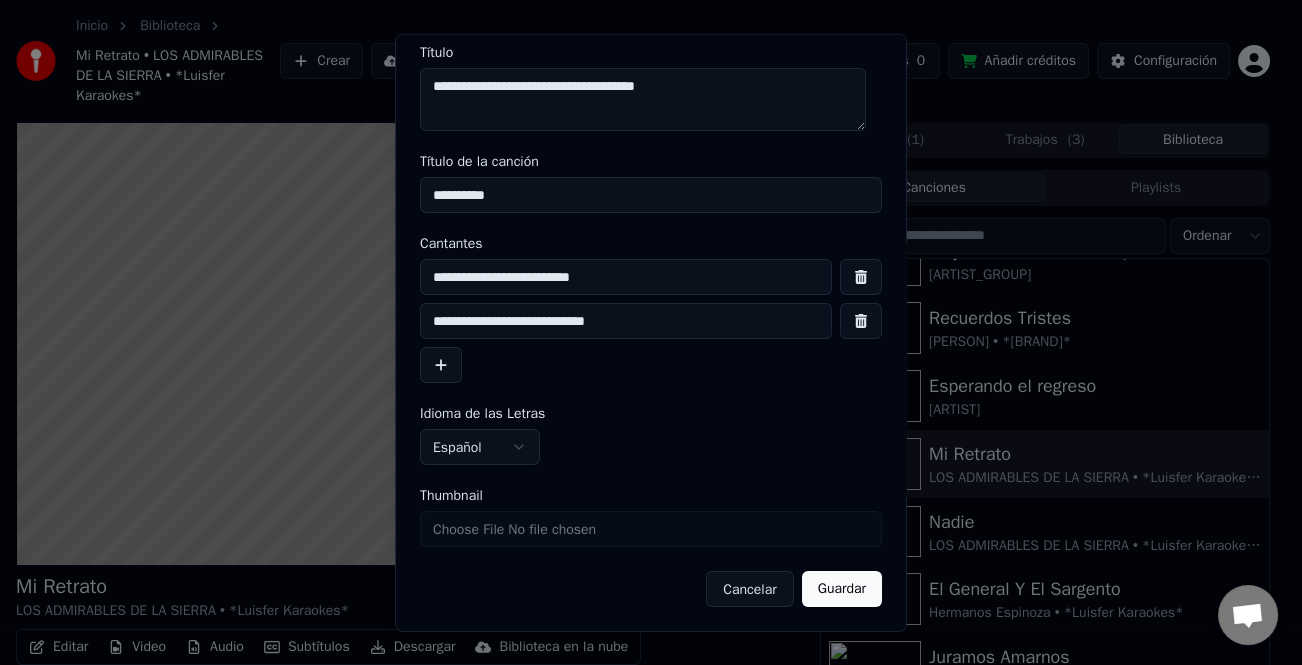 type on "**********" 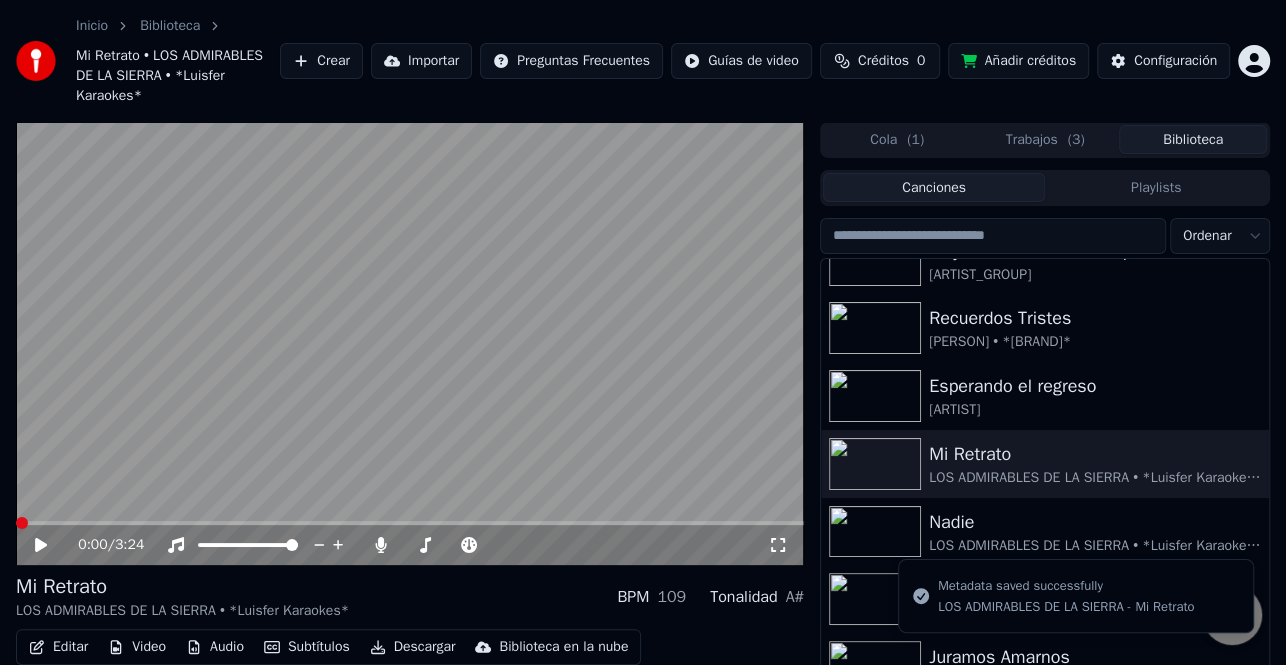 click 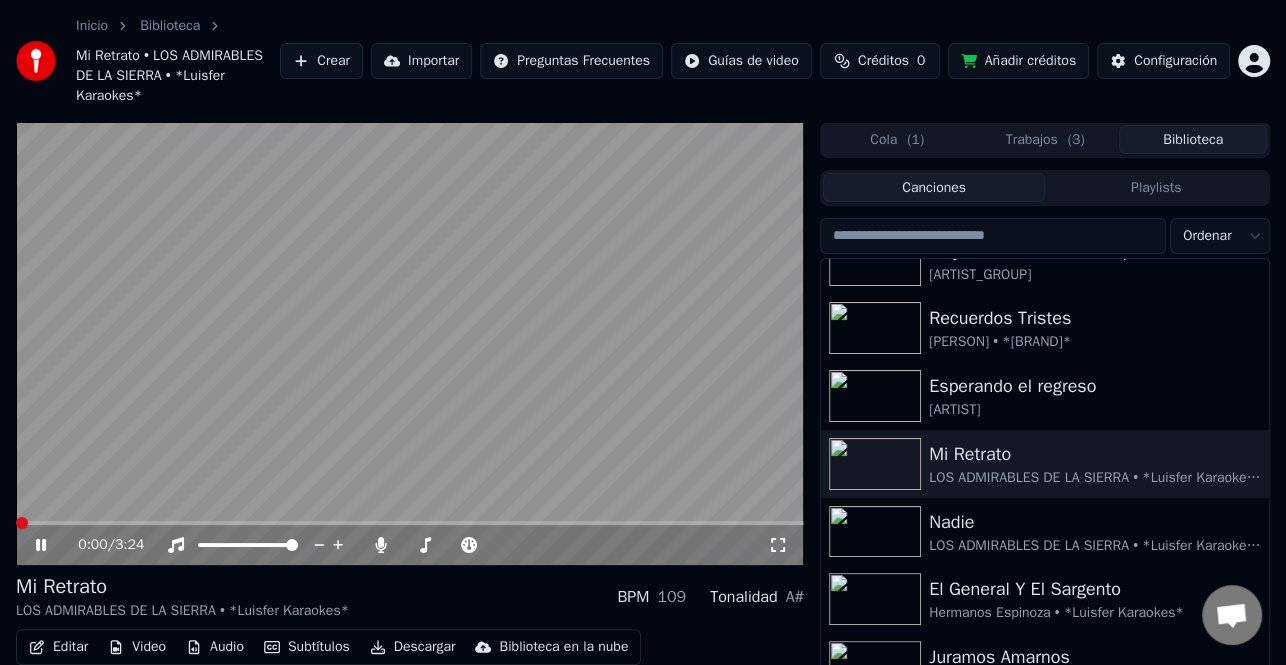 click on "Descargar" at bounding box center [413, 647] 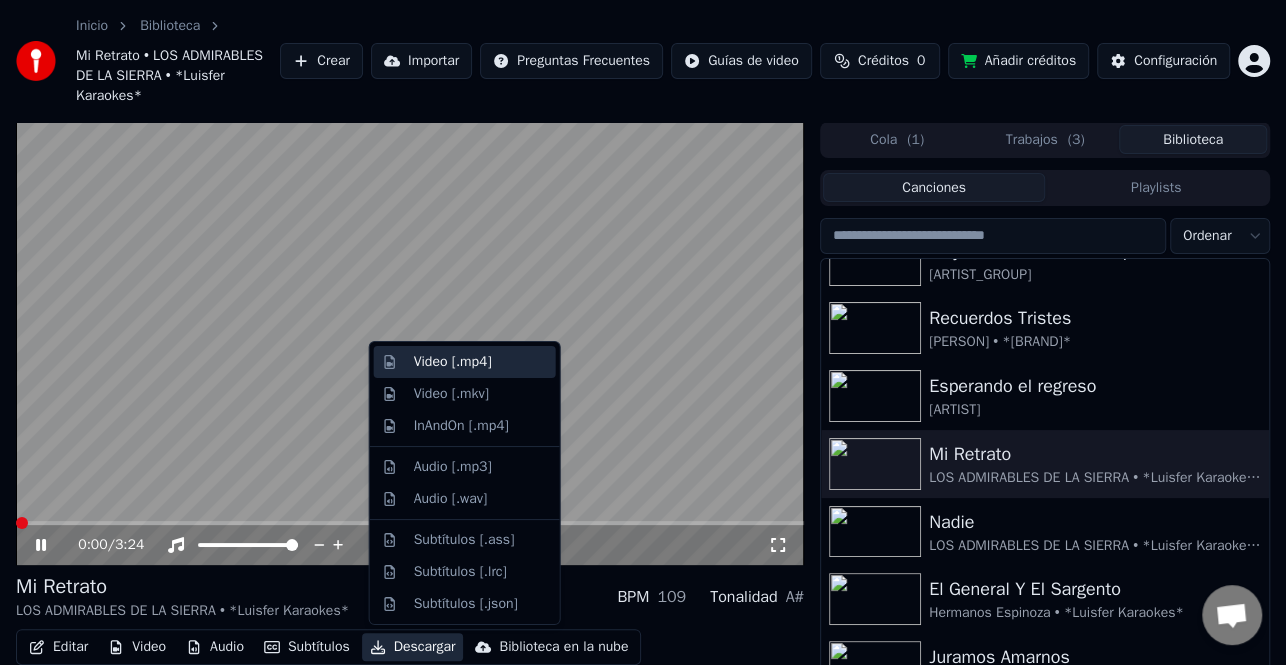 click on "Video [.mp4]" at bounding box center [481, 362] 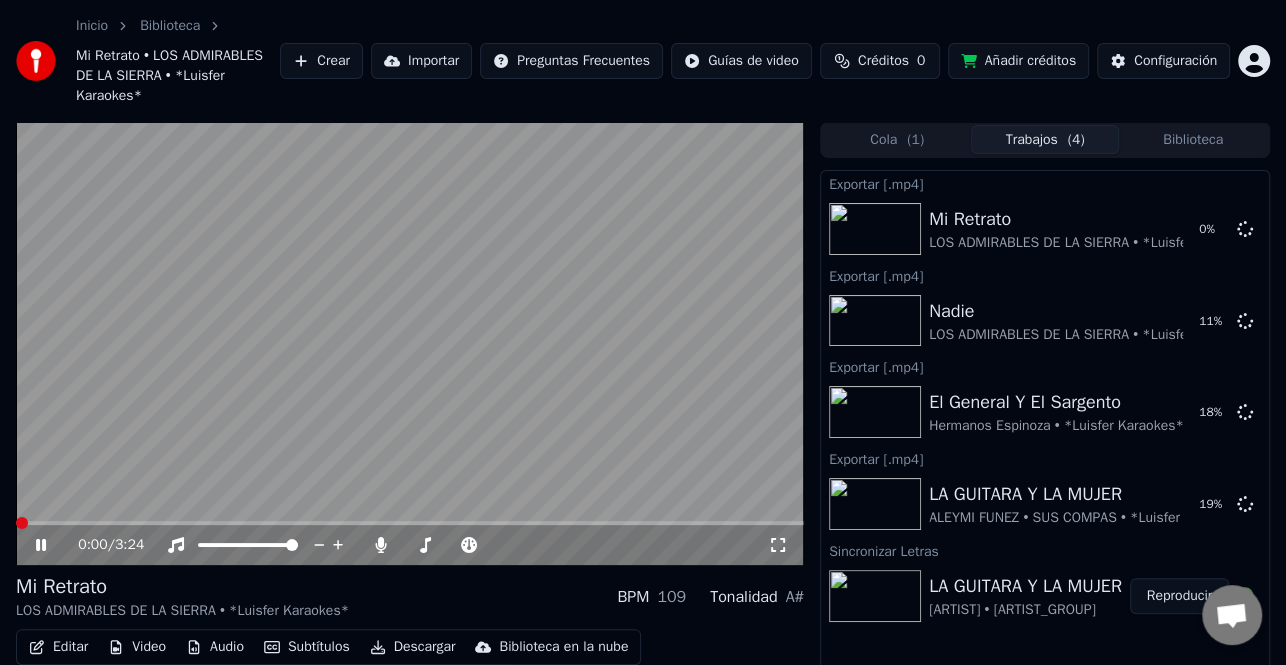 click 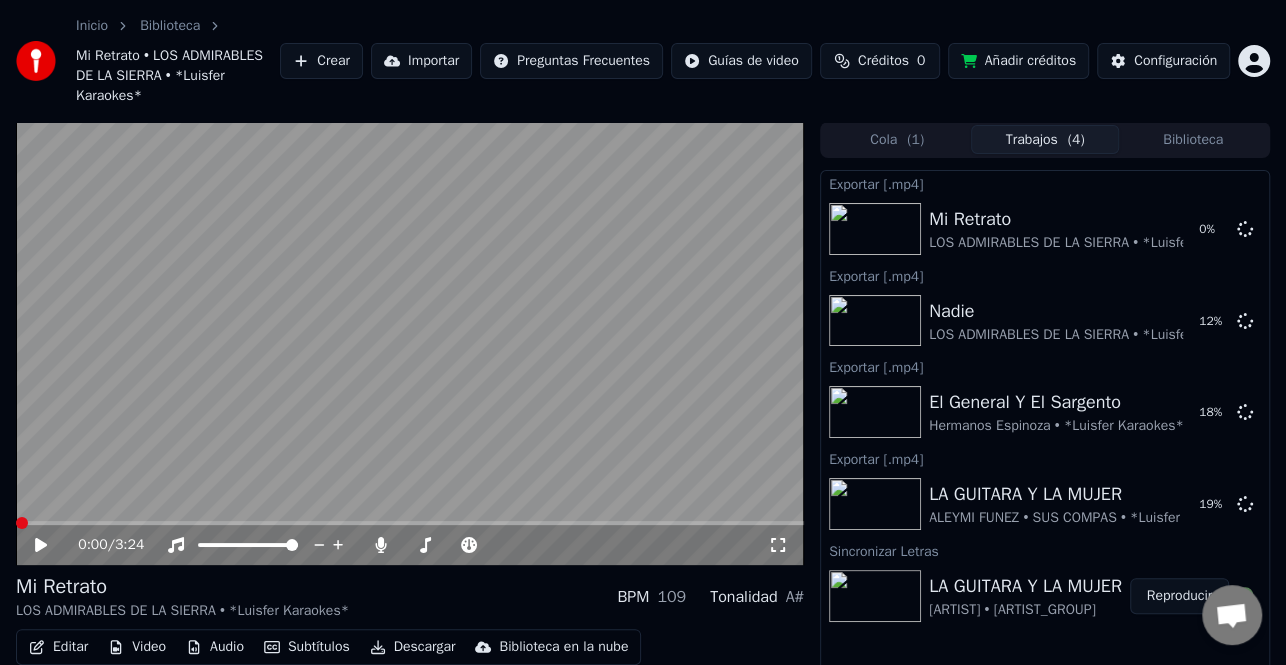 drag, startPoint x: 1189, startPoint y: 132, endPoint x: 1176, endPoint y: 136, distance: 13.601471 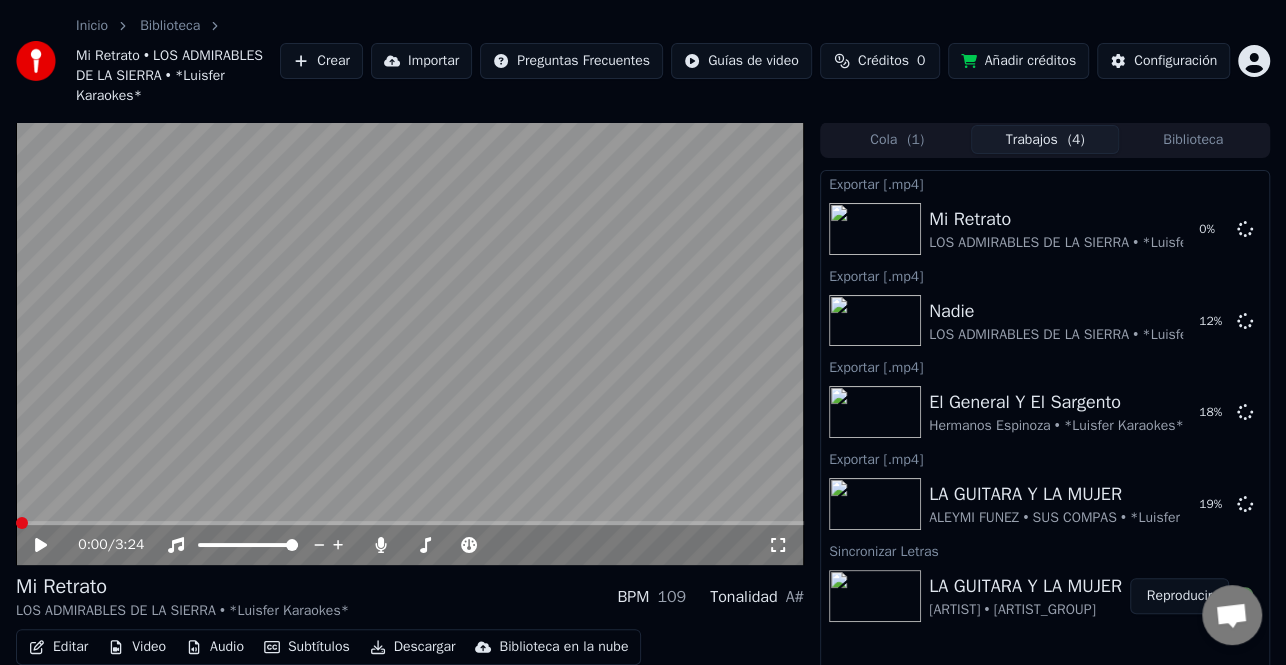 click on "Biblioteca" at bounding box center (1193, 139) 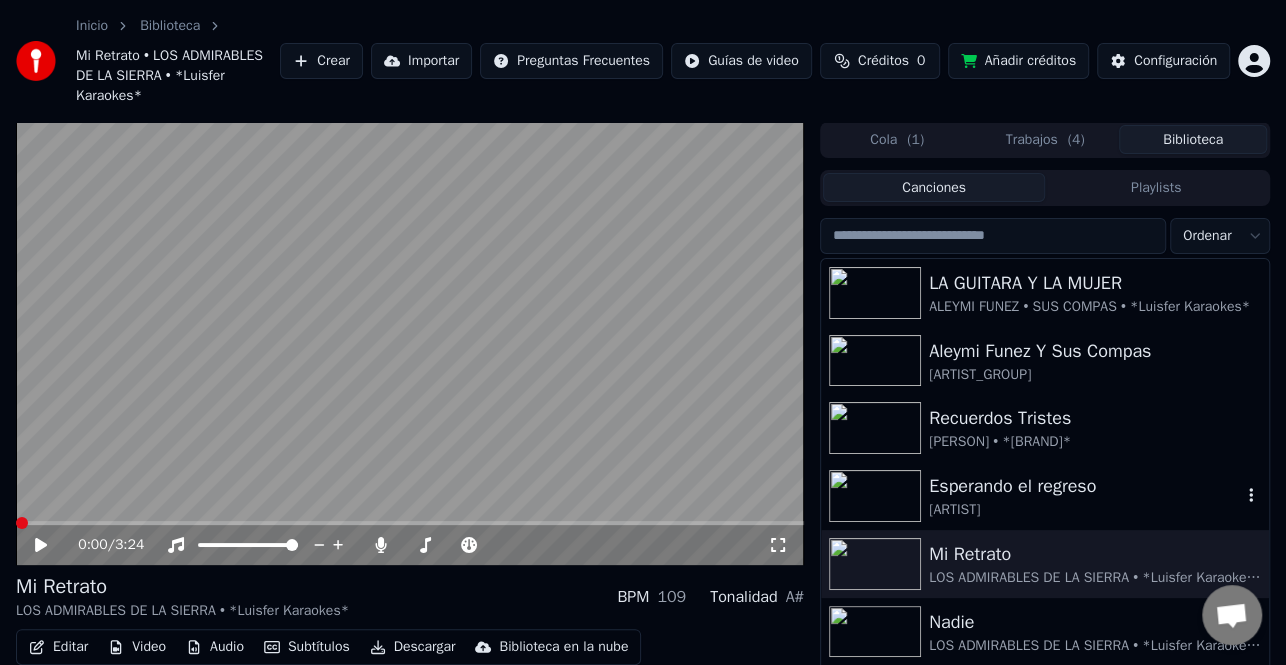 click on "[ARTIST]" at bounding box center [1085, 510] 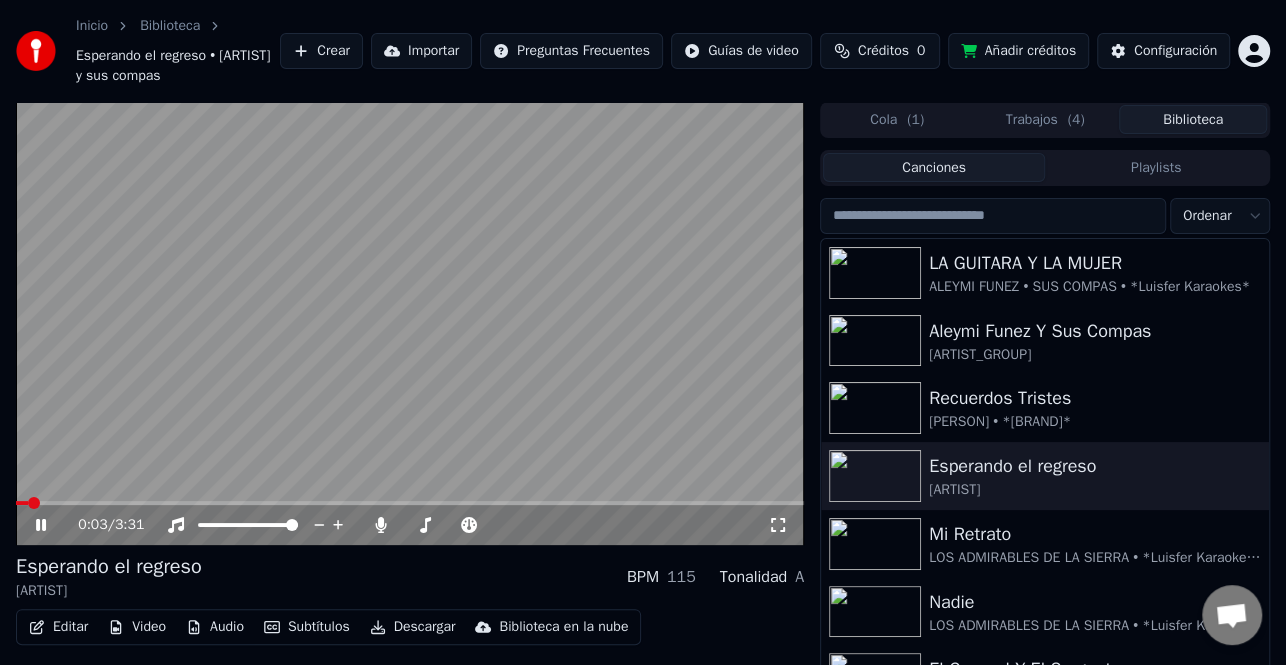 click 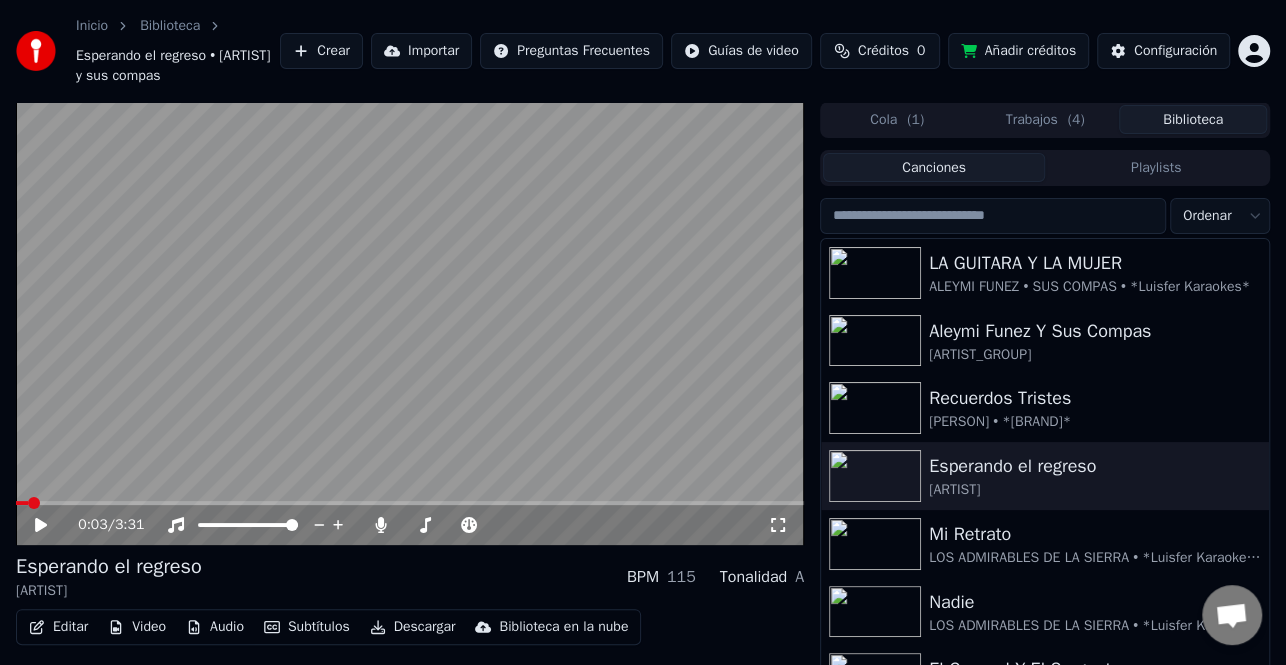 click on "Editar" at bounding box center [58, 627] 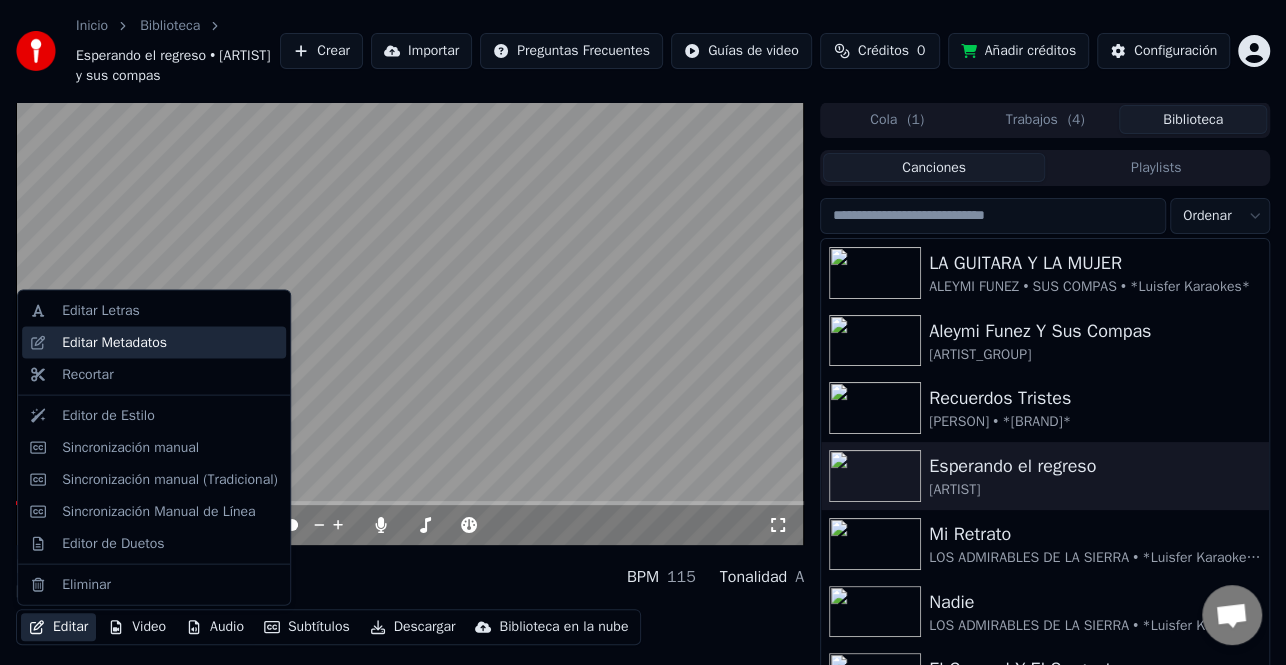 click on "Editar Metadatos" at bounding box center (114, 343) 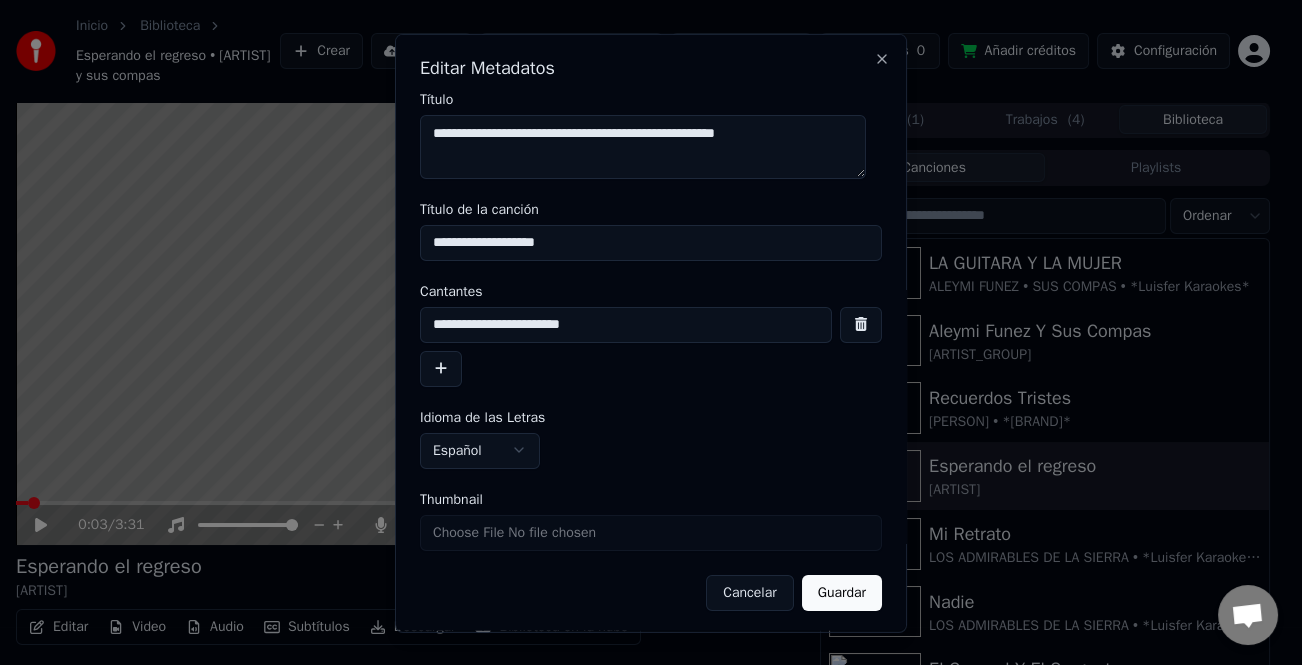 click at bounding box center (441, 368) 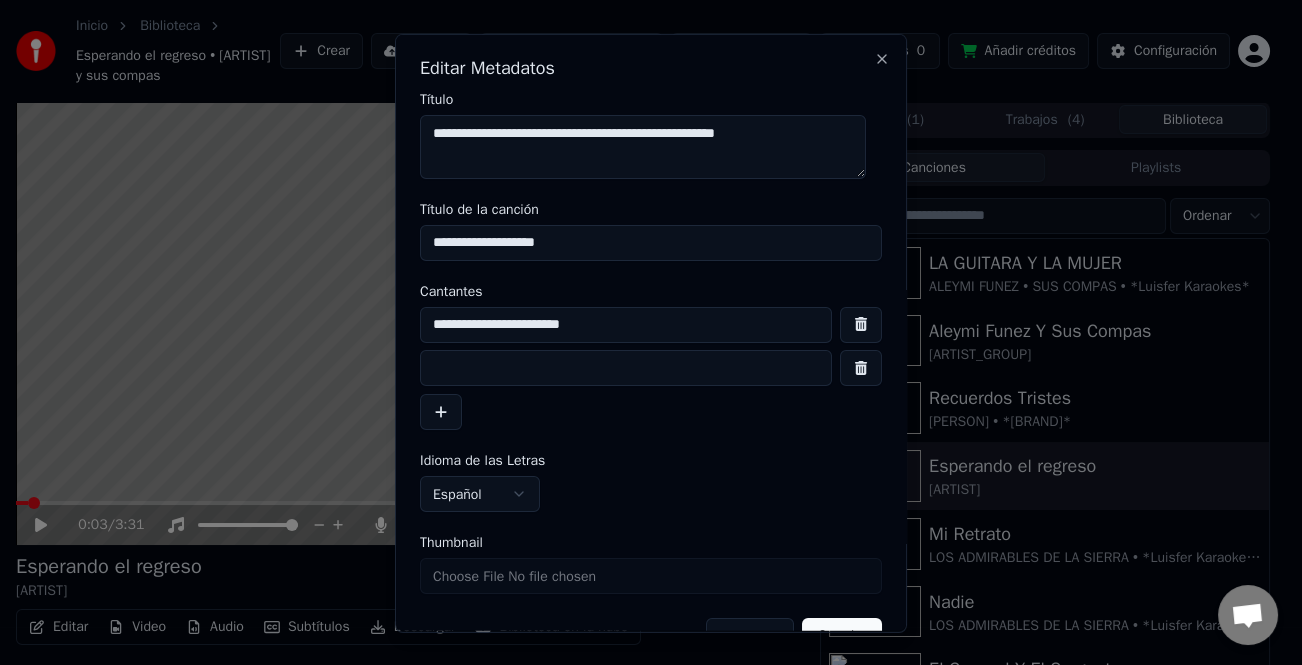 click at bounding box center (626, 368) 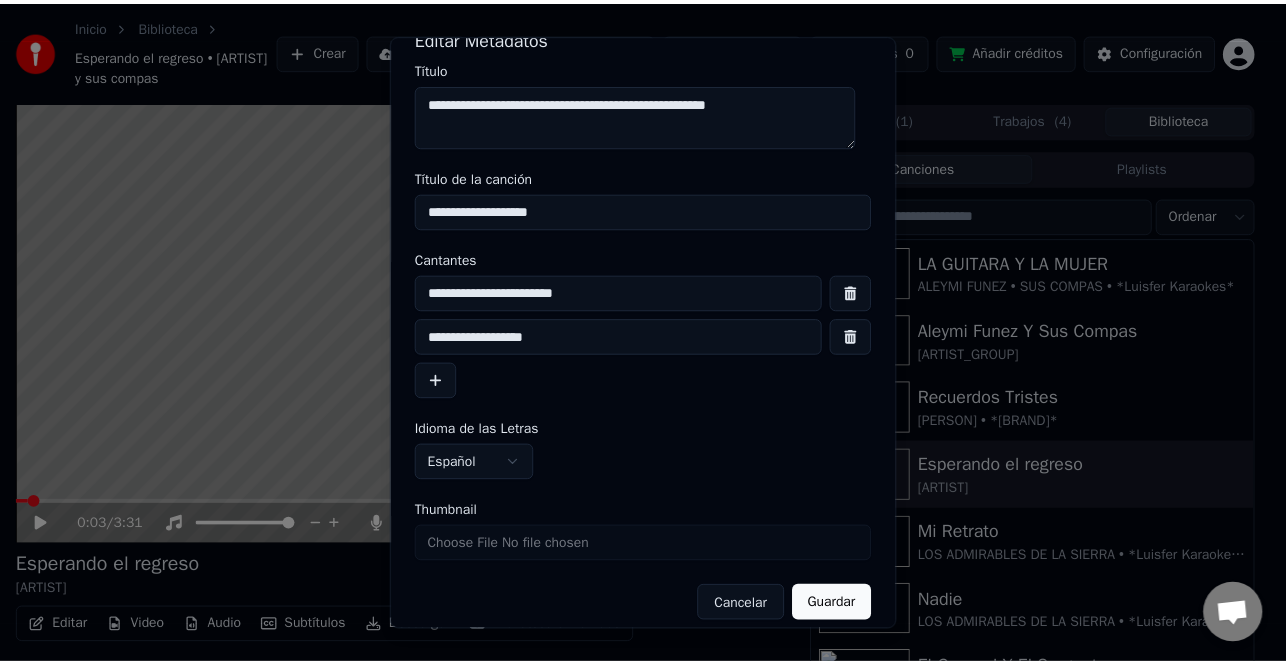 scroll, scrollTop: 47, scrollLeft: 0, axis: vertical 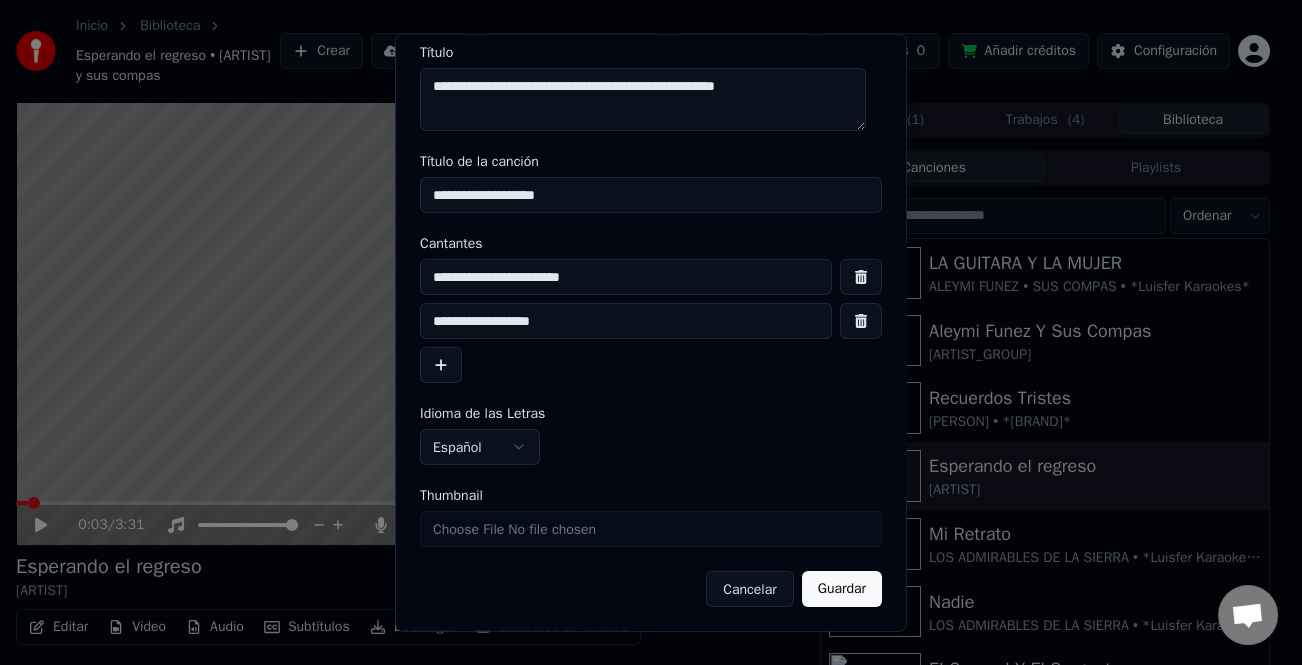 type on "**********" 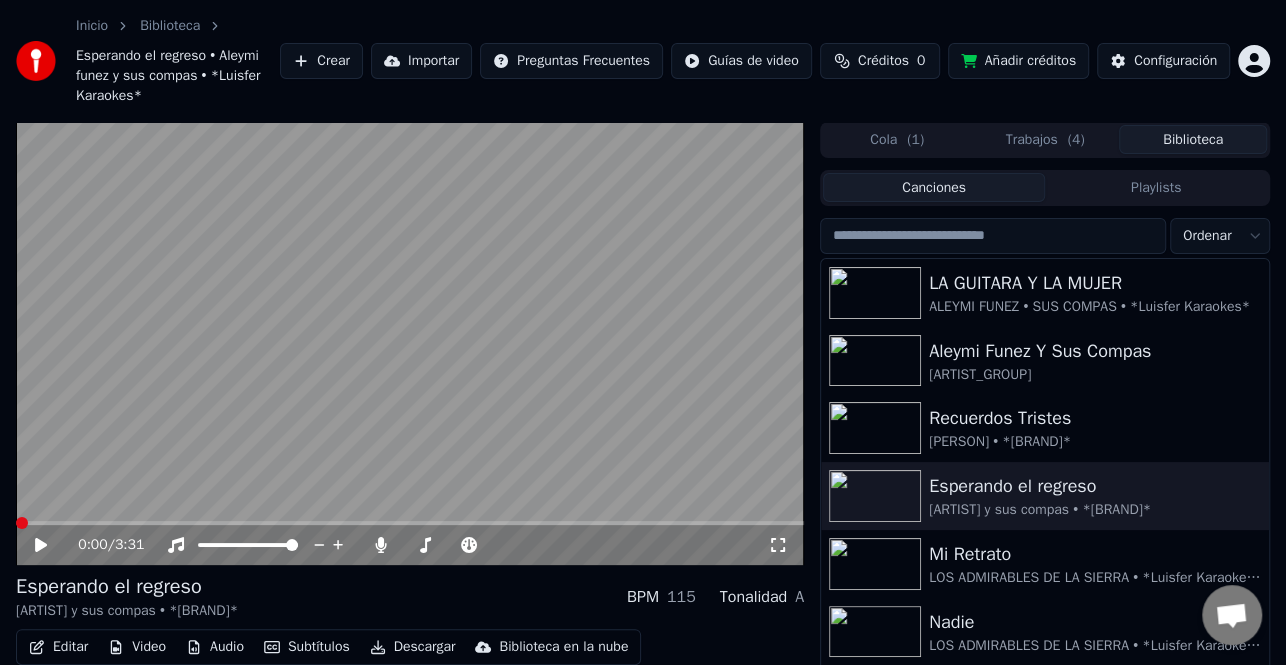 click 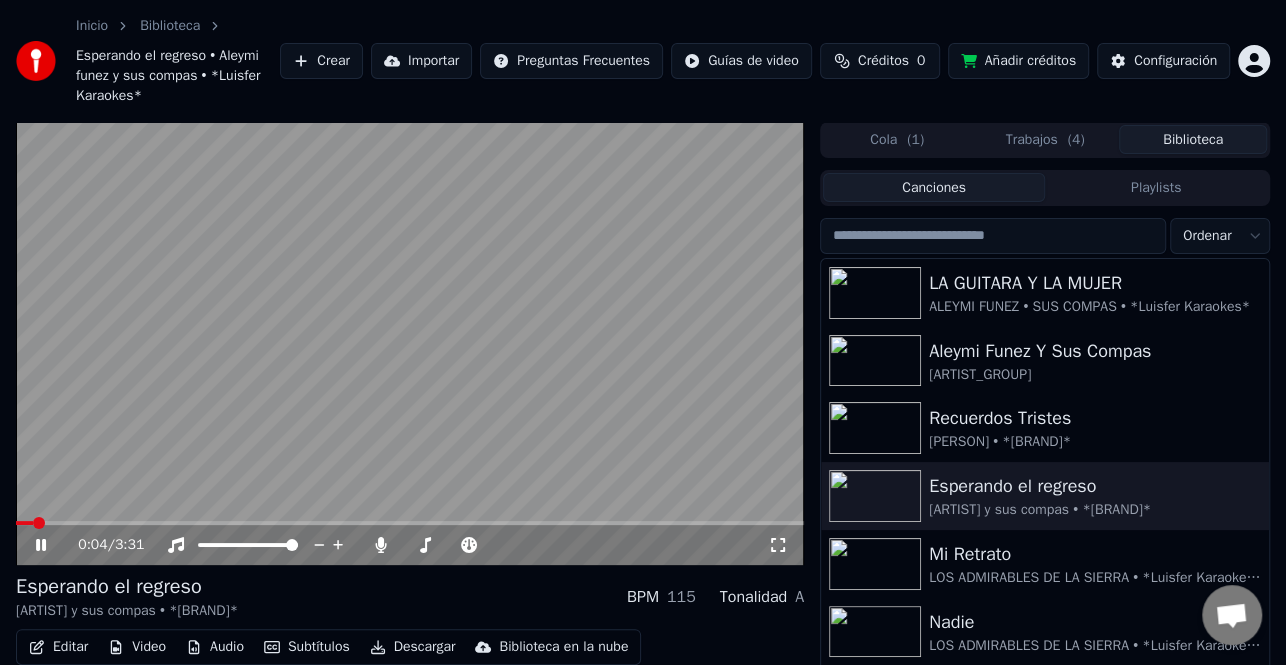click 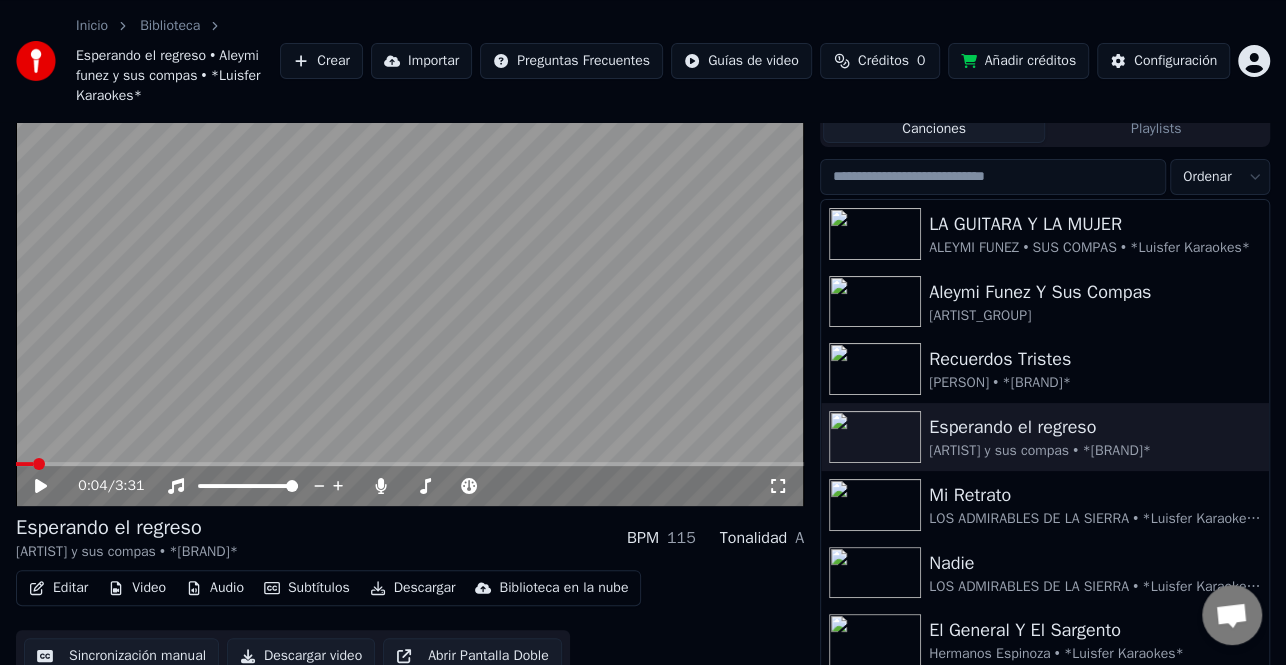 scroll, scrollTop: 91, scrollLeft: 0, axis: vertical 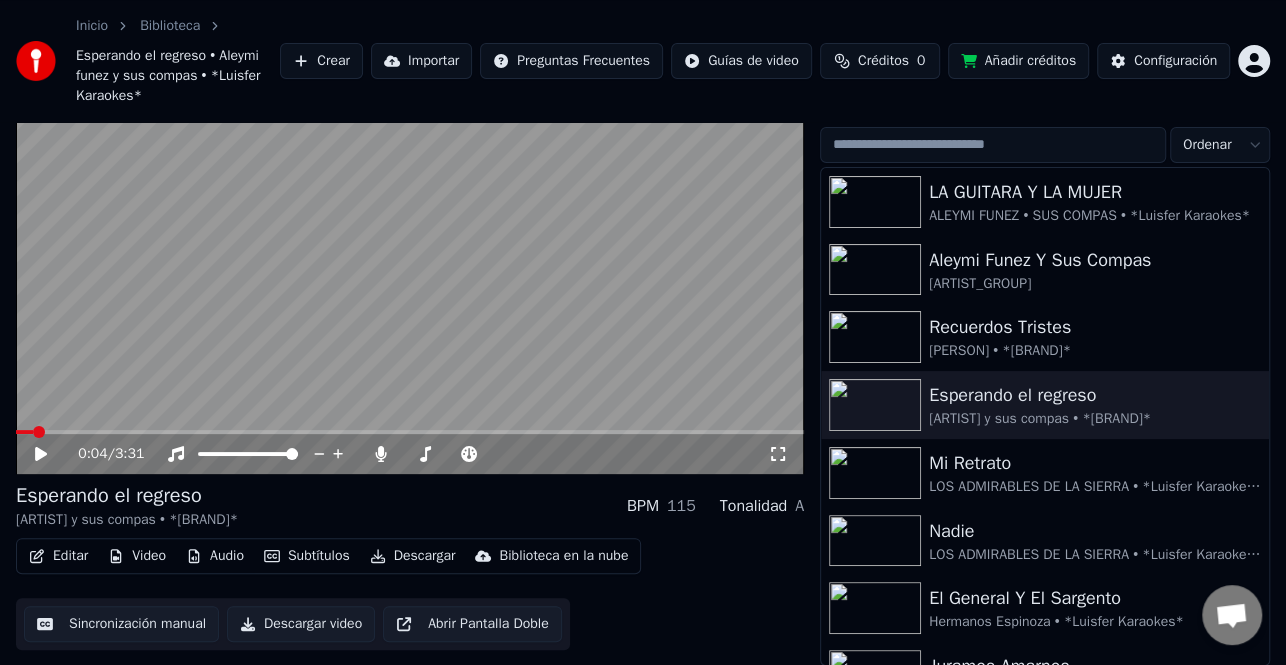 click on "Descargar" at bounding box center [413, 556] 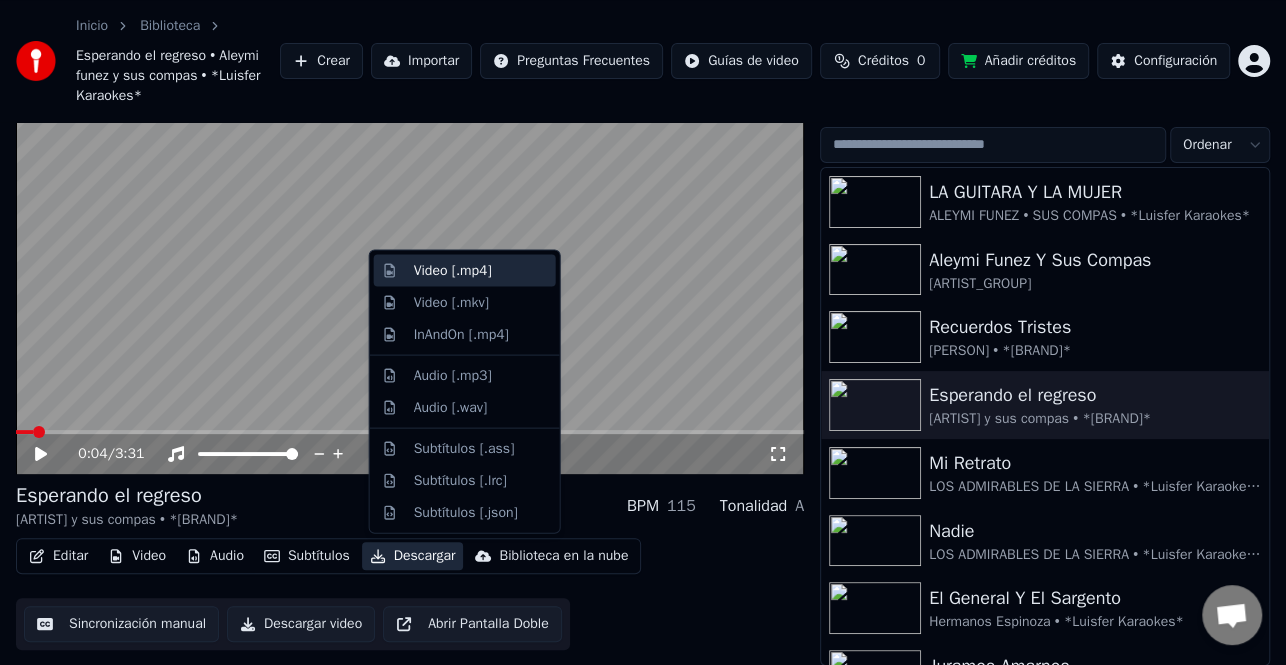 click on "Video [.mp4]" at bounding box center (453, 271) 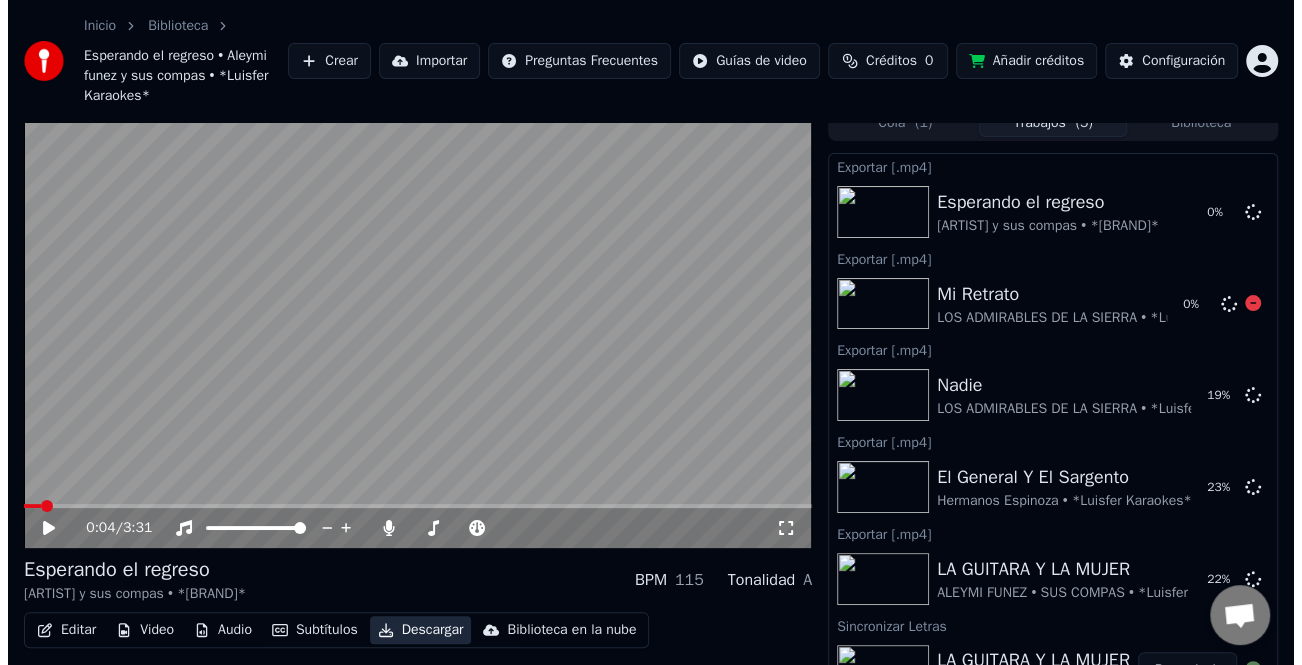 scroll, scrollTop: 0, scrollLeft: 0, axis: both 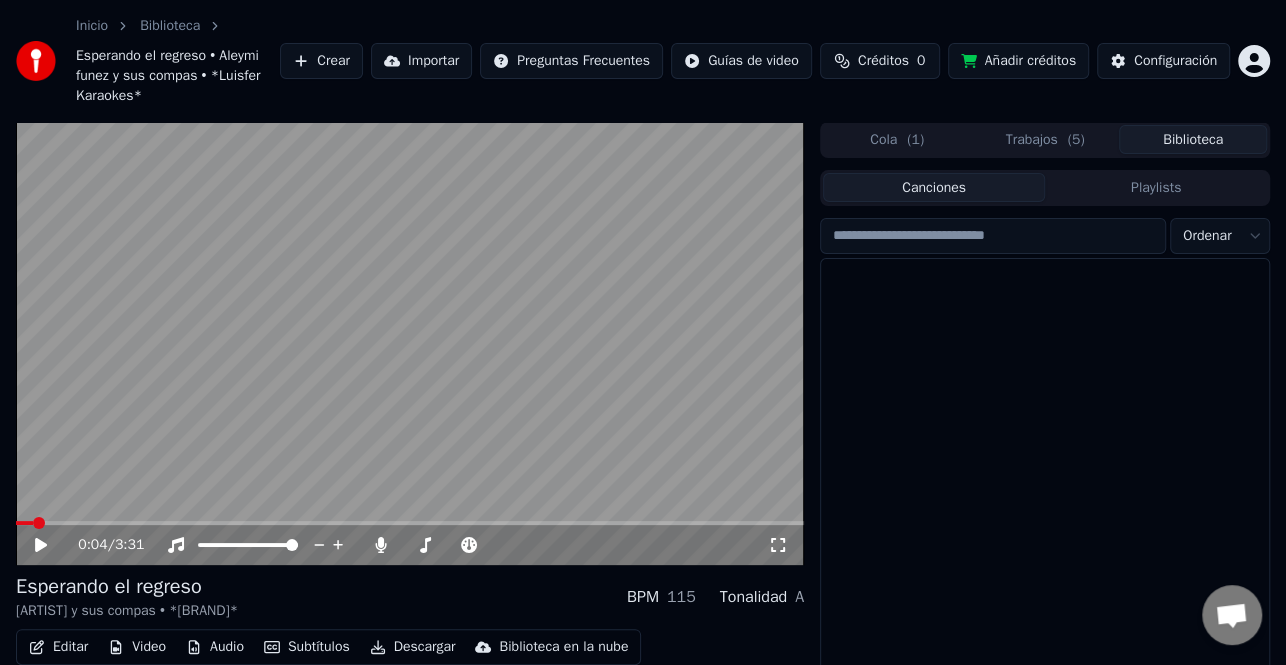 click on "Biblioteca" at bounding box center [1193, 139] 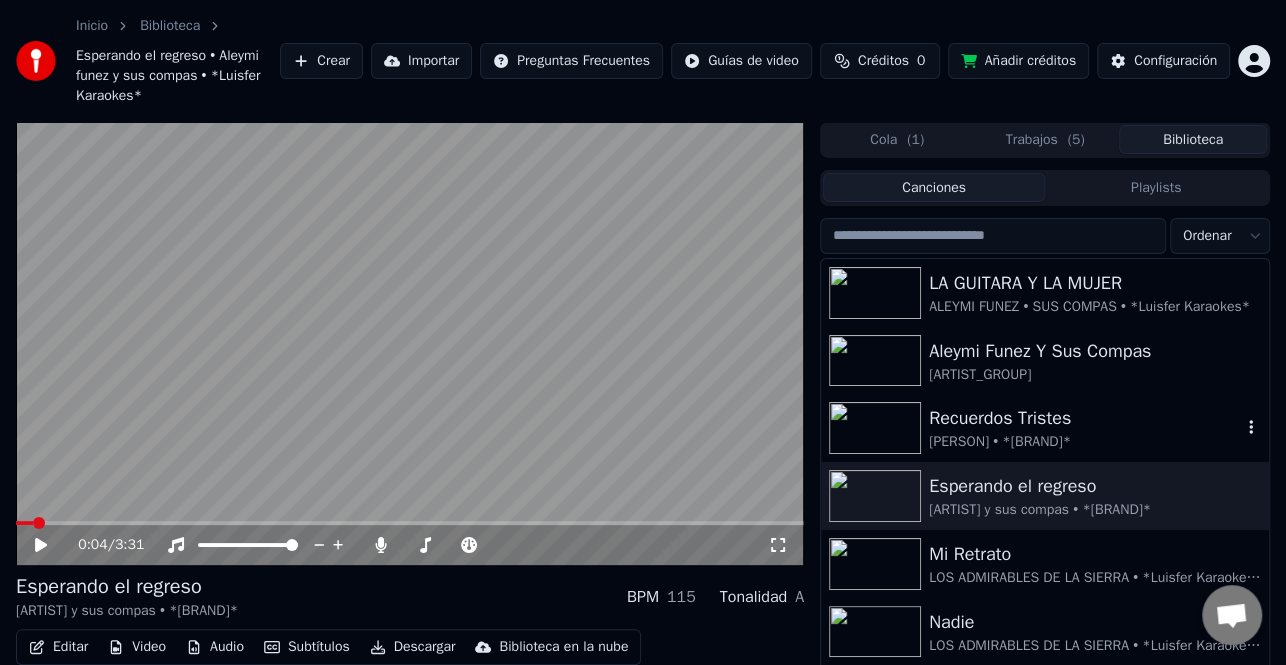 click on "[PERSON] • *[BRAND]*" at bounding box center [1085, 442] 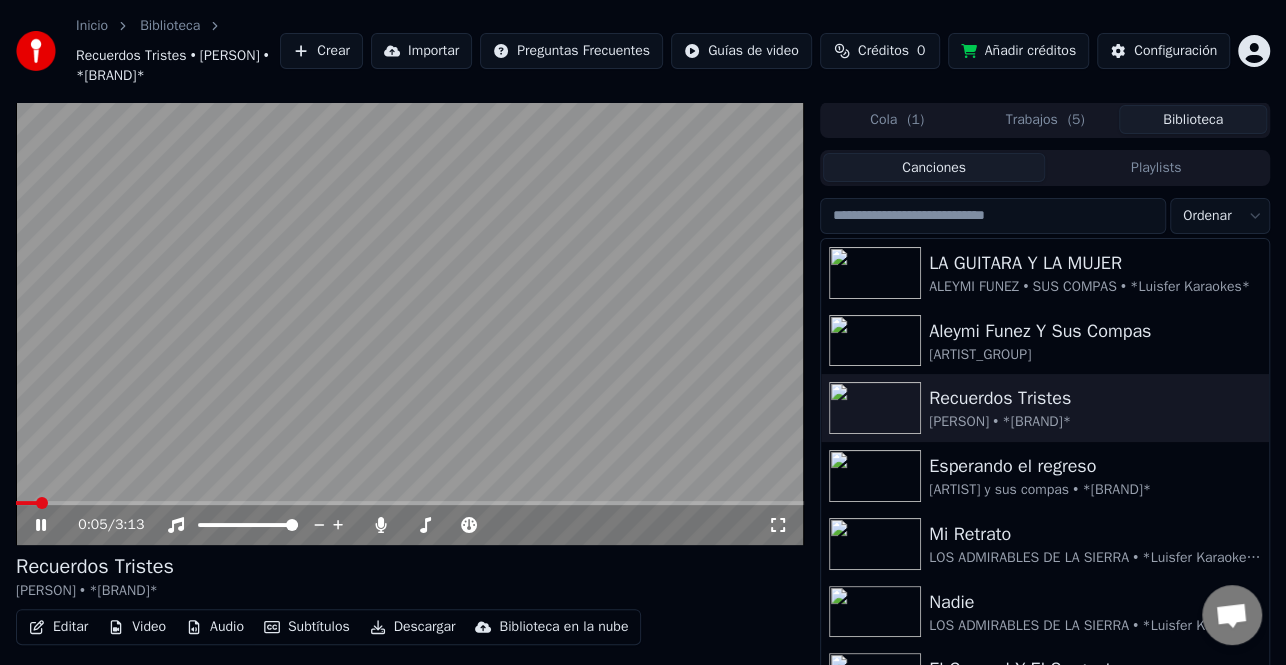 click 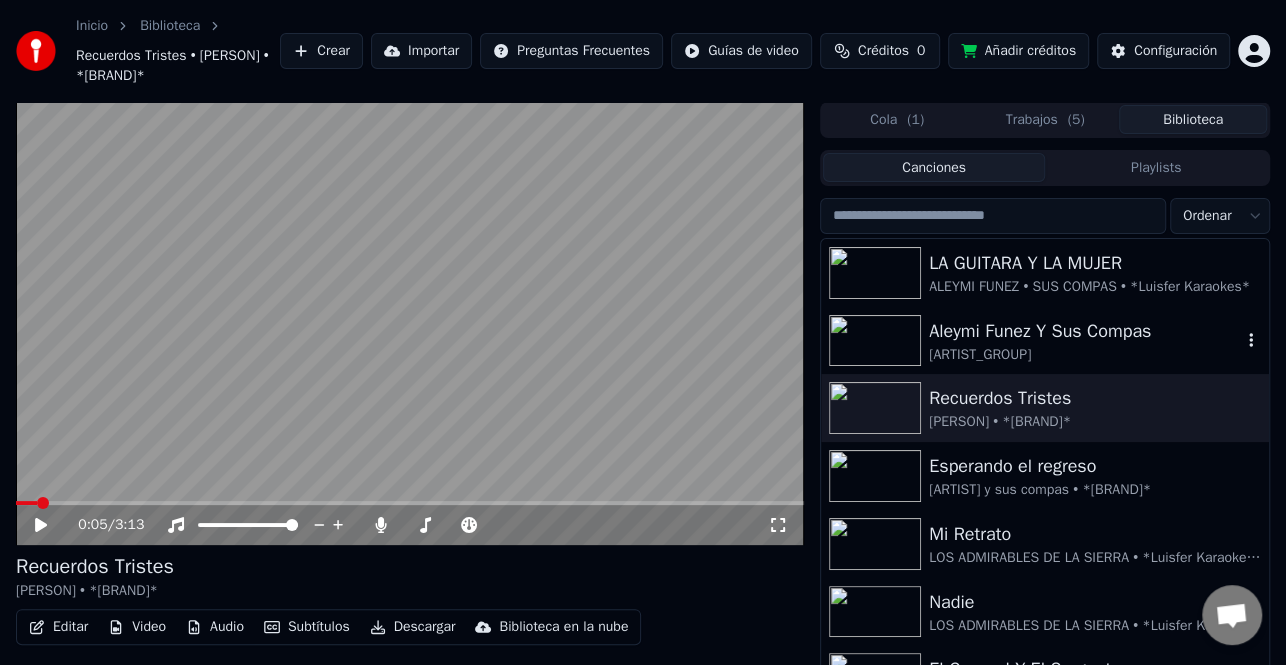 click on "[ARTIST_GROUP]" at bounding box center (1085, 355) 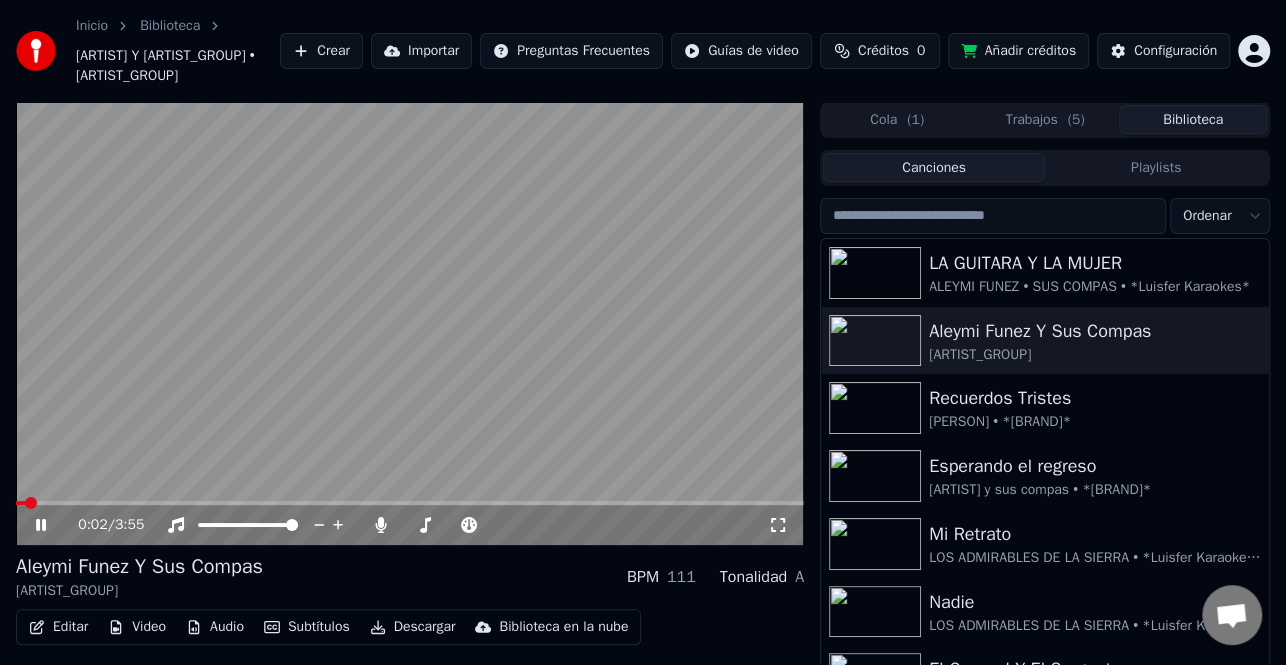 click 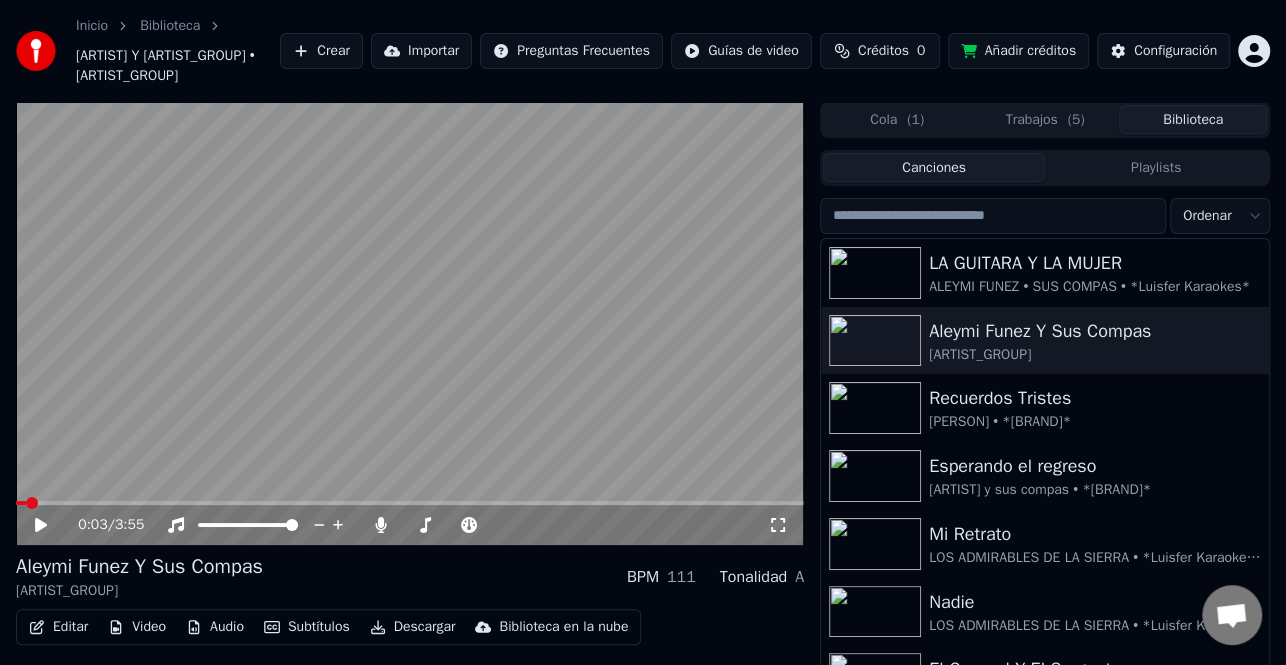 click on "Editar" at bounding box center [58, 627] 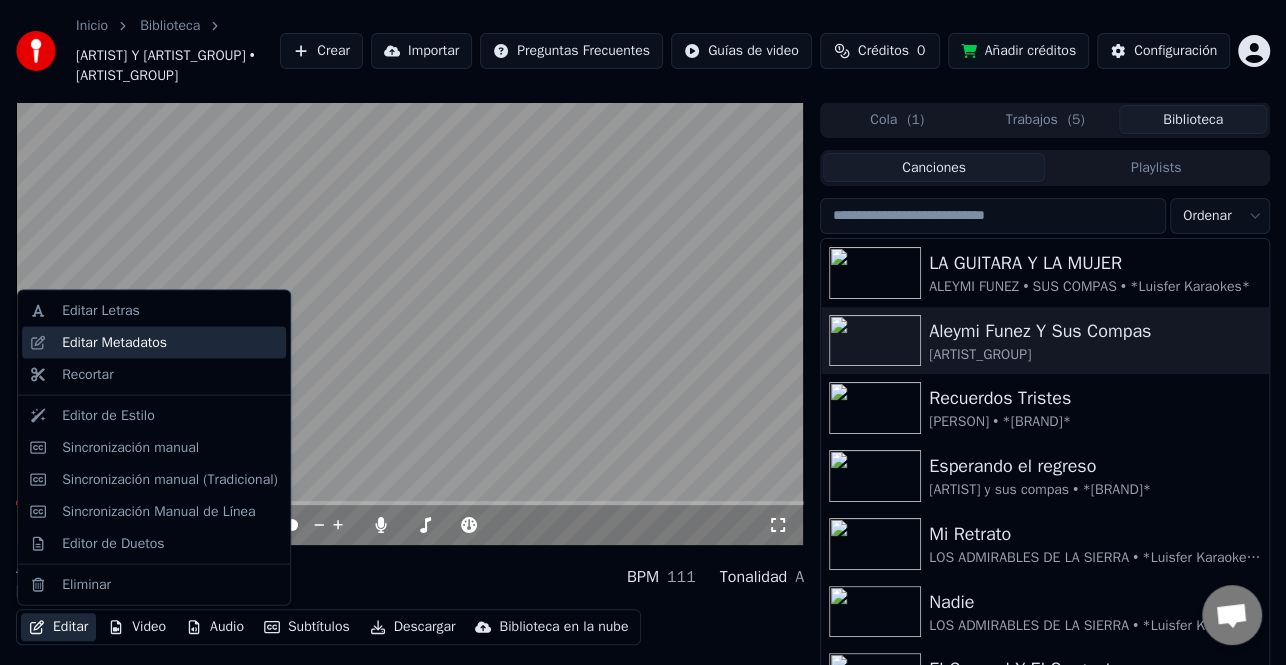 click on "Editar Metadatos" at bounding box center (170, 343) 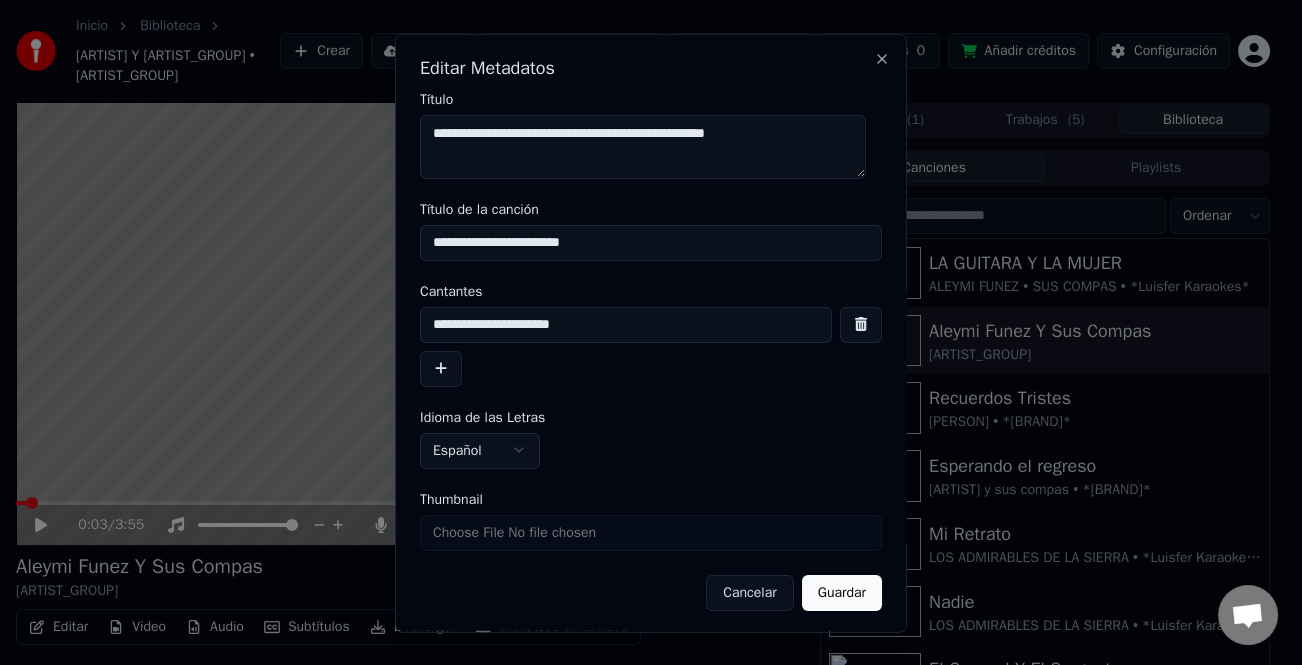 click at bounding box center [441, 368] 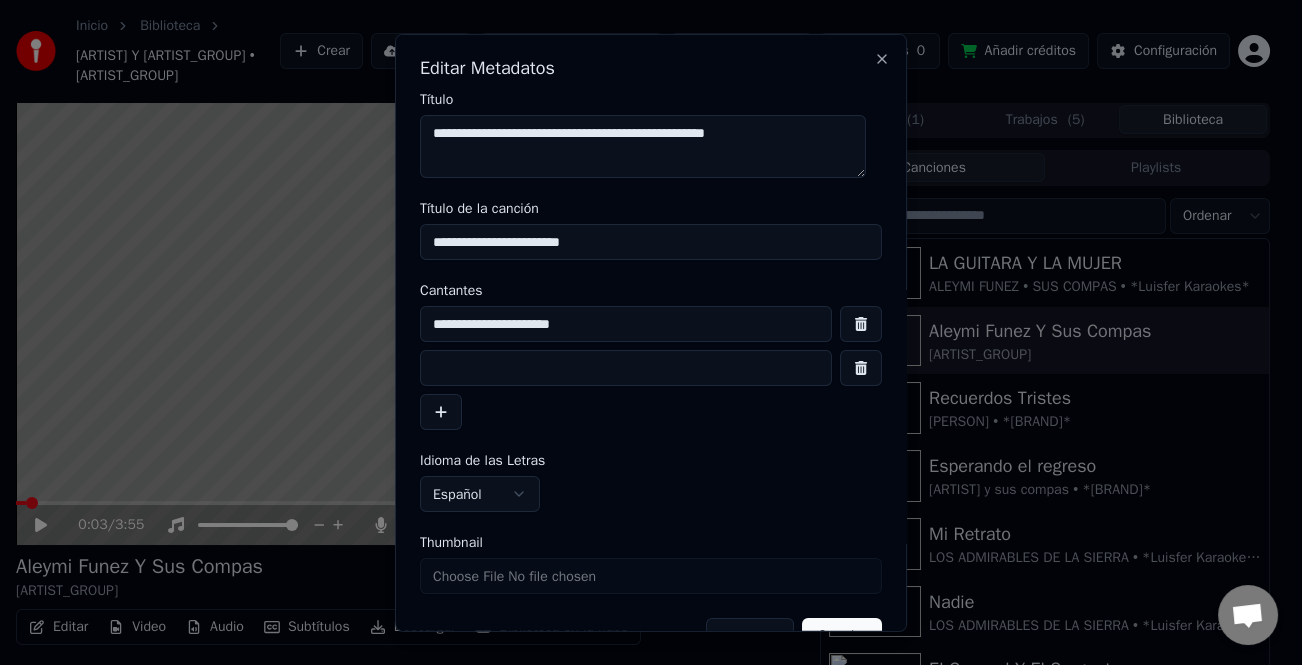 click at bounding box center (626, 368) 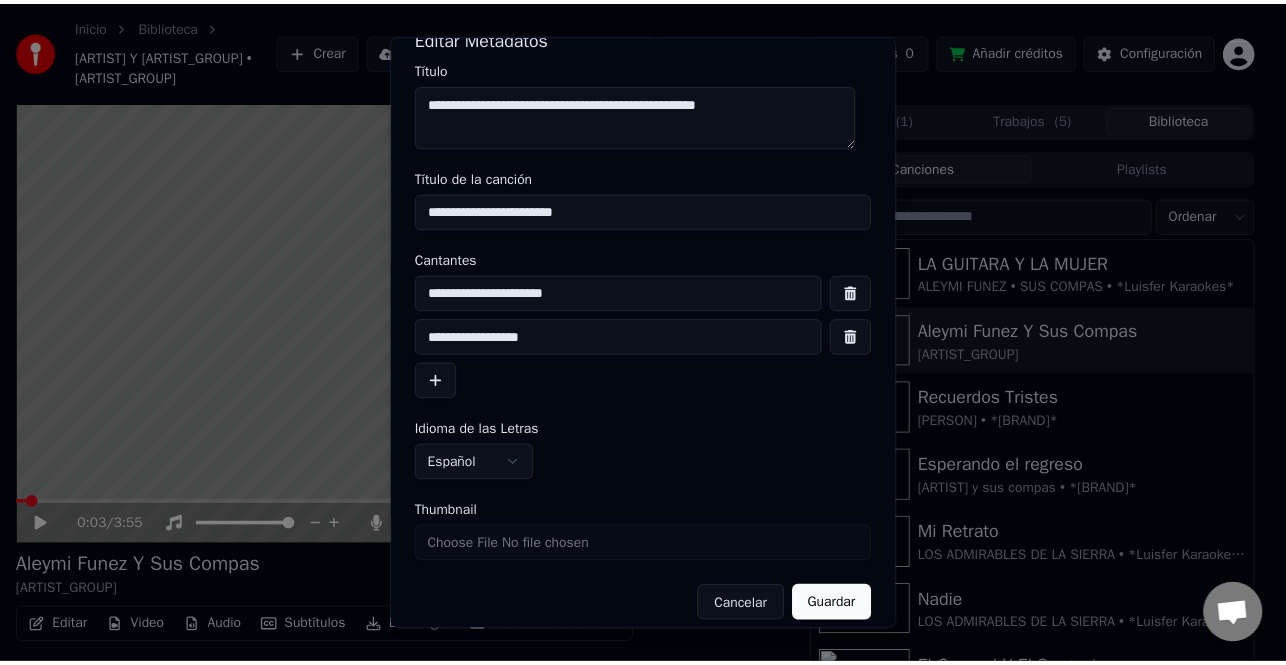 scroll, scrollTop: 47, scrollLeft: 0, axis: vertical 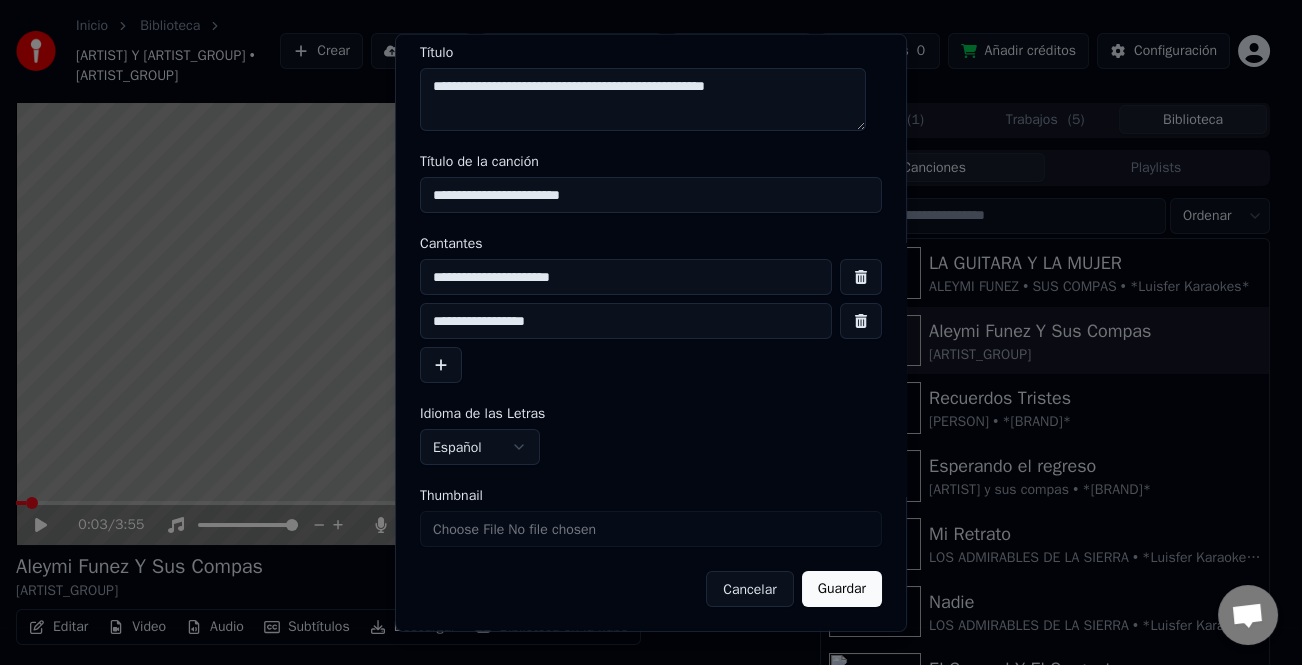 type on "**********" 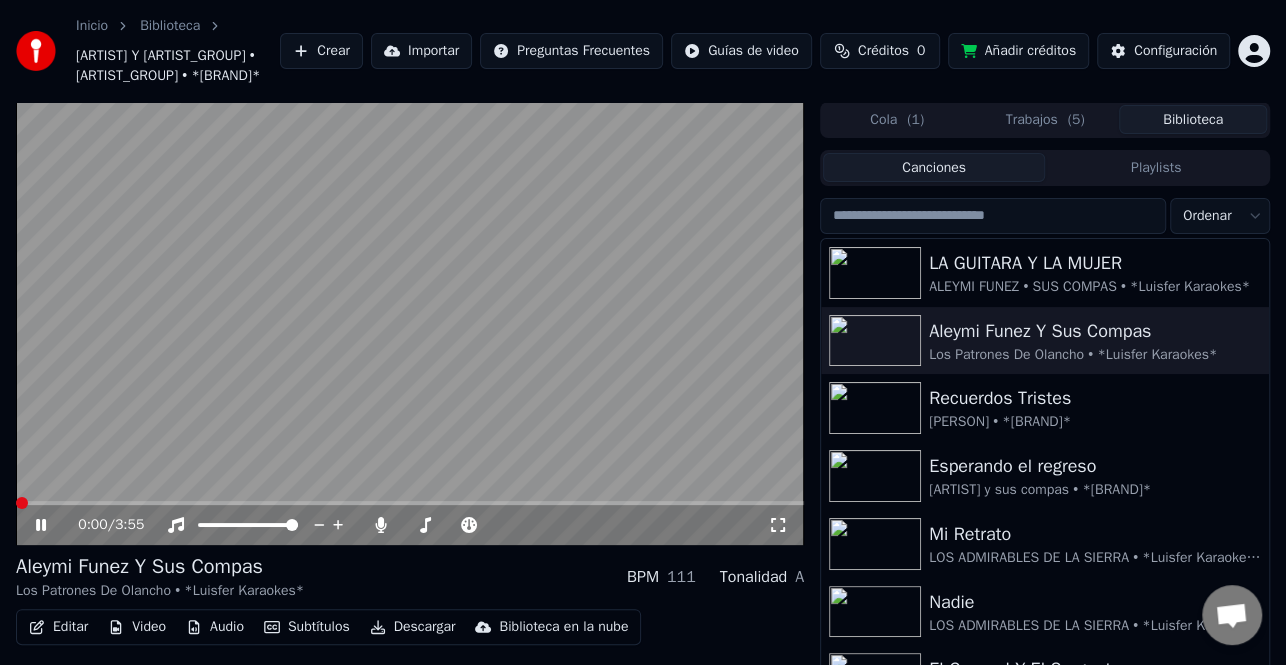 click 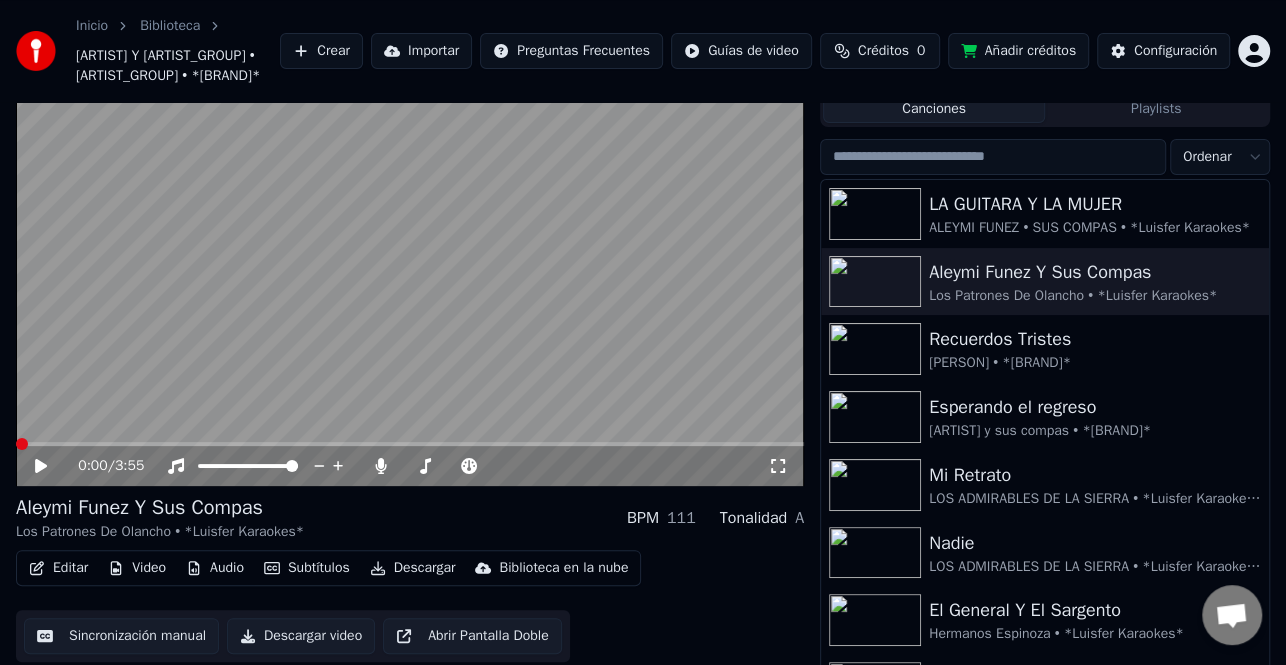 scroll, scrollTop: 91, scrollLeft: 0, axis: vertical 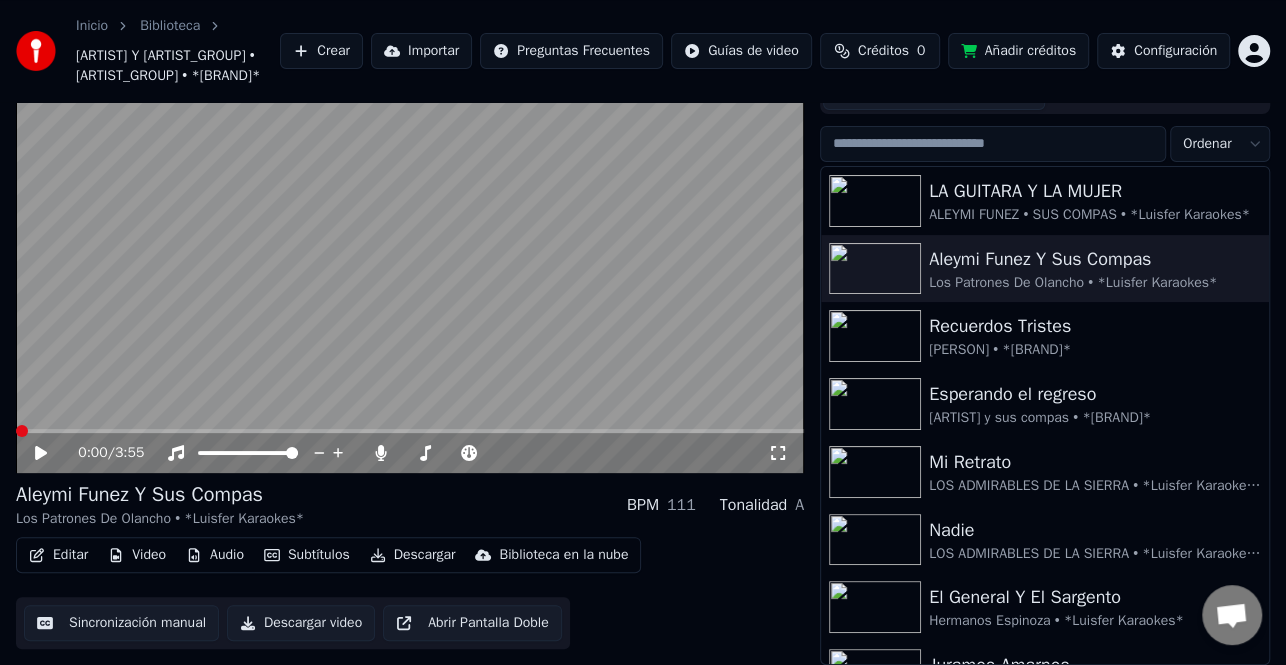 click on "Descargar" at bounding box center [413, 555] 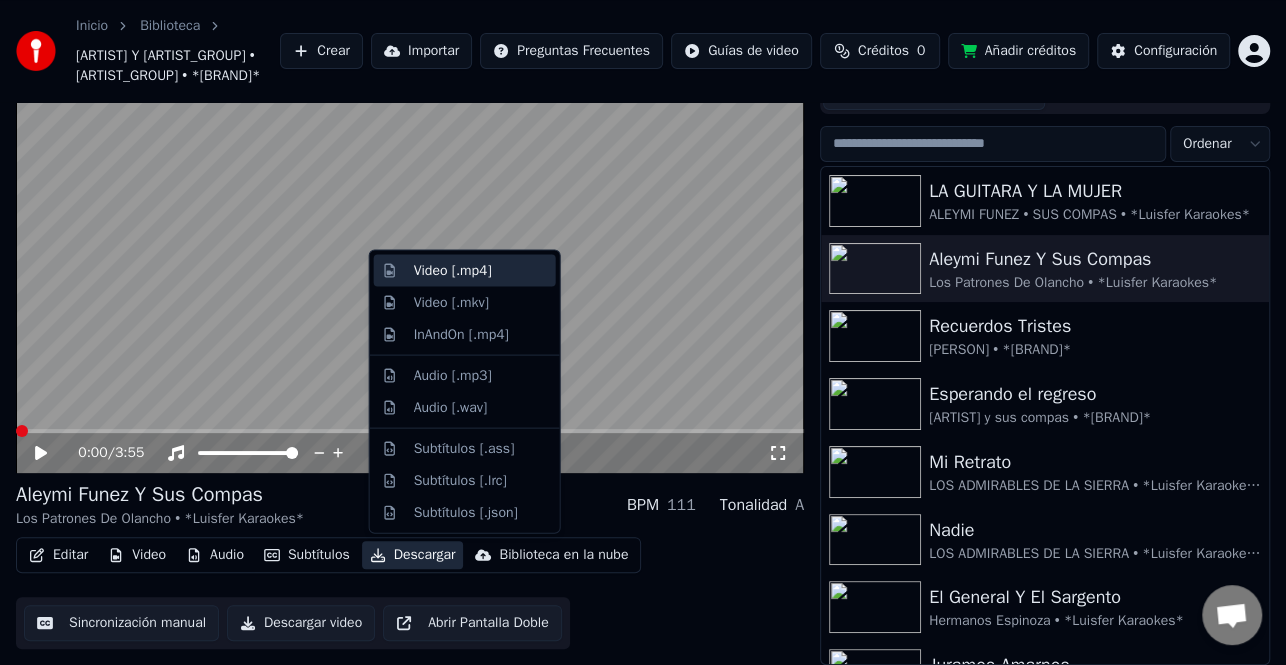 click on "Video [.mp4]" at bounding box center [453, 271] 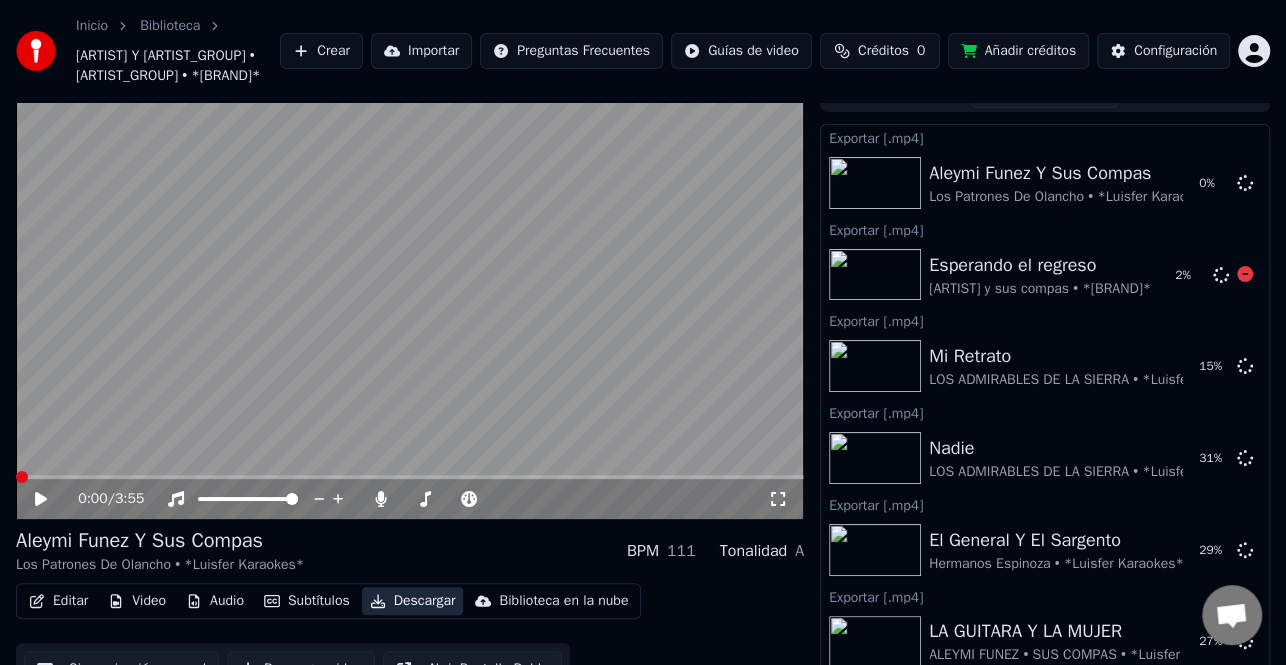scroll, scrollTop: 0, scrollLeft: 0, axis: both 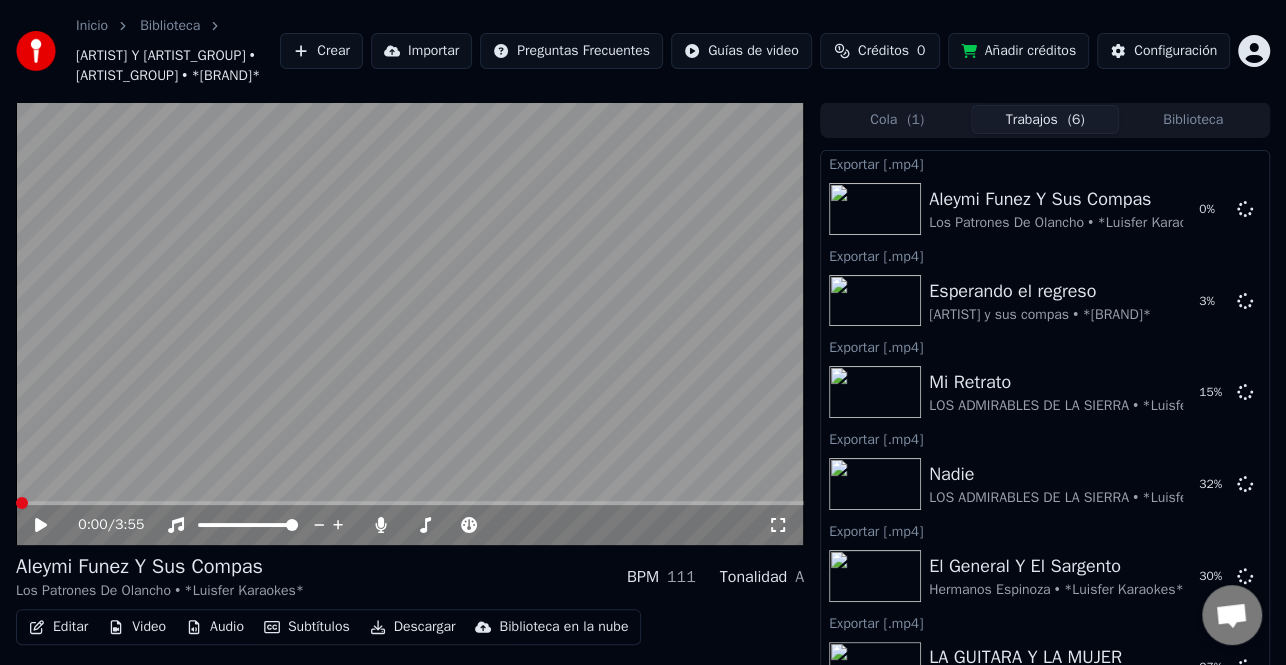 click on "Trabajos ( 6 )" at bounding box center (1045, 119) 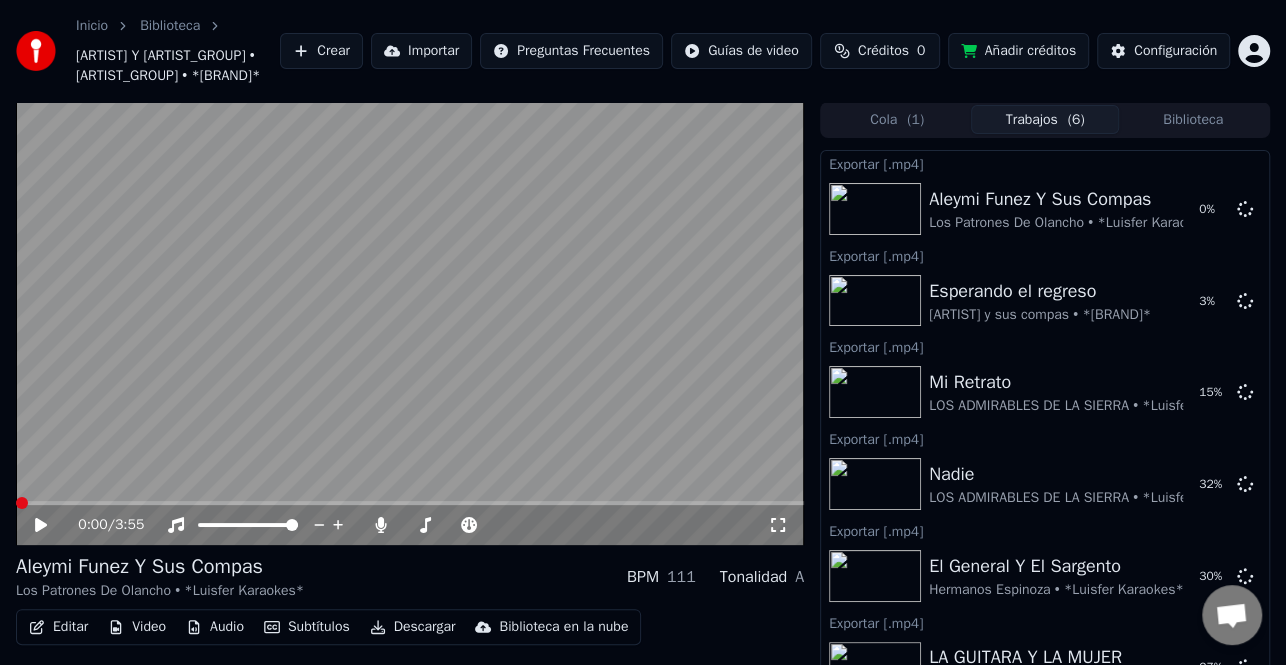 click on "Trabajos ( 6 )" at bounding box center [1045, 119] 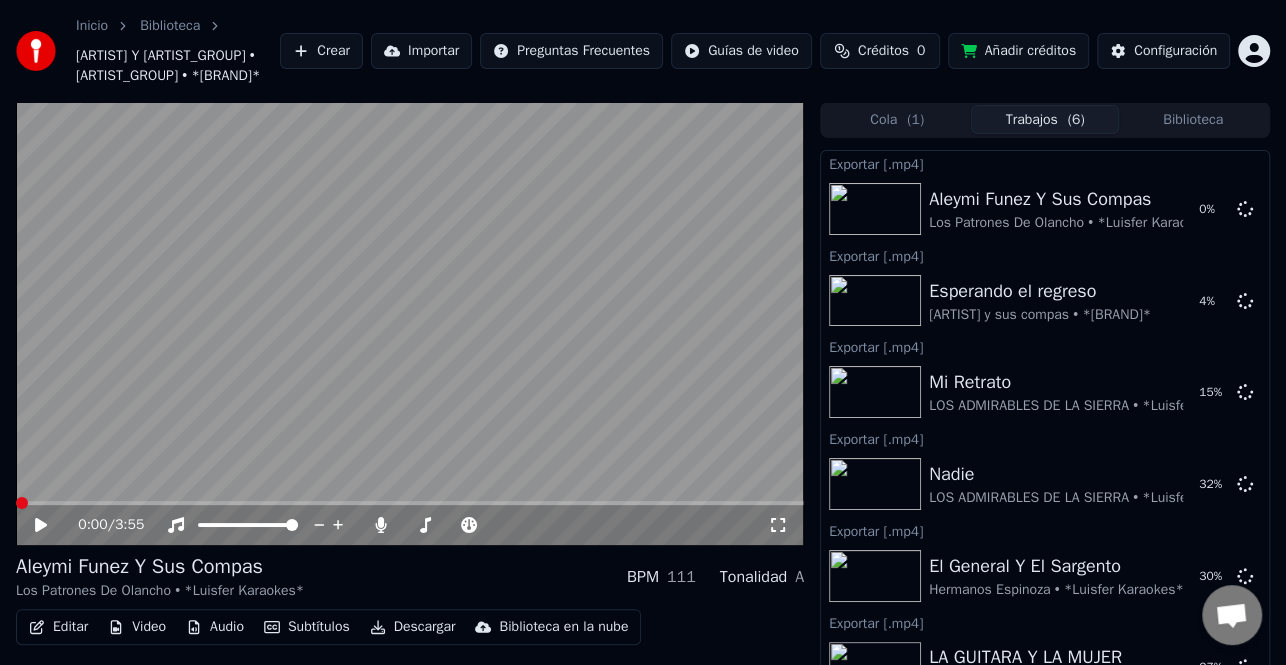 click on "( 1 )" at bounding box center [915, 120] 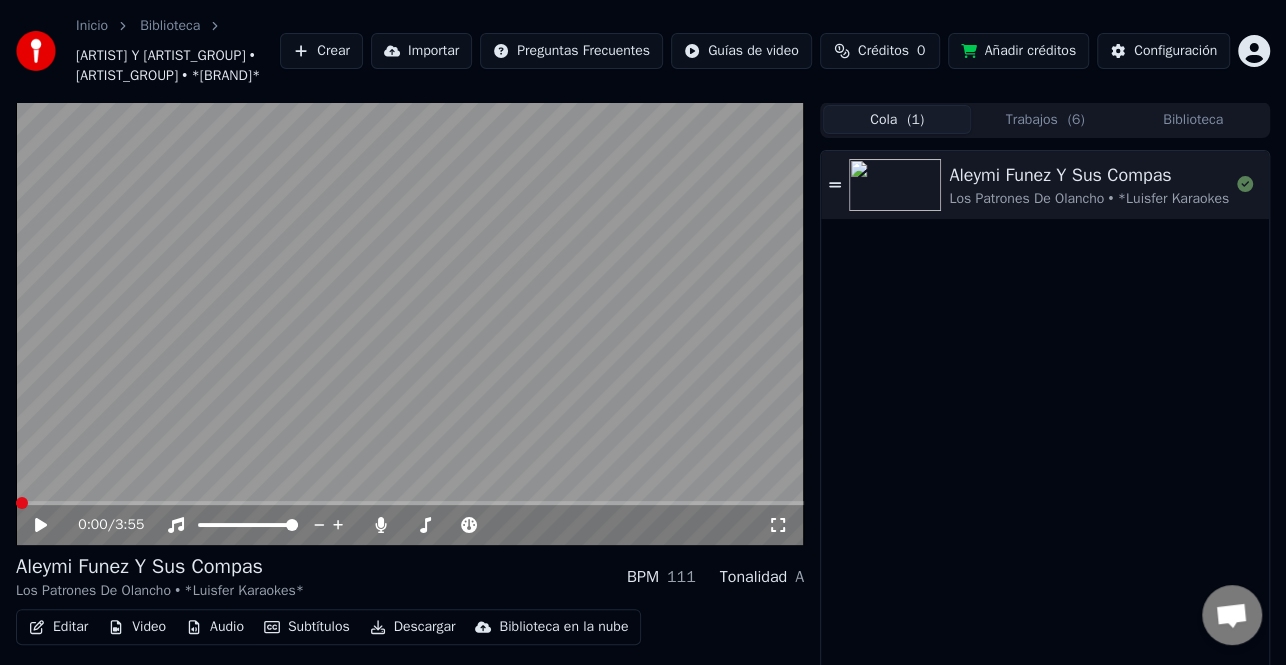 click on "Trabajos ( 6 )" at bounding box center (1045, 119) 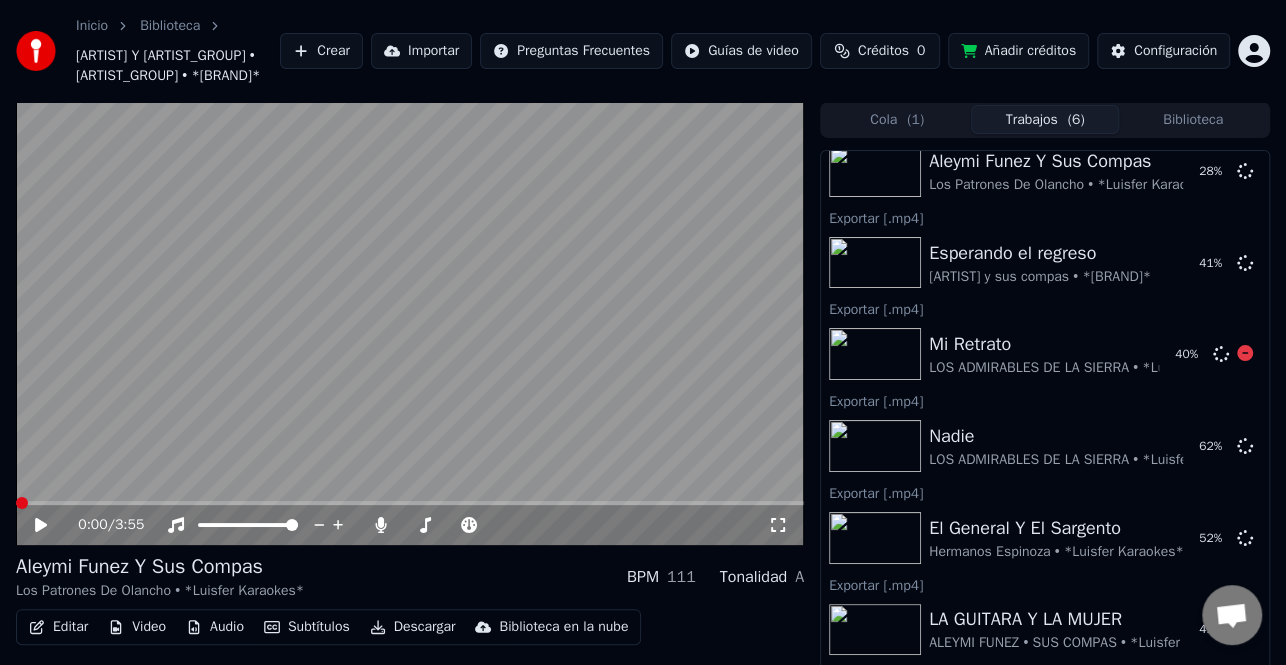 scroll, scrollTop: 79, scrollLeft: 0, axis: vertical 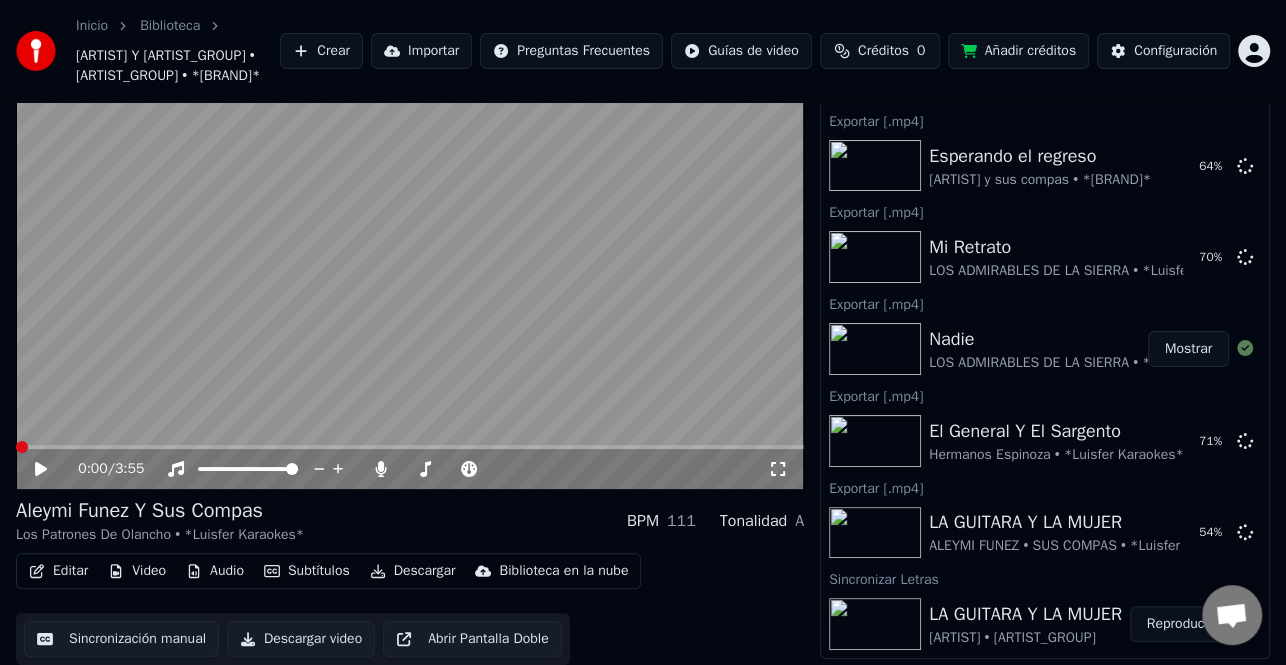 click on "Mostrar" at bounding box center (1188, 349) 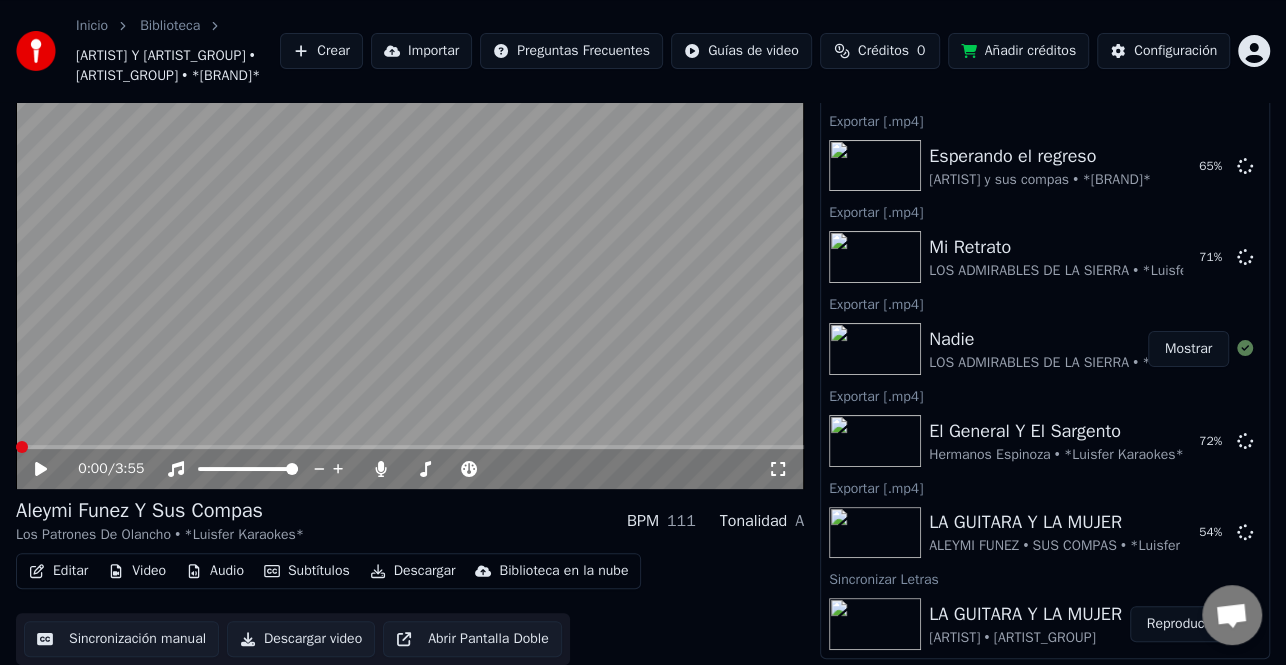 click on "Mostrar" at bounding box center [1188, 349] 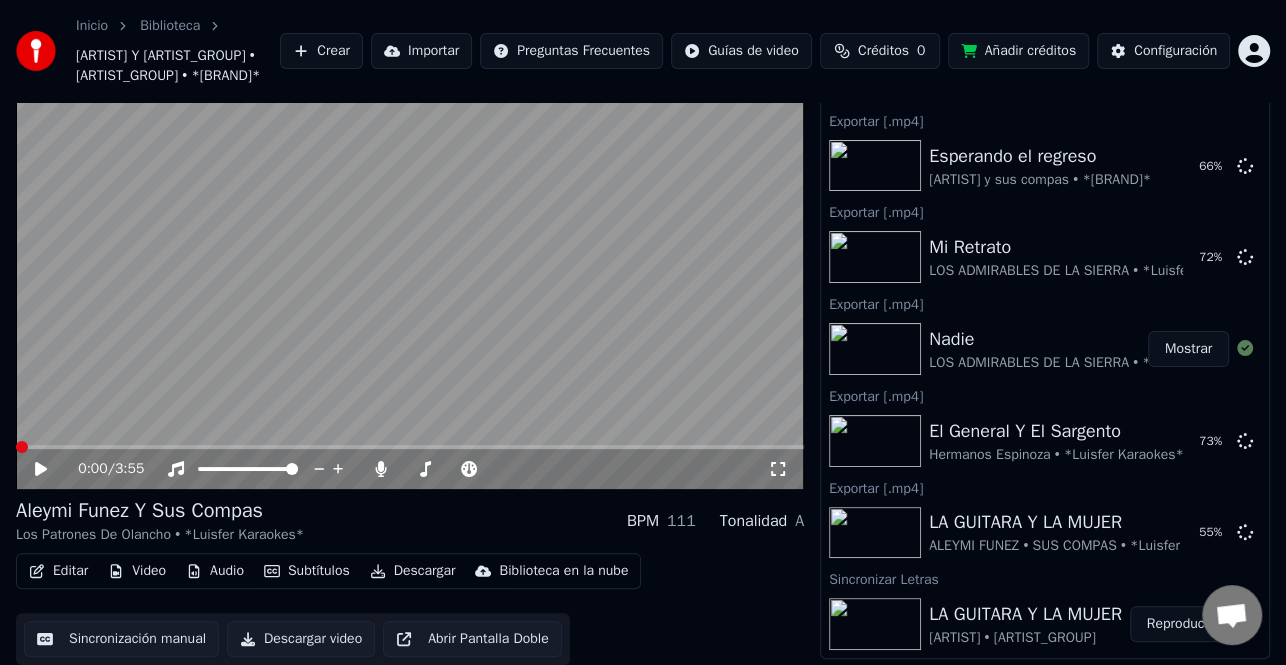 click on "Mostrar" at bounding box center (1188, 349) 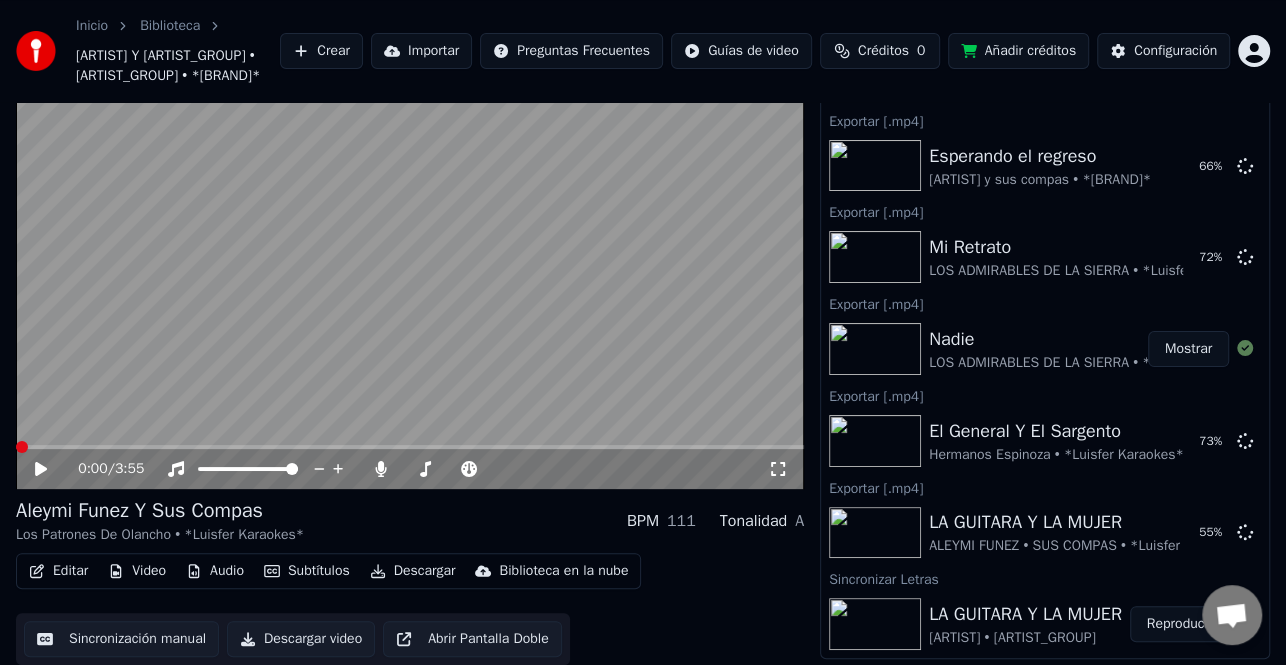 click on "Nadie" at bounding box center (1095, 339) 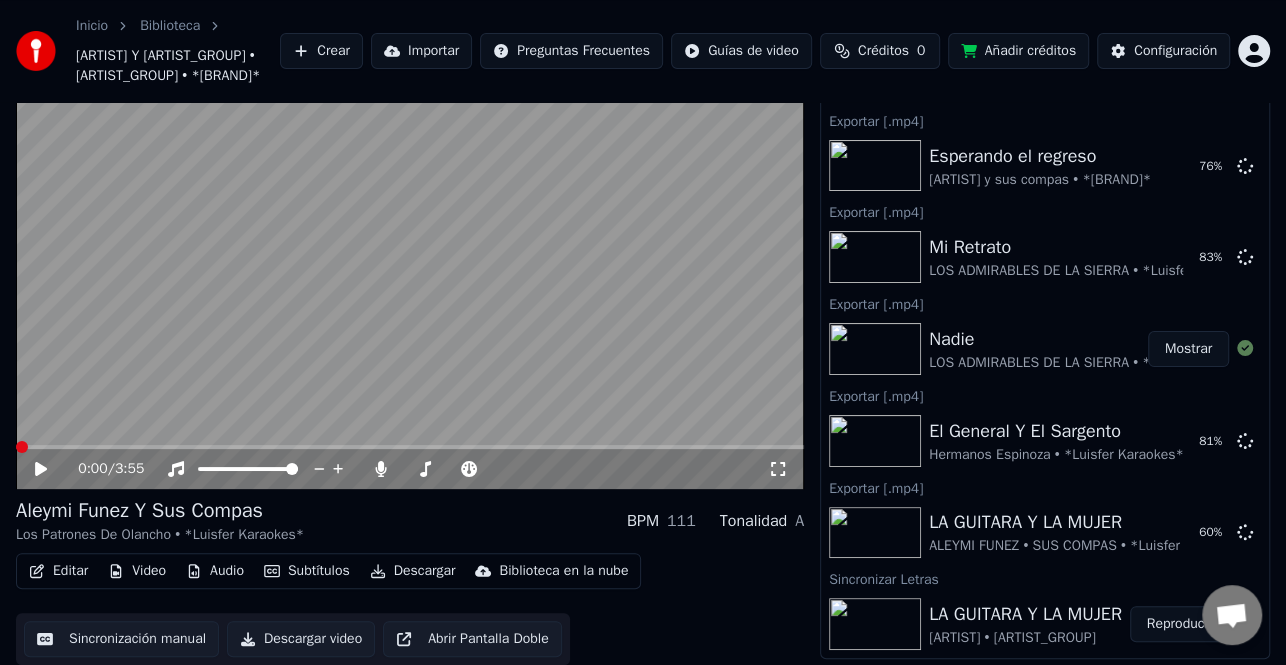 click on "Mostrar" at bounding box center (1188, 349) 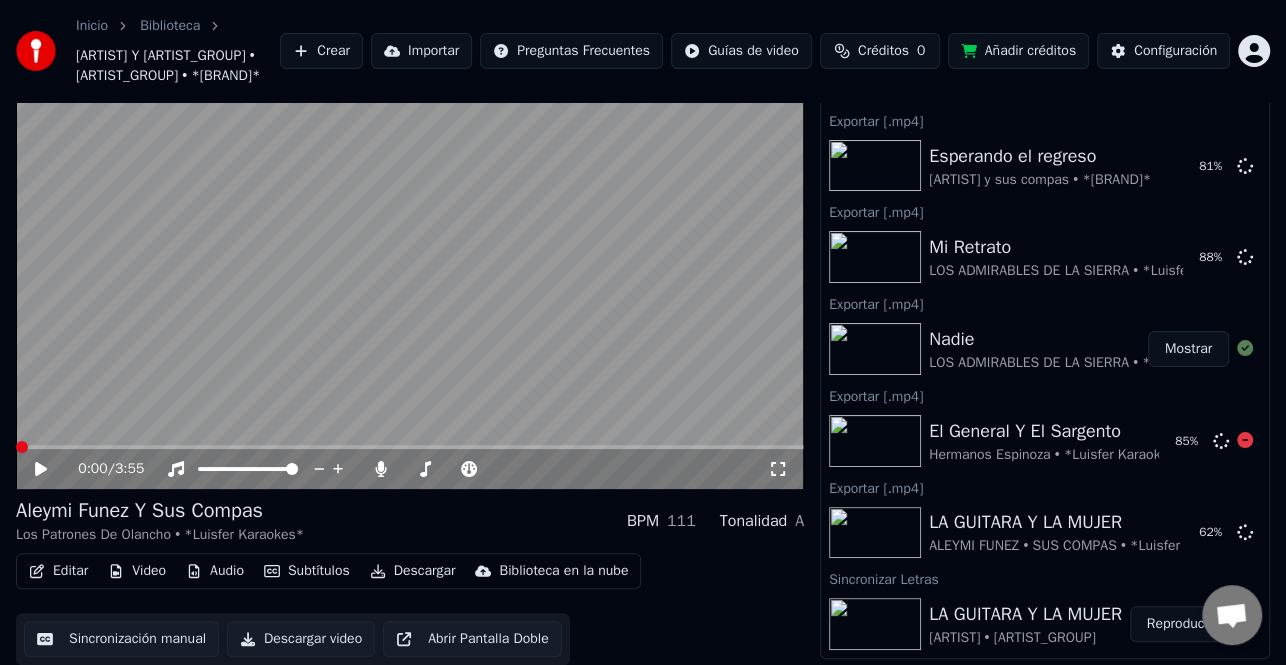 scroll, scrollTop: 0, scrollLeft: 0, axis: both 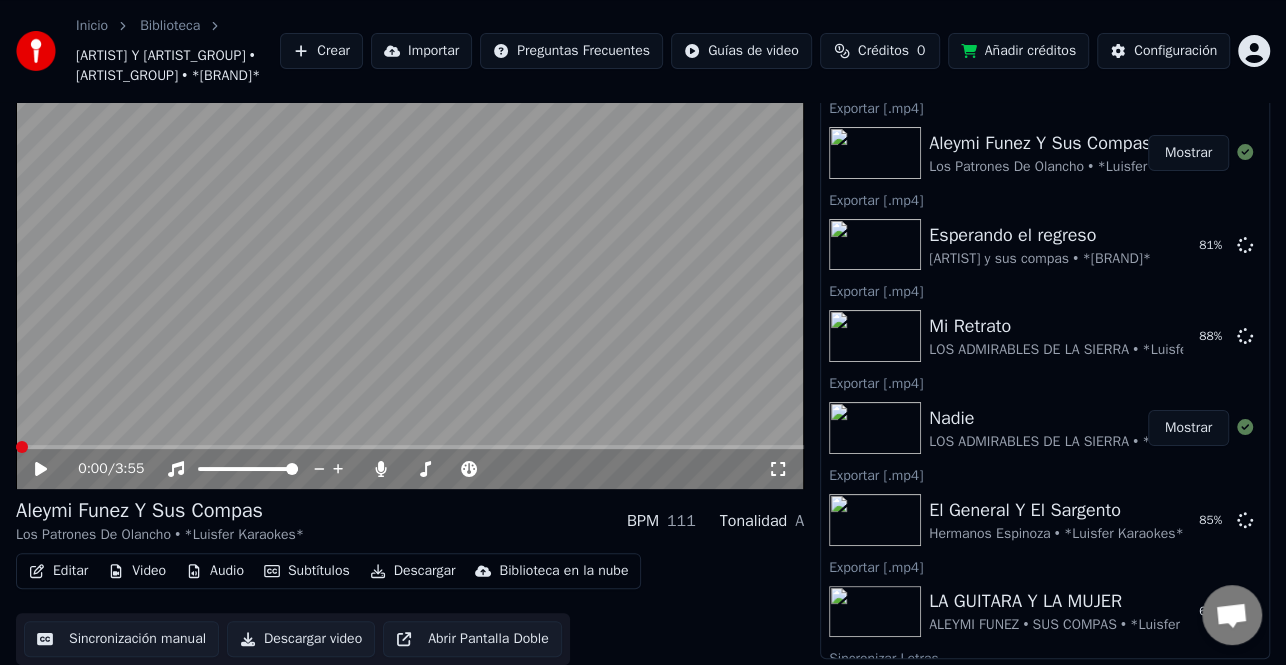 click on "Mostrar" at bounding box center (1188, 153) 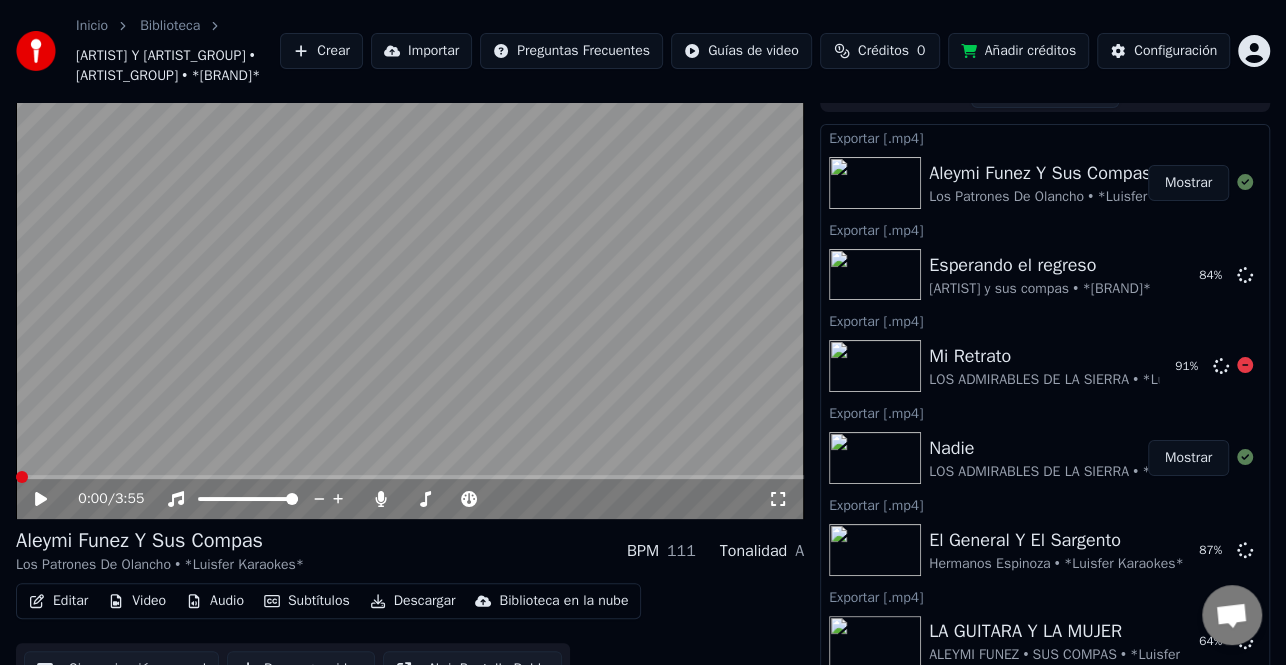 scroll, scrollTop: 0, scrollLeft: 0, axis: both 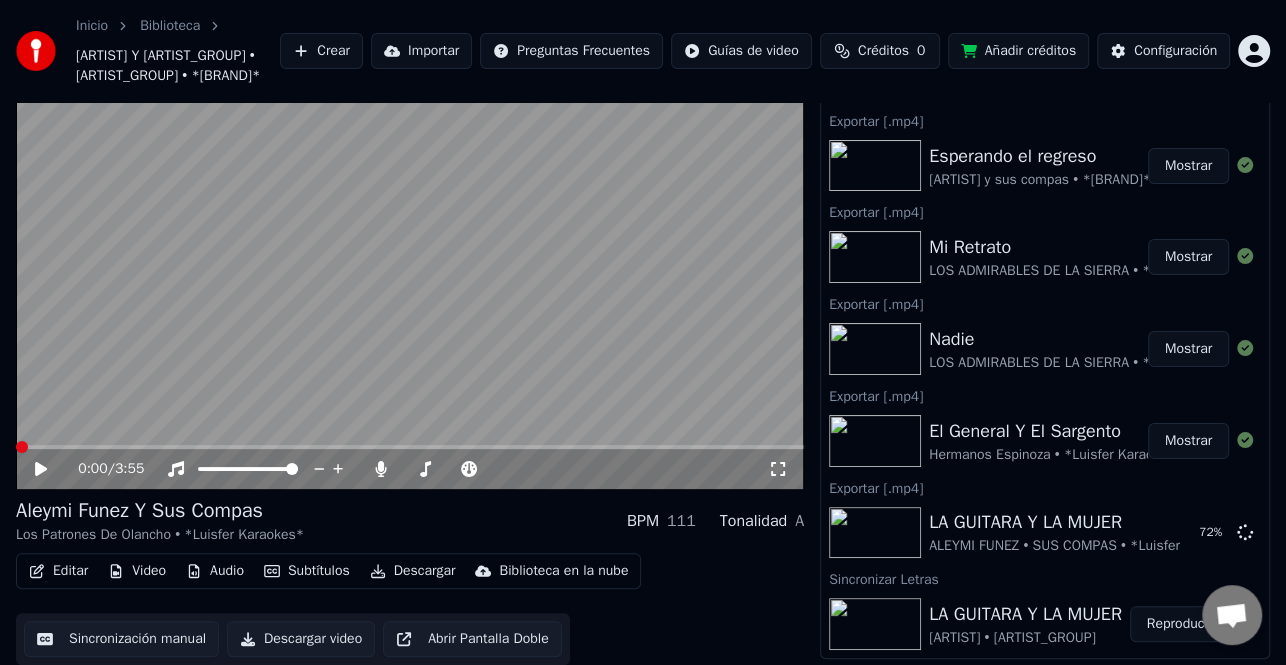 click on "Mostrar" at bounding box center [1188, 166] 